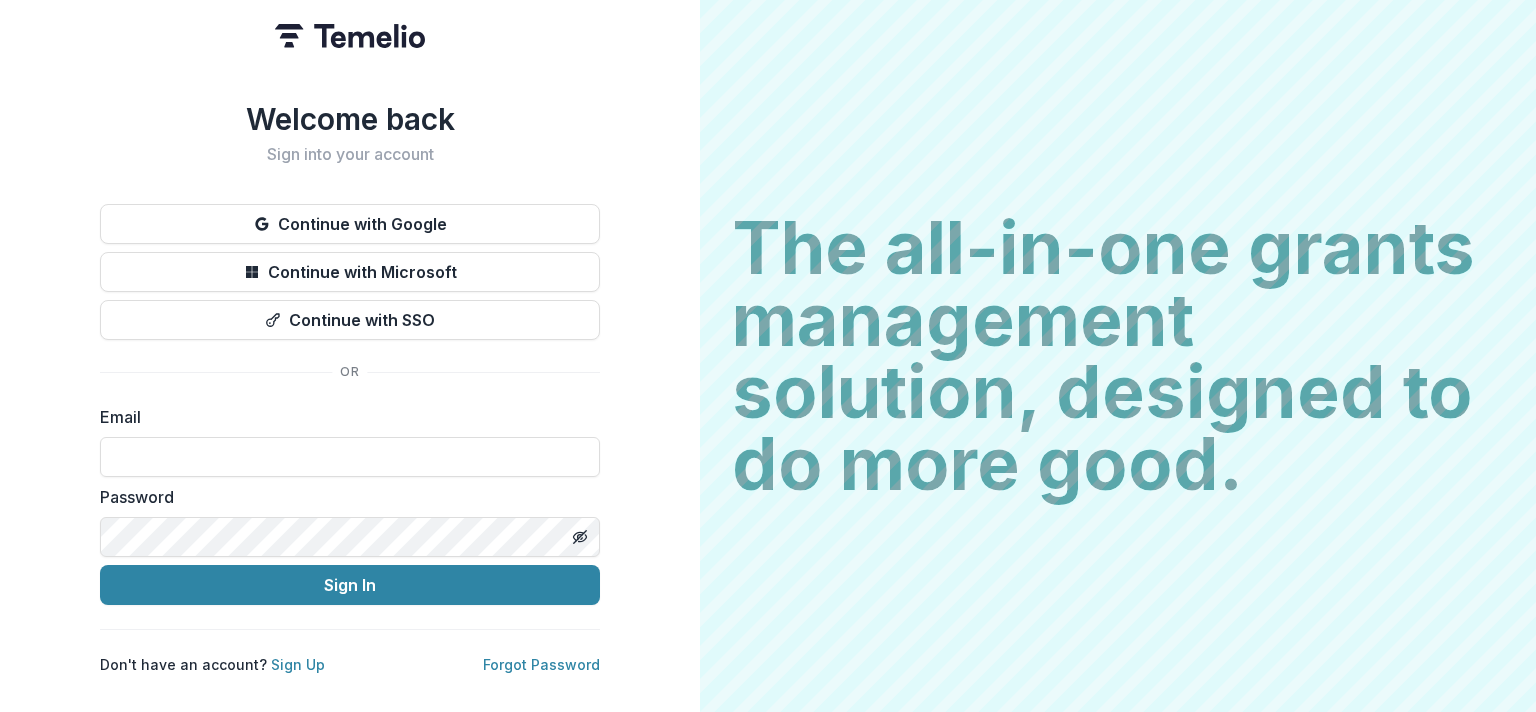 scroll, scrollTop: 0, scrollLeft: 0, axis: both 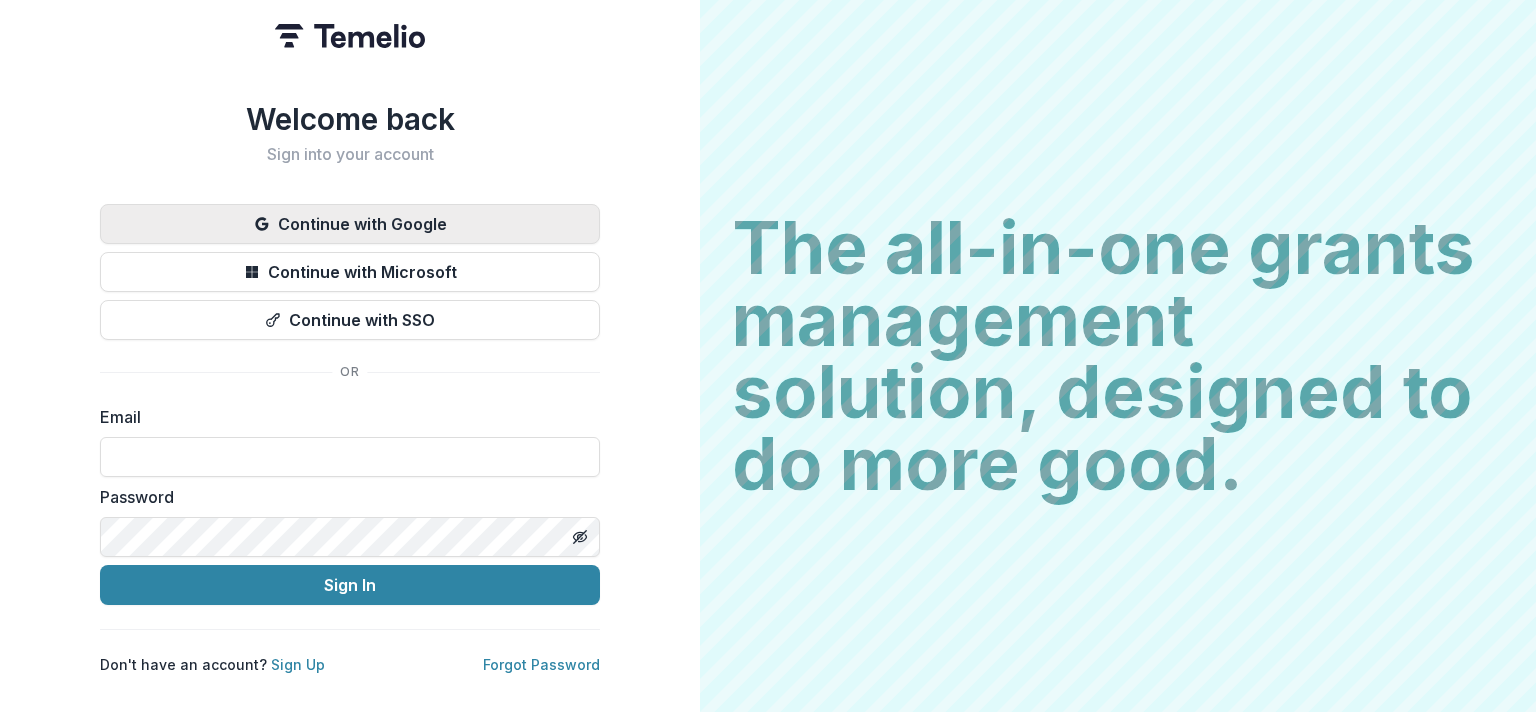 click on "Continue with Google" at bounding box center (350, 224) 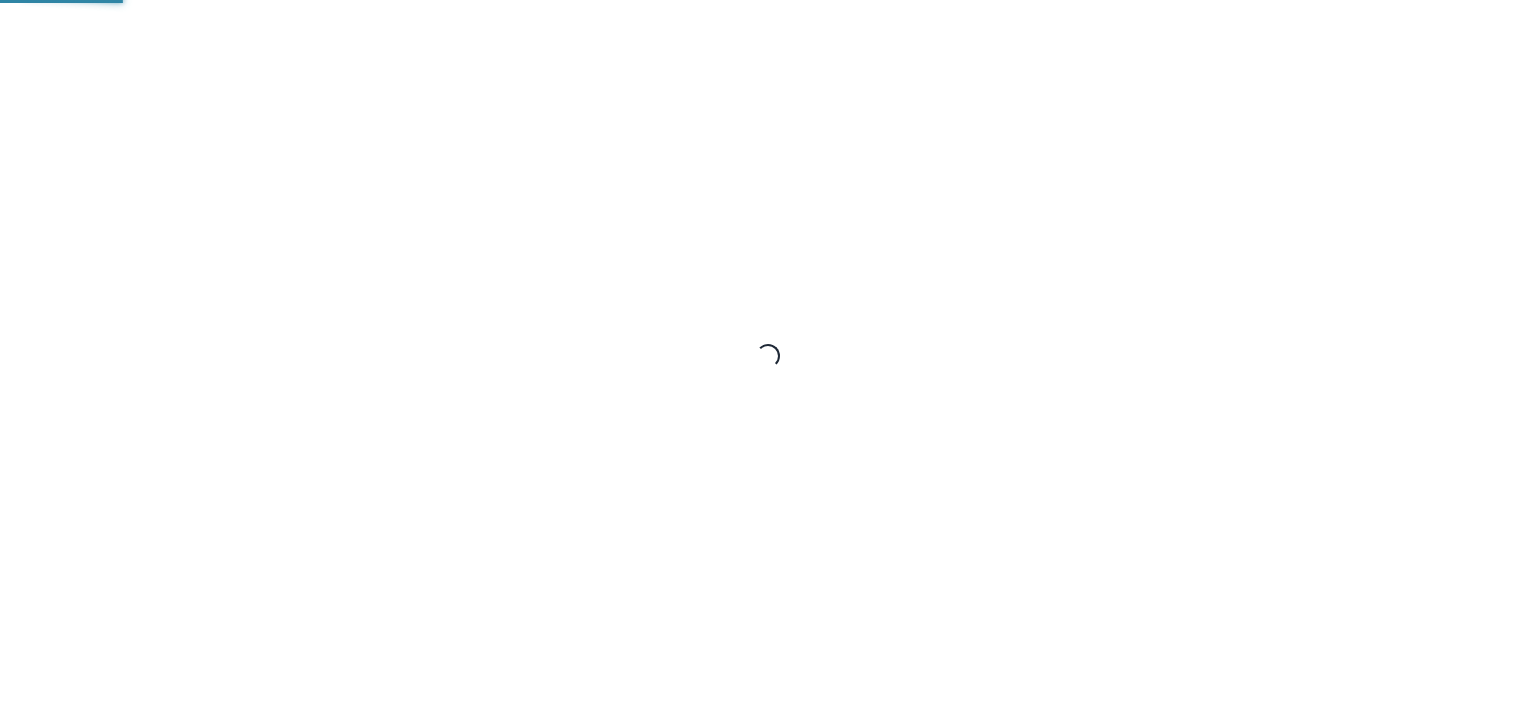 scroll, scrollTop: 0, scrollLeft: 0, axis: both 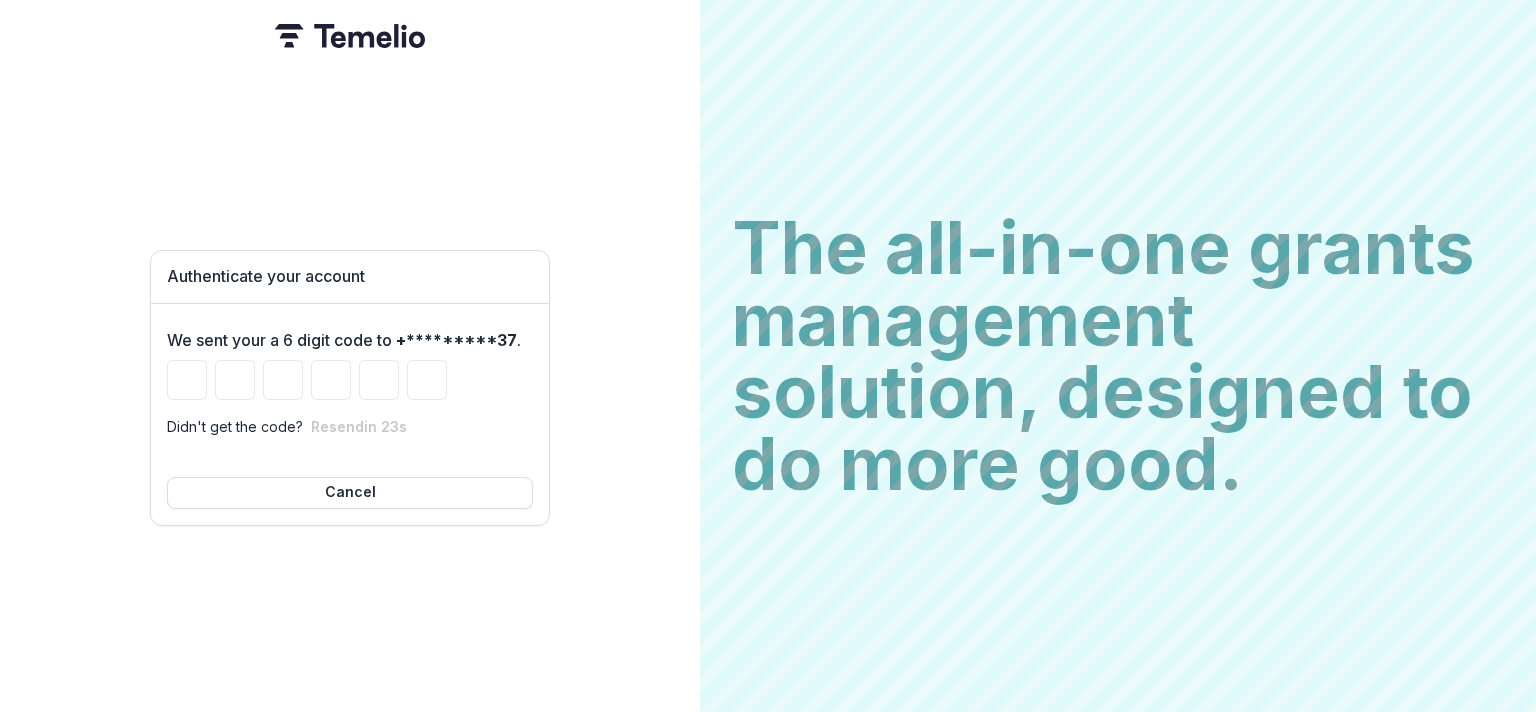 type on "*" 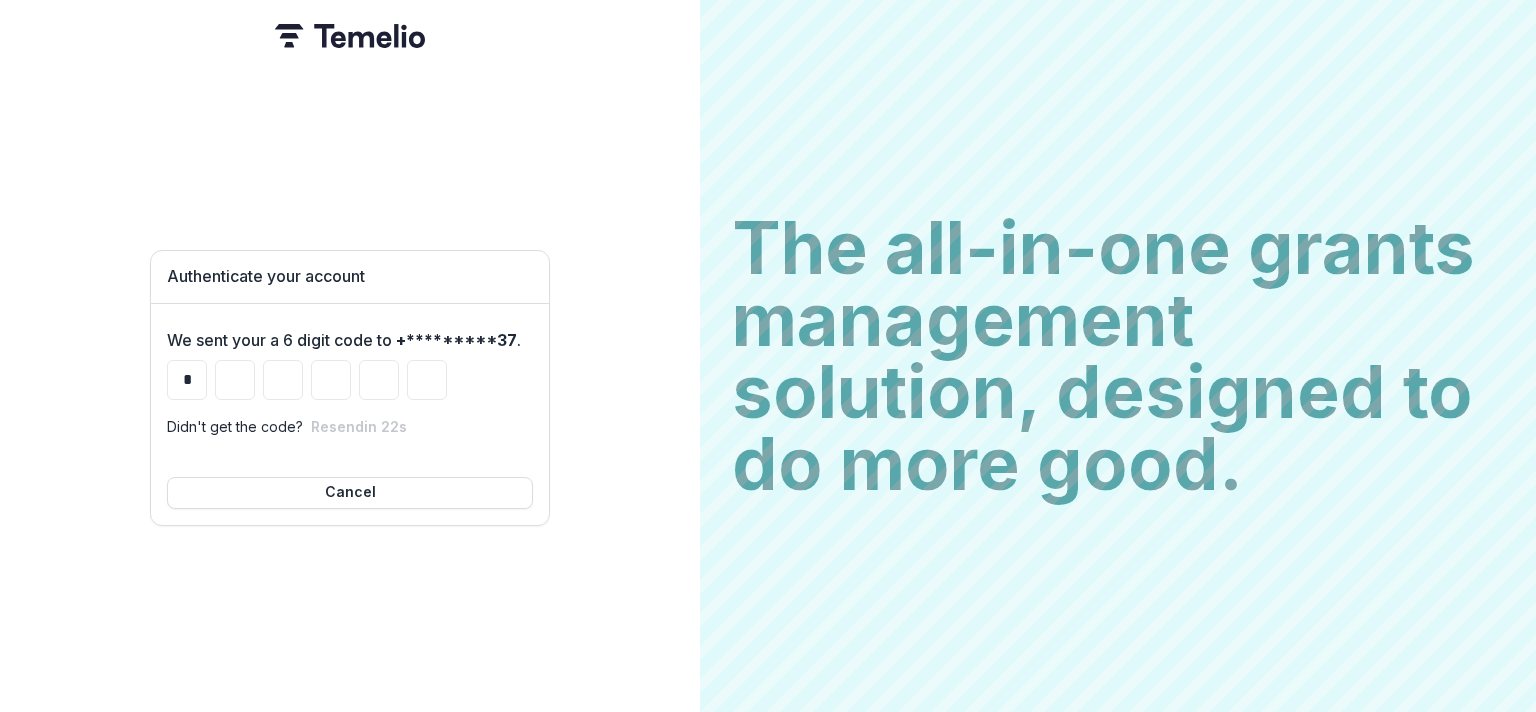 type on "*" 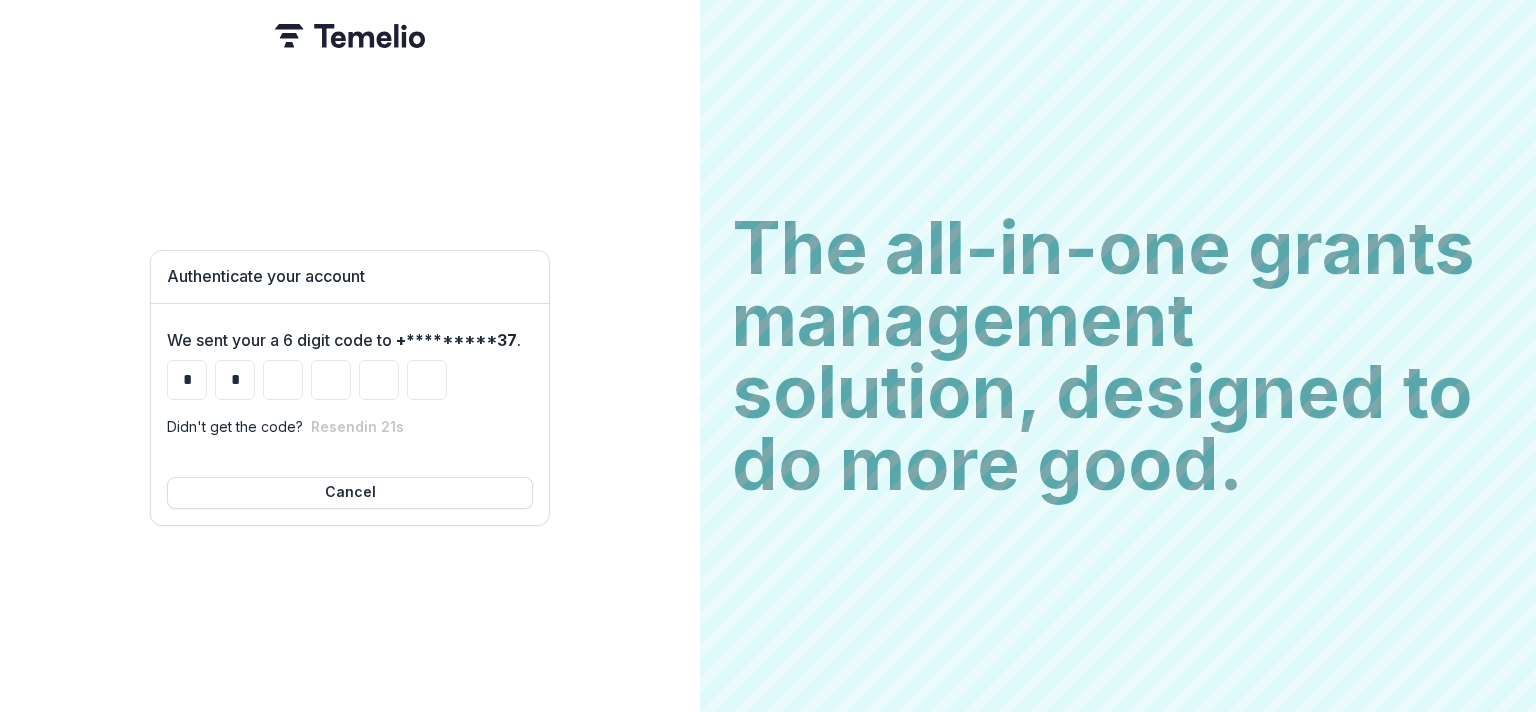 type on "*" 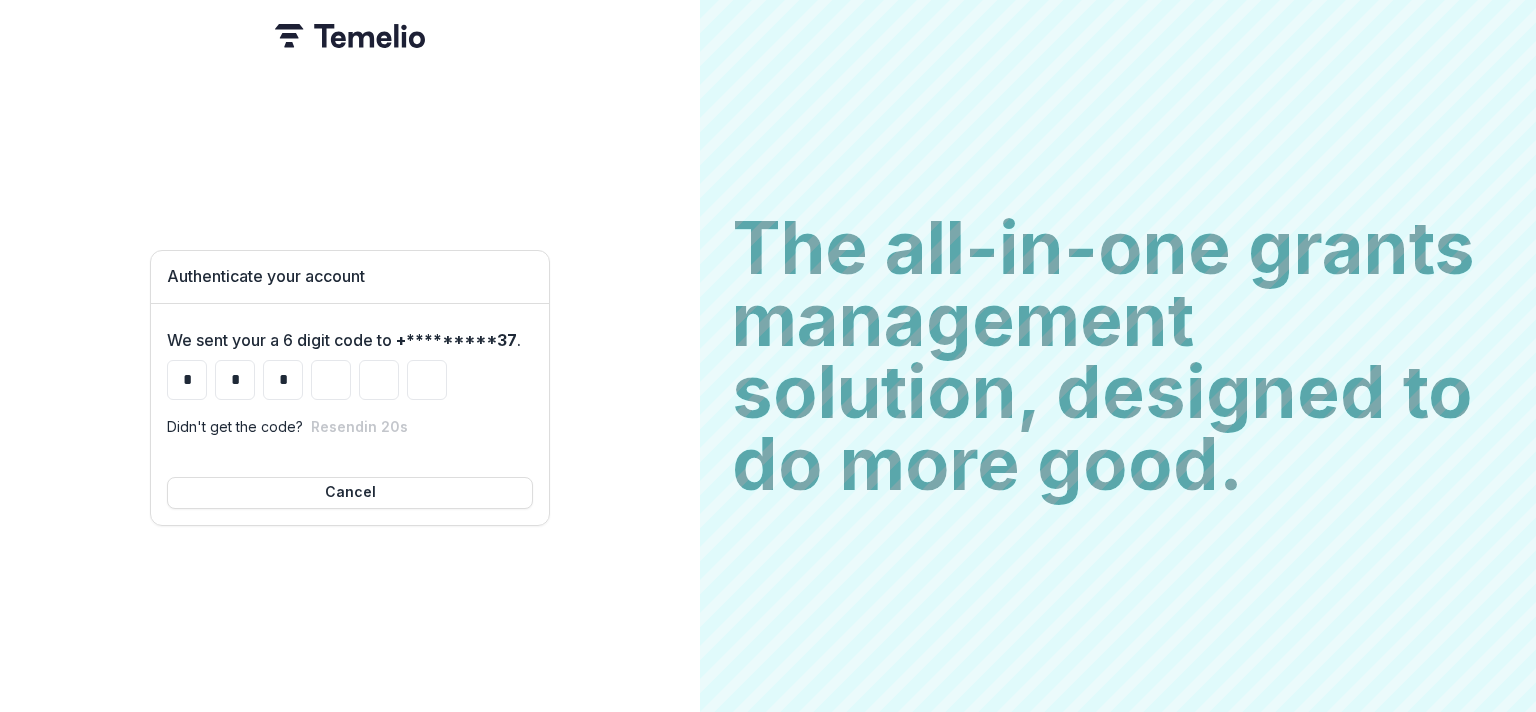 type on "*" 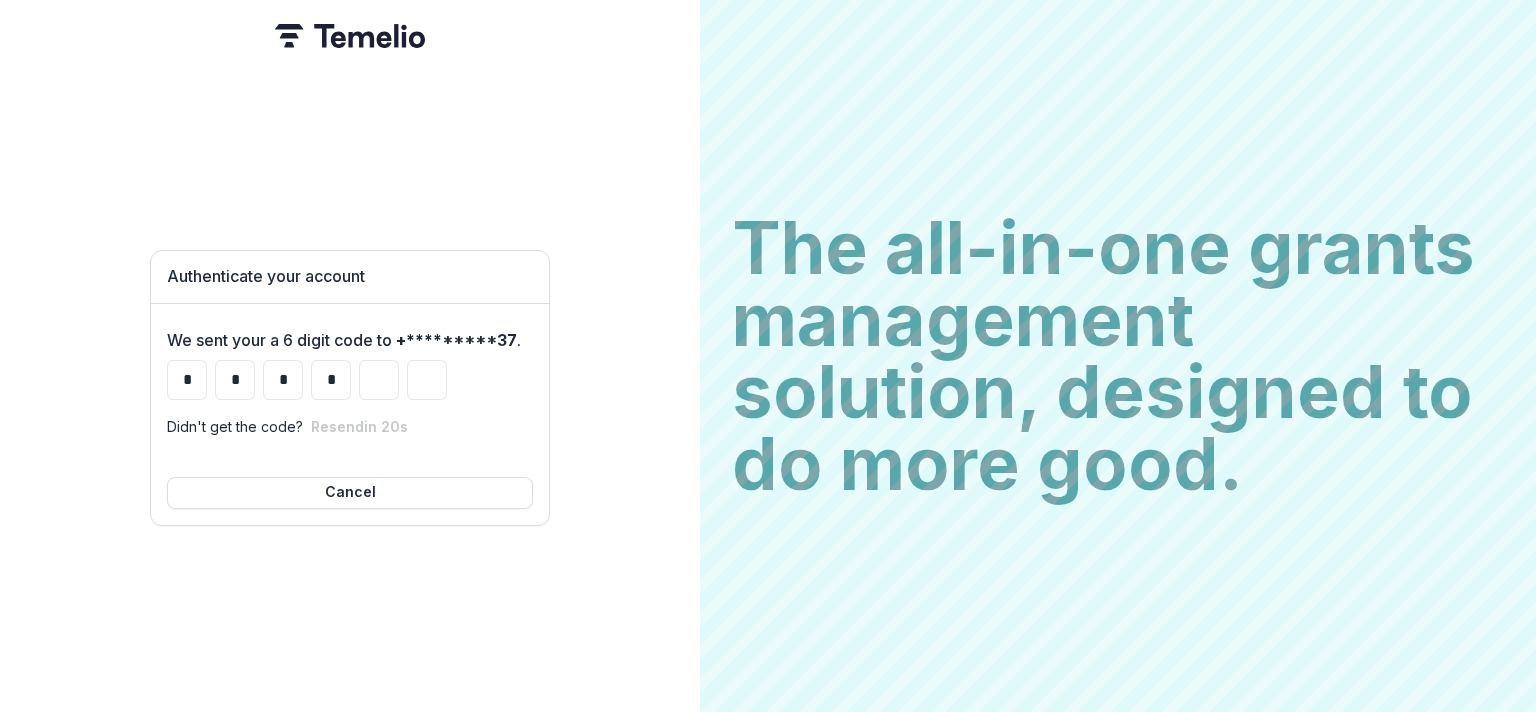 type on "*" 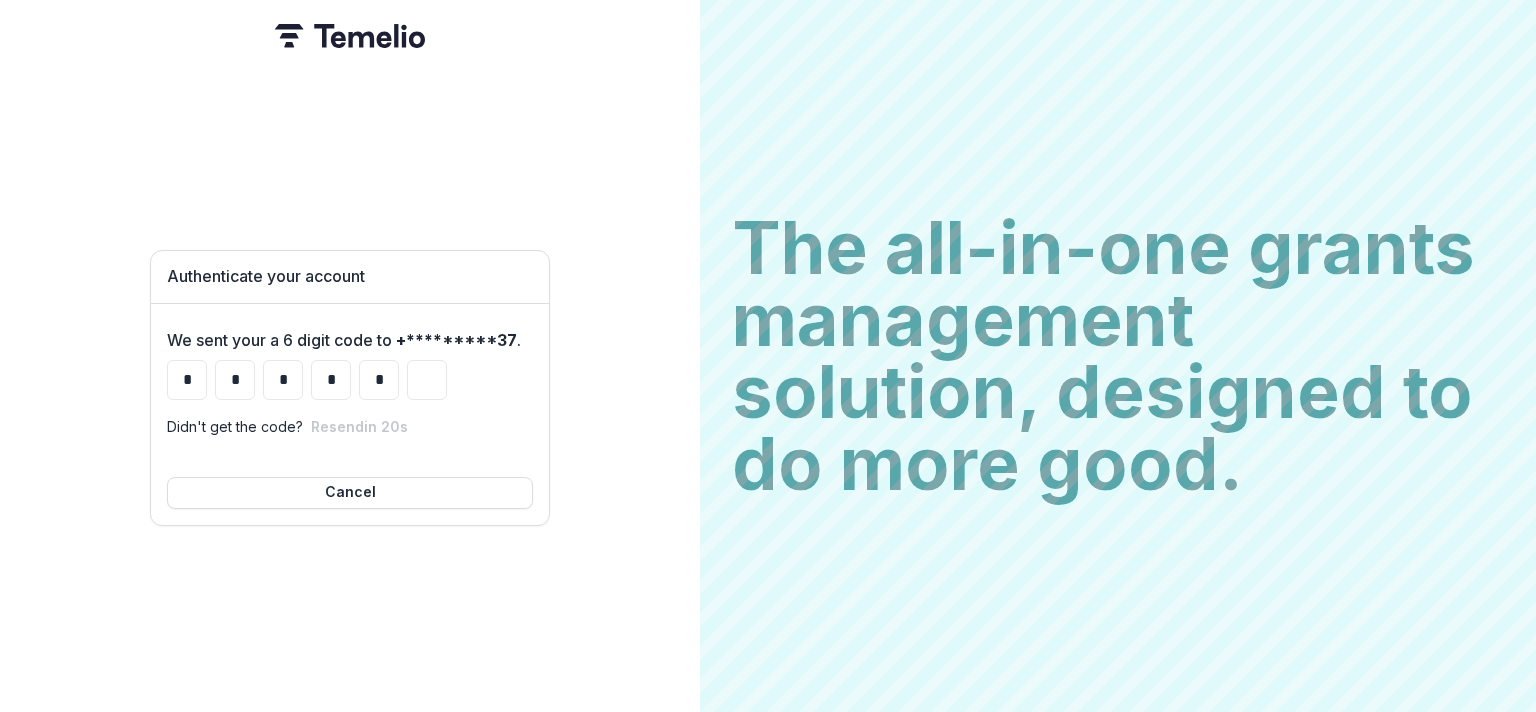type on "*" 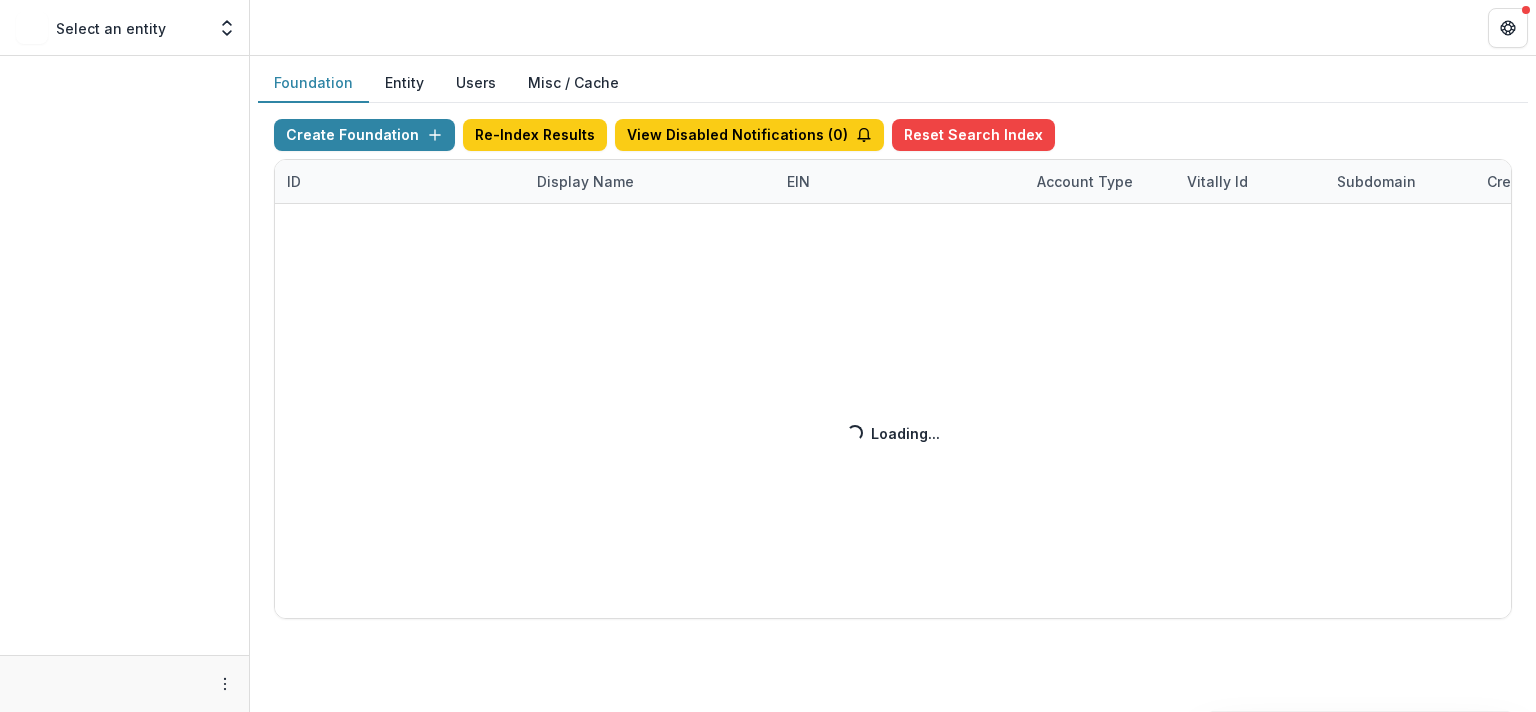 scroll, scrollTop: 0, scrollLeft: 0, axis: both 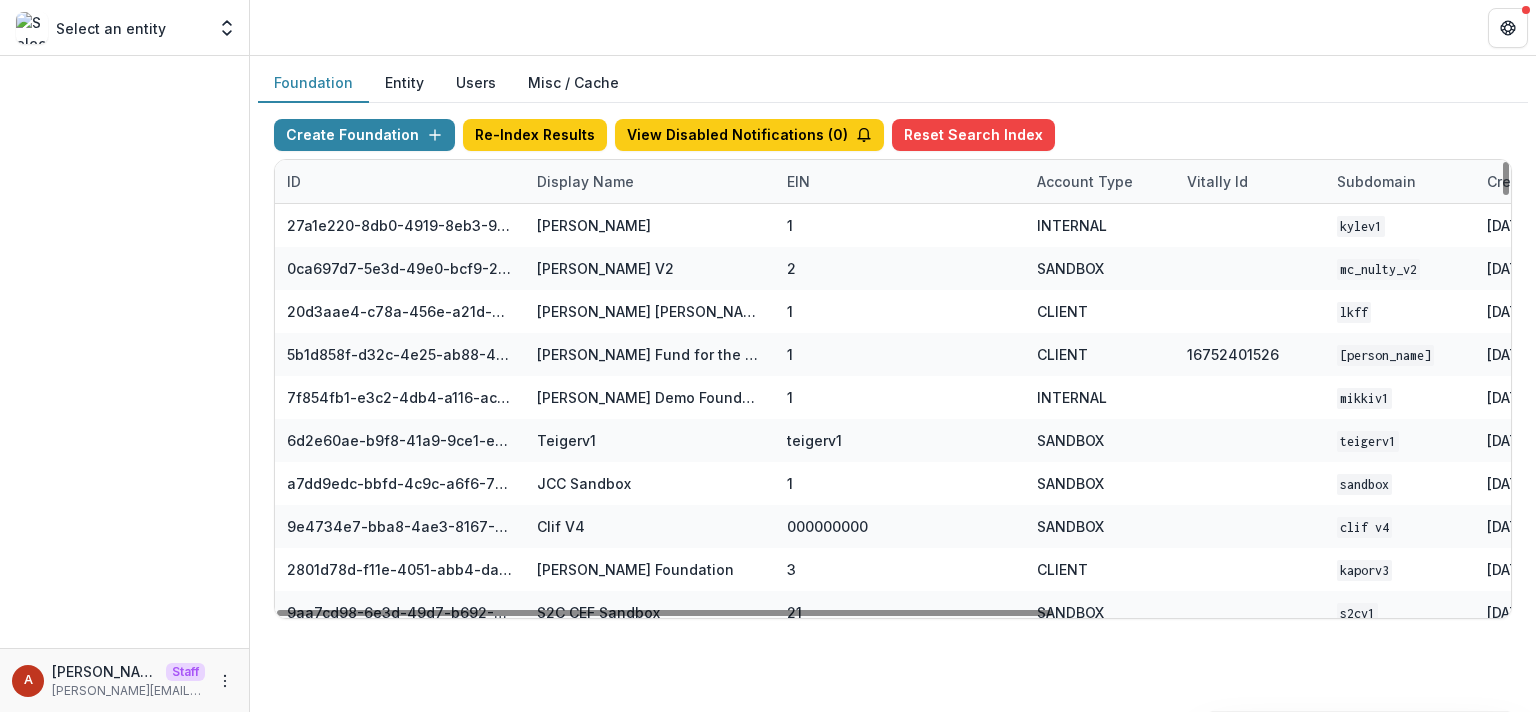 click on "Display Name" at bounding box center [585, 181] 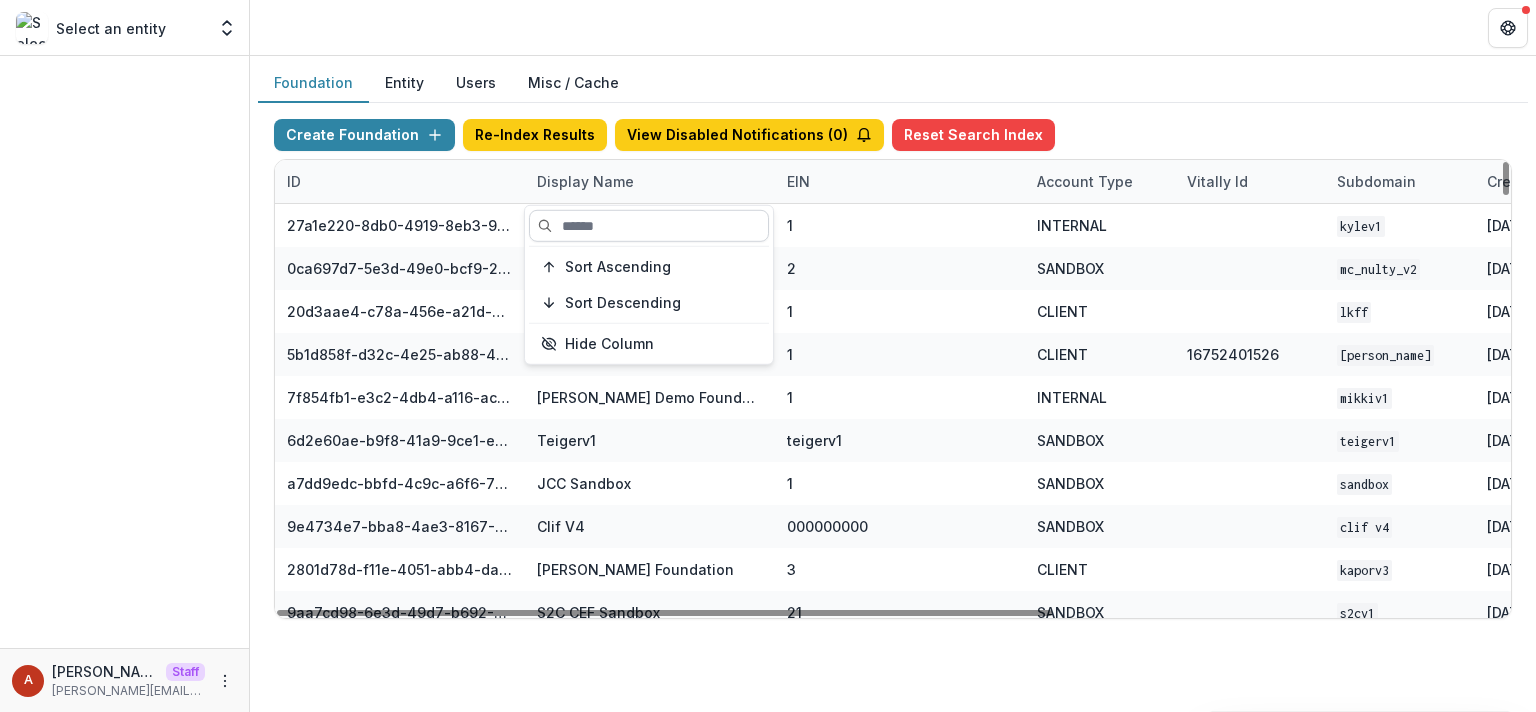 click at bounding box center [649, 226] 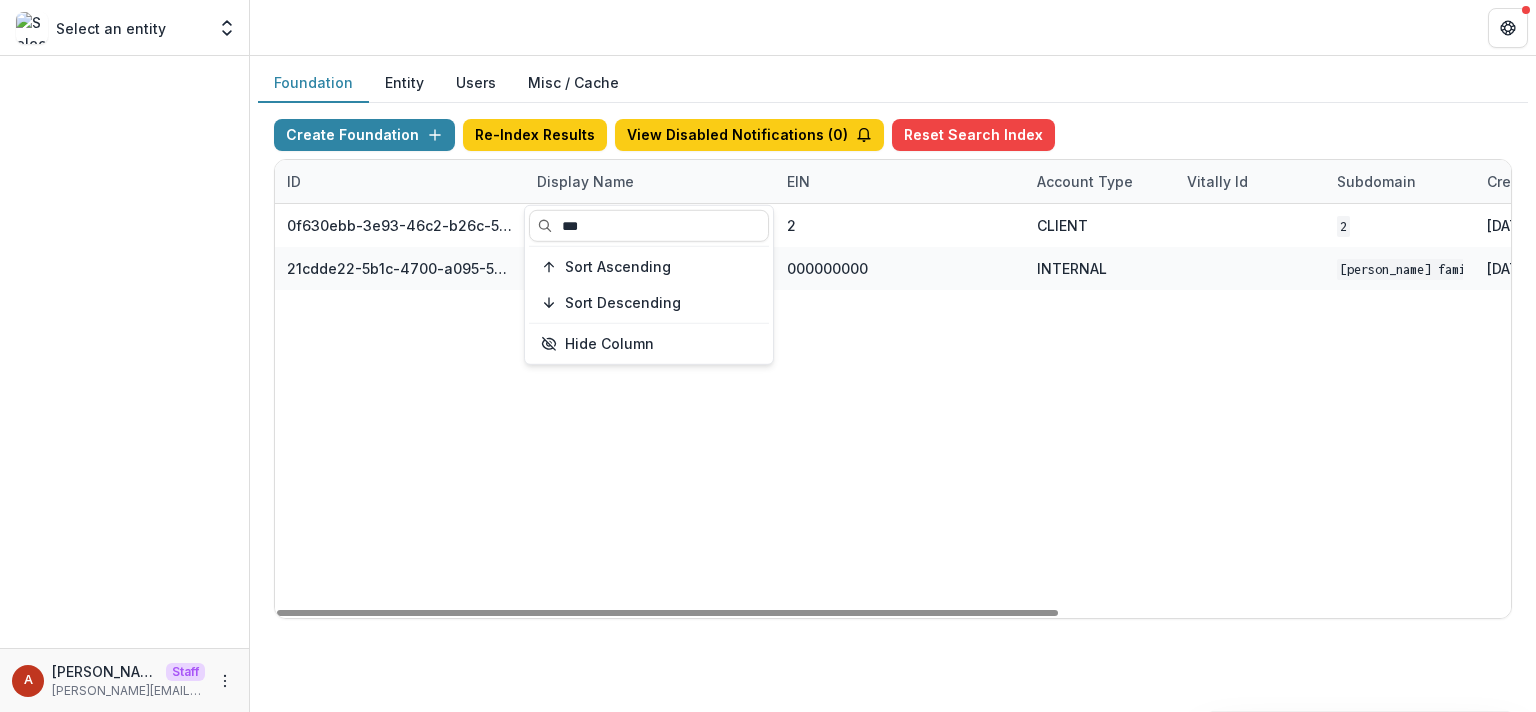 type on "***" 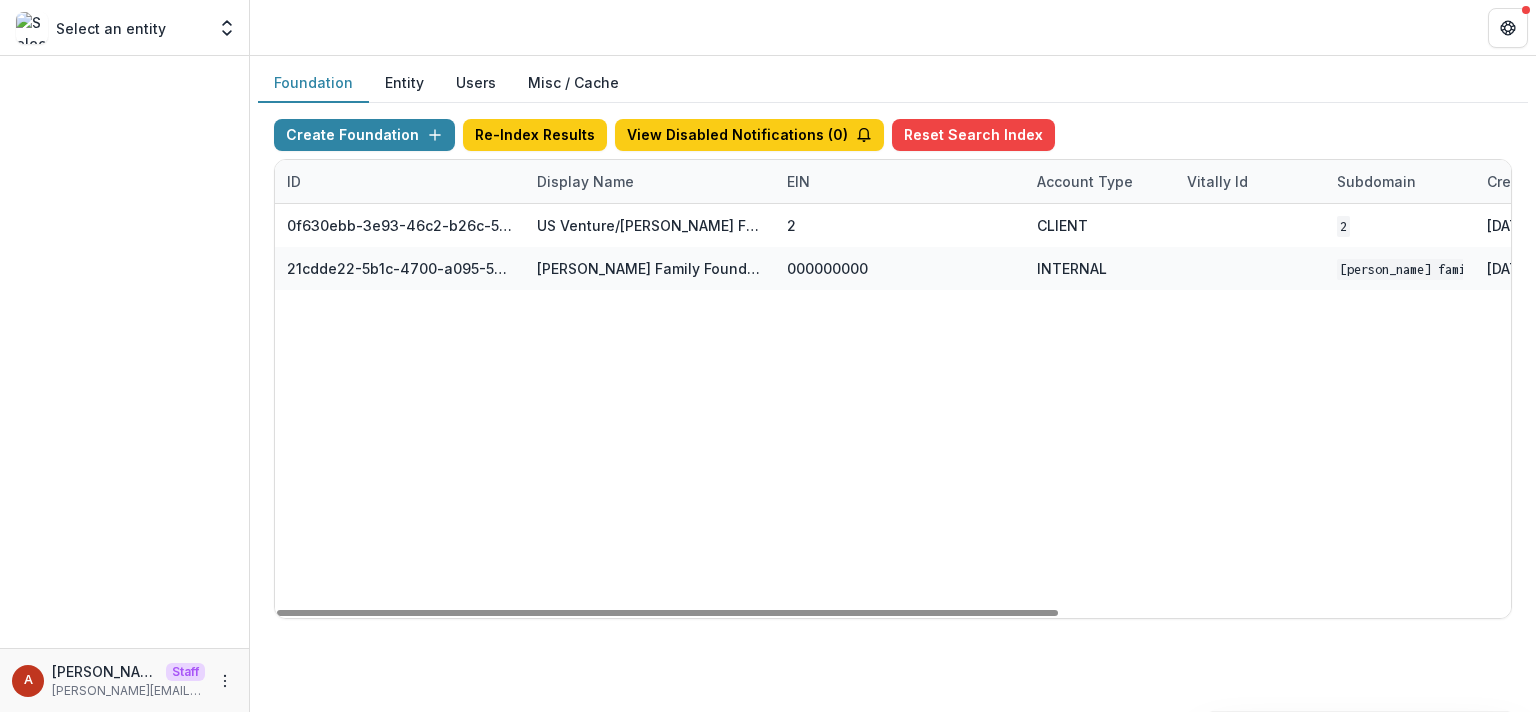 click at bounding box center [893, 27] 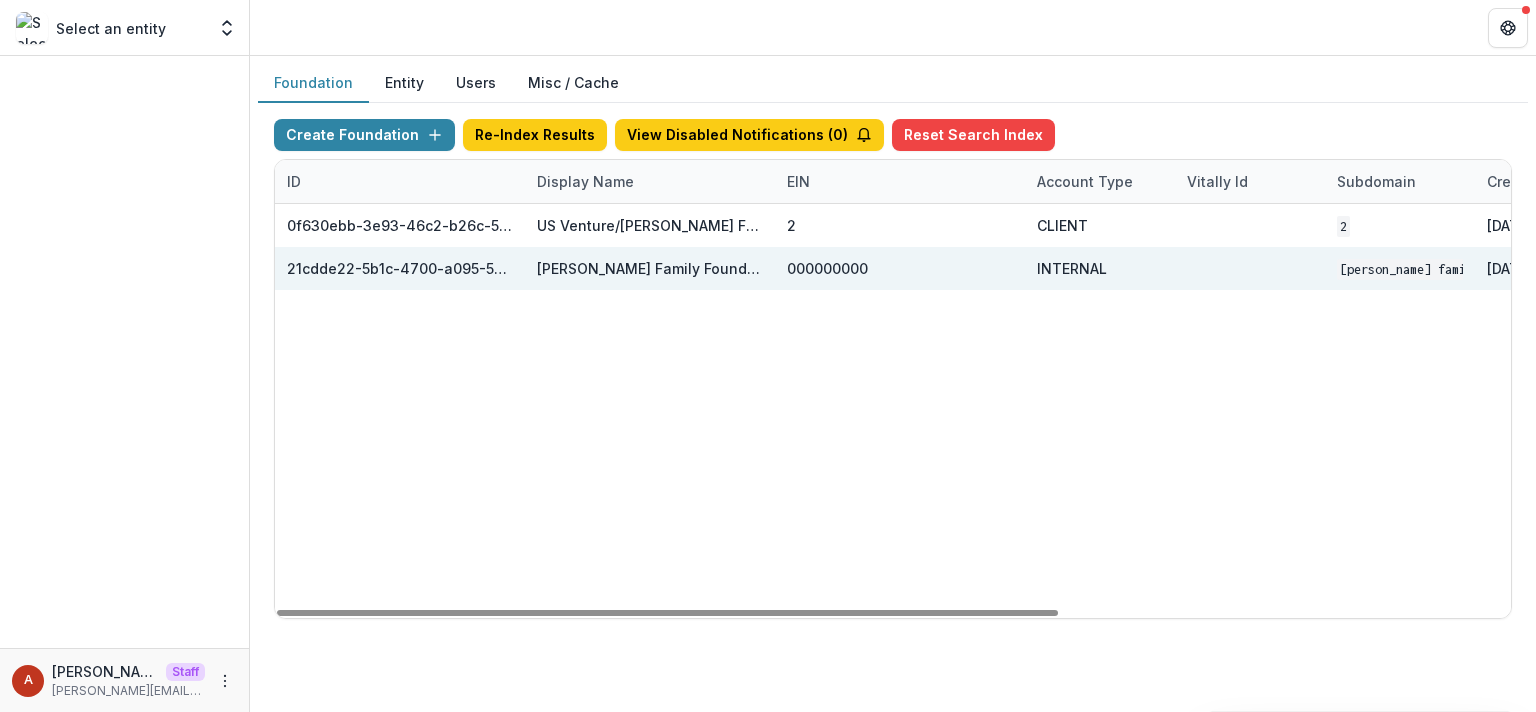 scroll, scrollTop: 0, scrollLeft: 713, axis: horizontal 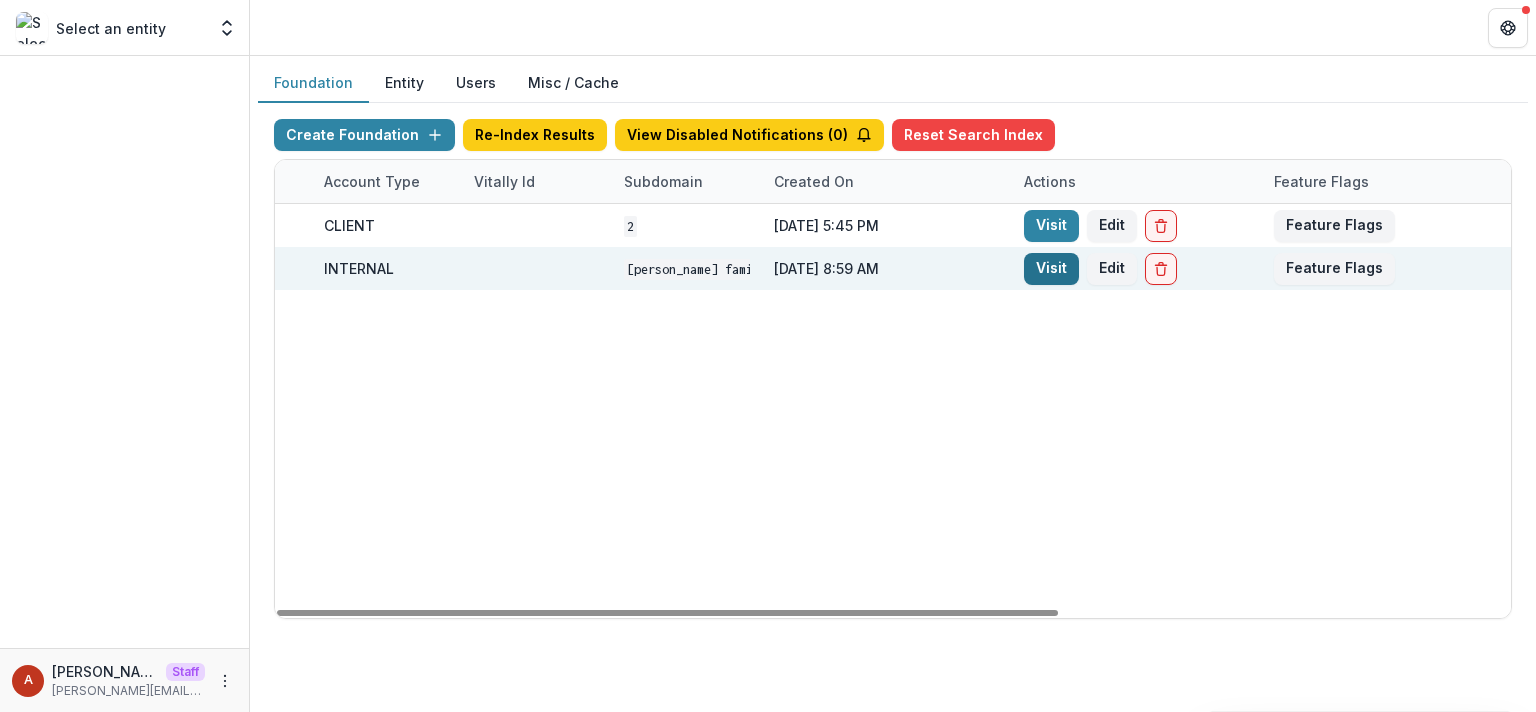 click on "Visit" at bounding box center [1051, 269] 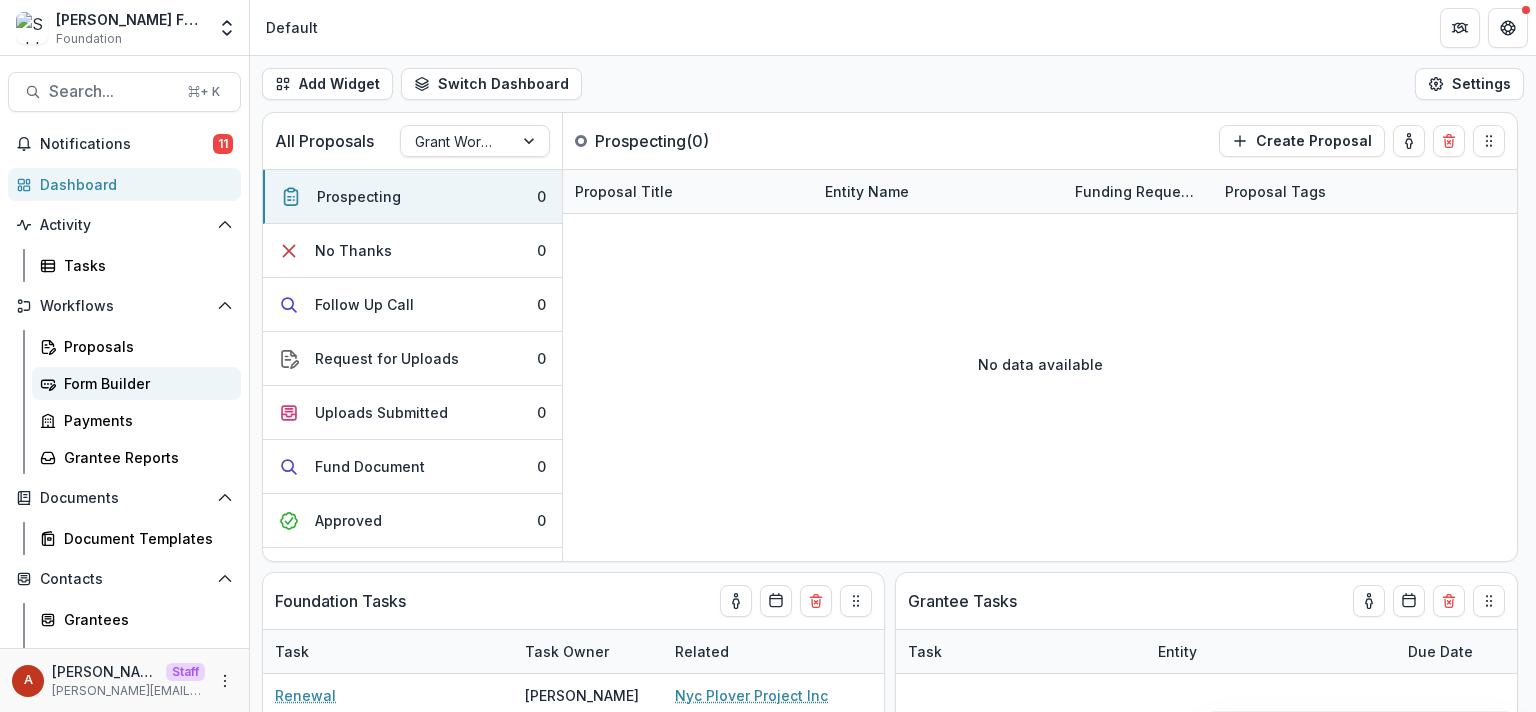 scroll, scrollTop: 142, scrollLeft: 0, axis: vertical 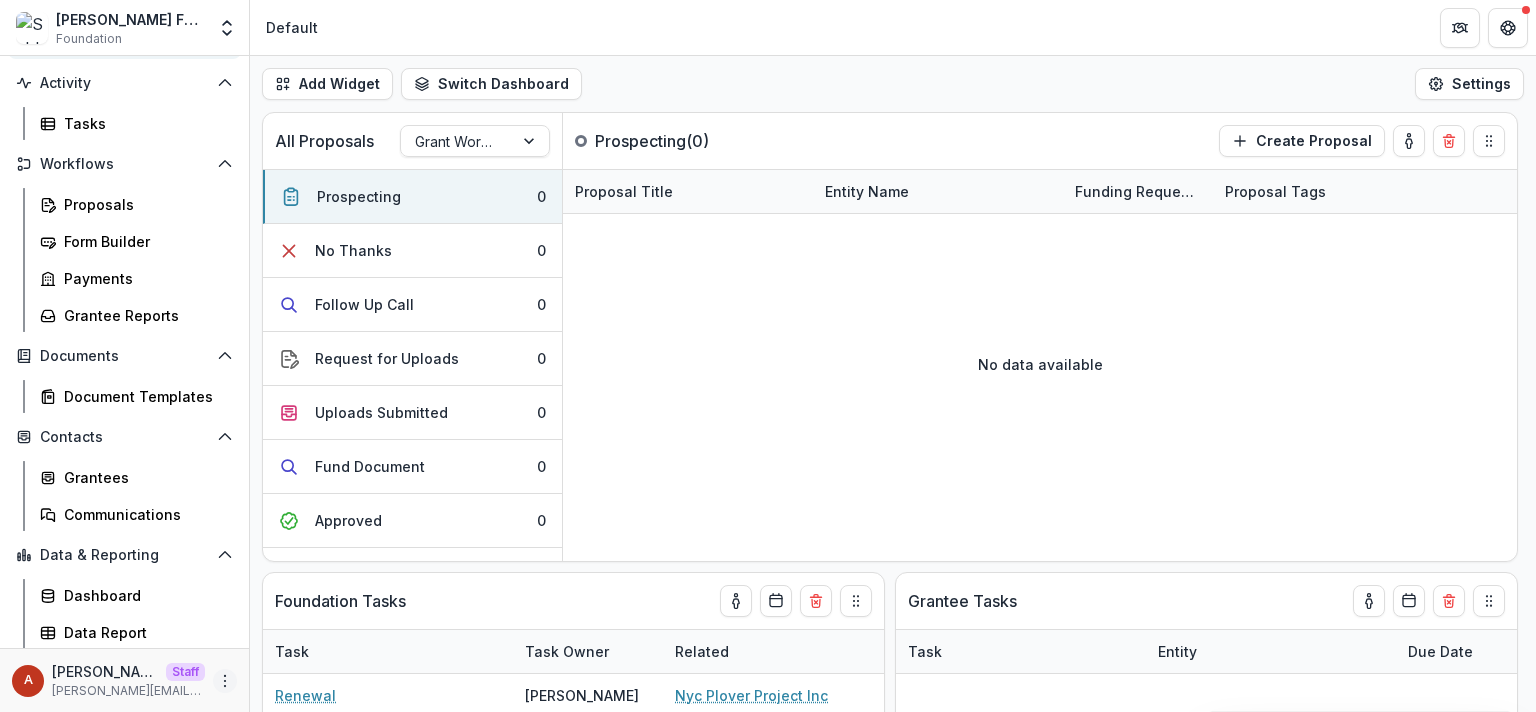 click 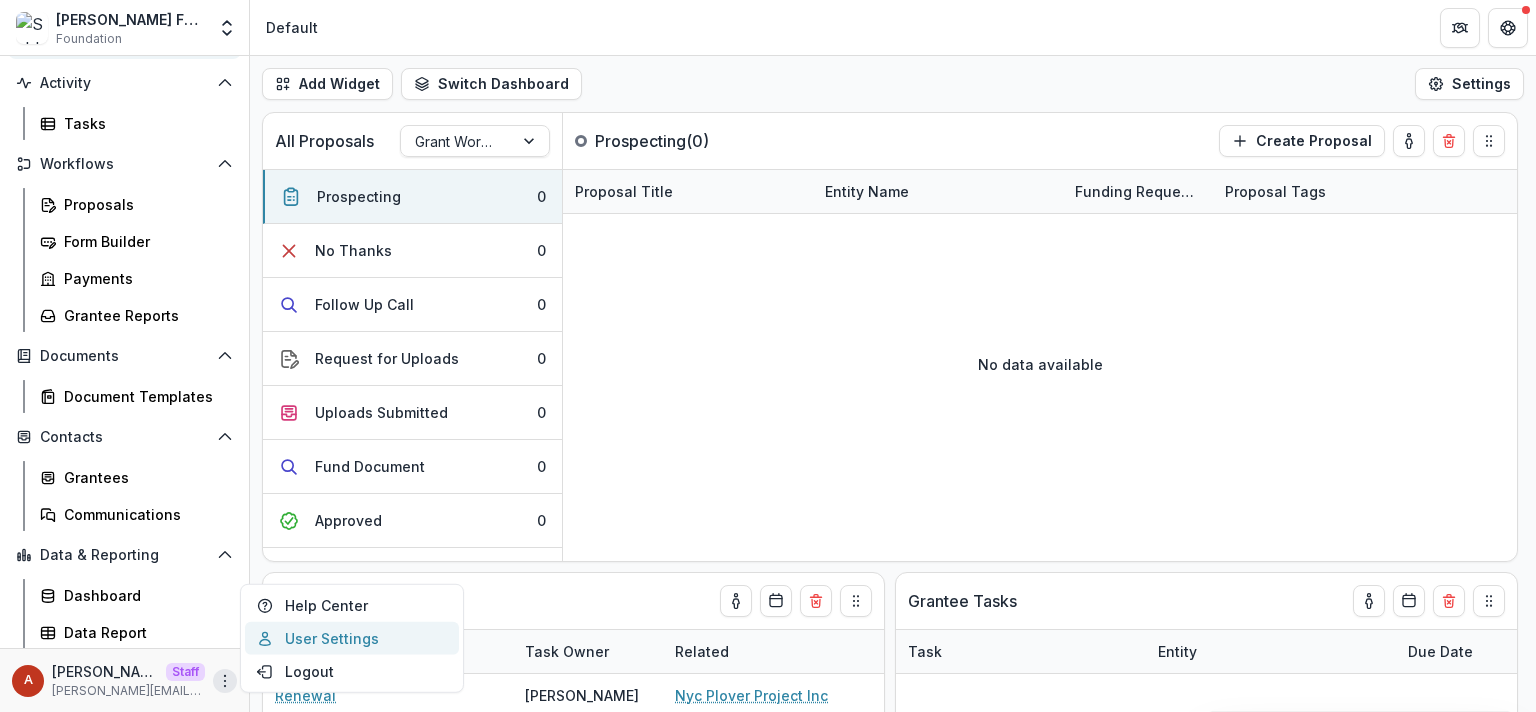 click on "User Settings" at bounding box center (352, 638) 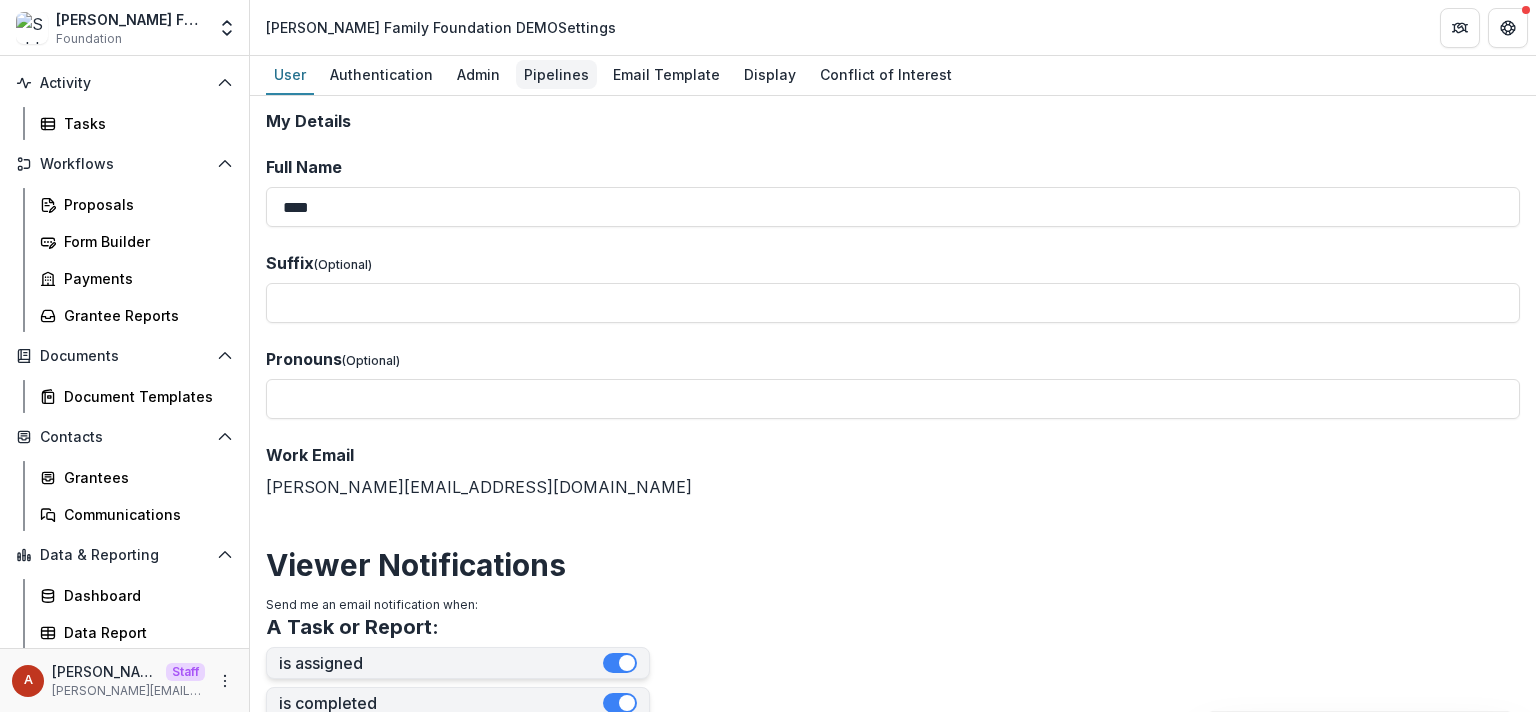 click on "Pipelines" at bounding box center [556, 74] 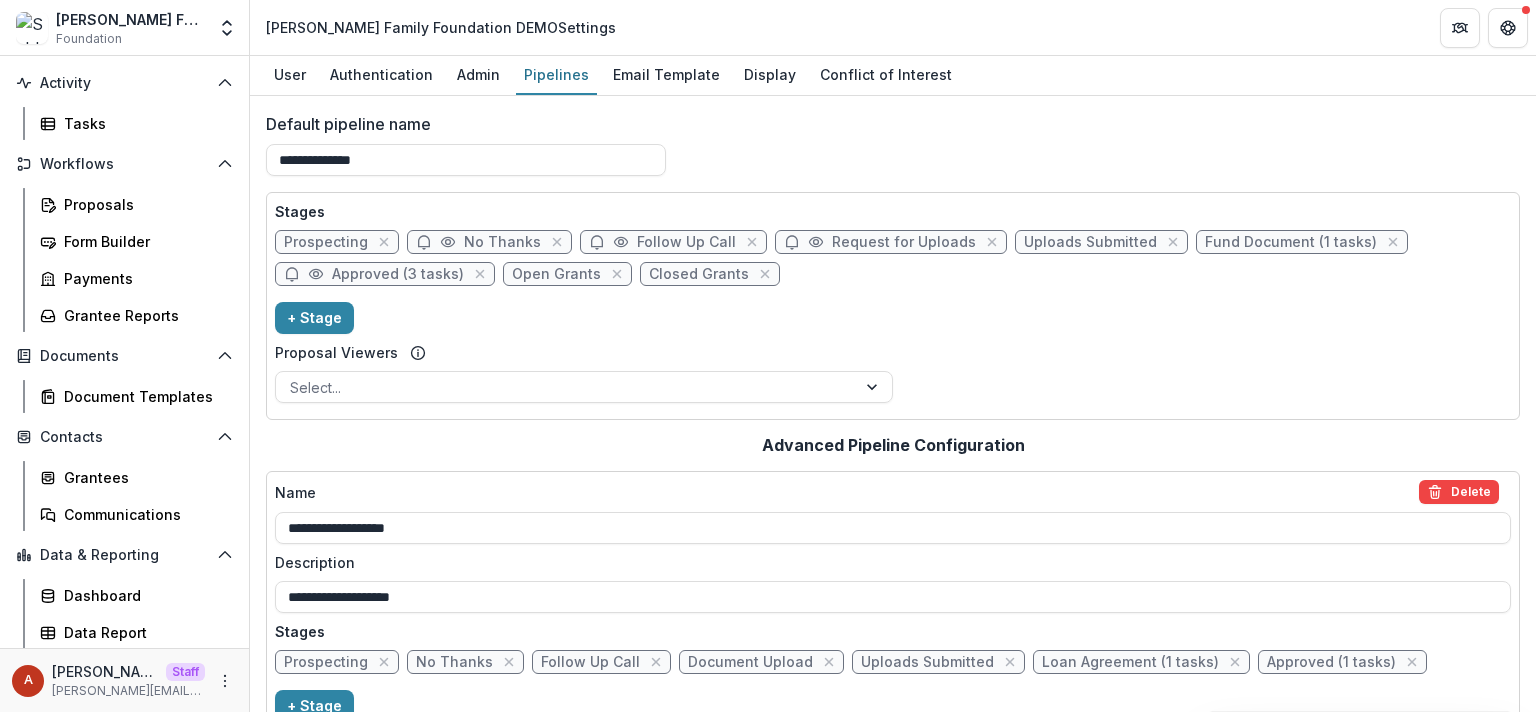 scroll, scrollTop: 150, scrollLeft: 0, axis: vertical 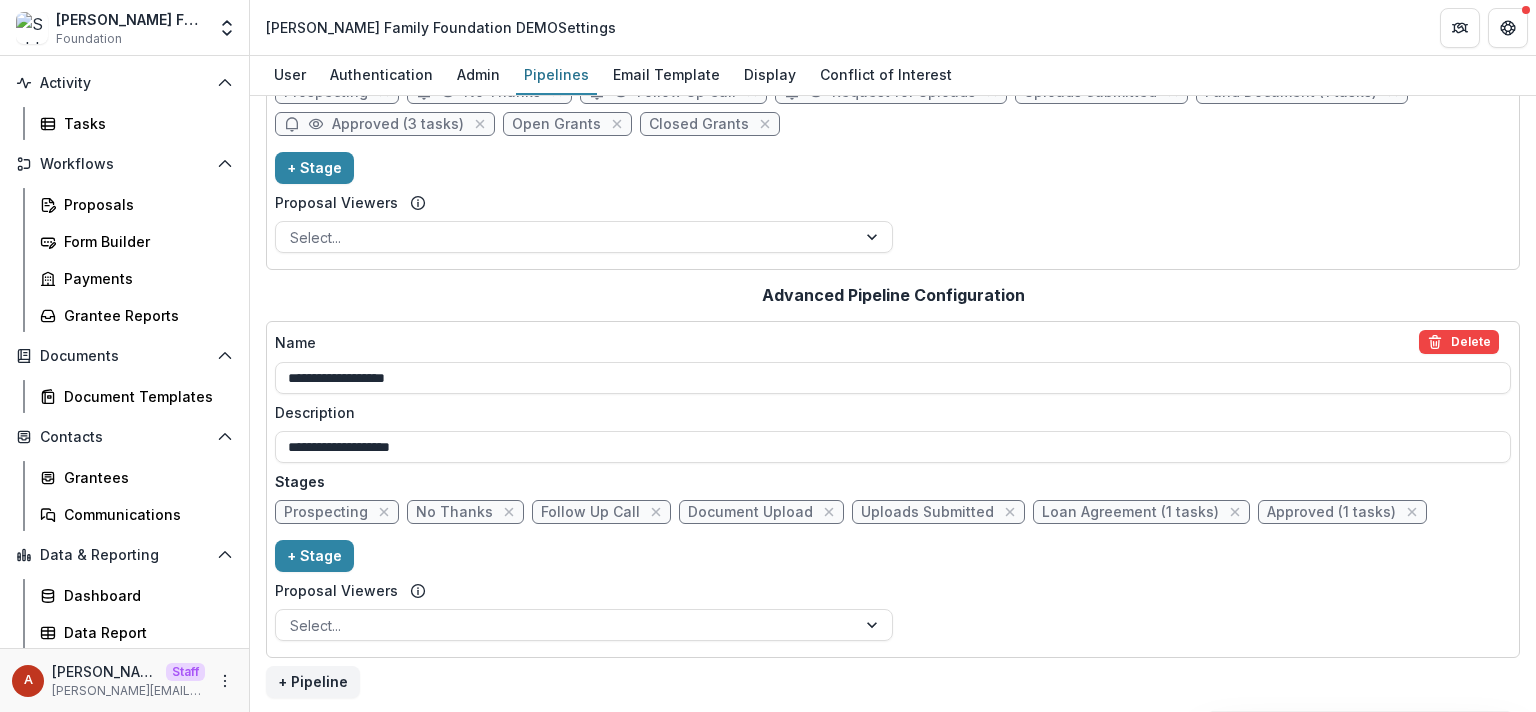 click on "Document Upload" at bounding box center (750, 512) 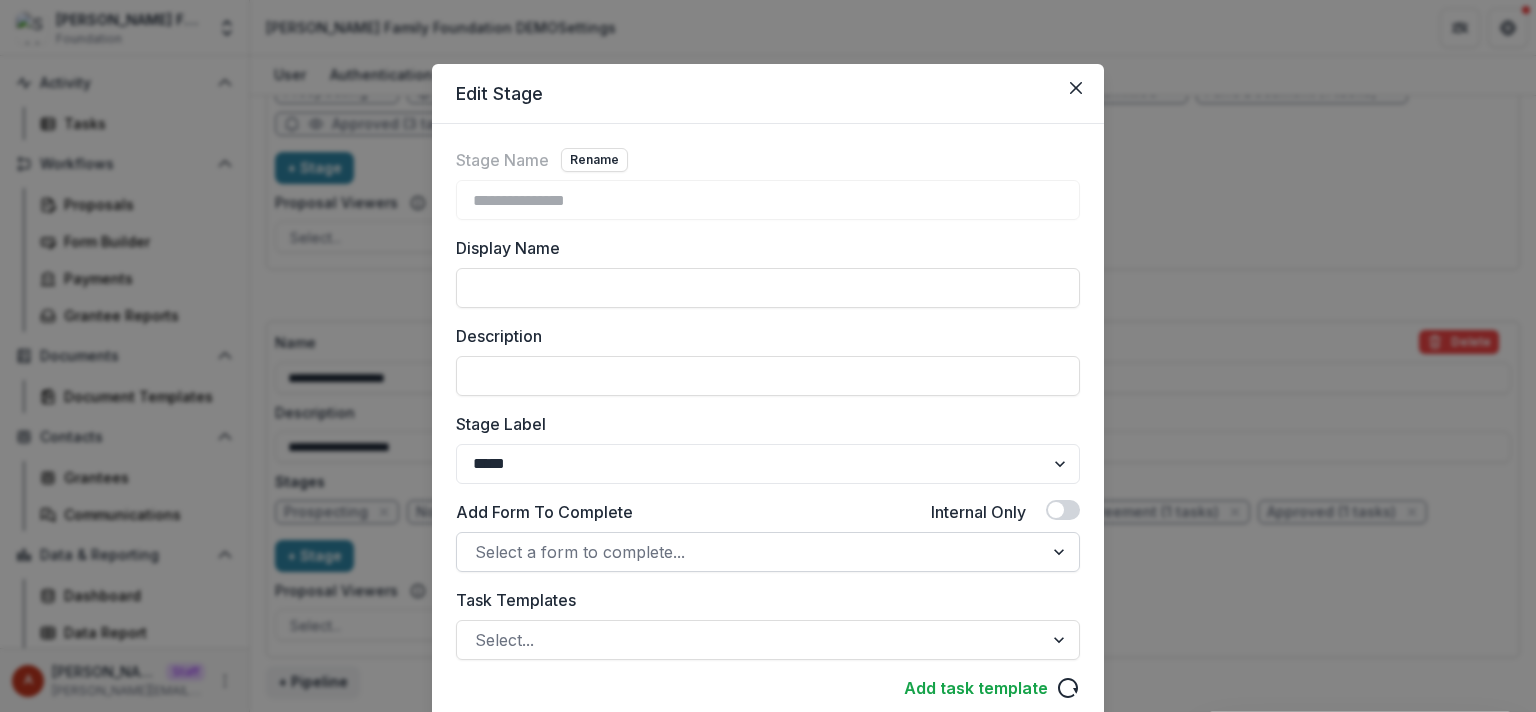 scroll, scrollTop: 260, scrollLeft: 0, axis: vertical 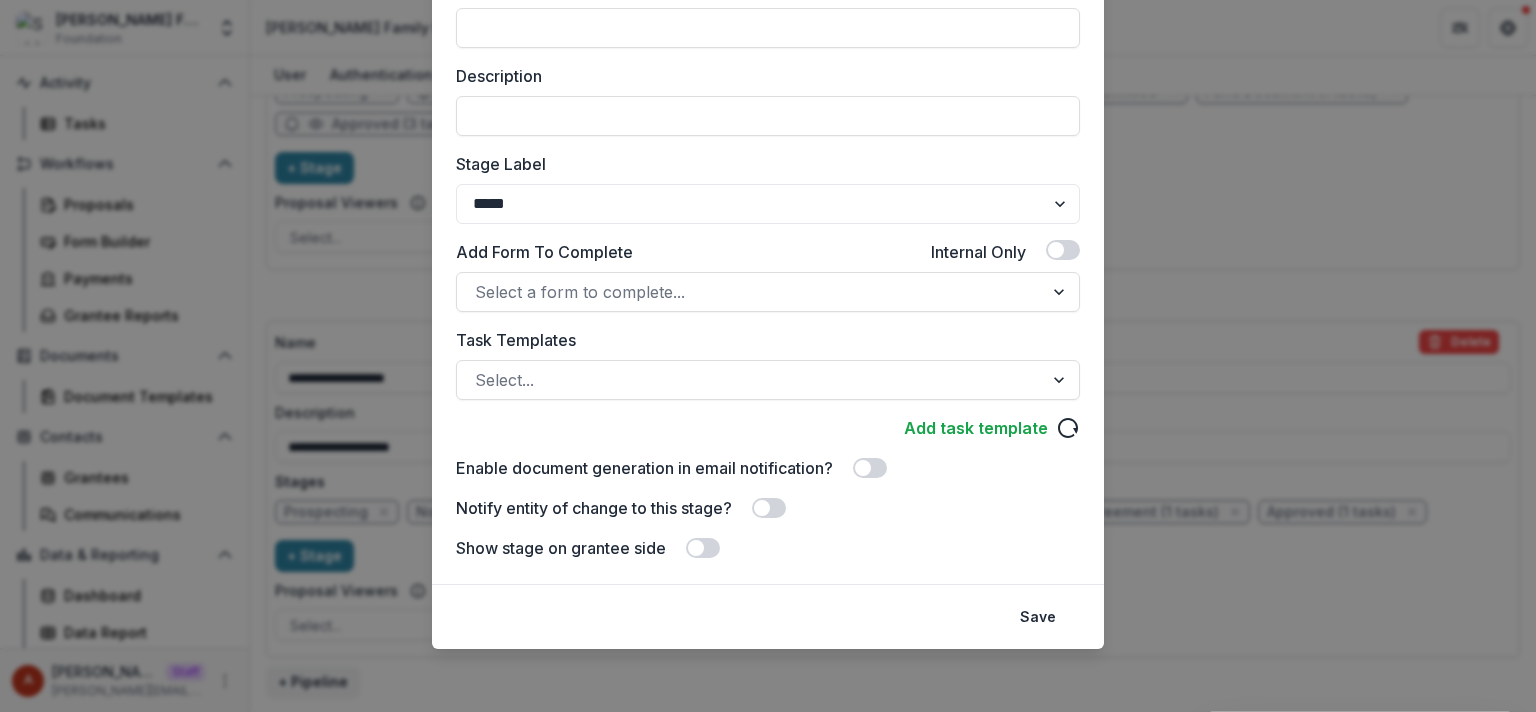 click at bounding box center (762, 508) 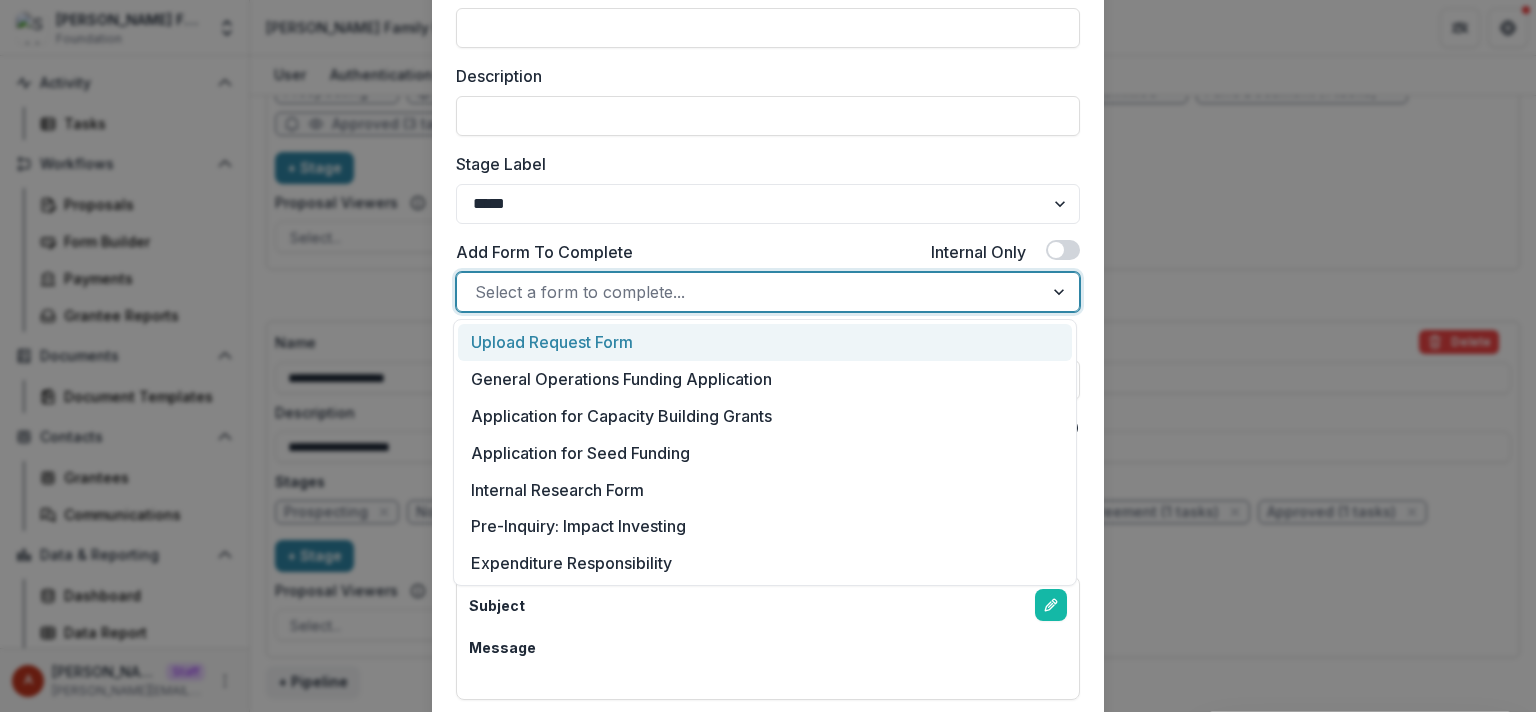 click at bounding box center (750, 292) 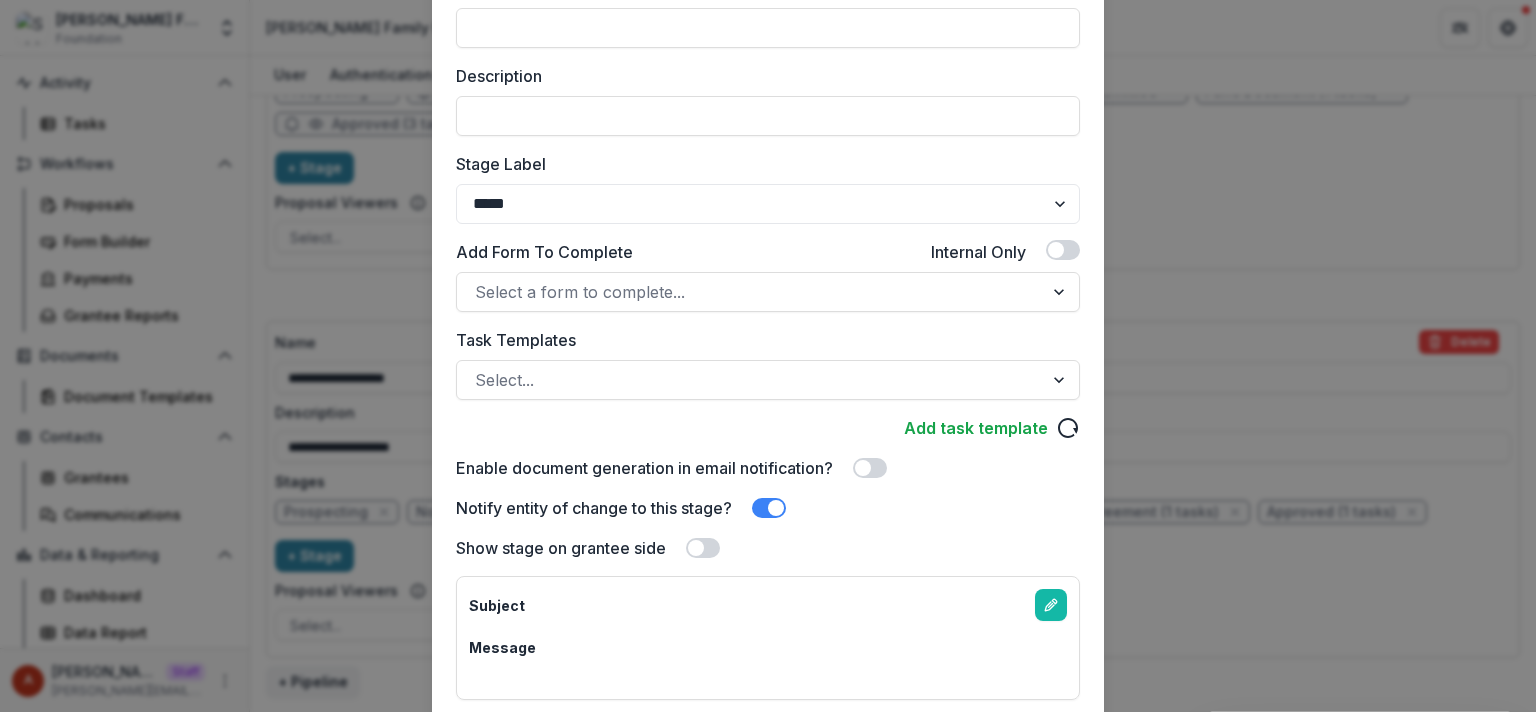 scroll, scrollTop: 400, scrollLeft: 0, axis: vertical 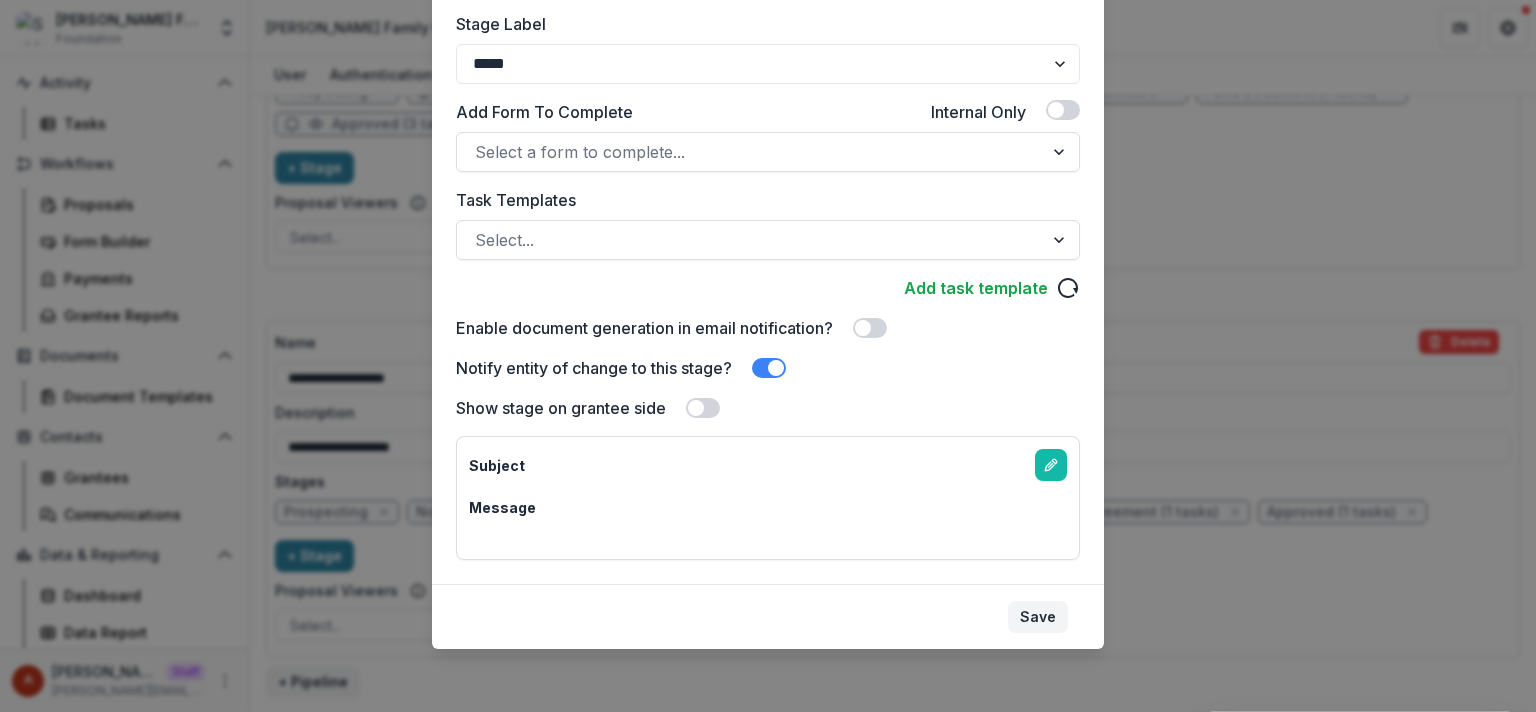 click on "Save" at bounding box center [1038, 617] 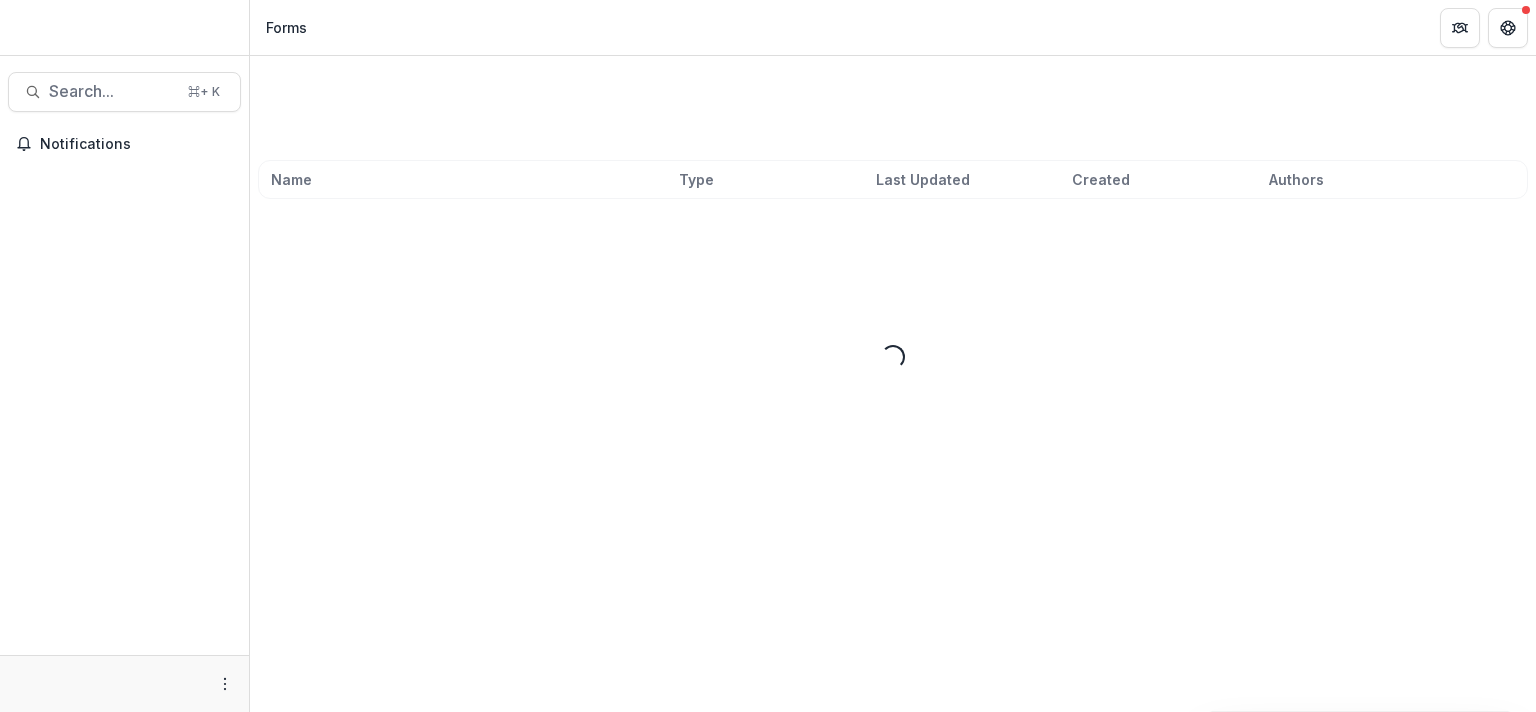 scroll, scrollTop: 0, scrollLeft: 0, axis: both 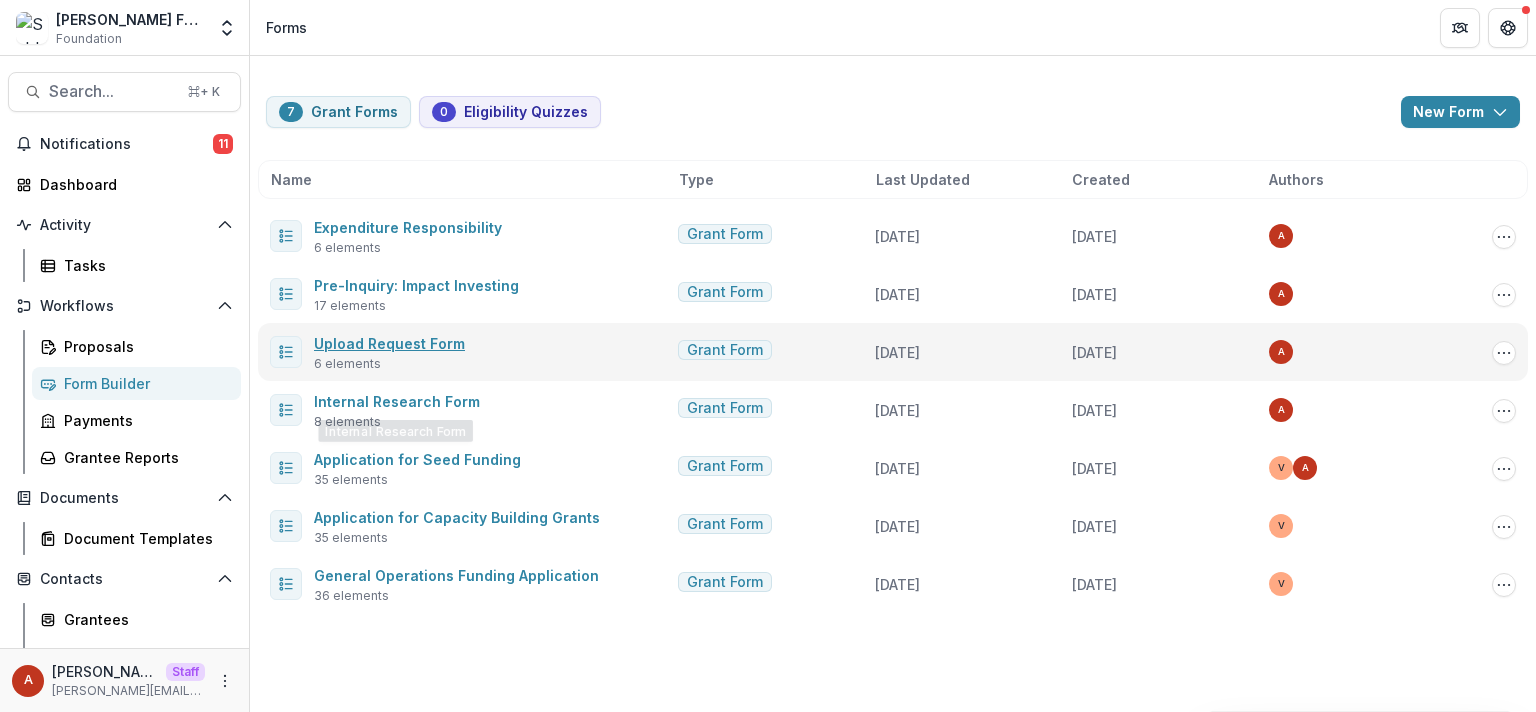 click on "Upload Request Form" at bounding box center [389, 343] 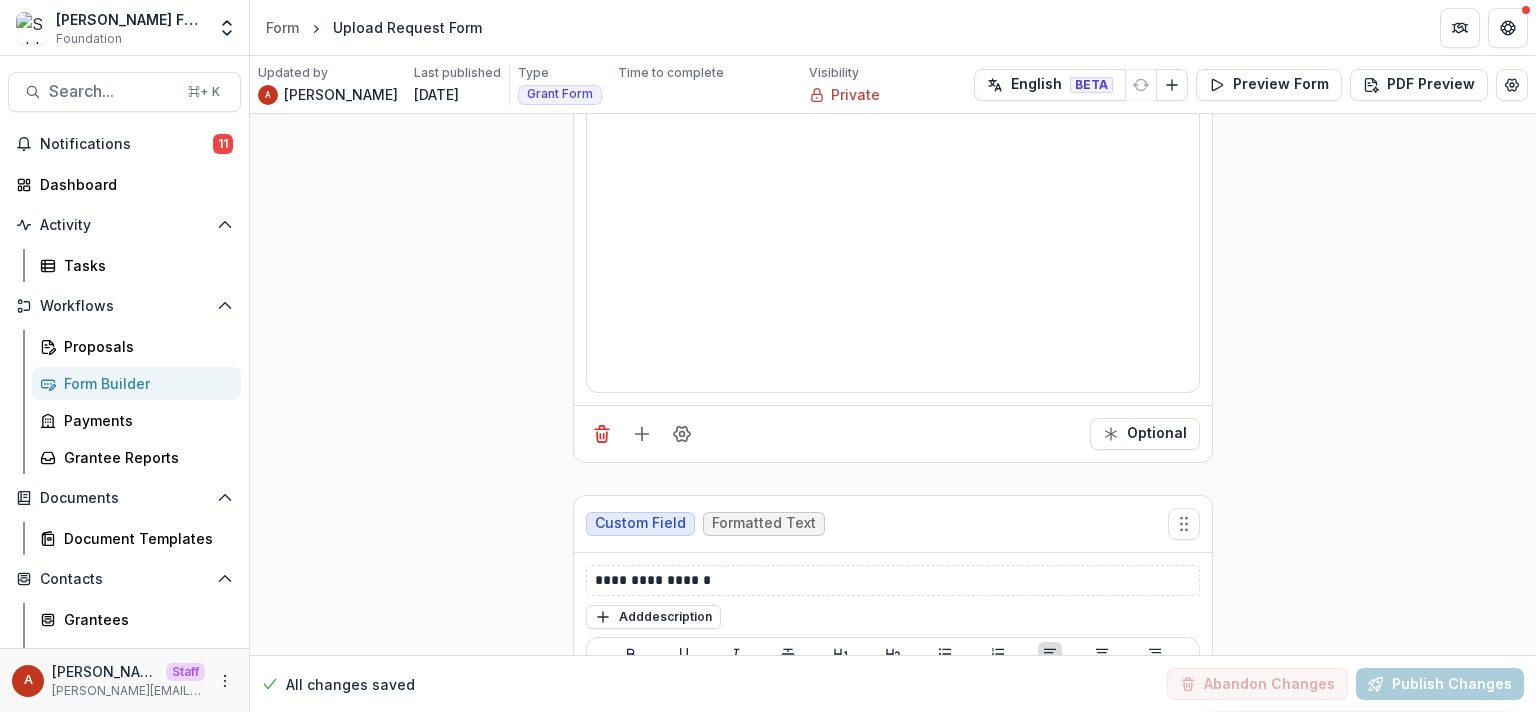 scroll, scrollTop: 1989, scrollLeft: 0, axis: vertical 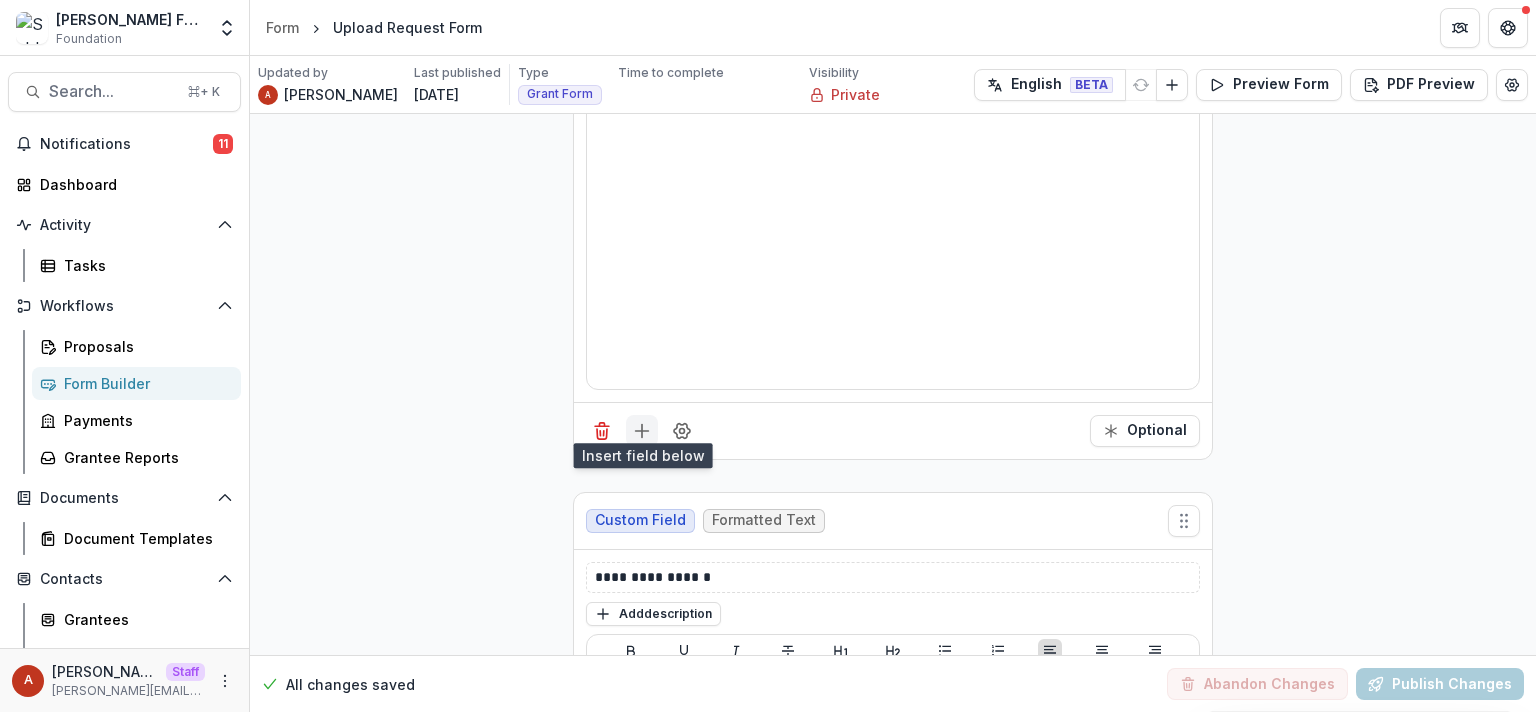 click 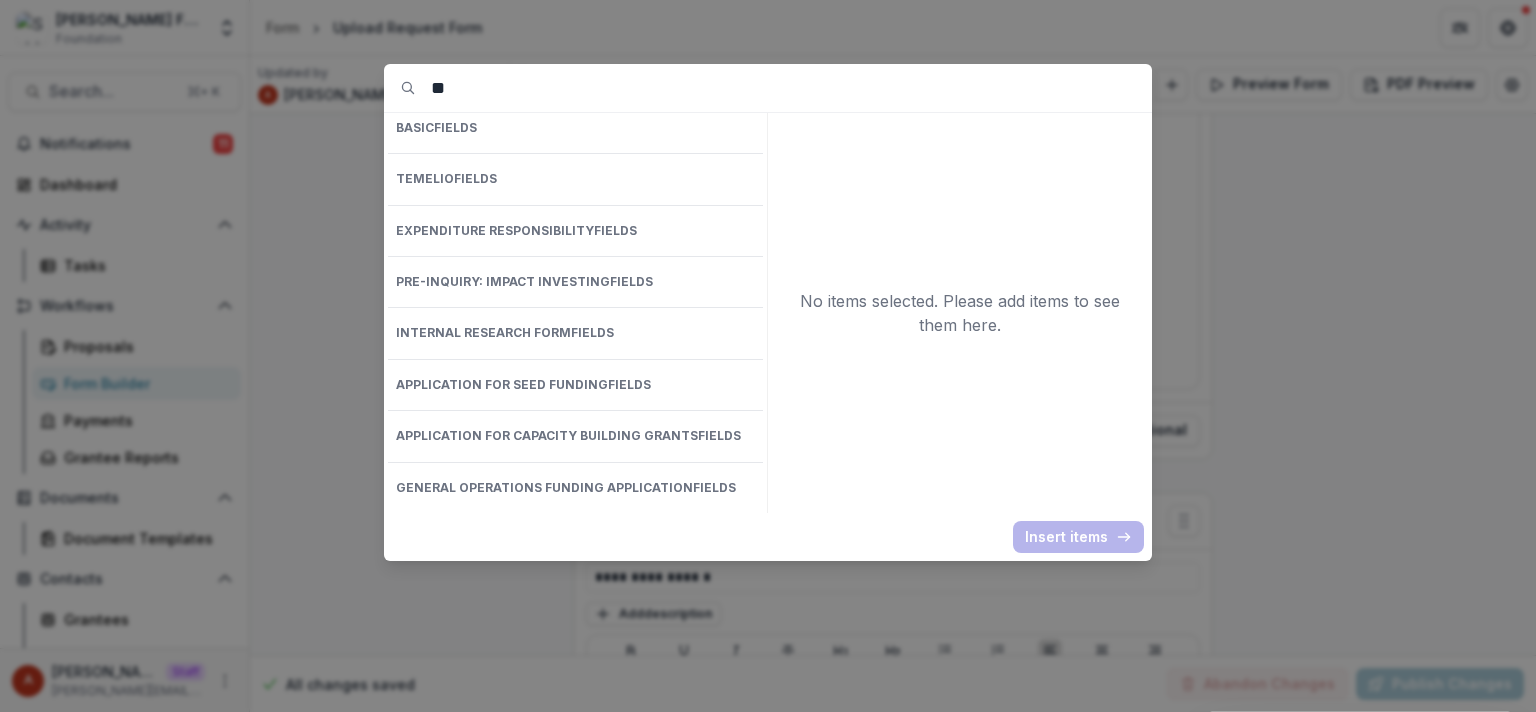 type on "*" 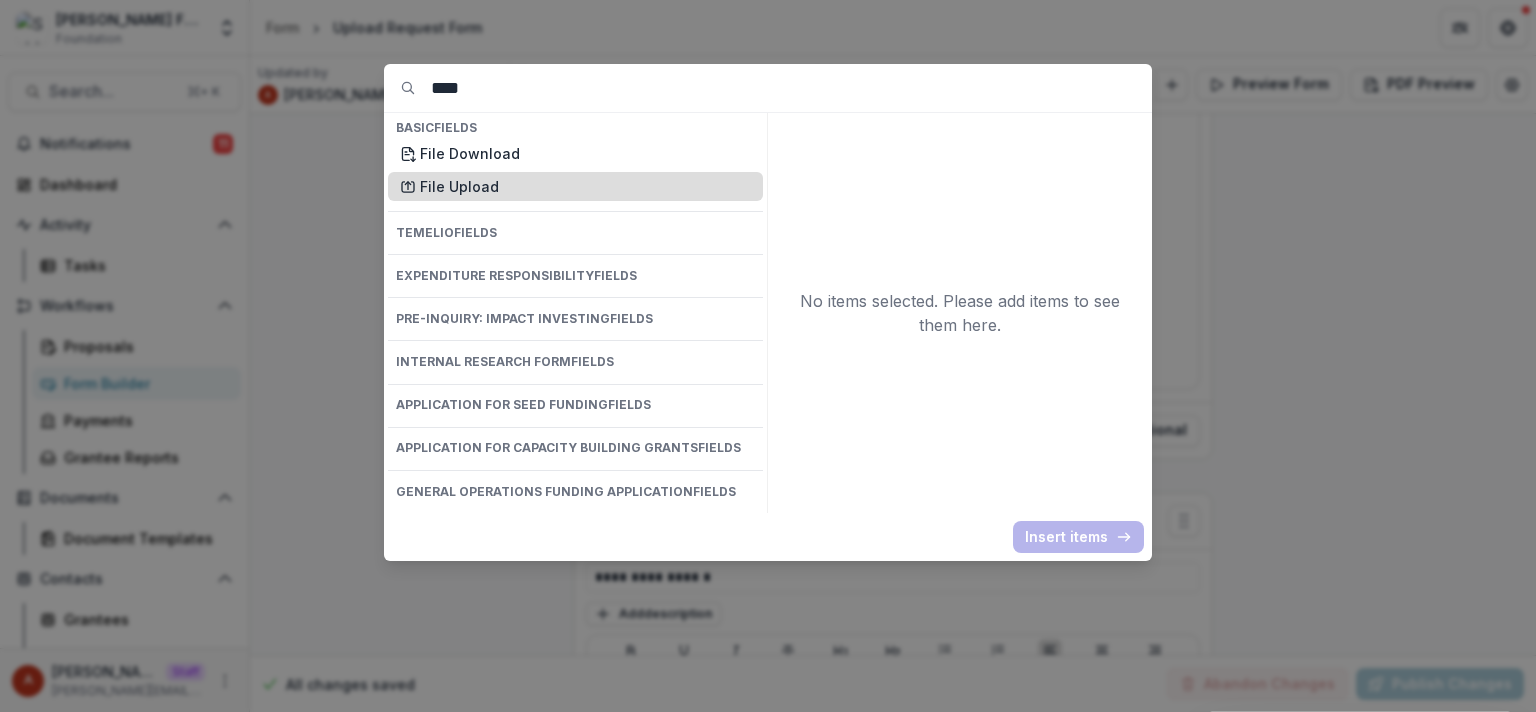 type on "****" 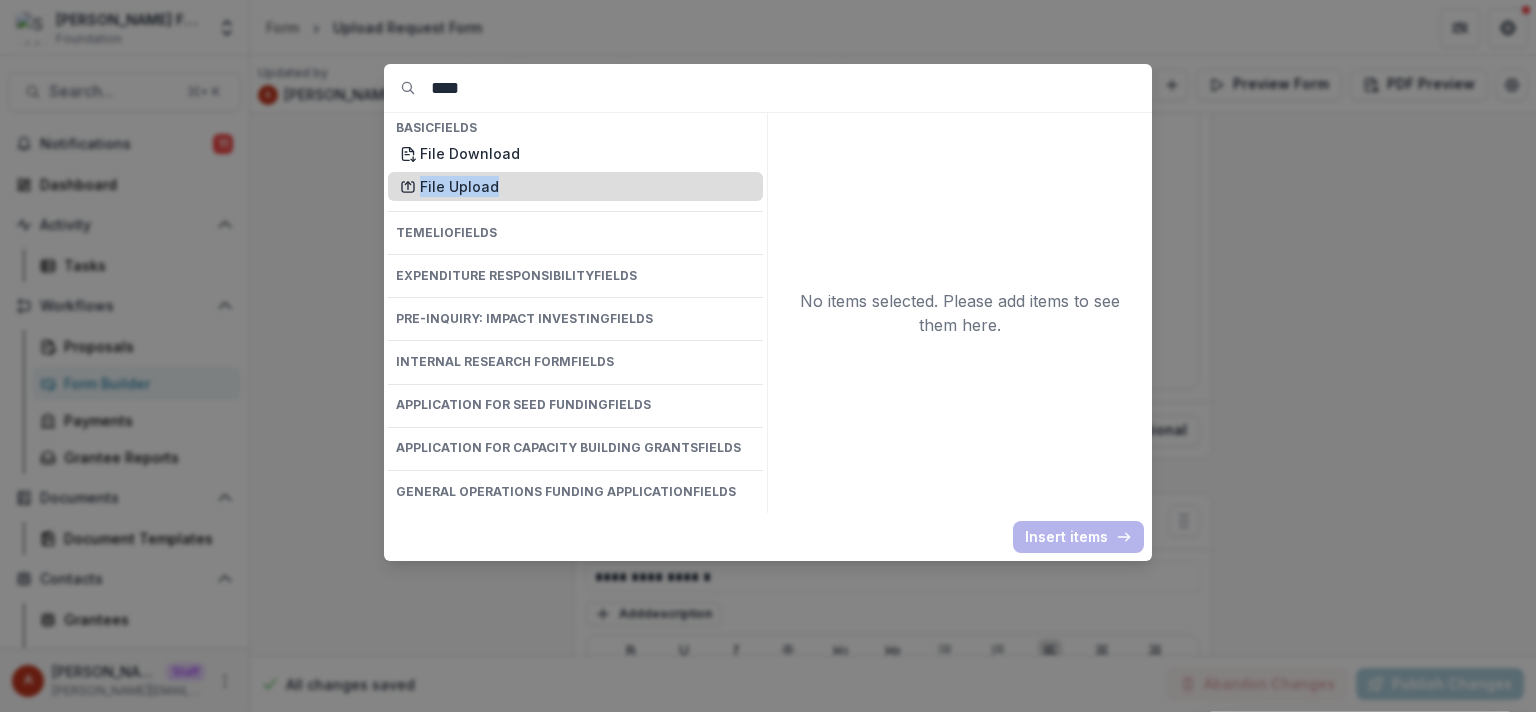 click on "File Upload" at bounding box center [585, 186] 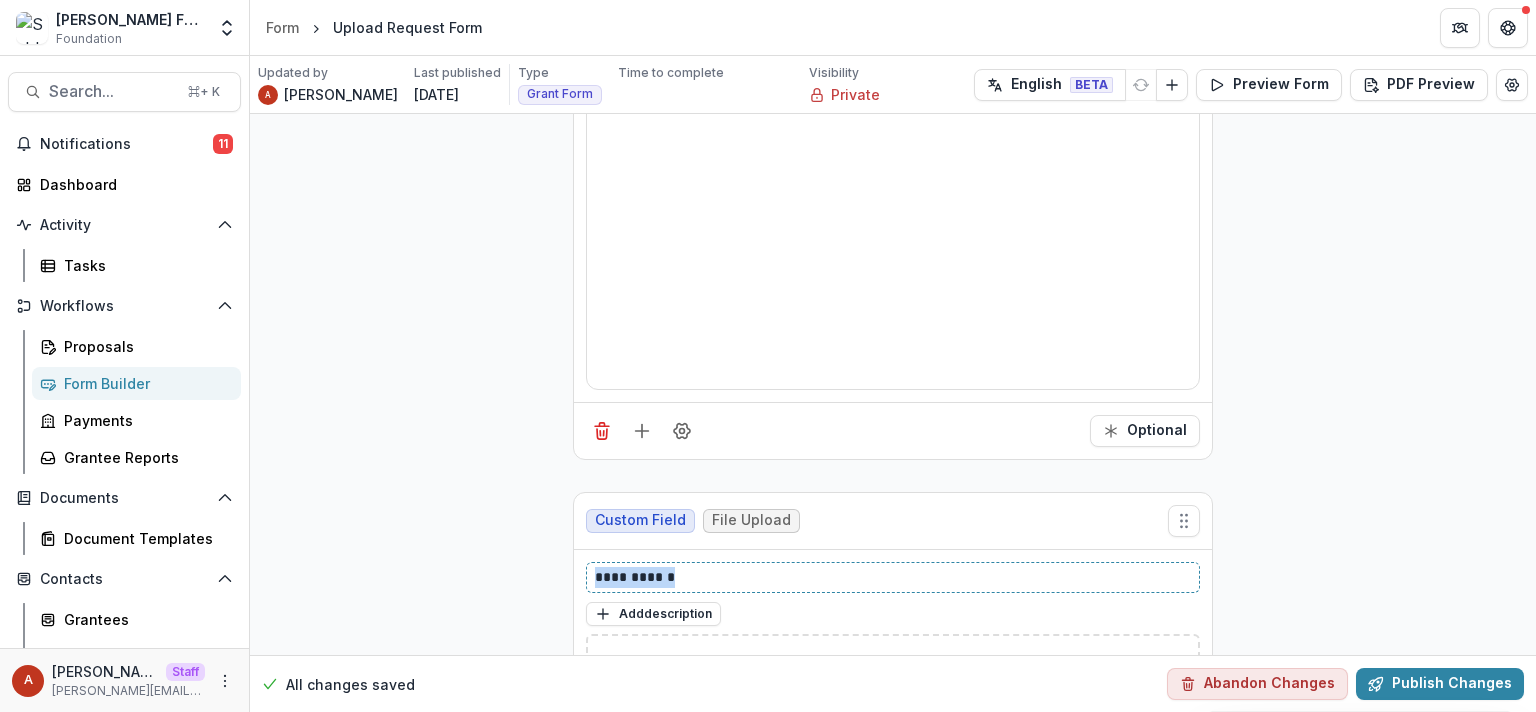 drag, startPoint x: 676, startPoint y: 560, endPoint x: 459, endPoint y: 544, distance: 217.58907 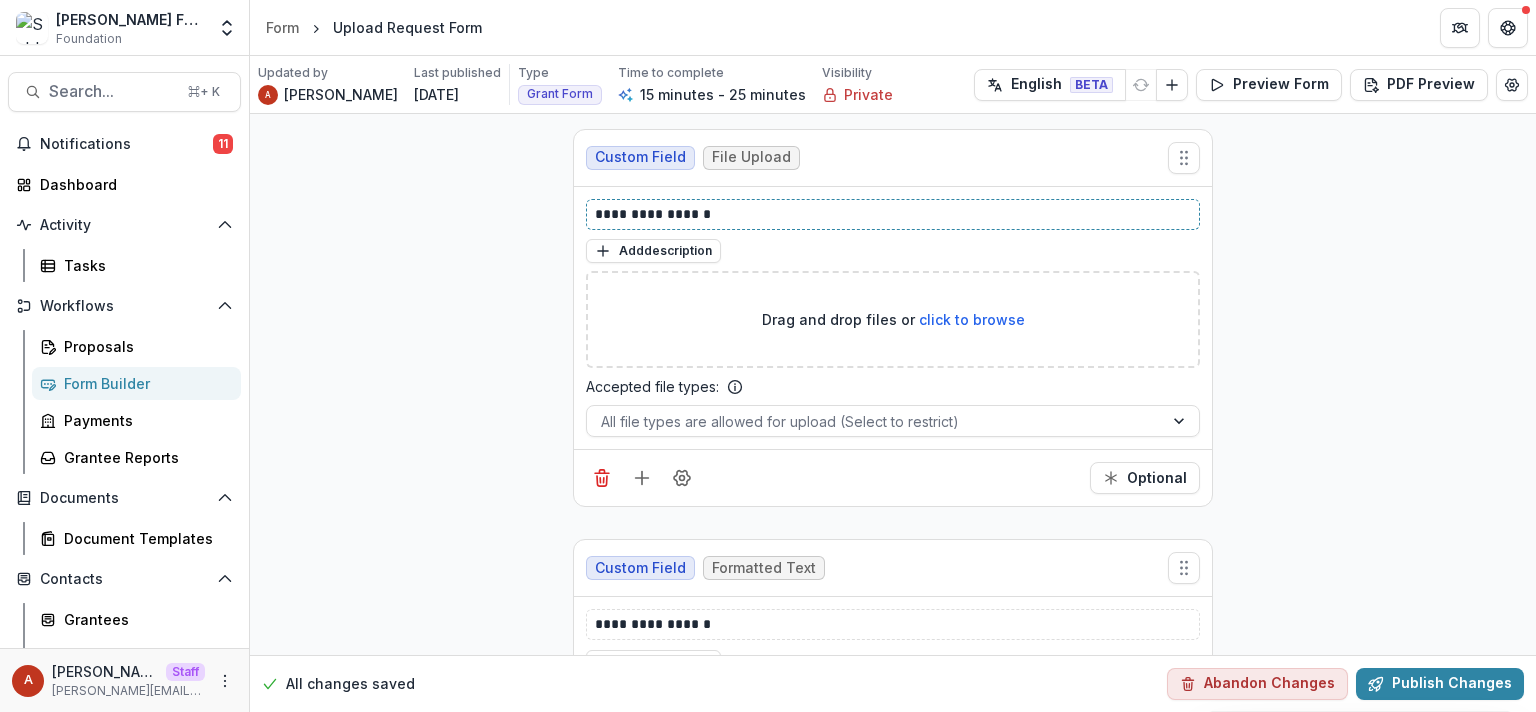 scroll, scrollTop: 2351, scrollLeft: 0, axis: vertical 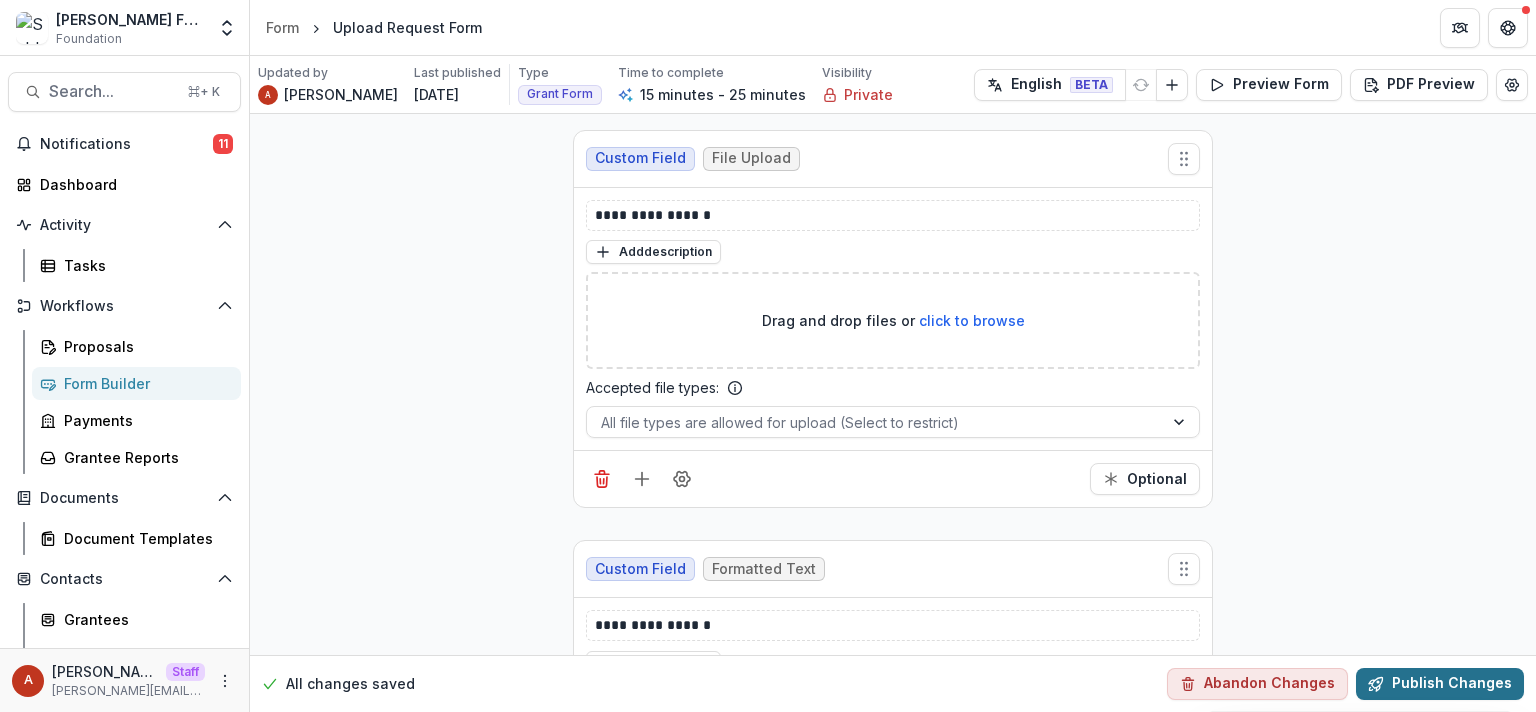 click on "Publish Changes" at bounding box center [1440, 684] 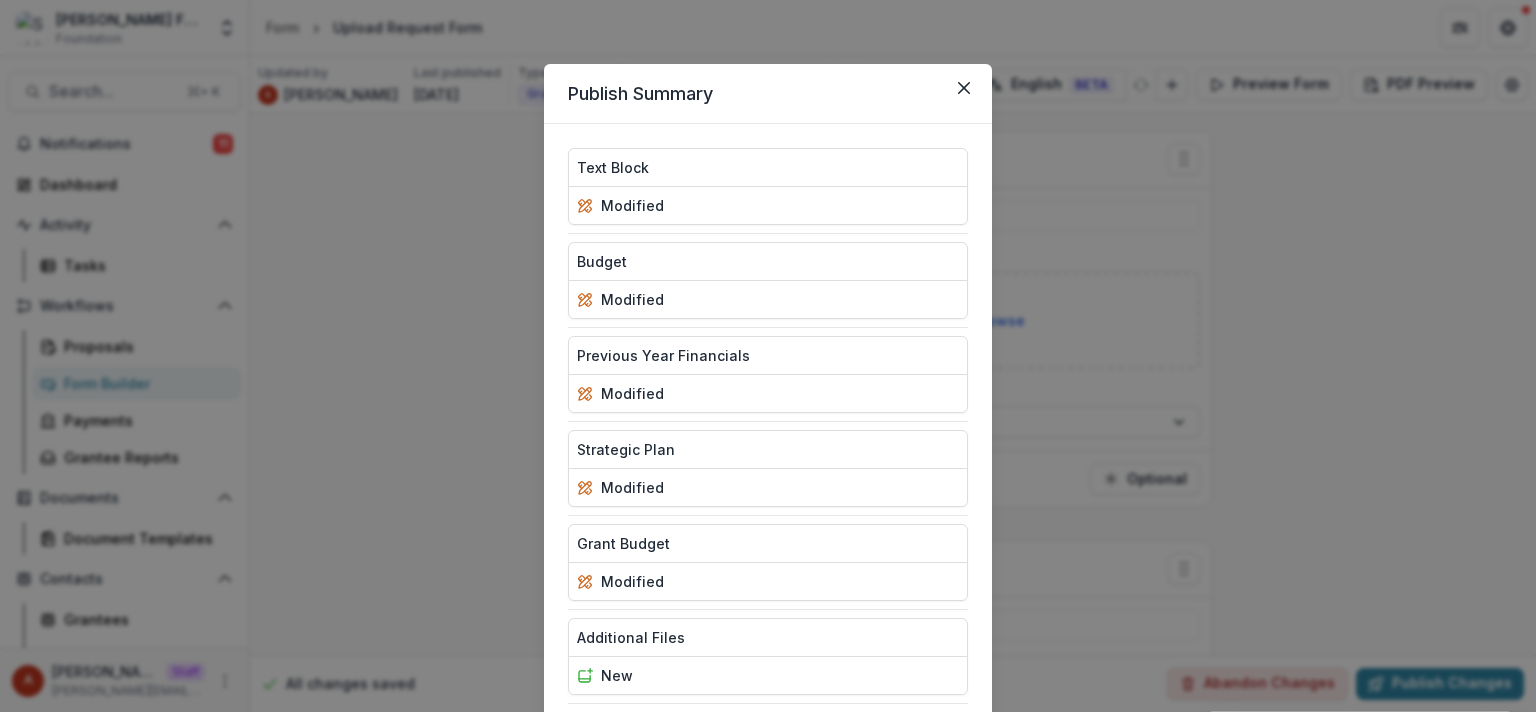 scroll, scrollTop: 224, scrollLeft: 0, axis: vertical 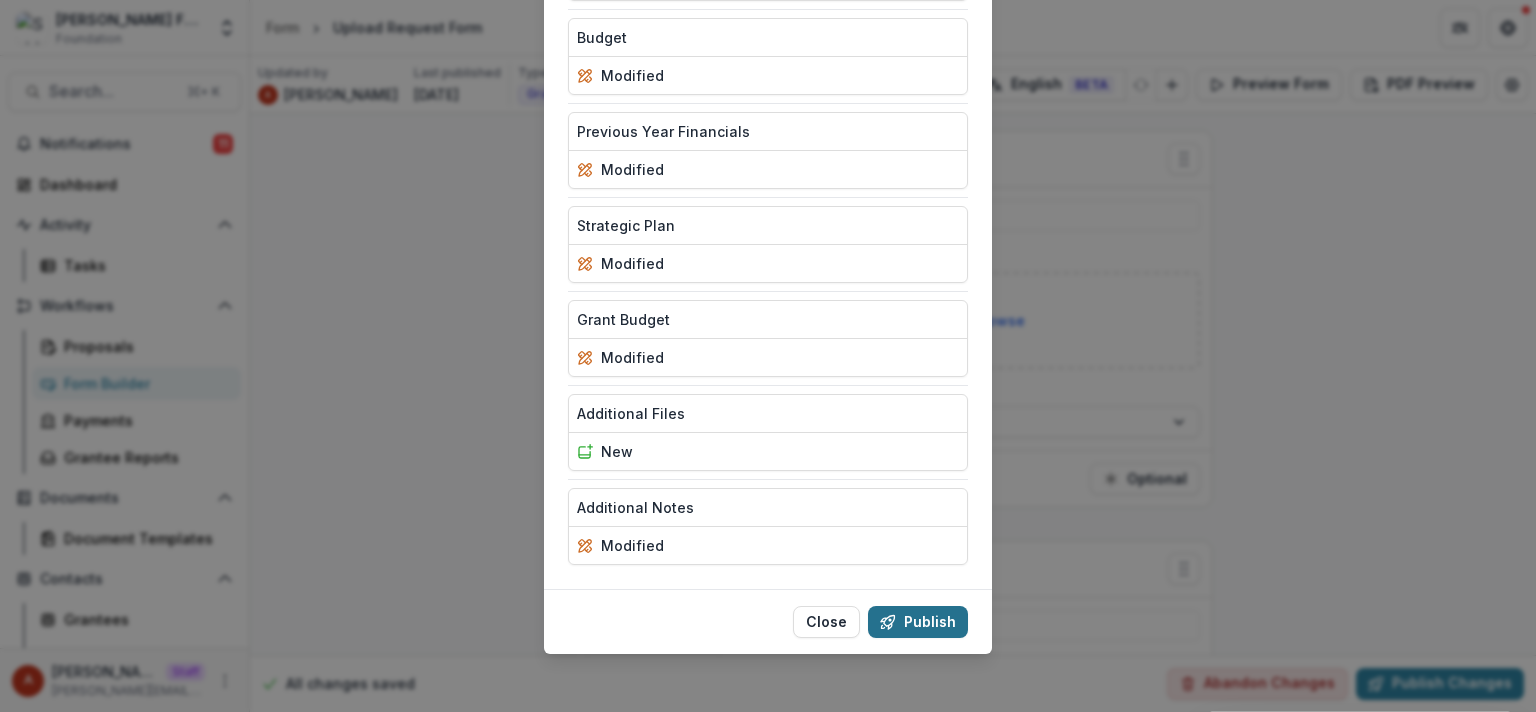 click 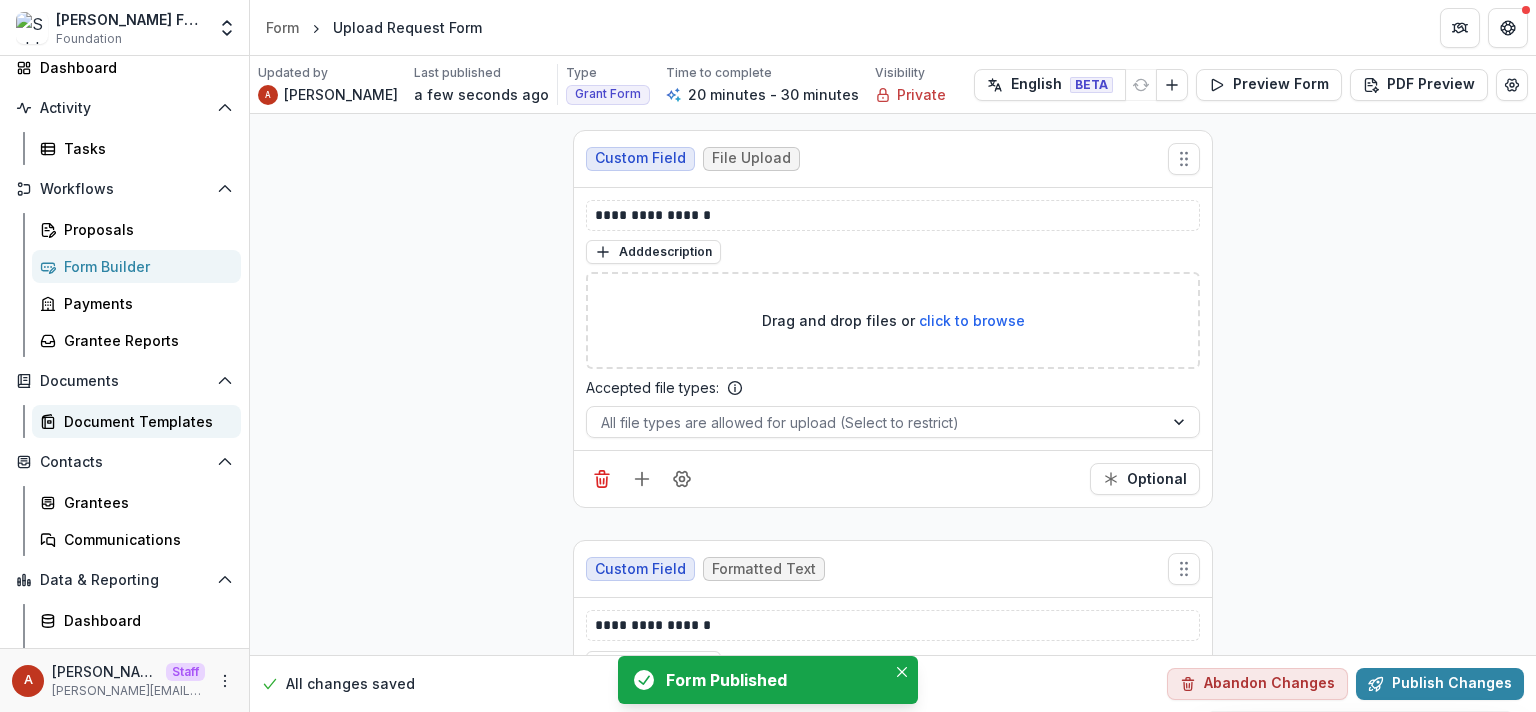 scroll, scrollTop: 142, scrollLeft: 0, axis: vertical 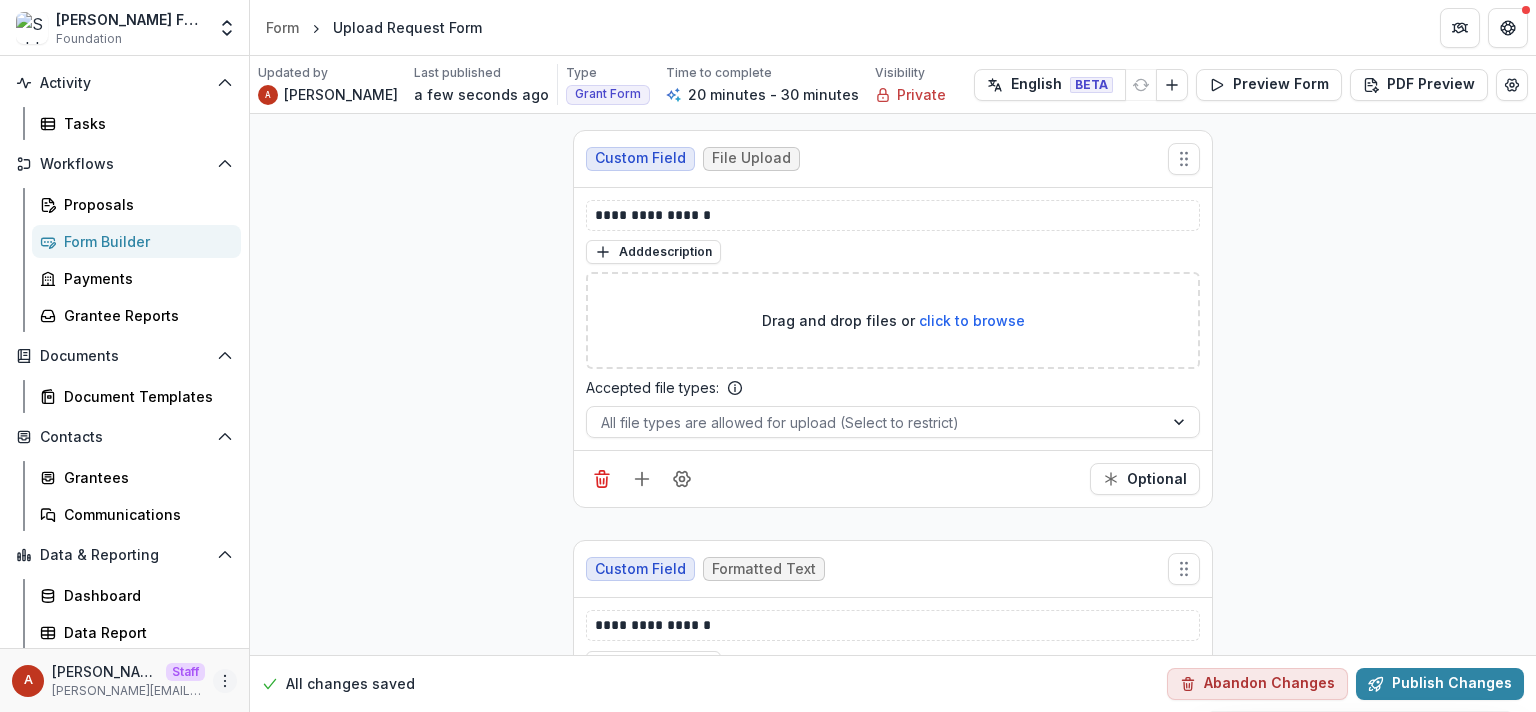 click at bounding box center (225, 681) 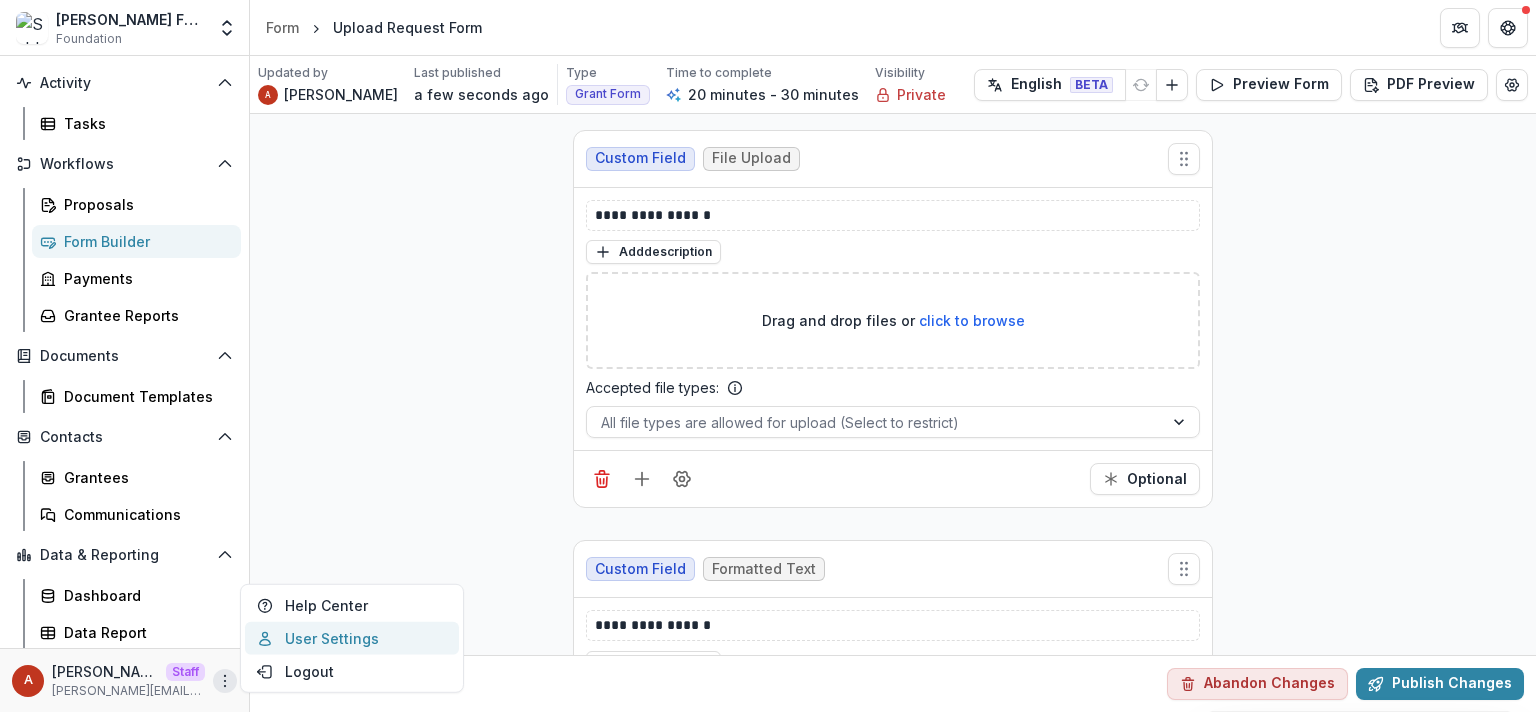 click on "User Settings" at bounding box center (352, 638) 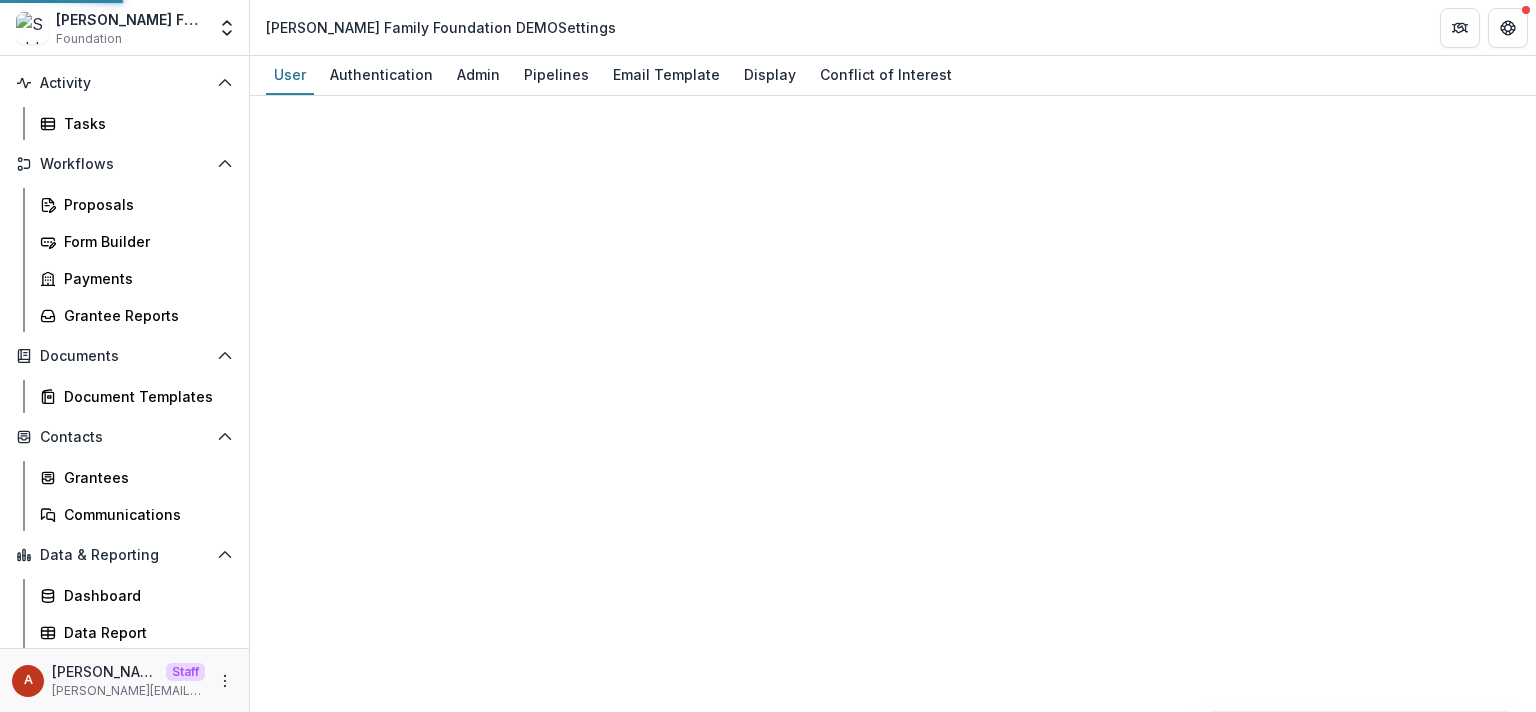 scroll, scrollTop: 0, scrollLeft: 0, axis: both 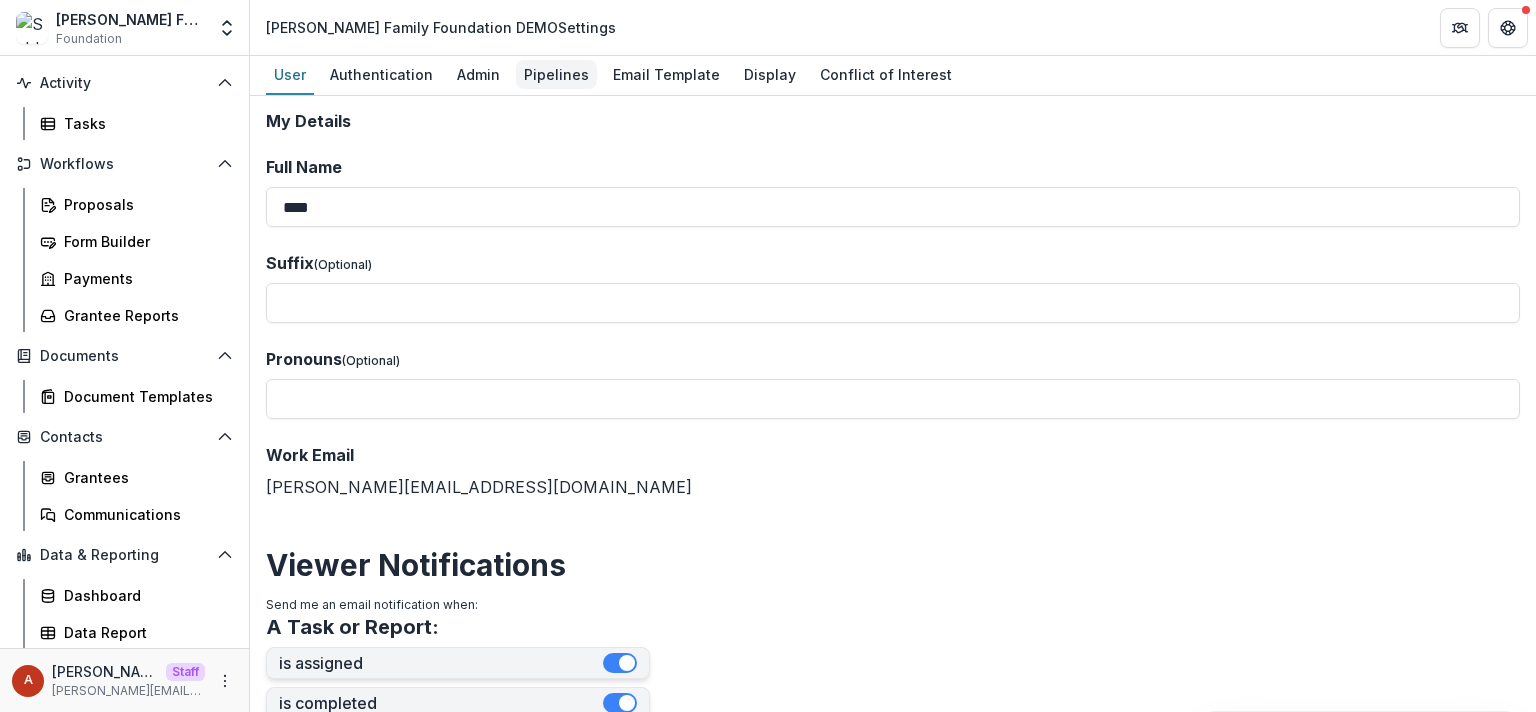click on "Pipelines" at bounding box center (556, 74) 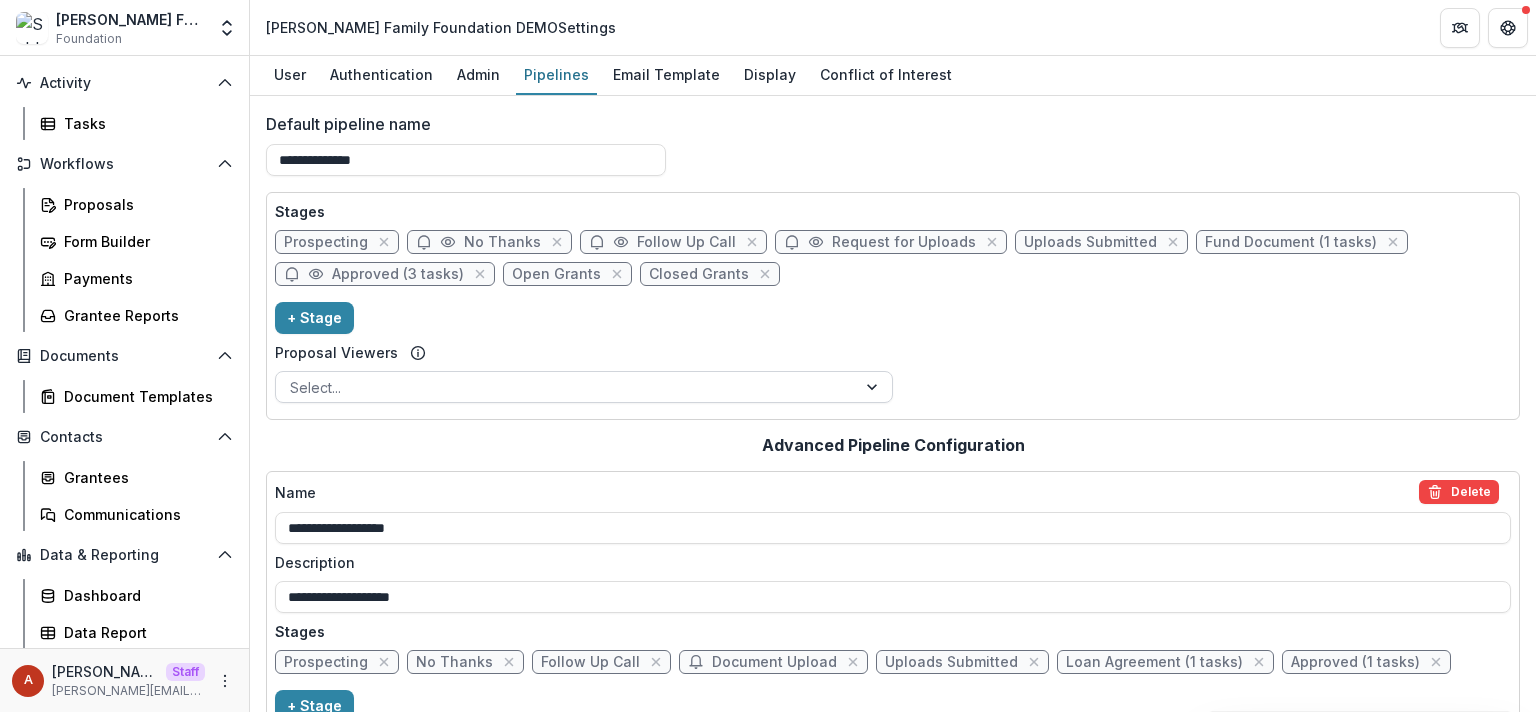 scroll, scrollTop: 150, scrollLeft: 0, axis: vertical 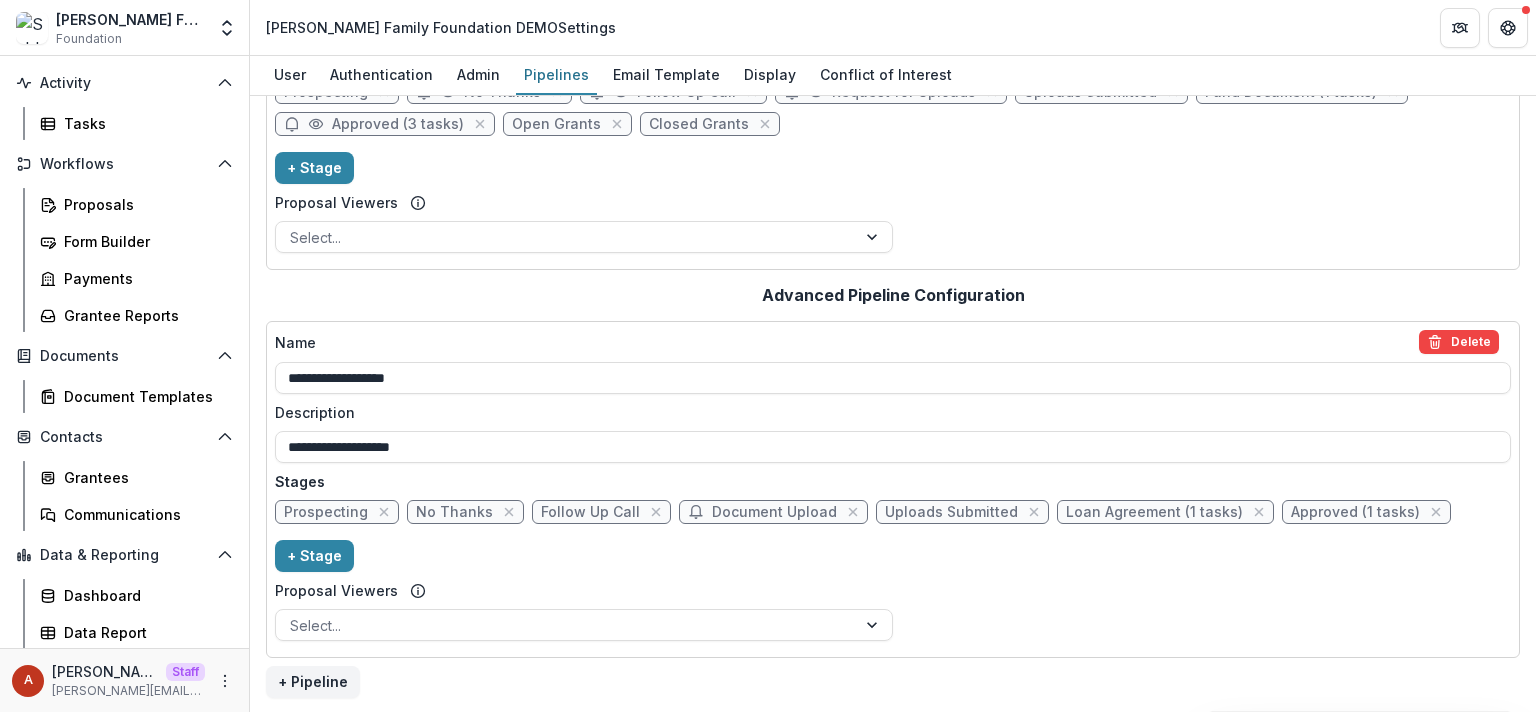 click on "Document Upload" at bounding box center (774, 512) 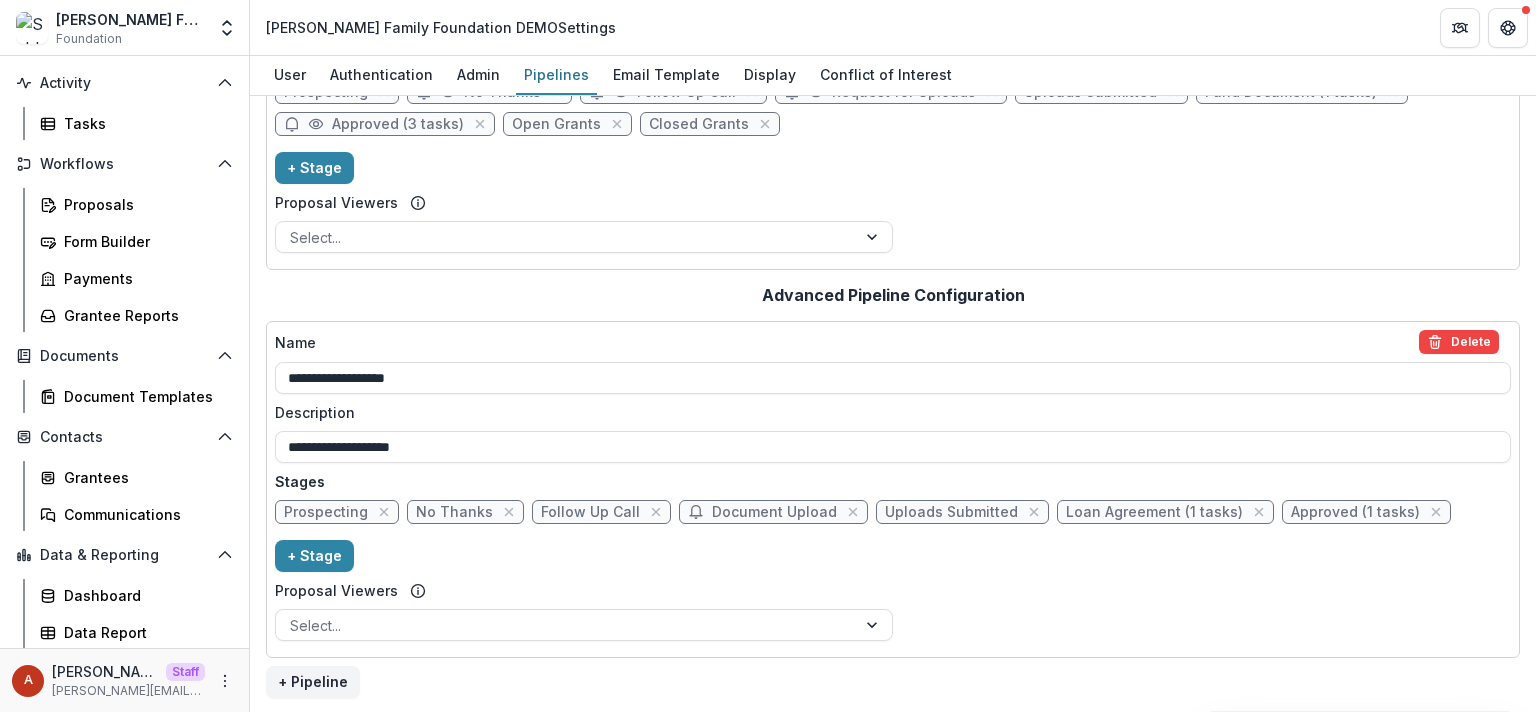 select on "*****" 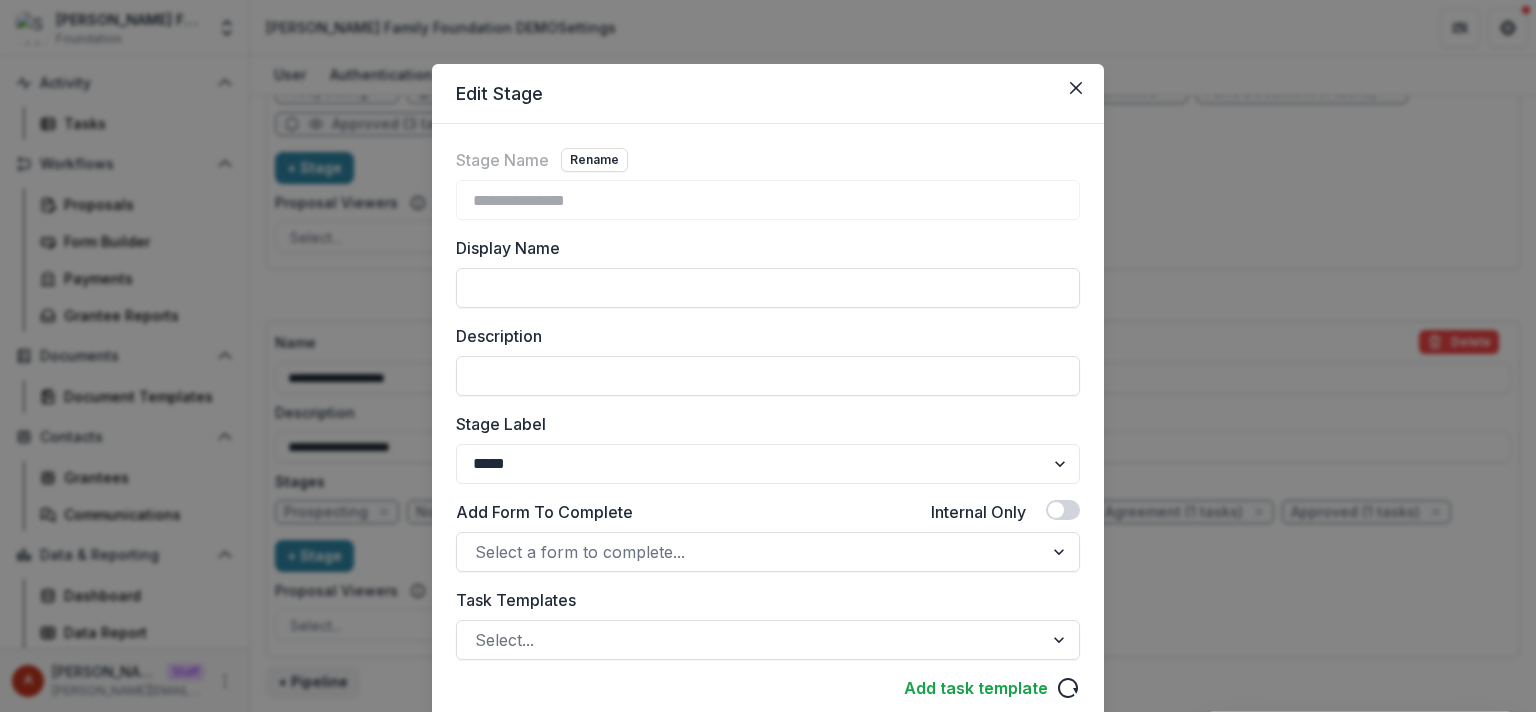 scroll, scrollTop: 43, scrollLeft: 0, axis: vertical 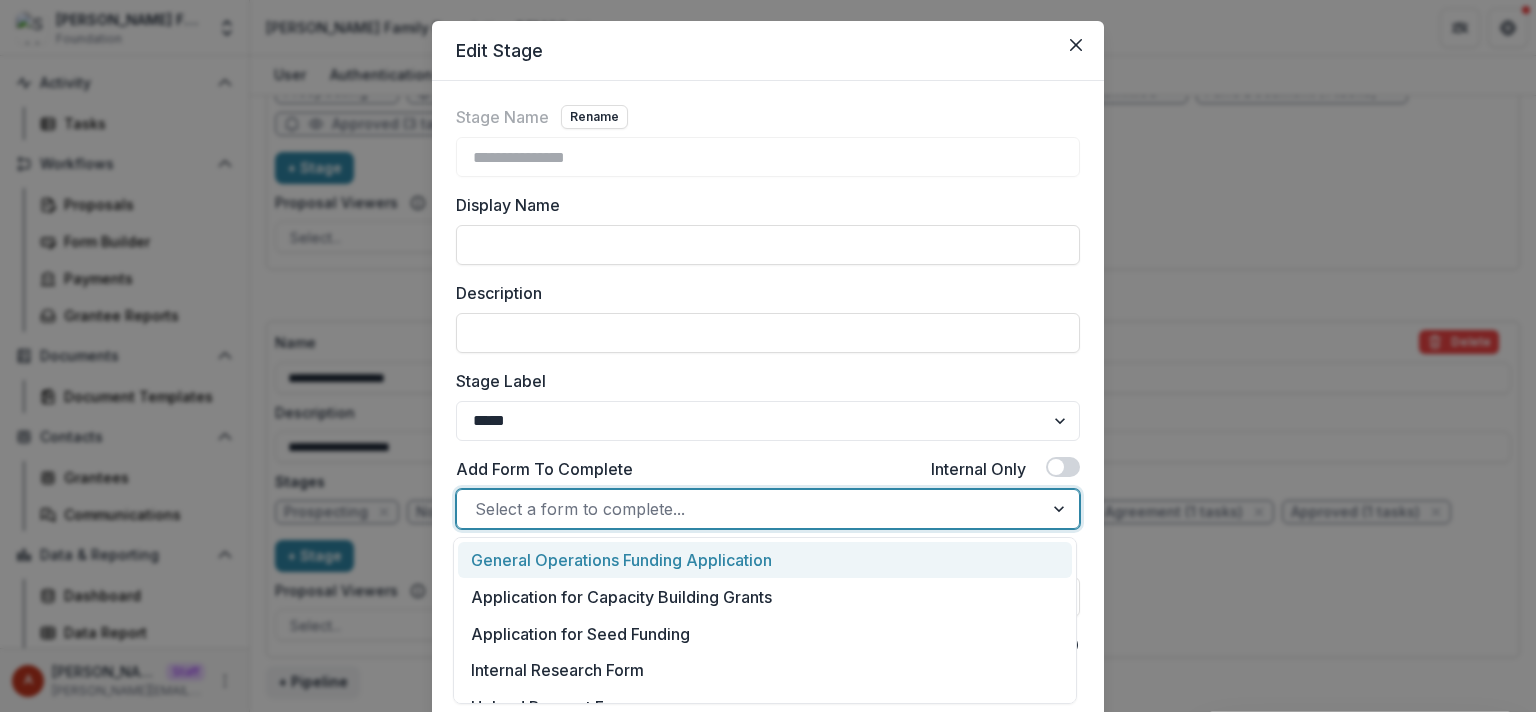 click at bounding box center (750, 509) 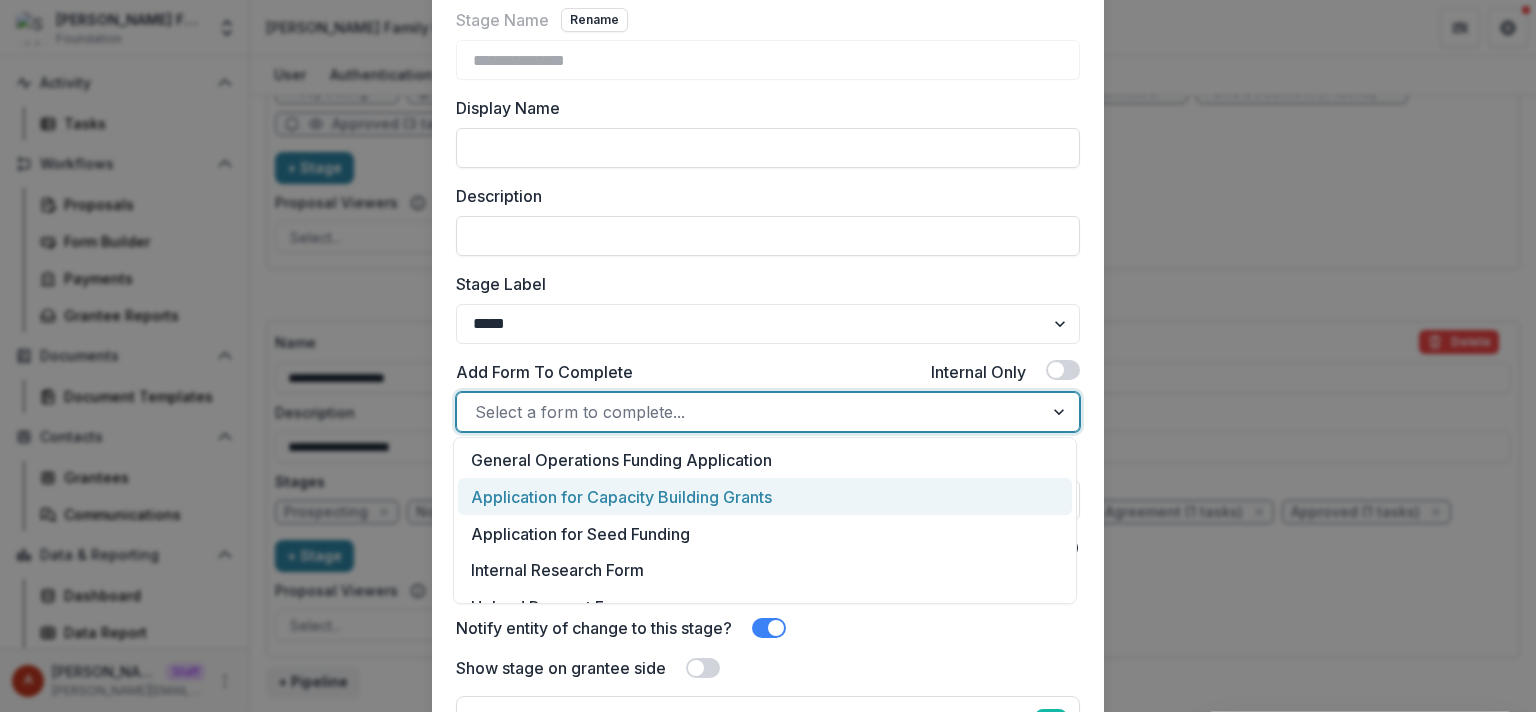 scroll, scrollTop: 143, scrollLeft: 0, axis: vertical 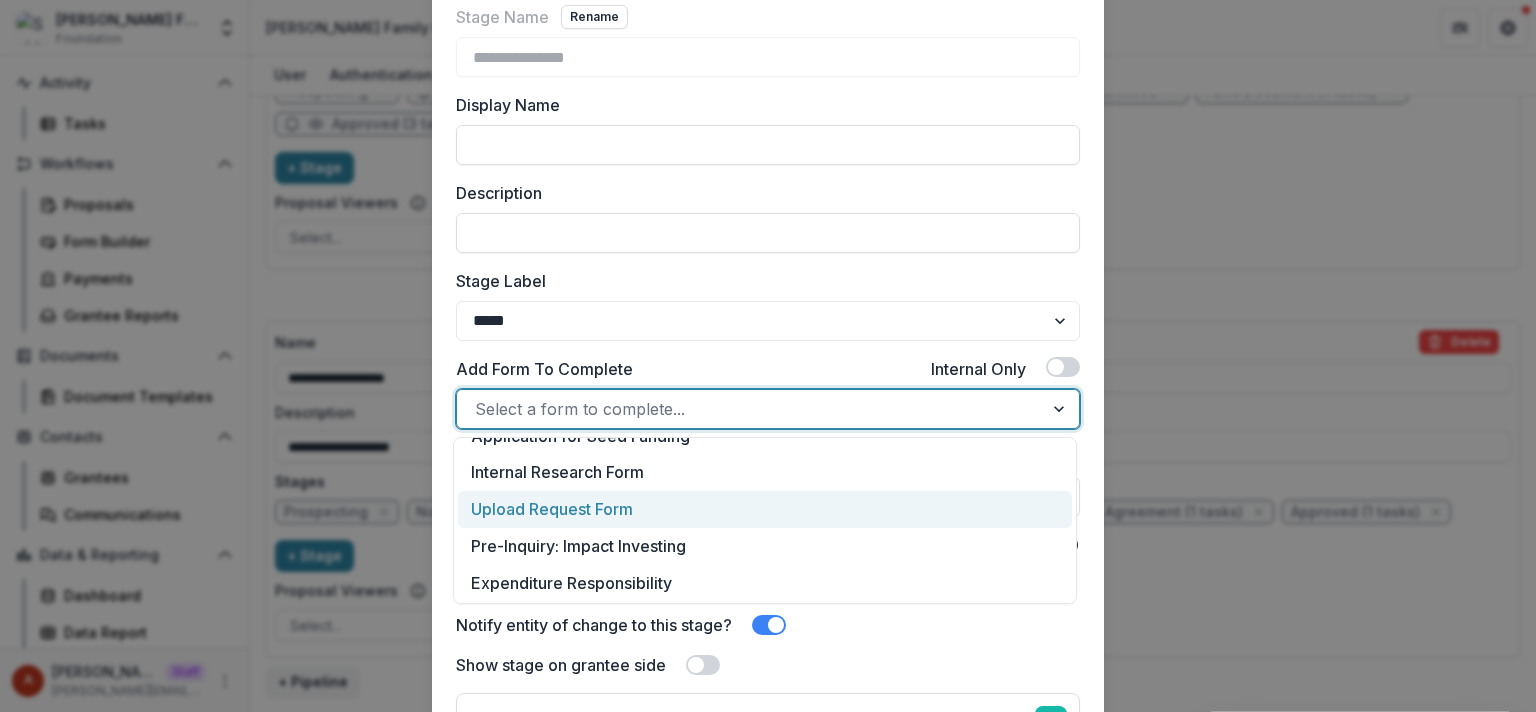 click on "Upload Request Form" at bounding box center (765, 509) 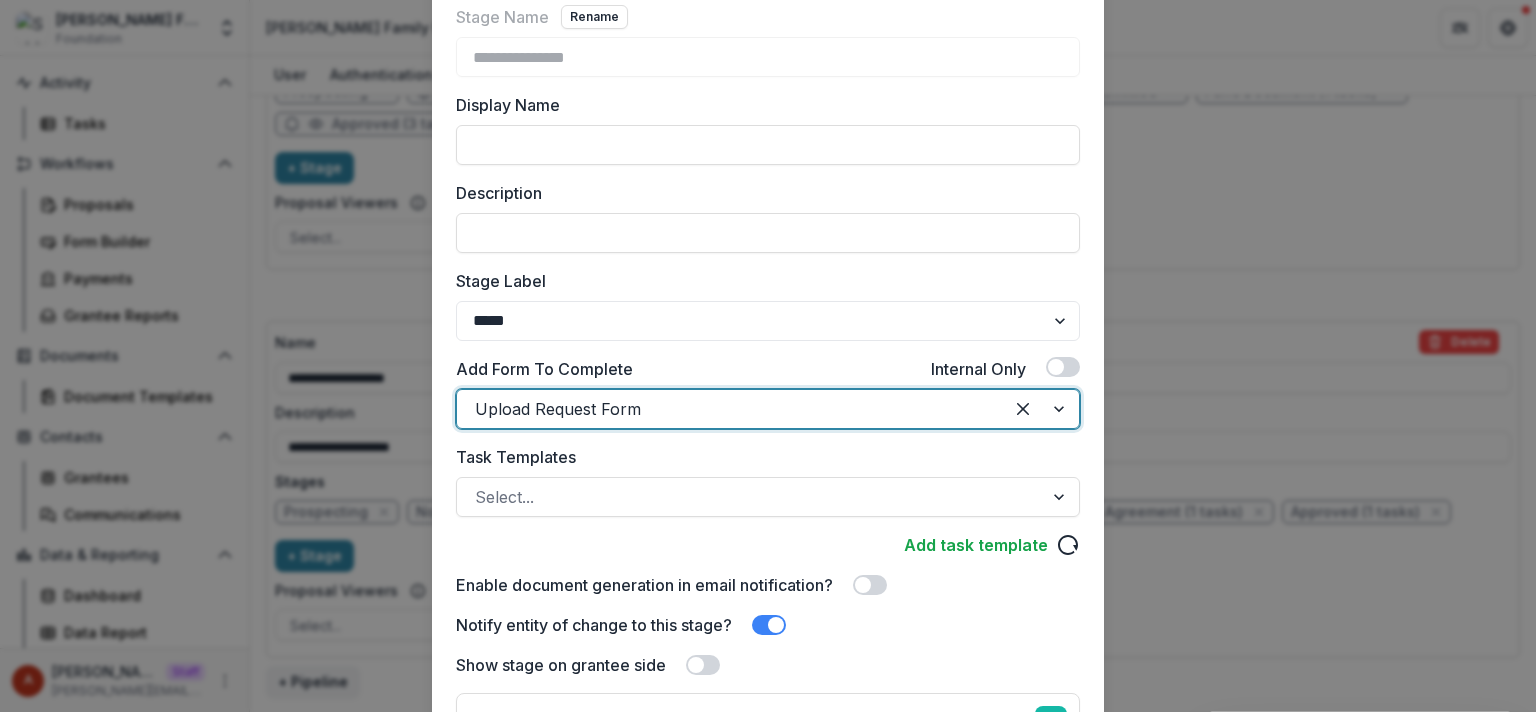 scroll, scrollTop: 400, scrollLeft: 0, axis: vertical 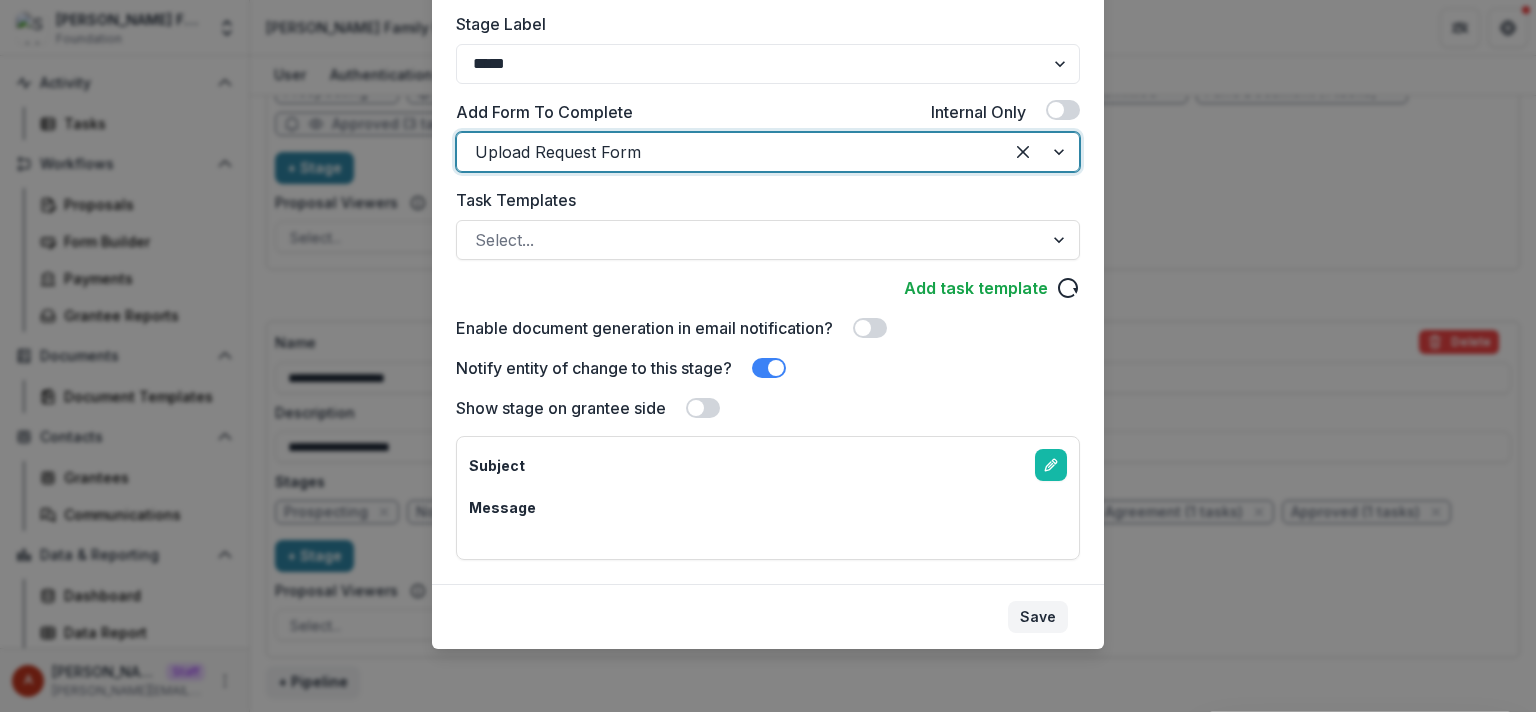 click on "Save" at bounding box center (1038, 617) 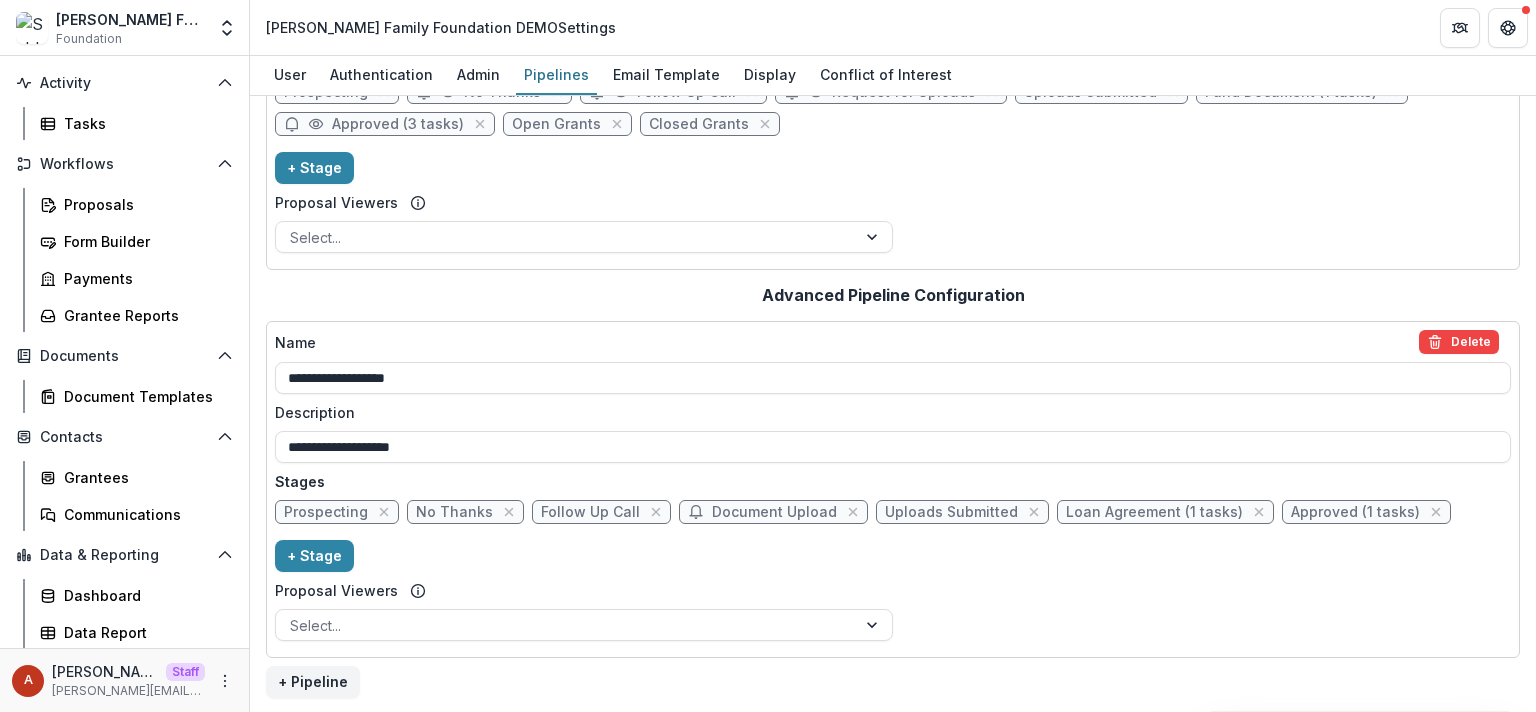 click on "Document Upload" at bounding box center [774, 512] 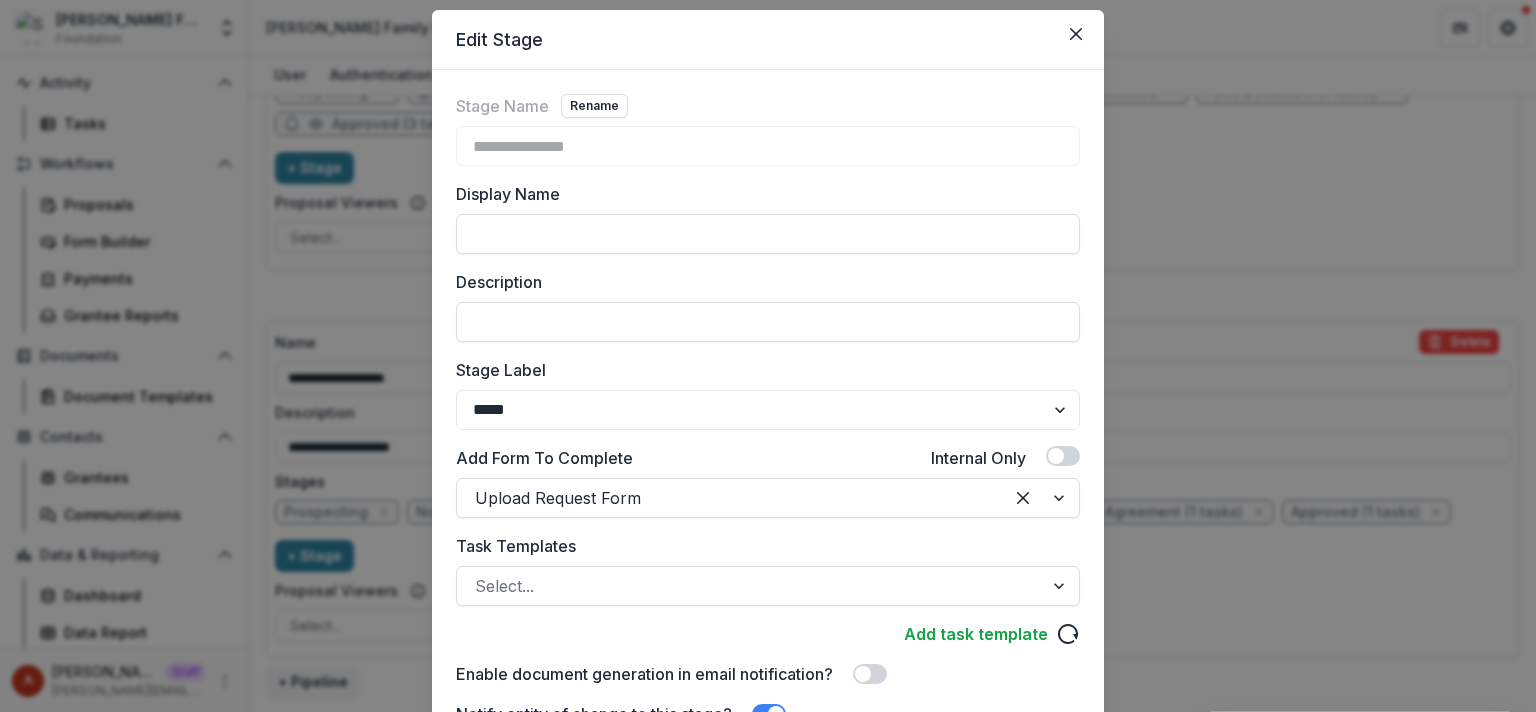 scroll, scrollTop: 57, scrollLeft: 0, axis: vertical 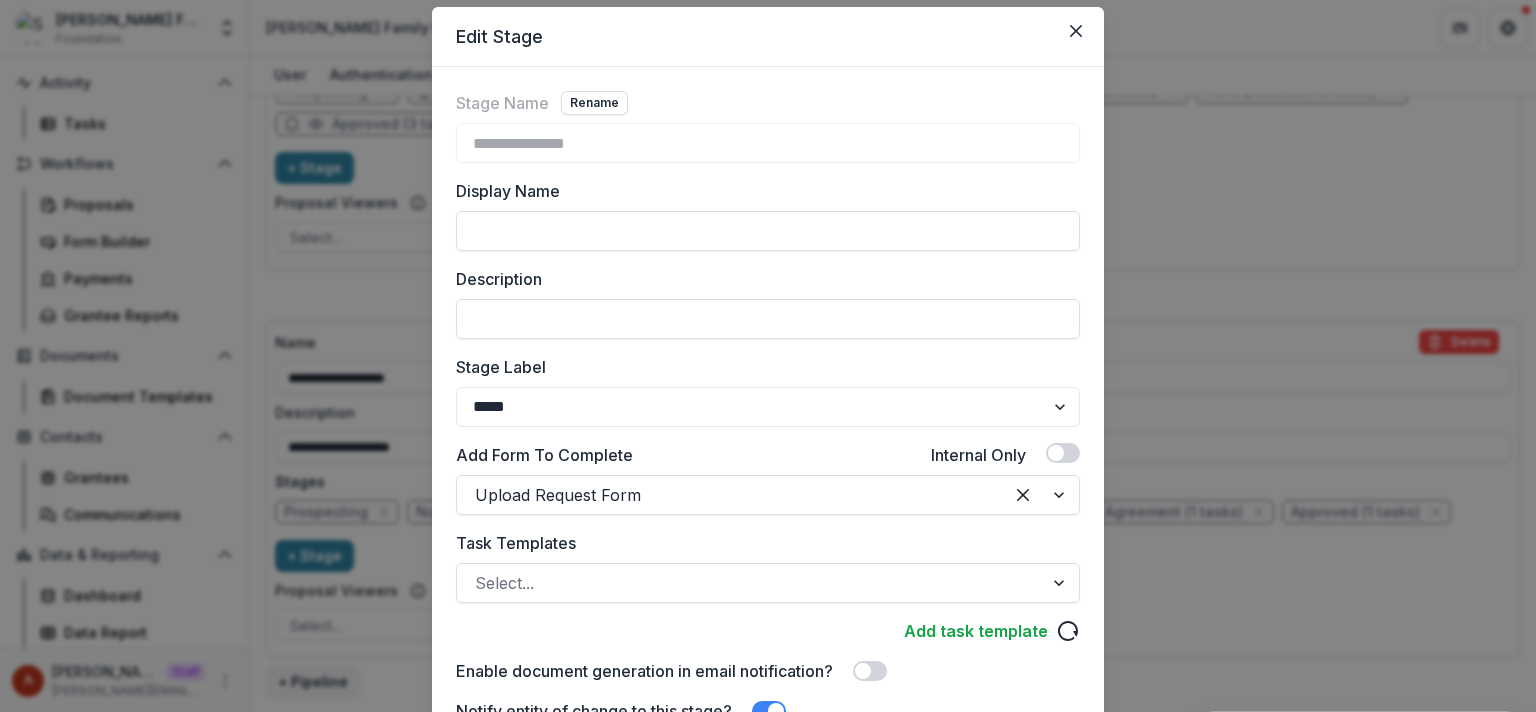 click on "**********" at bounding box center (768, 356) 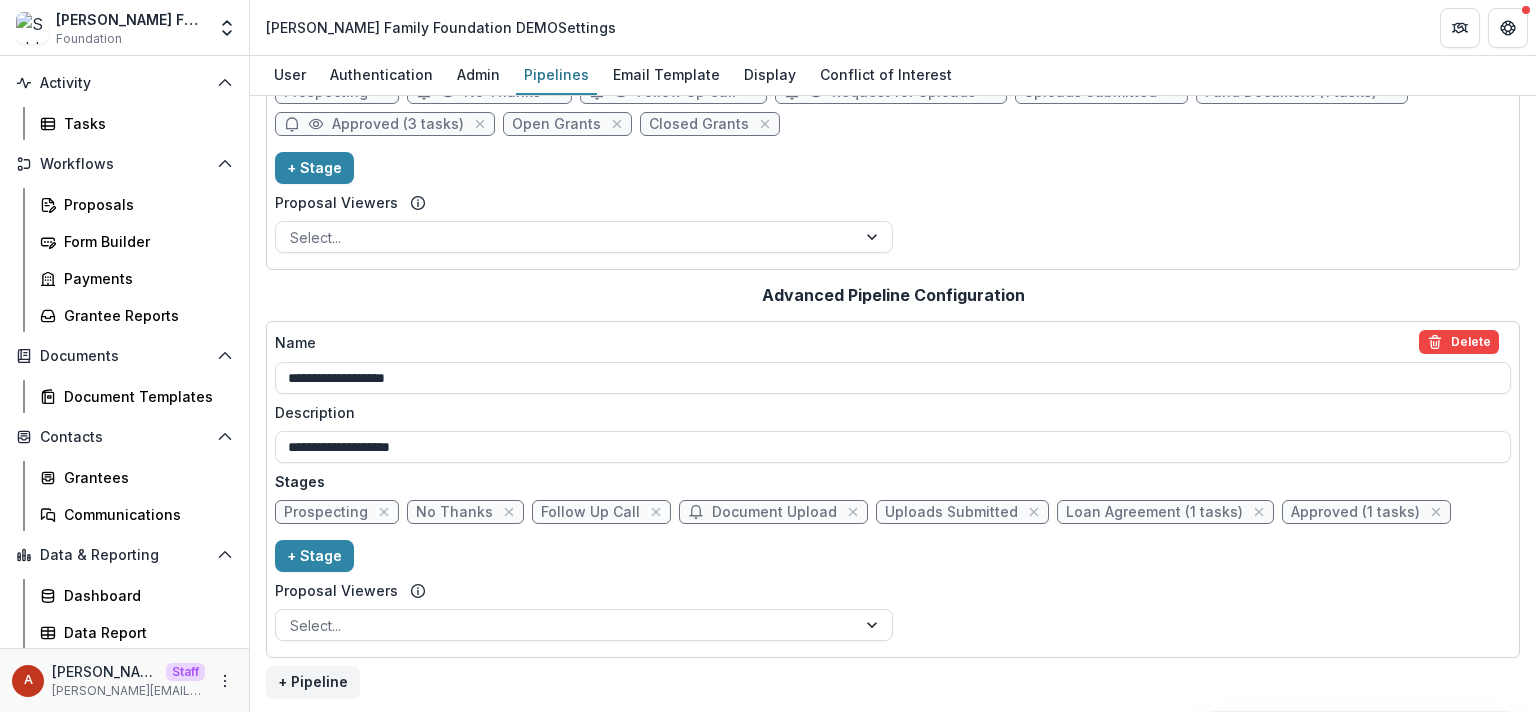 click on "Loan Agreement (1 tasks)" at bounding box center (1154, 512) 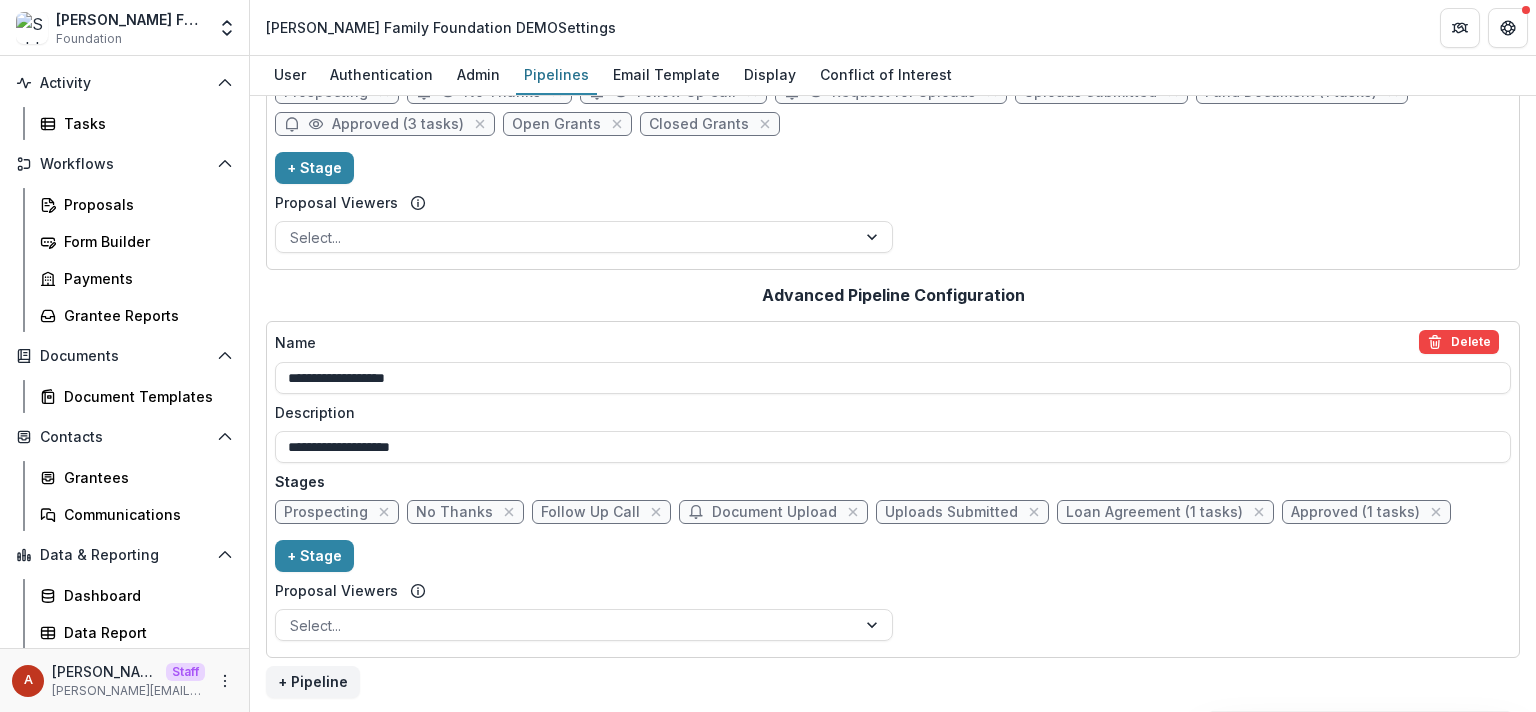 select on "******" 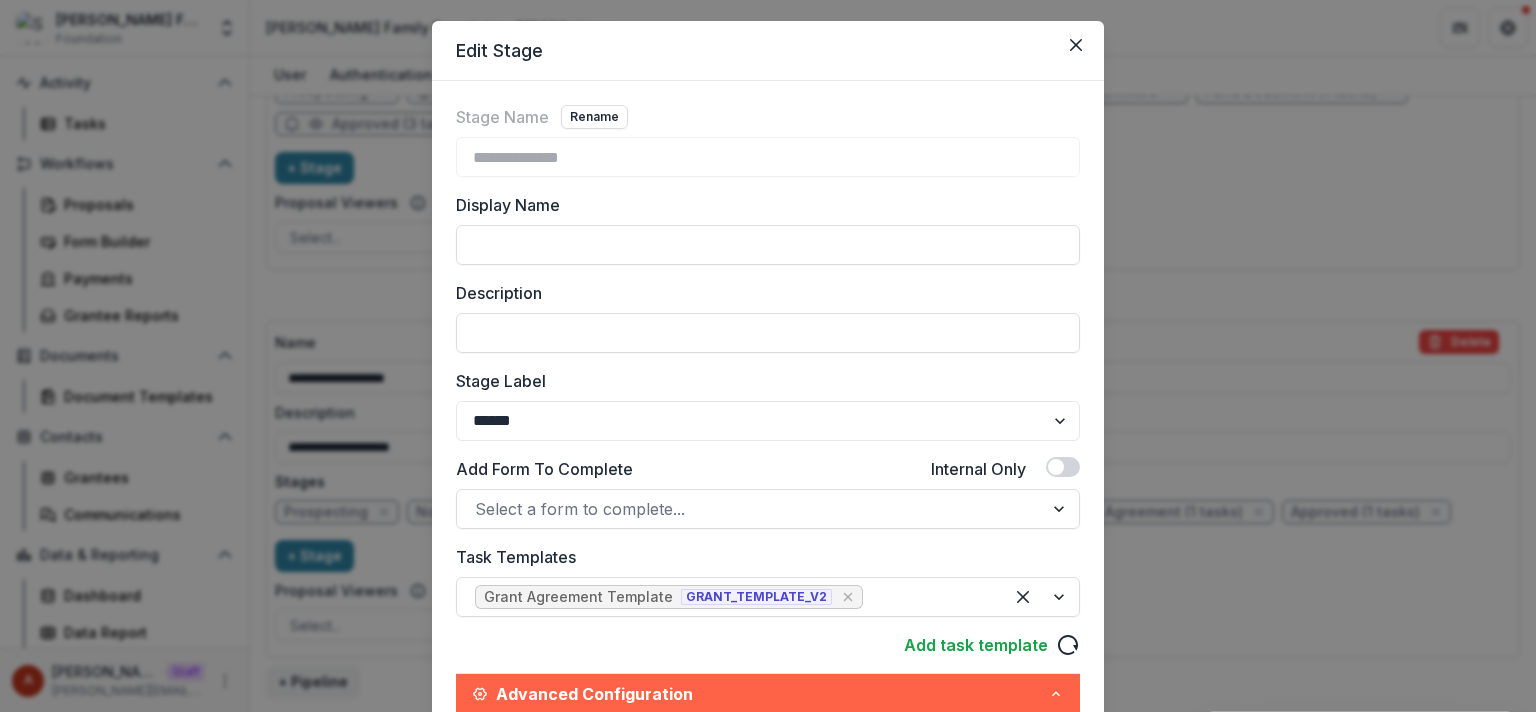 scroll, scrollTop: 44, scrollLeft: 0, axis: vertical 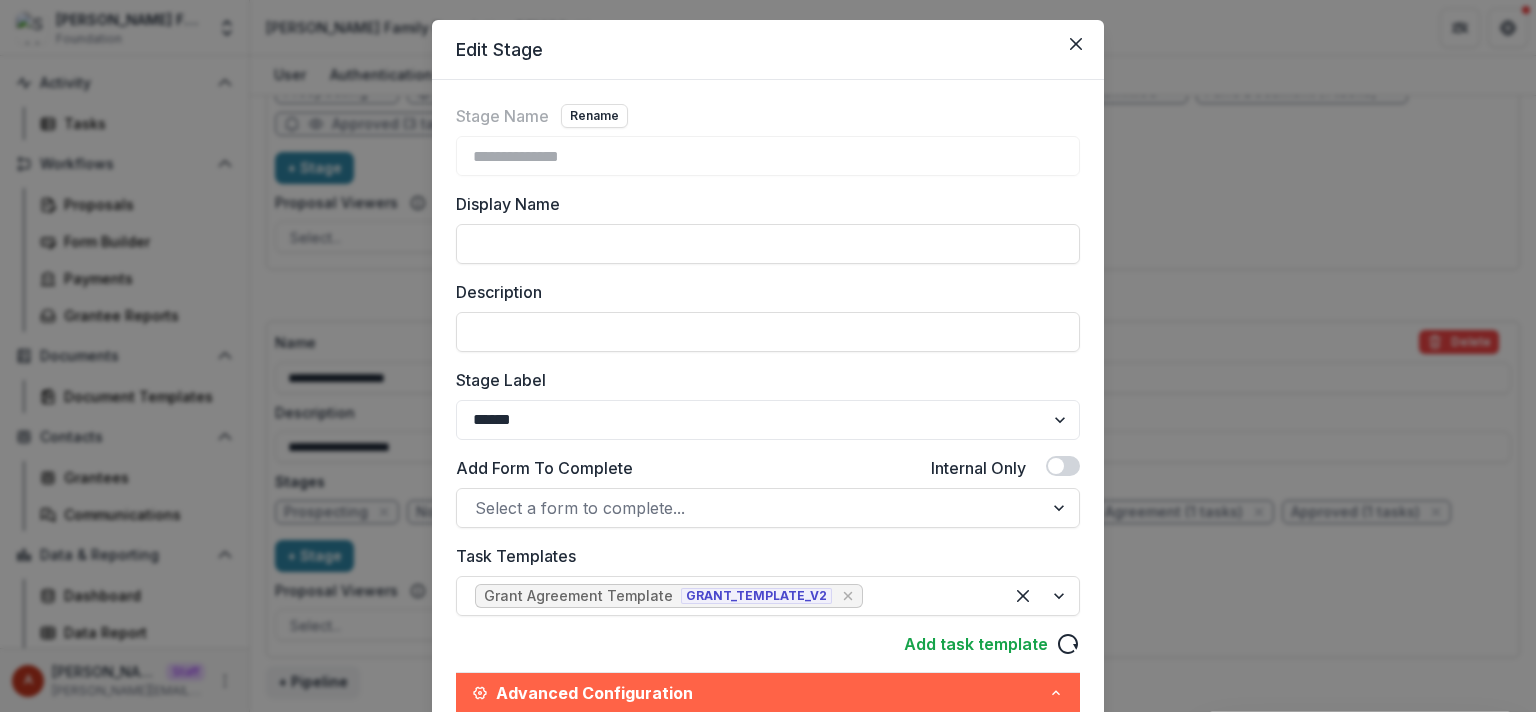 click on "**********" at bounding box center [768, 356] 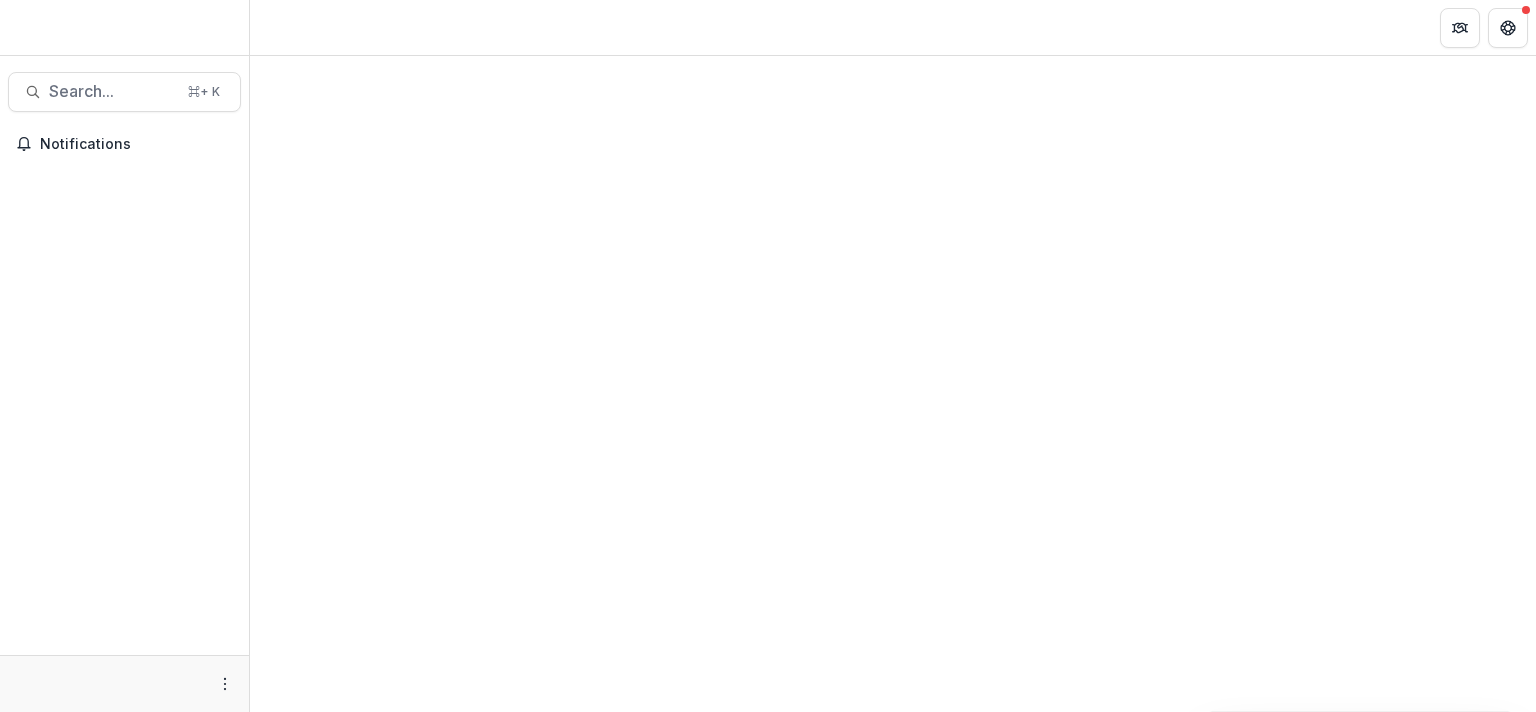 scroll, scrollTop: 0, scrollLeft: 0, axis: both 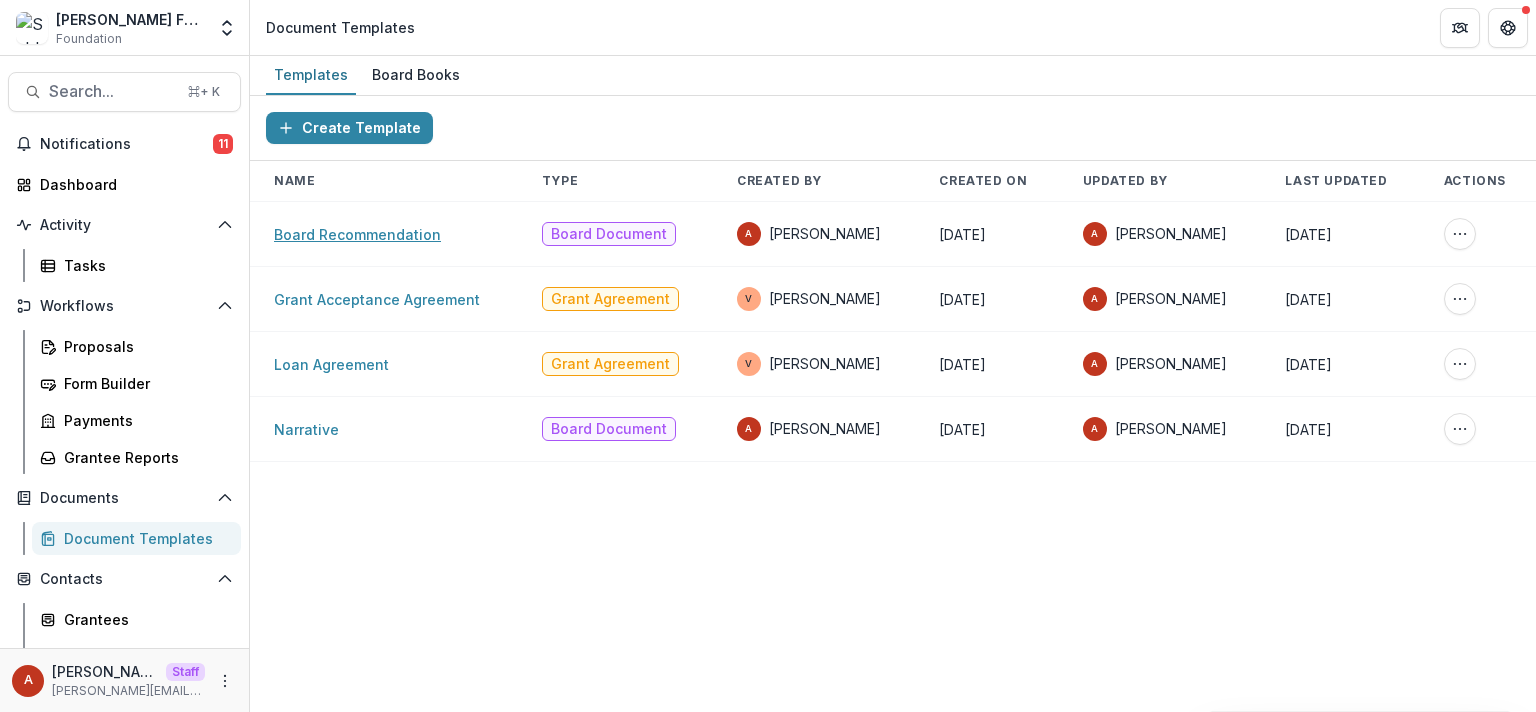 click on "Board Recommendation" at bounding box center (357, 234) 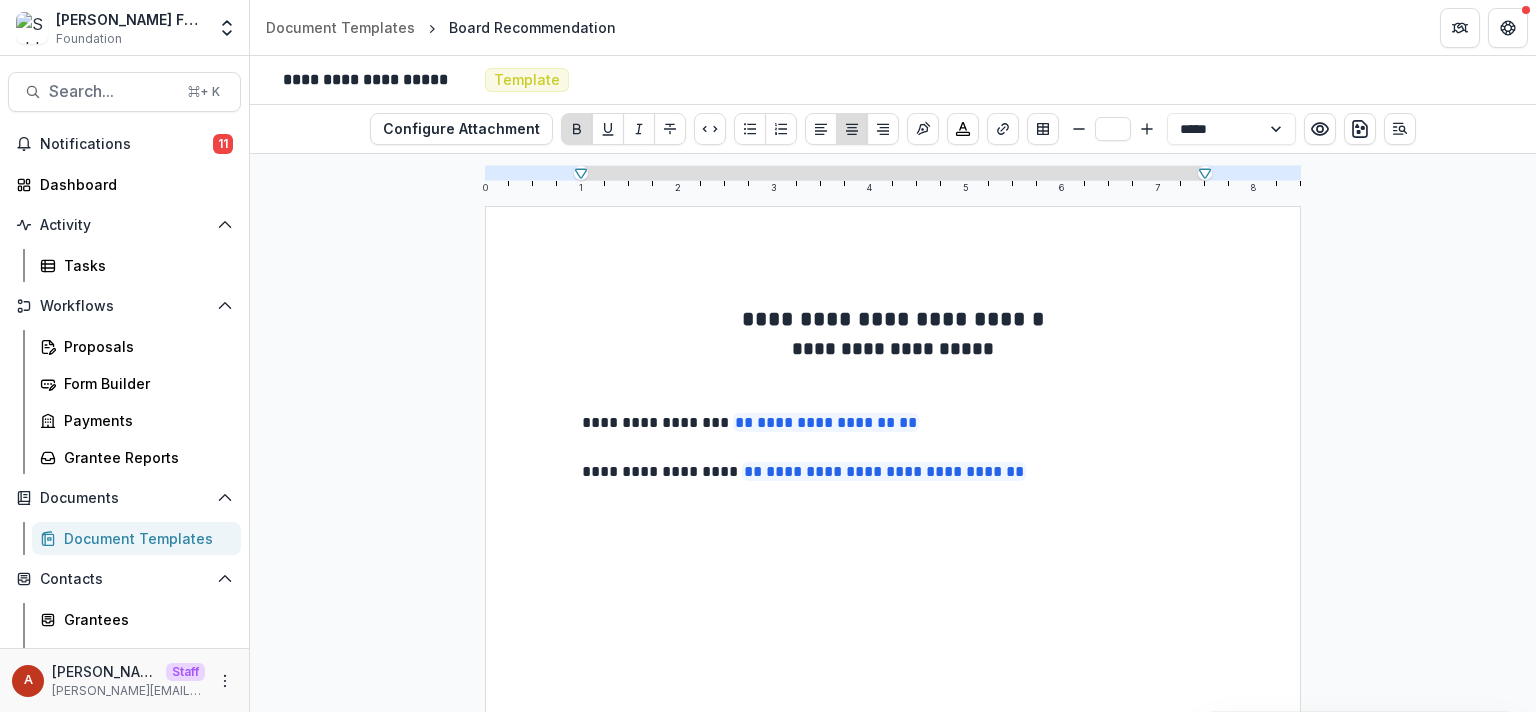 scroll, scrollTop: 38, scrollLeft: 0, axis: vertical 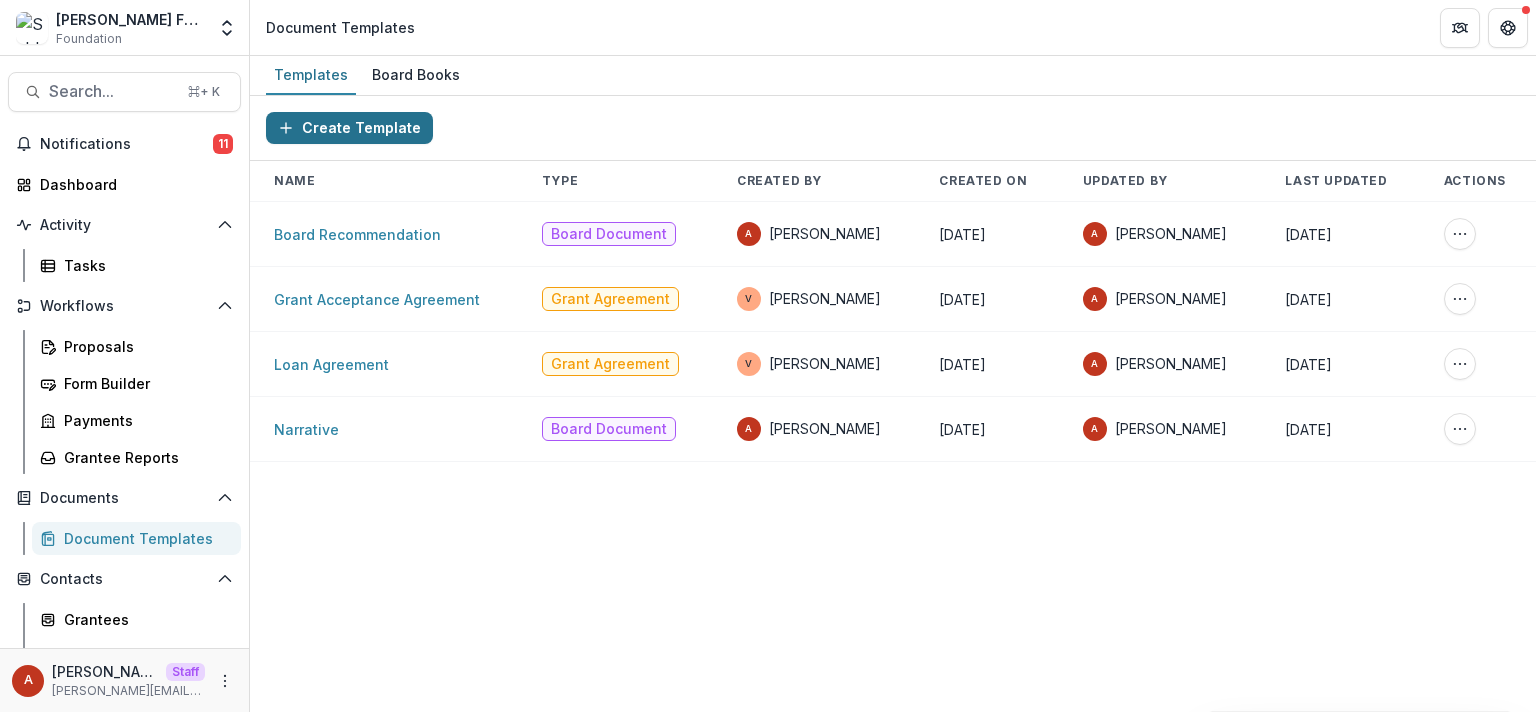 click on "Create Template" at bounding box center (349, 128) 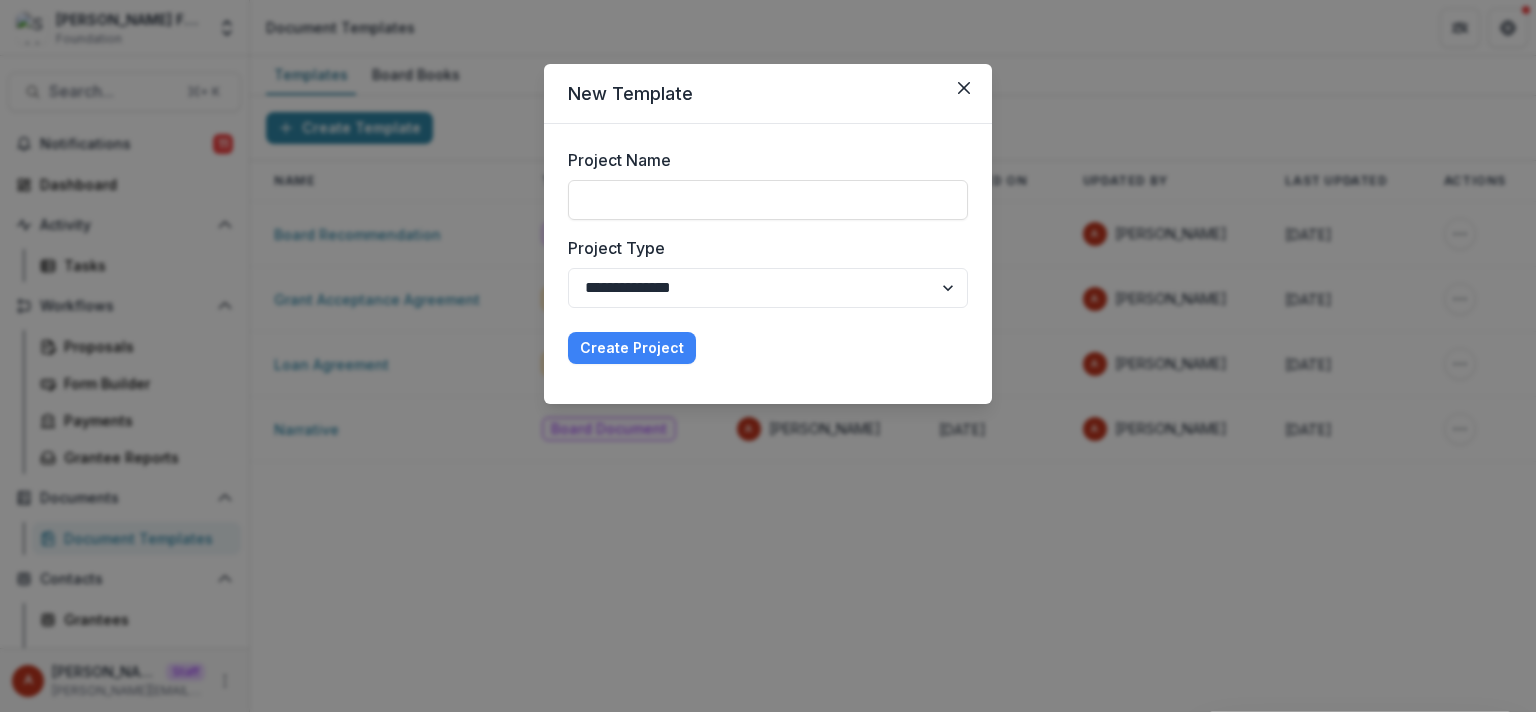 click on "**********" at bounding box center (768, 228) 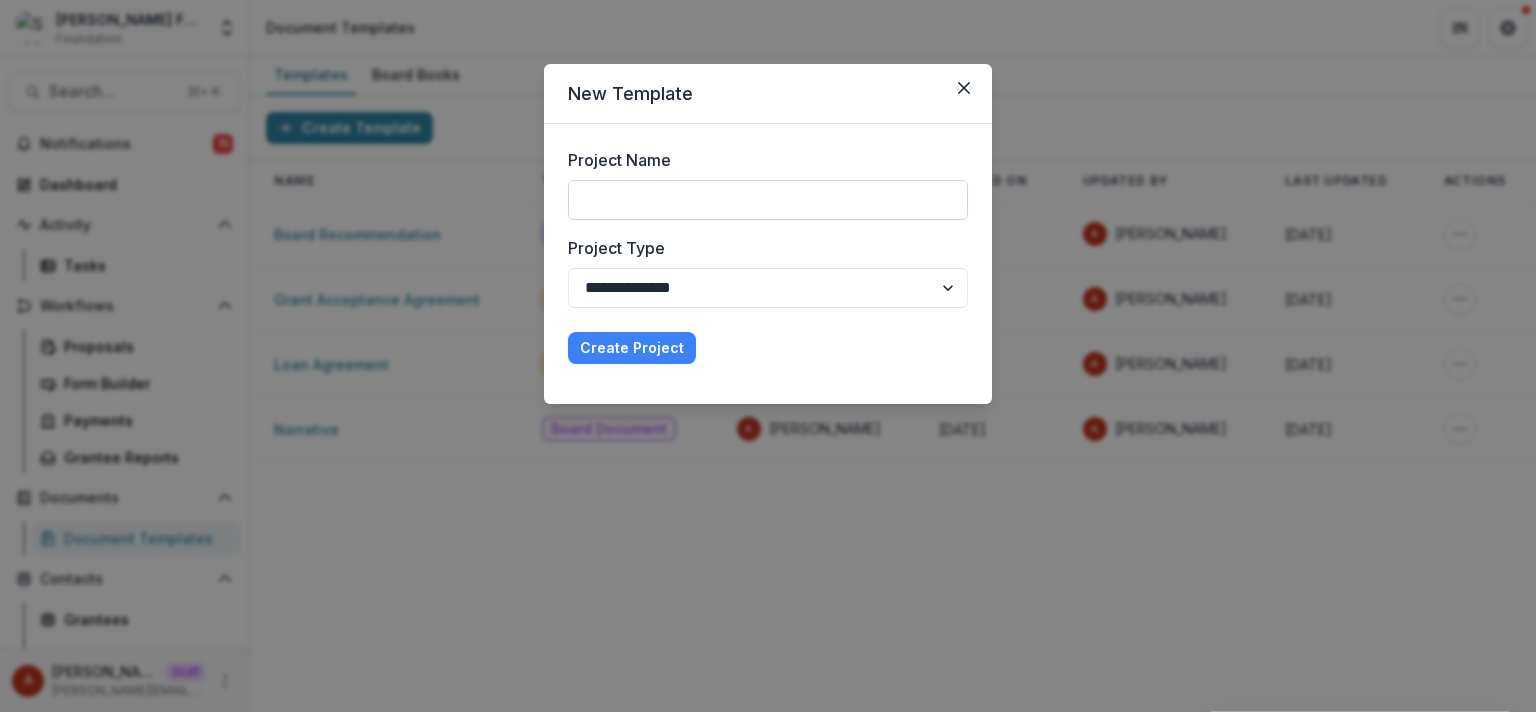 click on "Project Name" at bounding box center [768, 200] 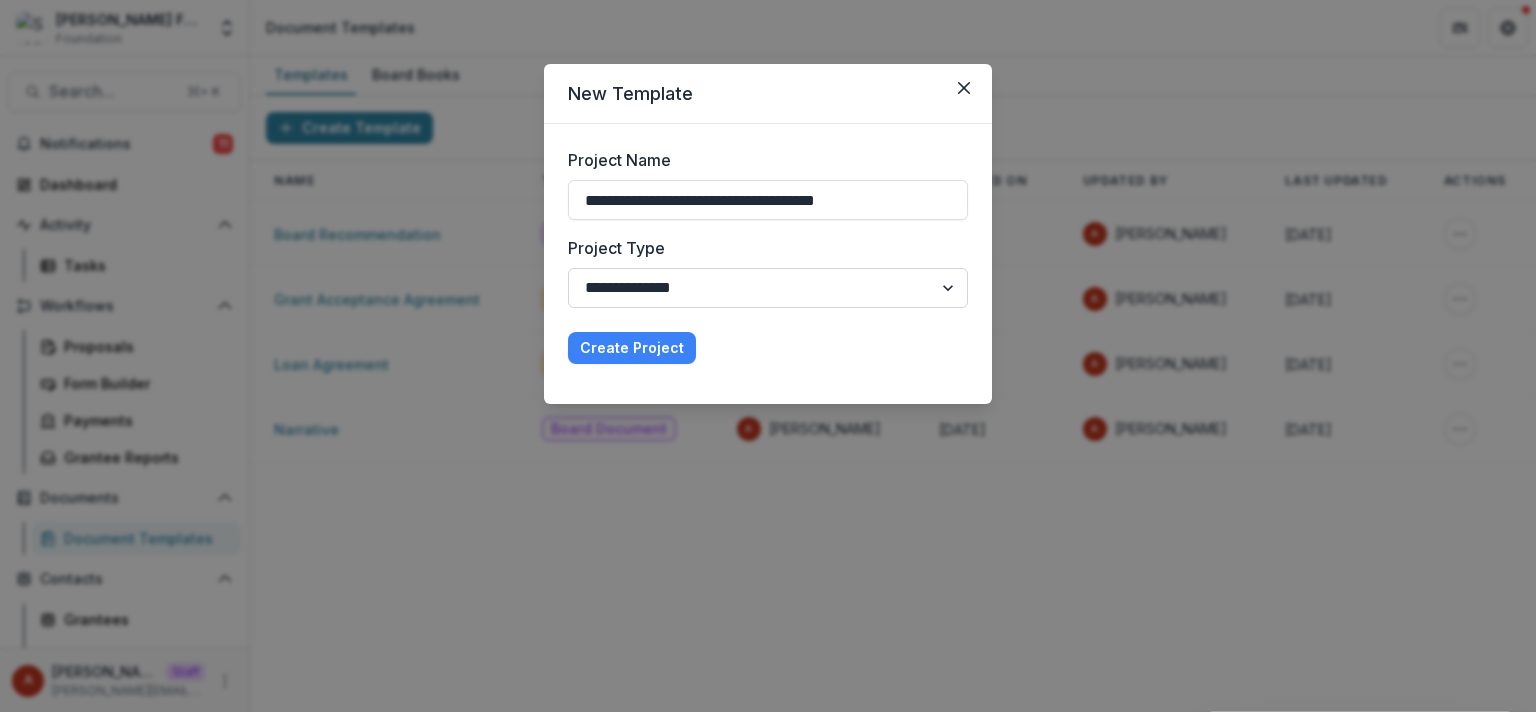 type on "**********" 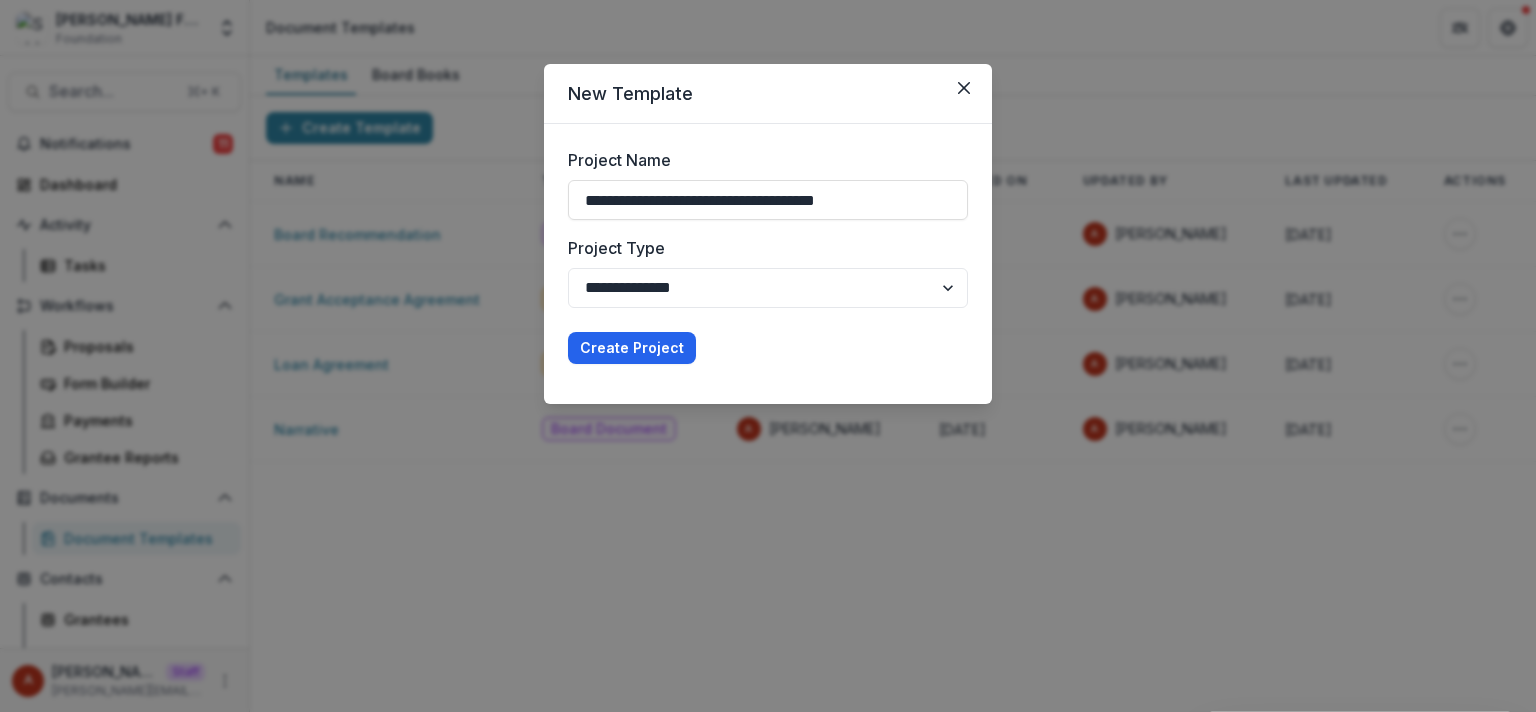click on "Create Project" at bounding box center (632, 348) 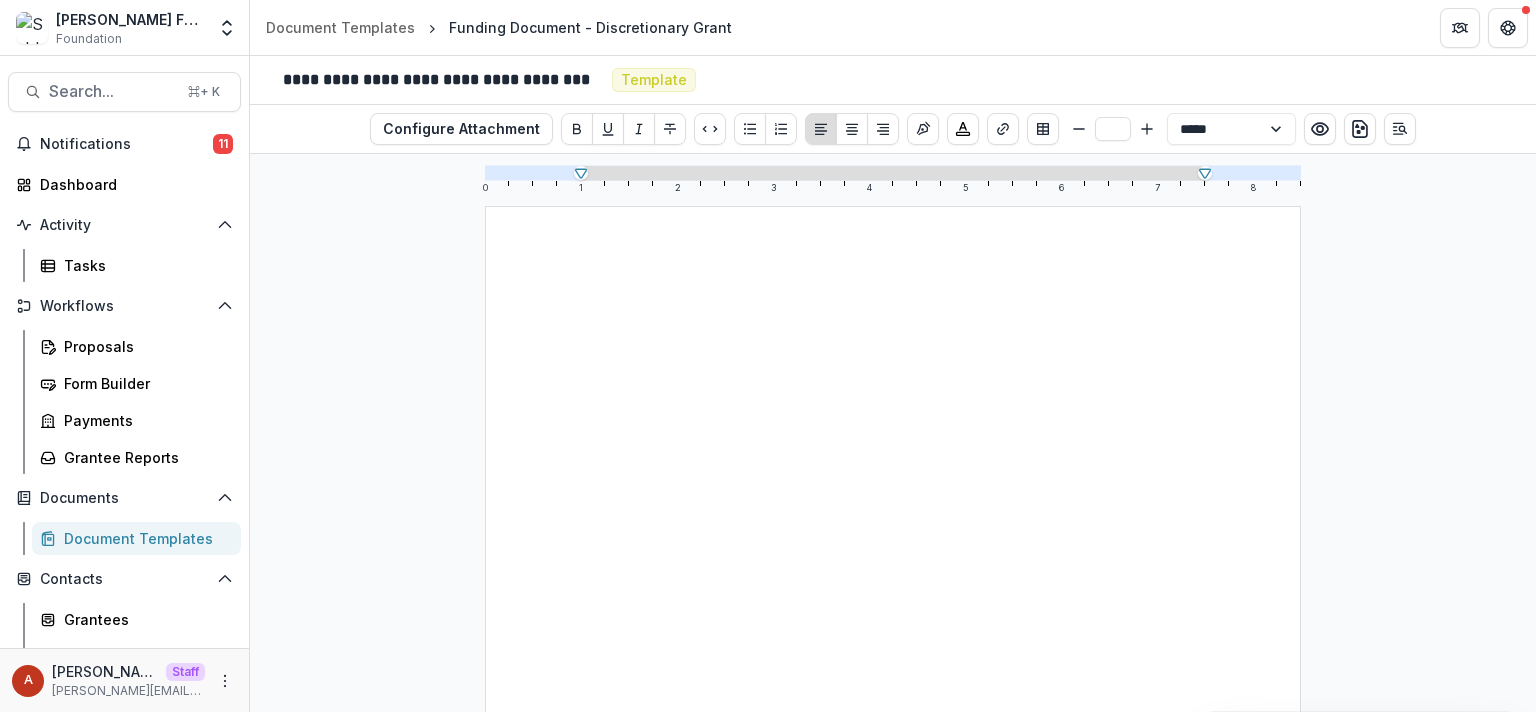 click at bounding box center [893, 734] 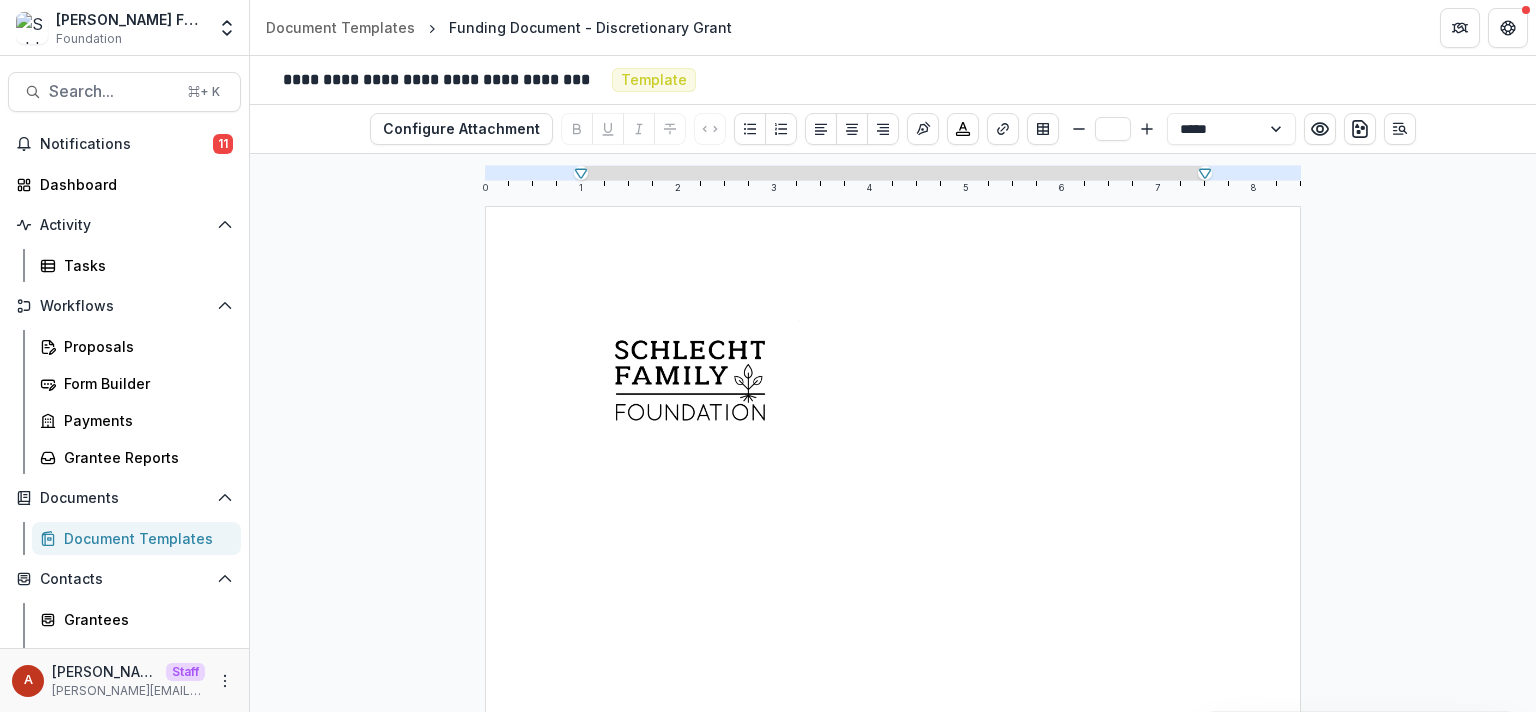 click at bounding box center (691, 387) 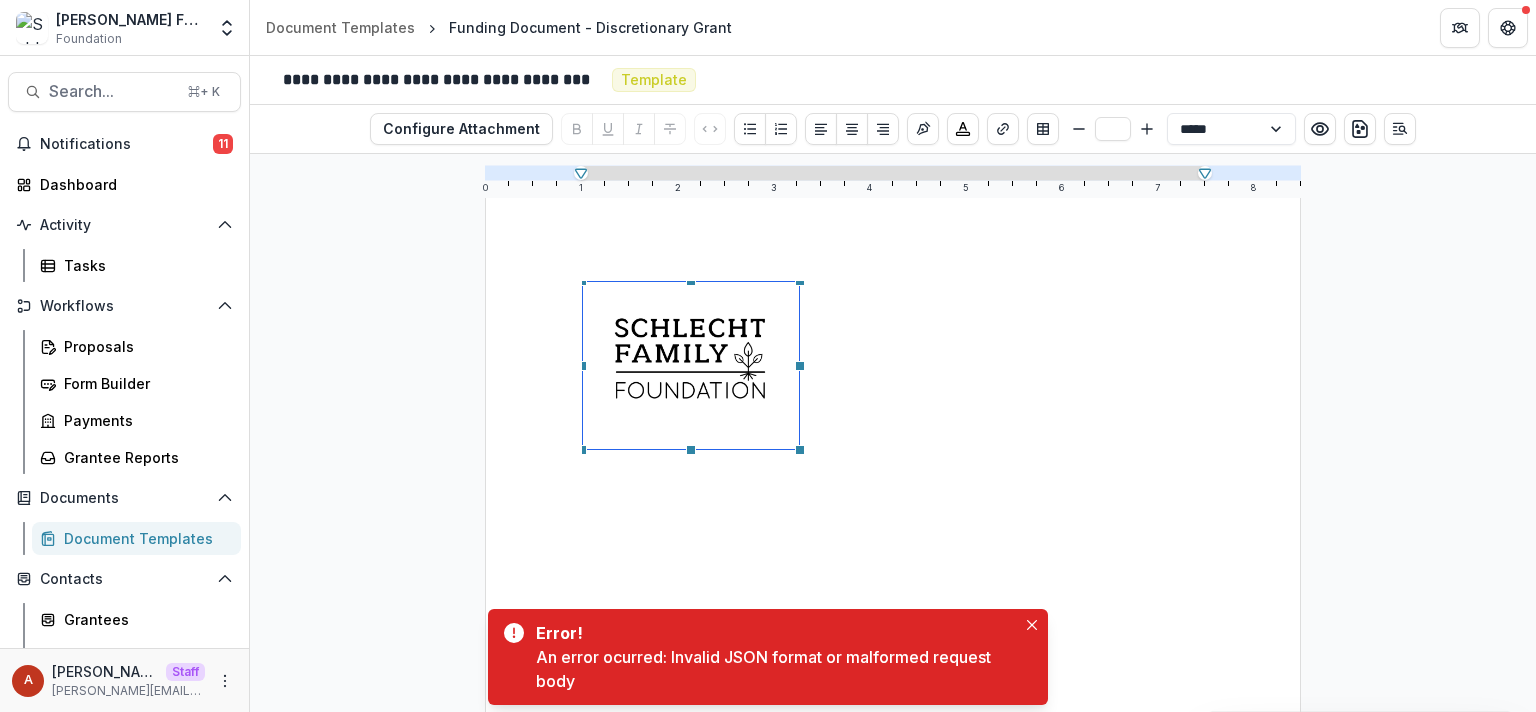 scroll, scrollTop: 31, scrollLeft: 0, axis: vertical 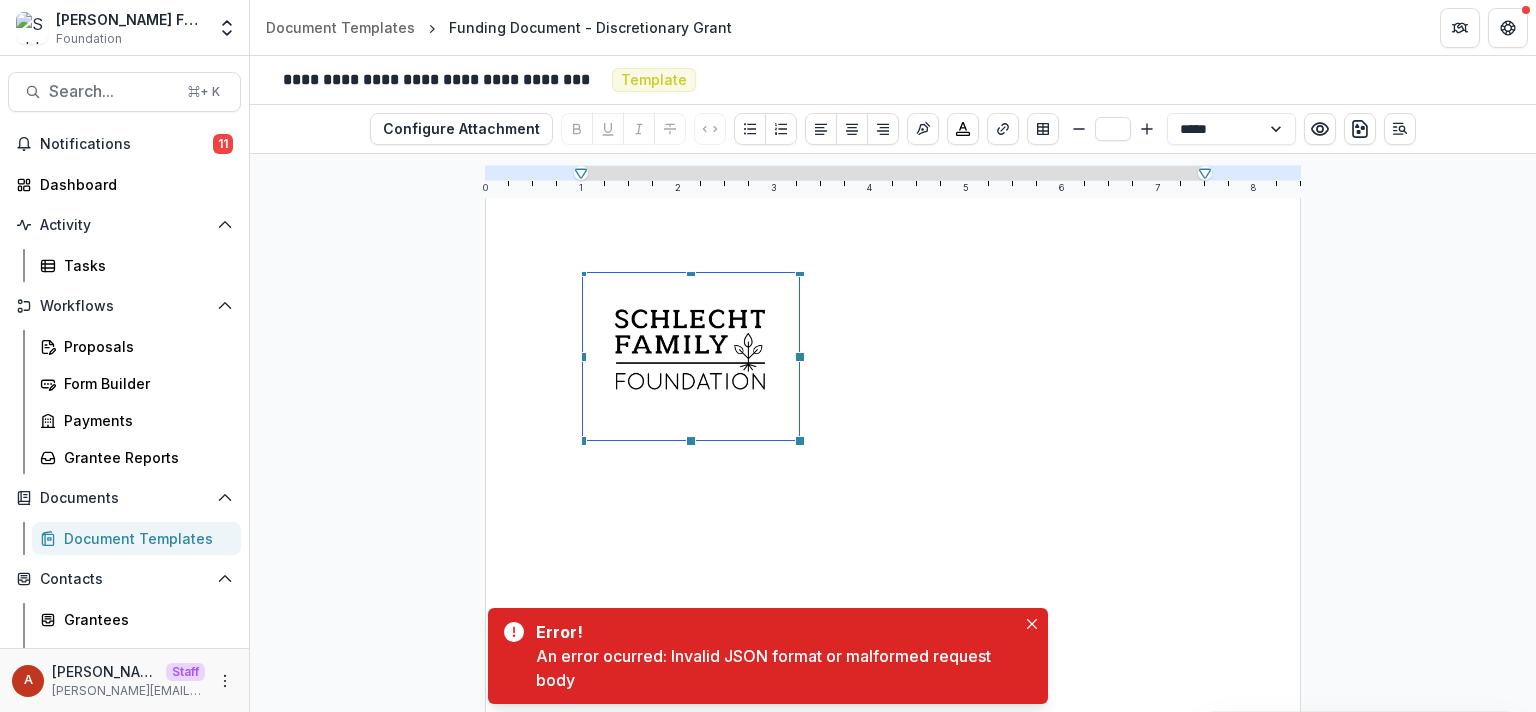 click at bounding box center (893, 703) 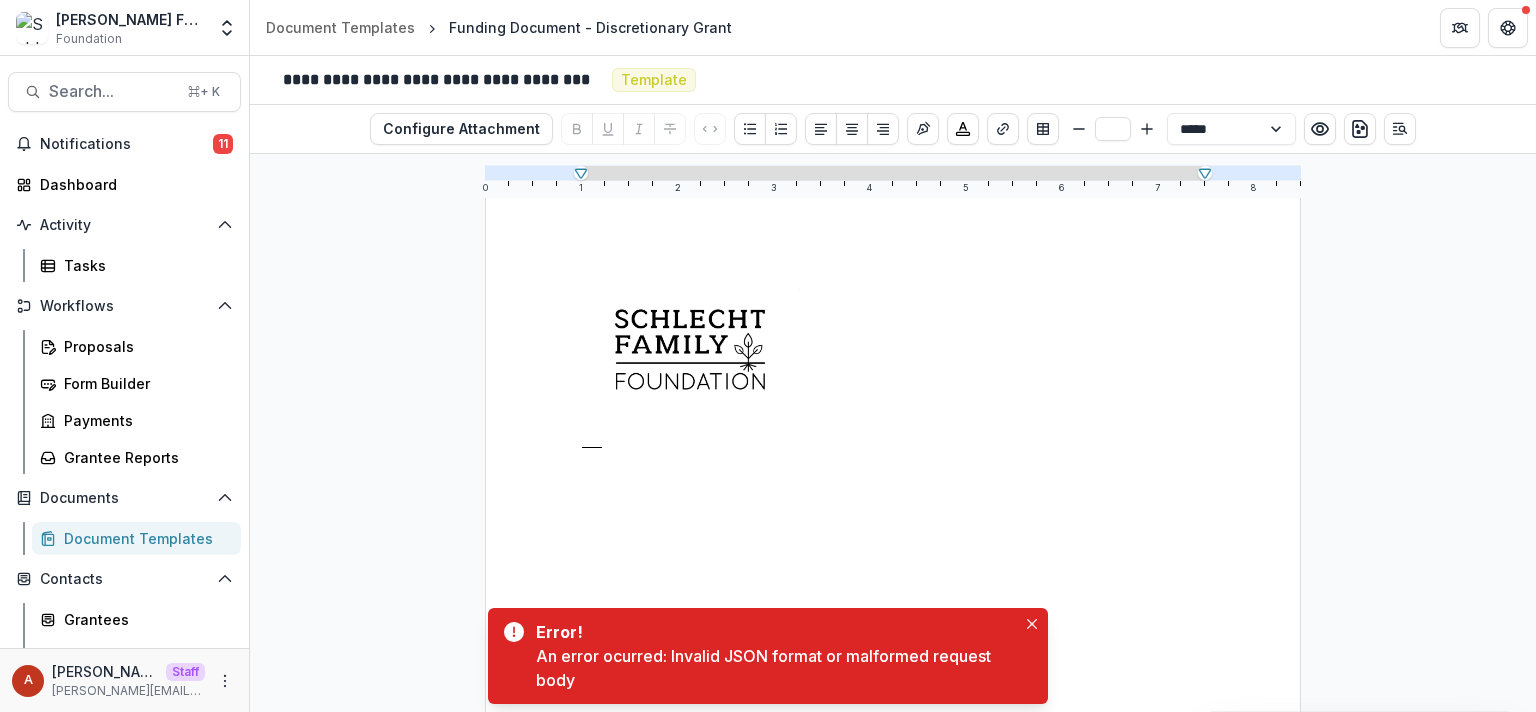click at bounding box center (893, 703) 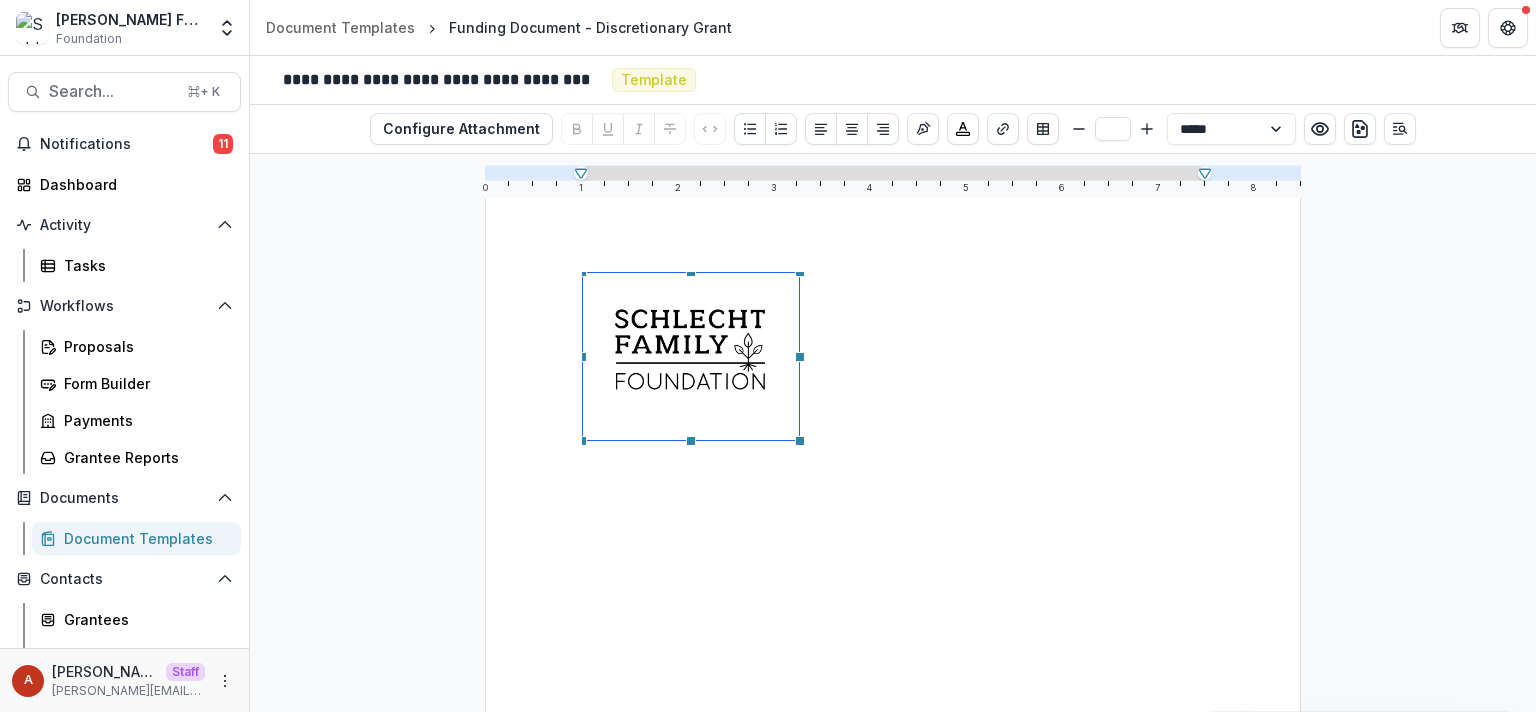 click at bounding box center [893, 703] 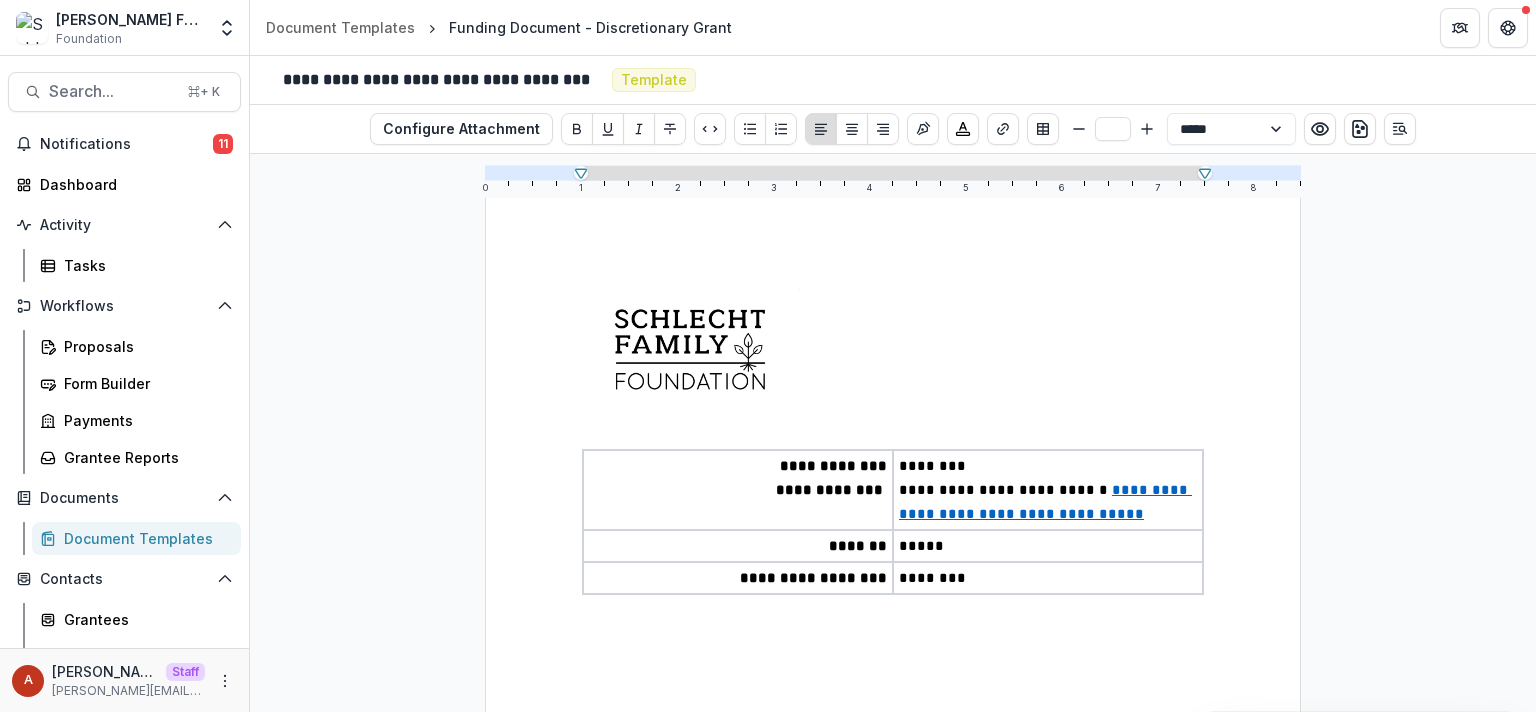 type on "**" 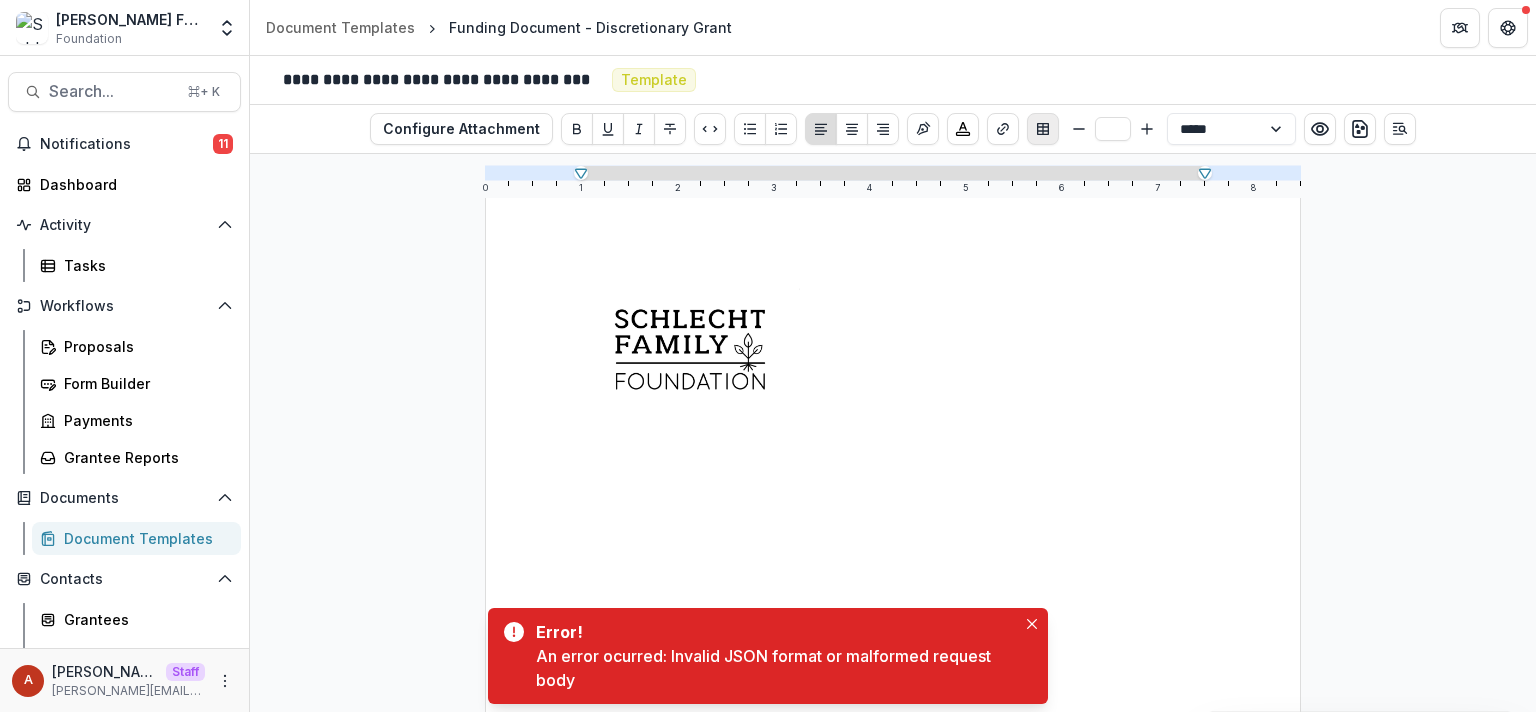 click at bounding box center [1043, 129] 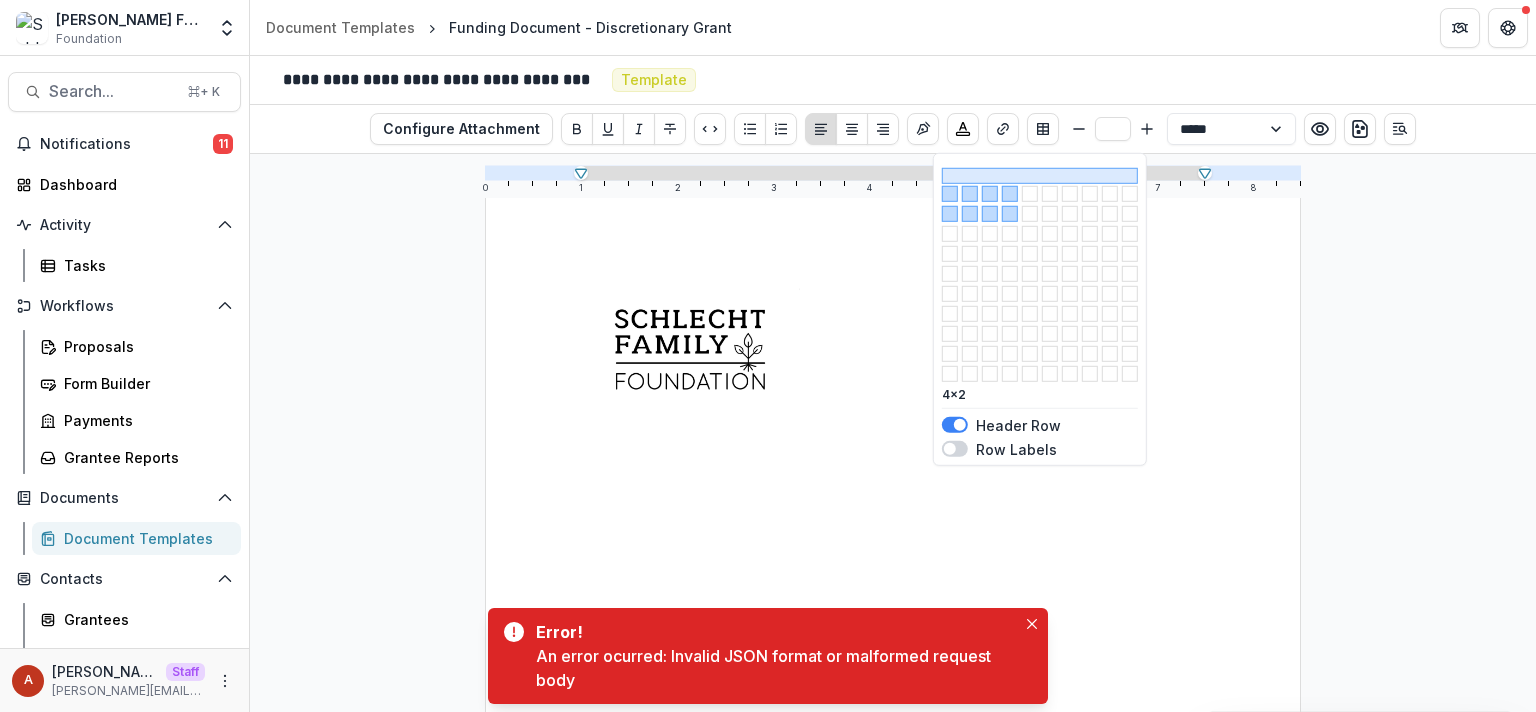 click at bounding box center (1010, 214) 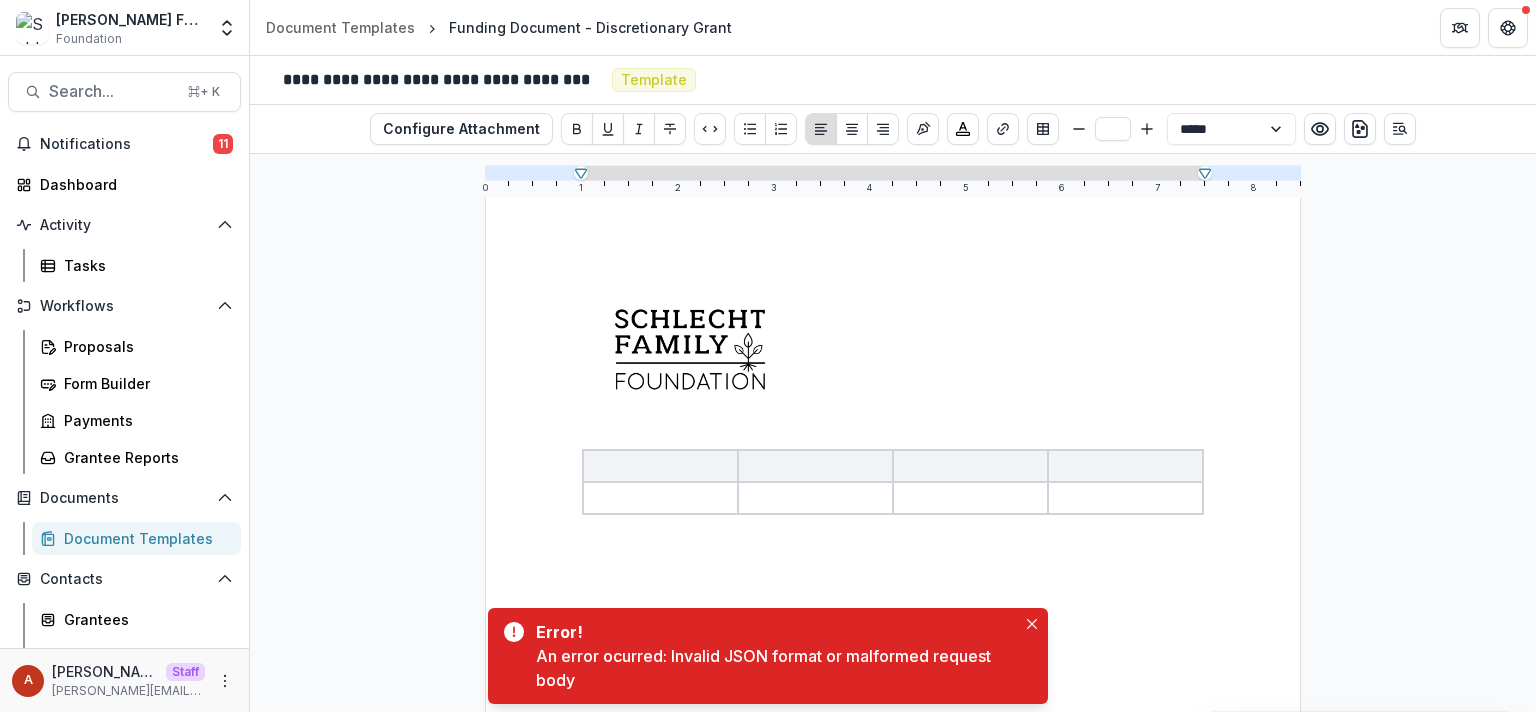 click at bounding box center (660, 466) 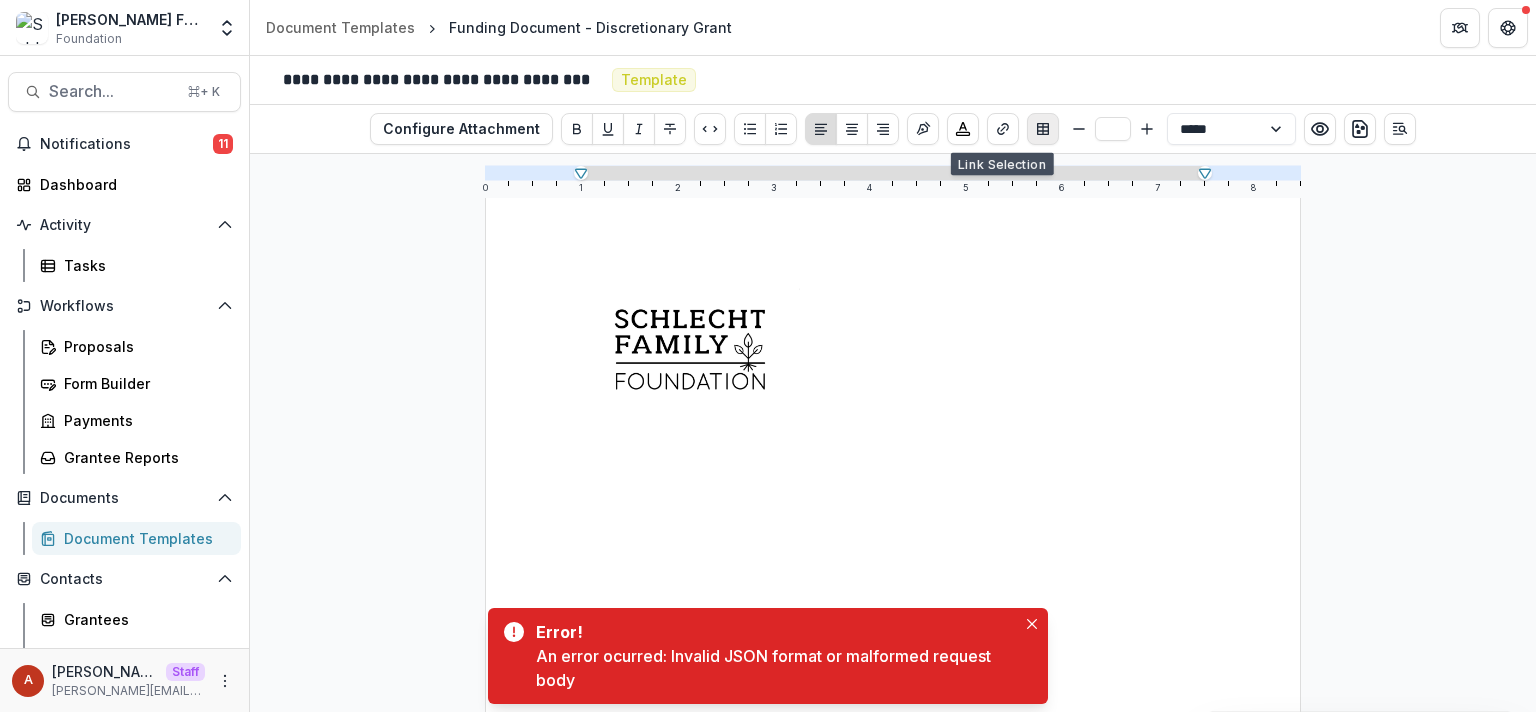 click 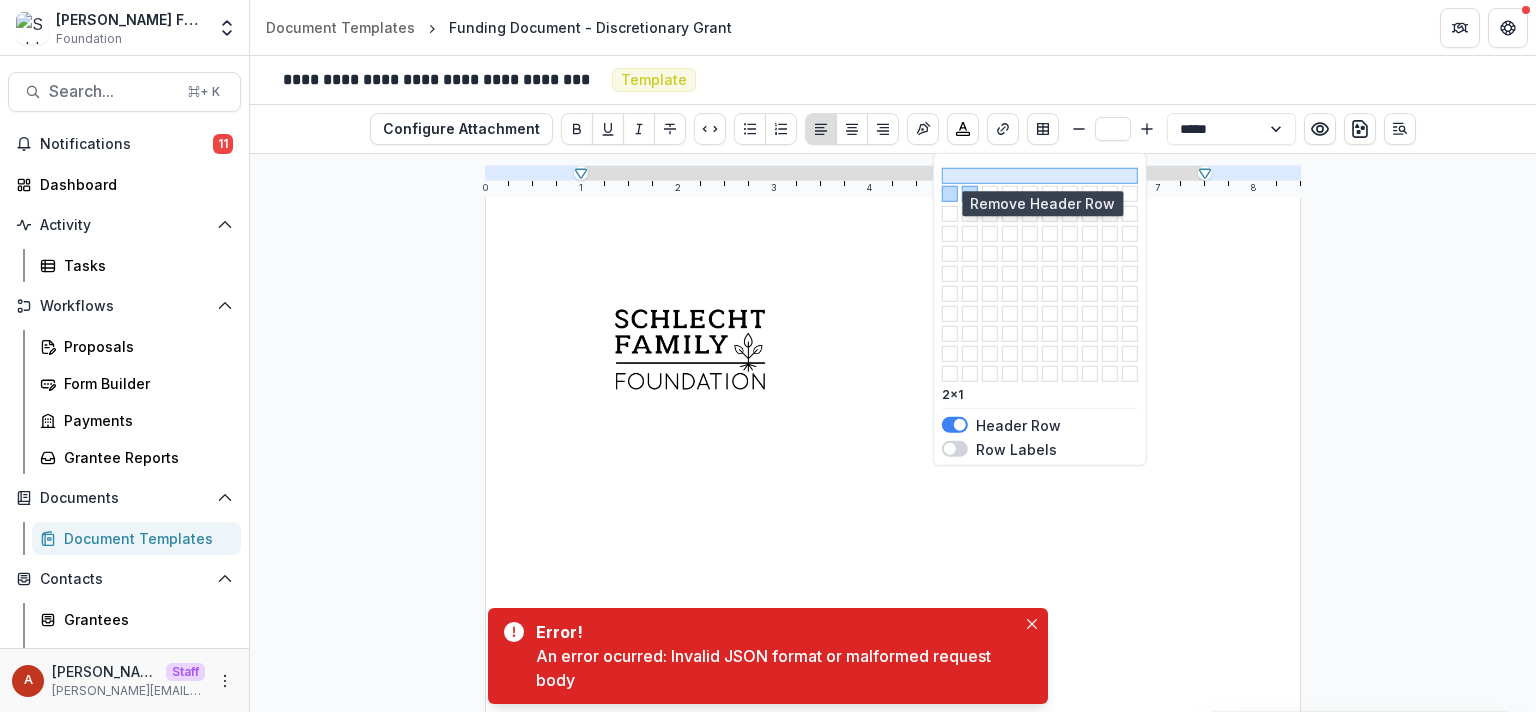 click at bounding box center [1040, 175] 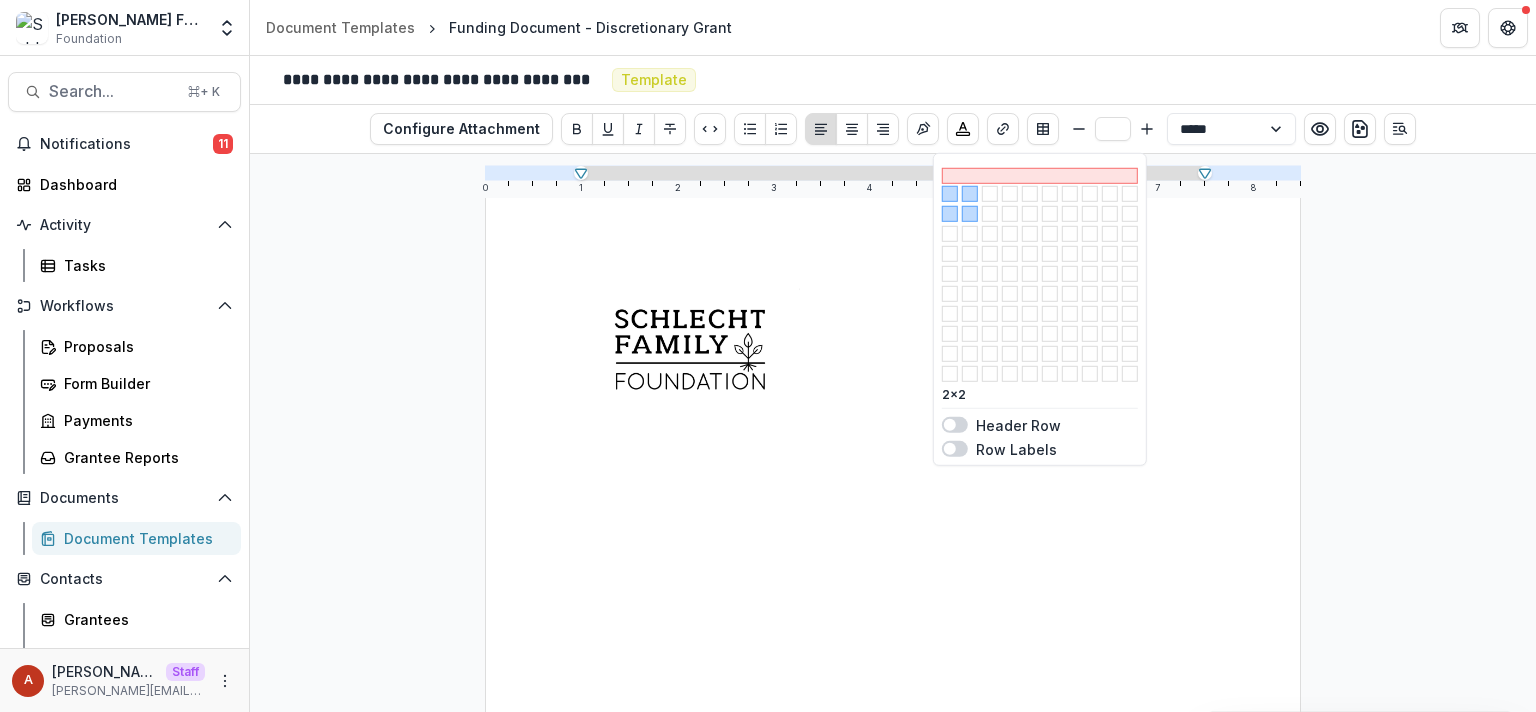 click at bounding box center [970, 214] 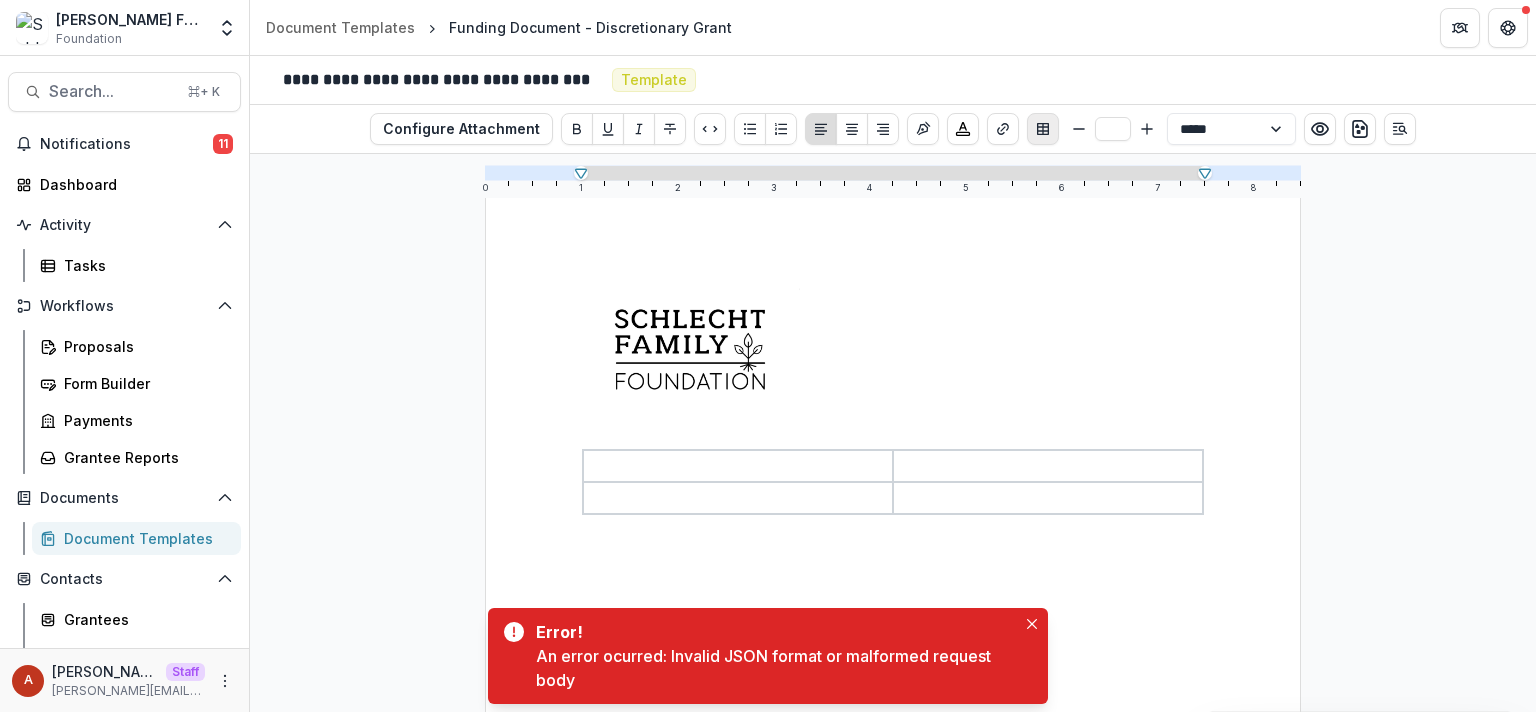 click 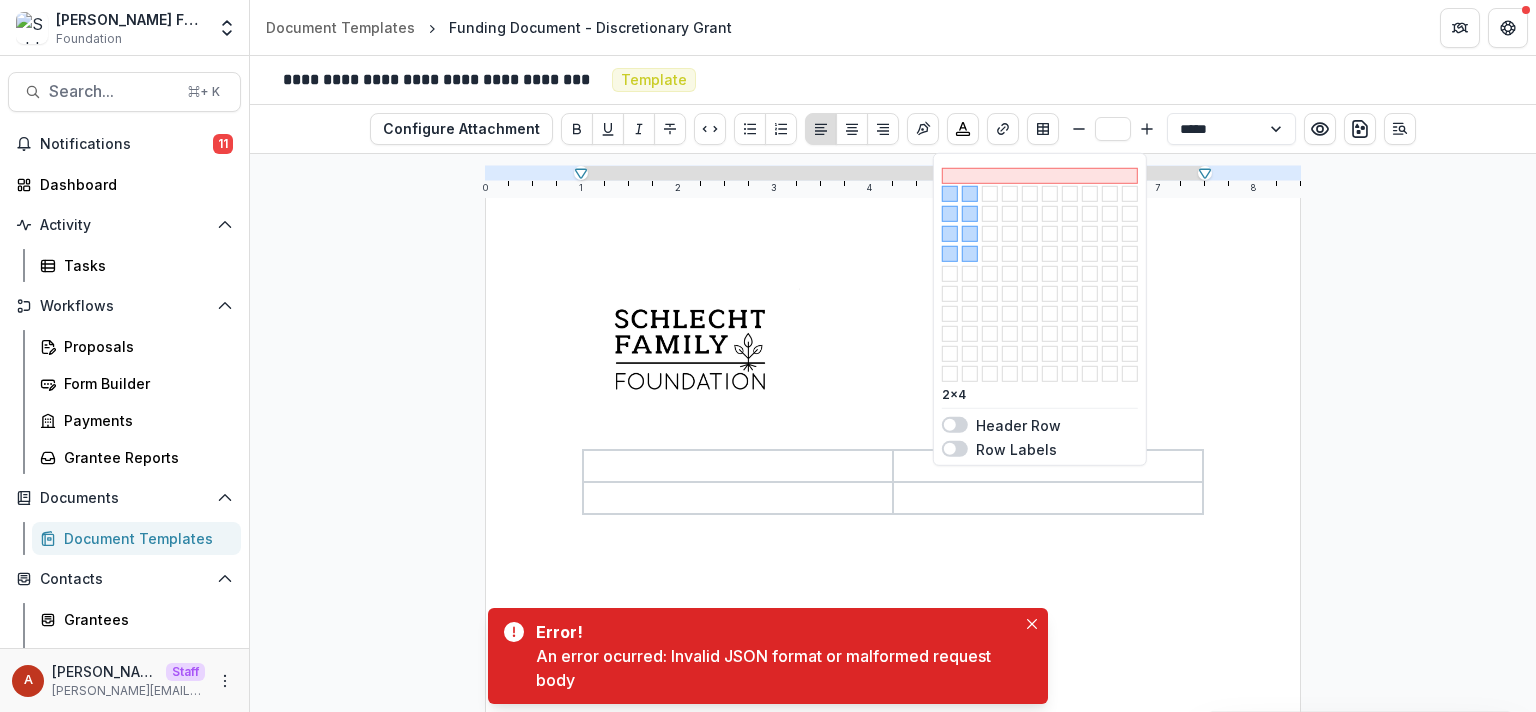 click at bounding box center [970, 254] 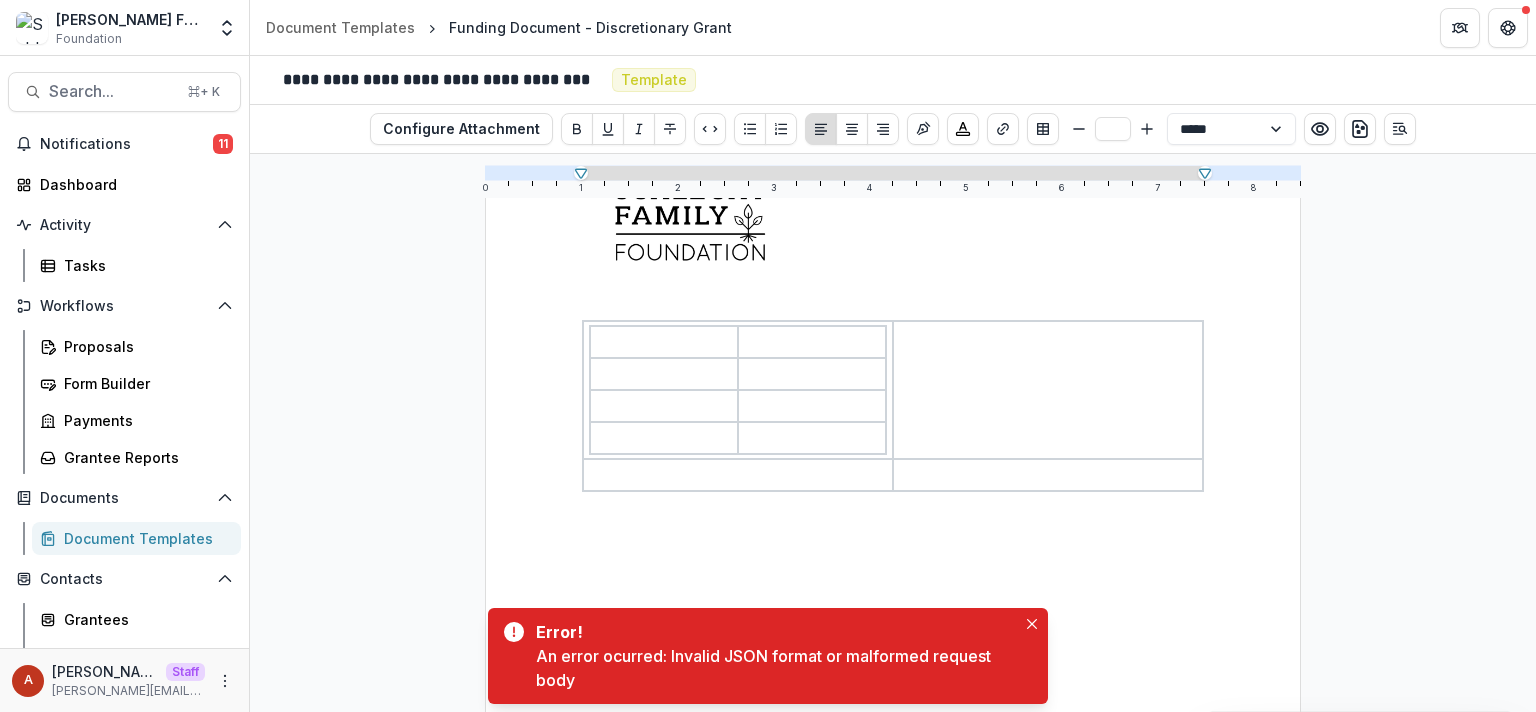scroll, scrollTop: 158, scrollLeft: 0, axis: vertical 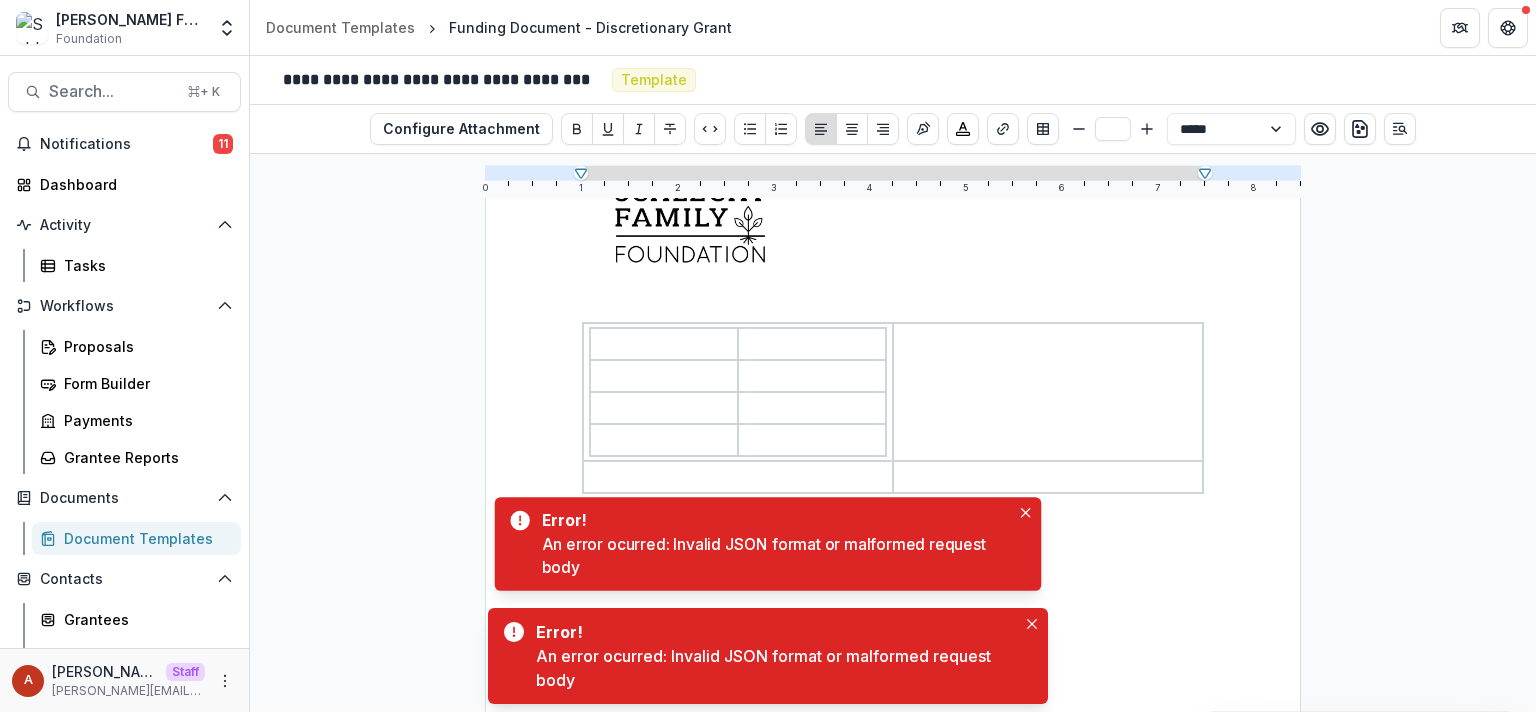 click at bounding box center (738, 477) 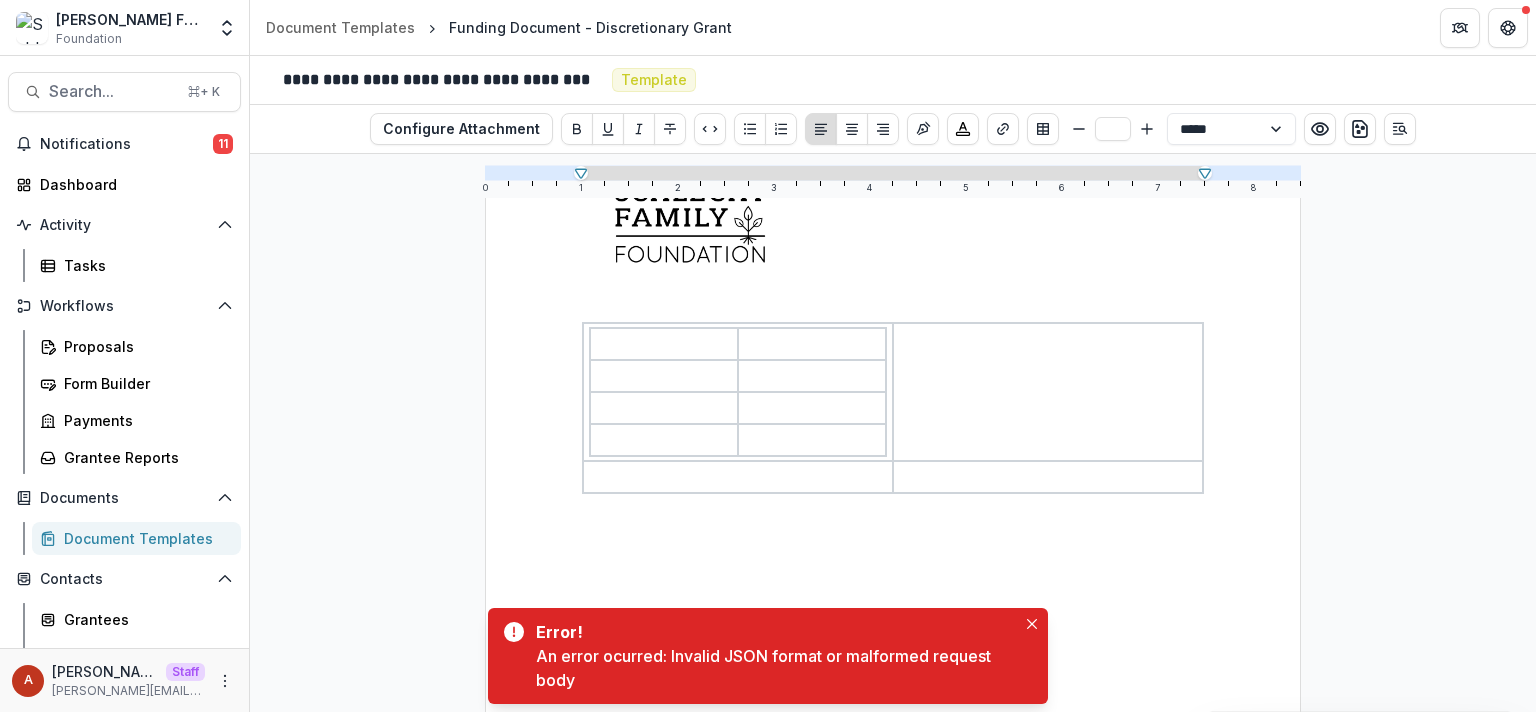 drag, startPoint x: 817, startPoint y: 541, endPoint x: 1128, endPoint y: 525, distance: 311.41132 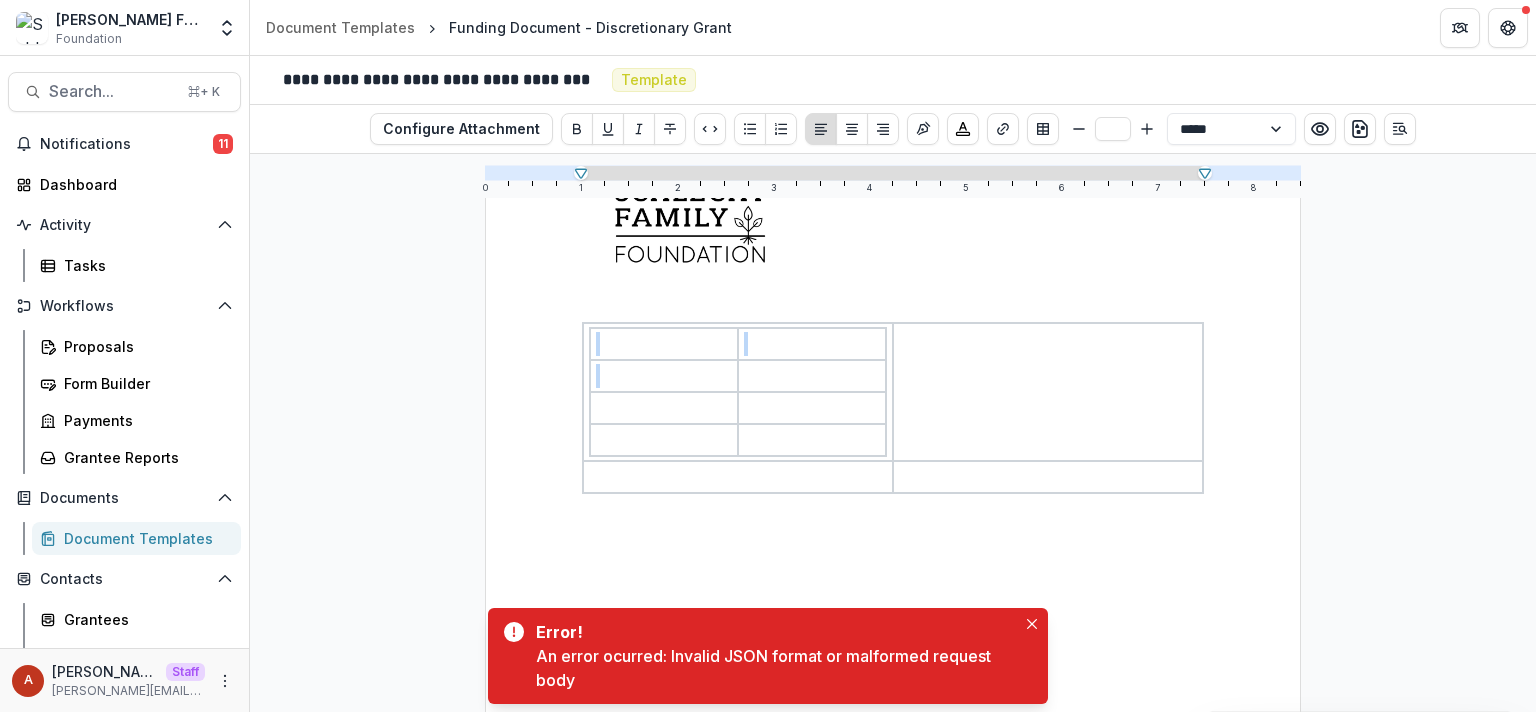 drag, startPoint x: 1192, startPoint y: 530, endPoint x: 588, endPoint y: 366, distance: 625.869 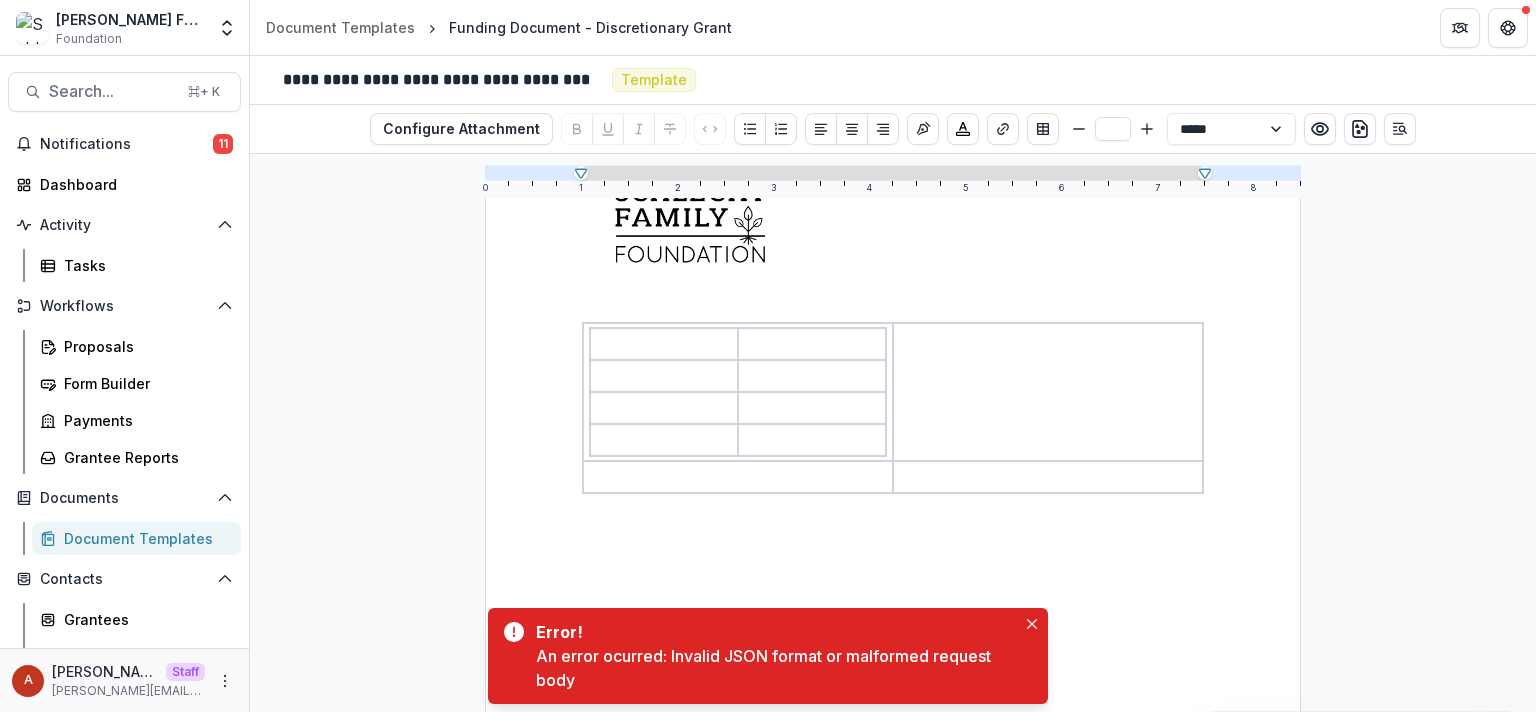 drag, startPoint x: 583, startPoint y: 305, endPoint x: 989, endPoint y: 432, distance: 425.3998 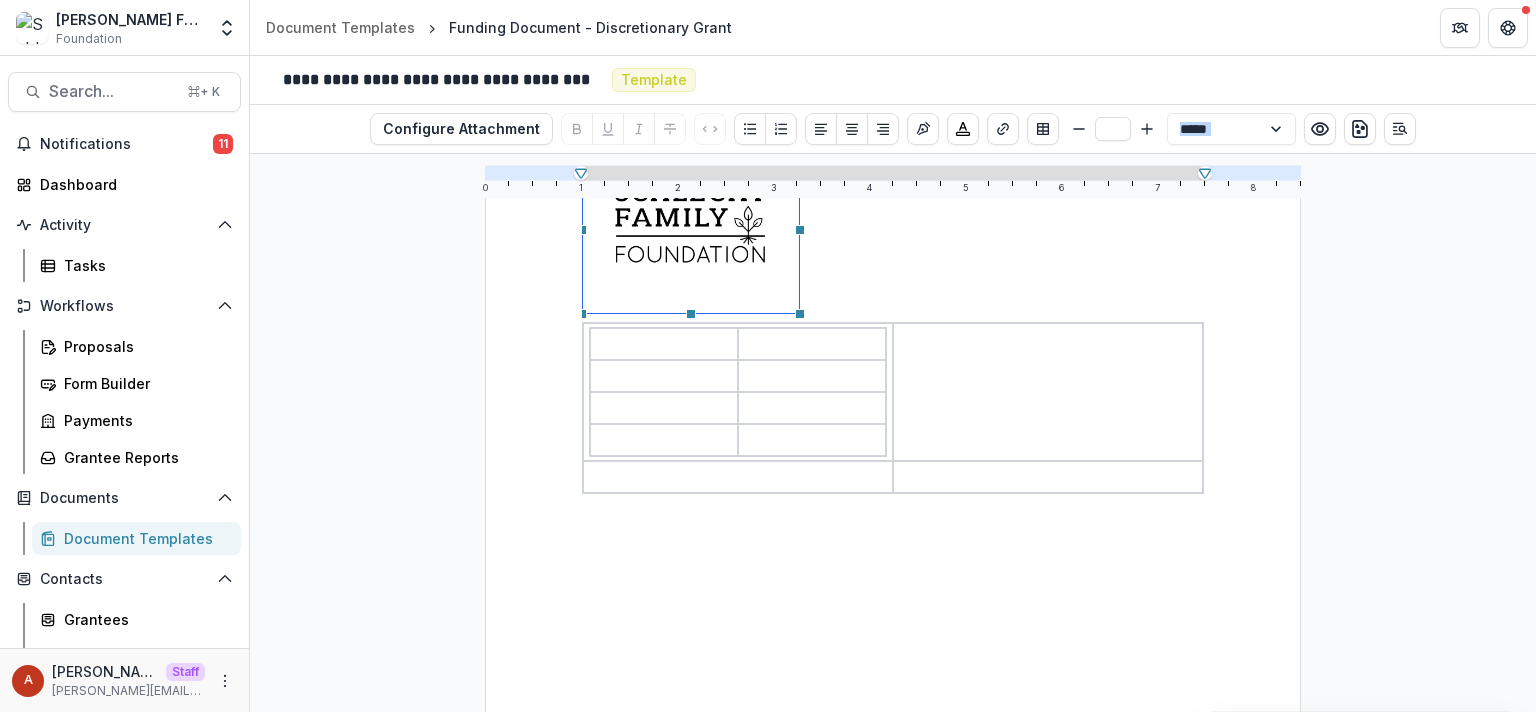 drag, startPoint x: 578, startPoint y: 320, endPoint x: 1166, endPoint y: 529, distance: 624.03925 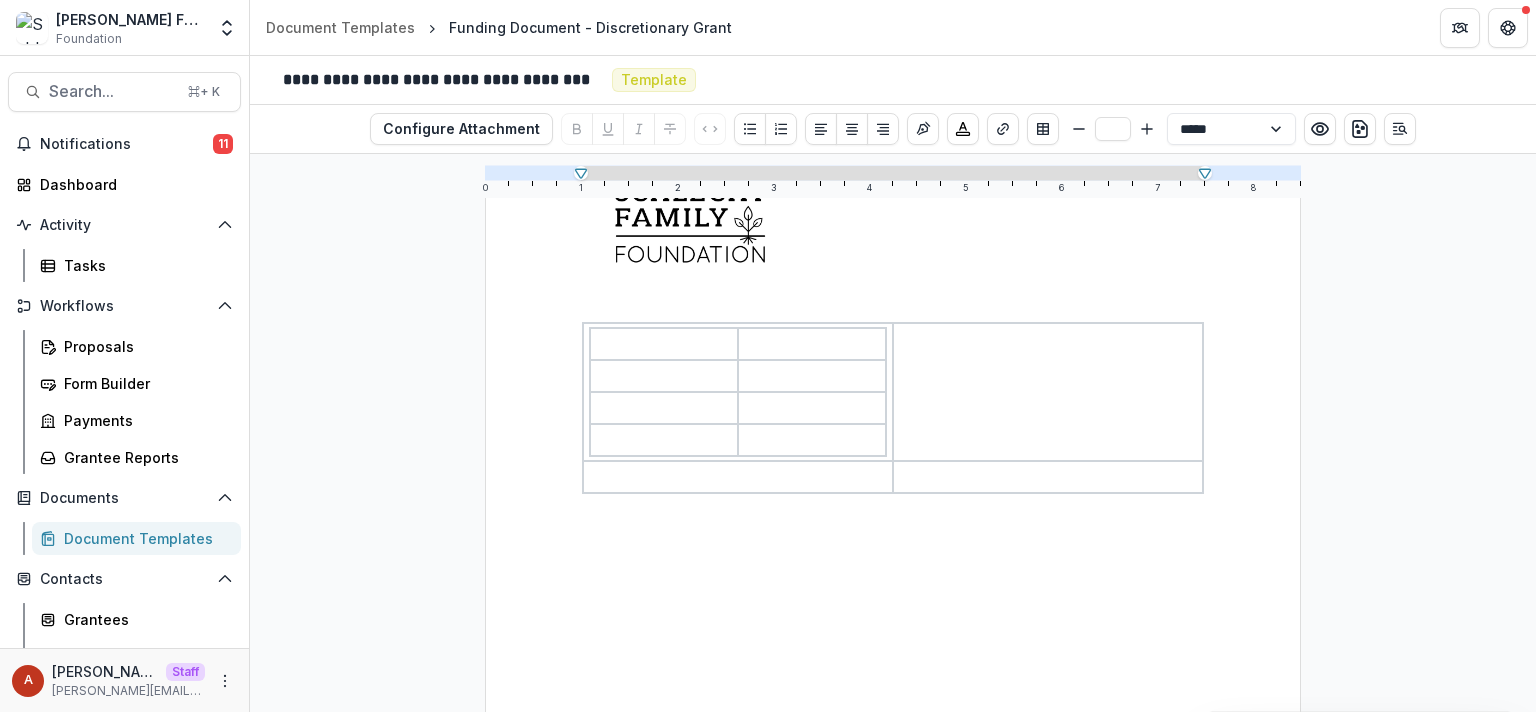 click at bounding box center [893, 576] 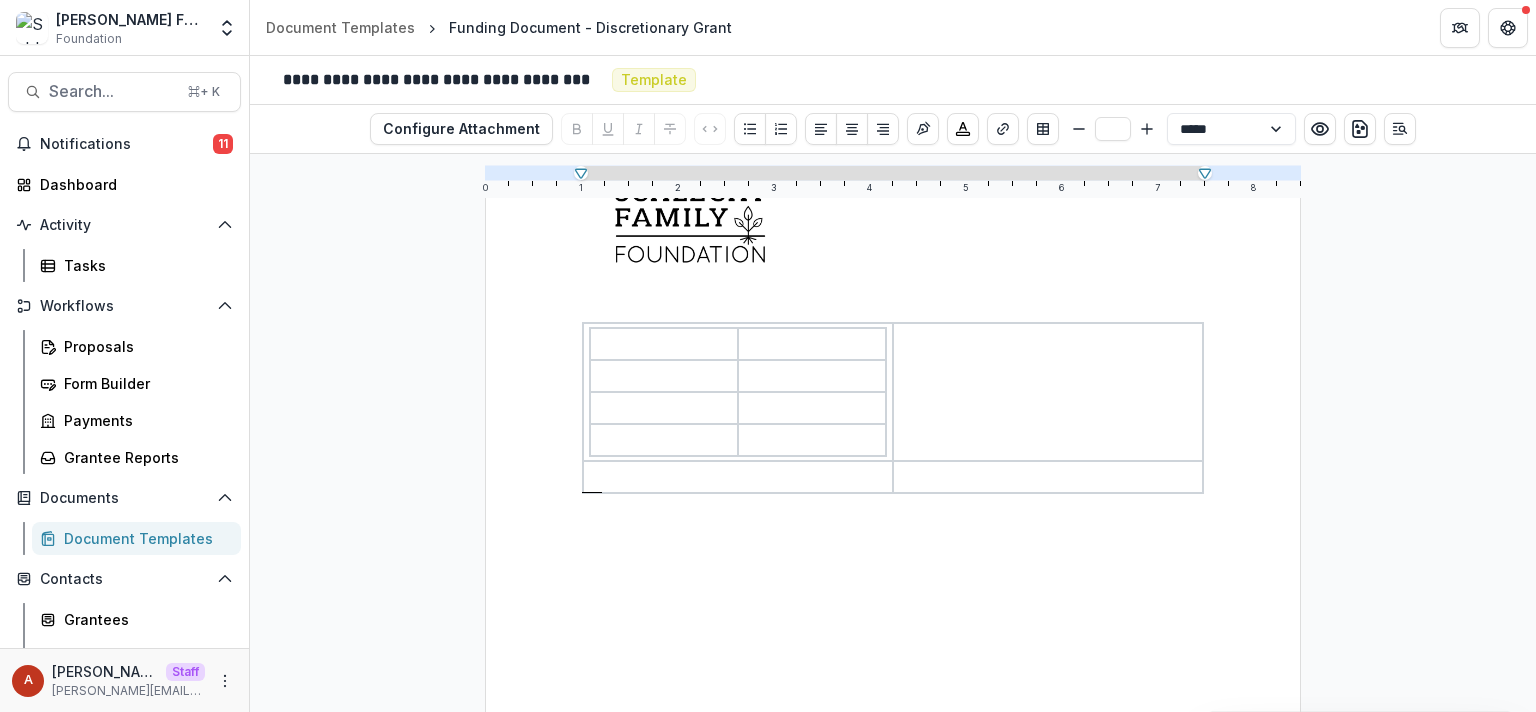 scroll, scrollTop: 144, scrollLeft: 0, axis: vertical 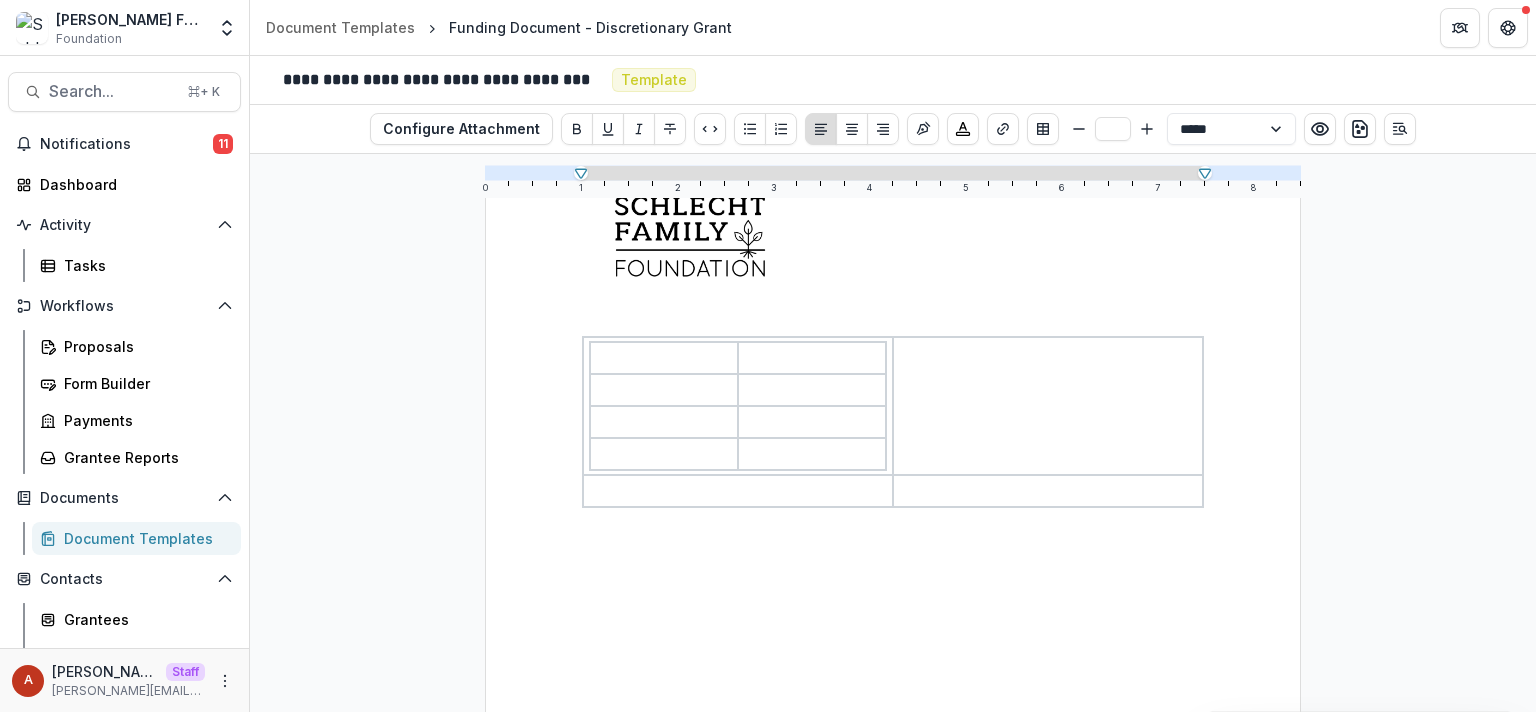 drag, startPoint x: 1184, startPoint y: 551, endPoint x: 525, endPoint y: 337, distance: 692.8759 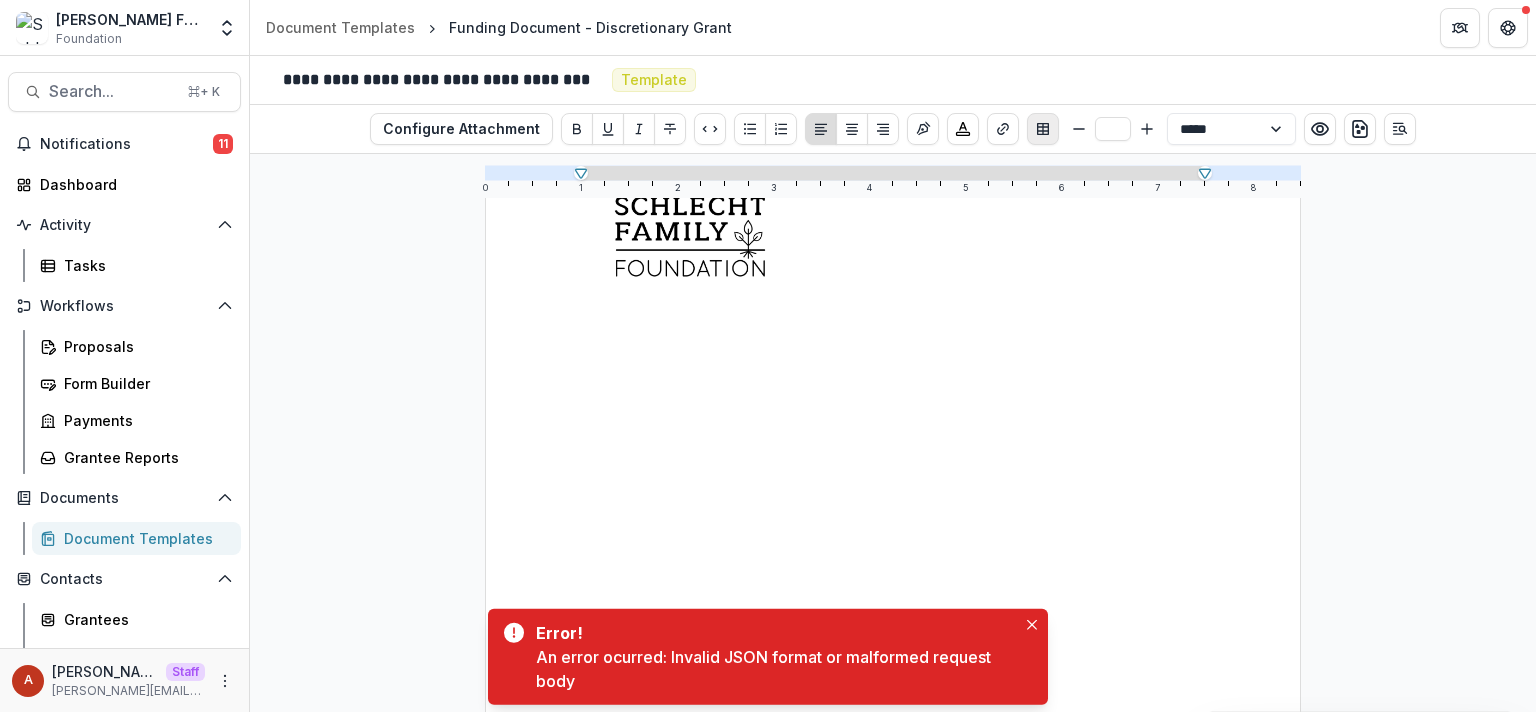 click 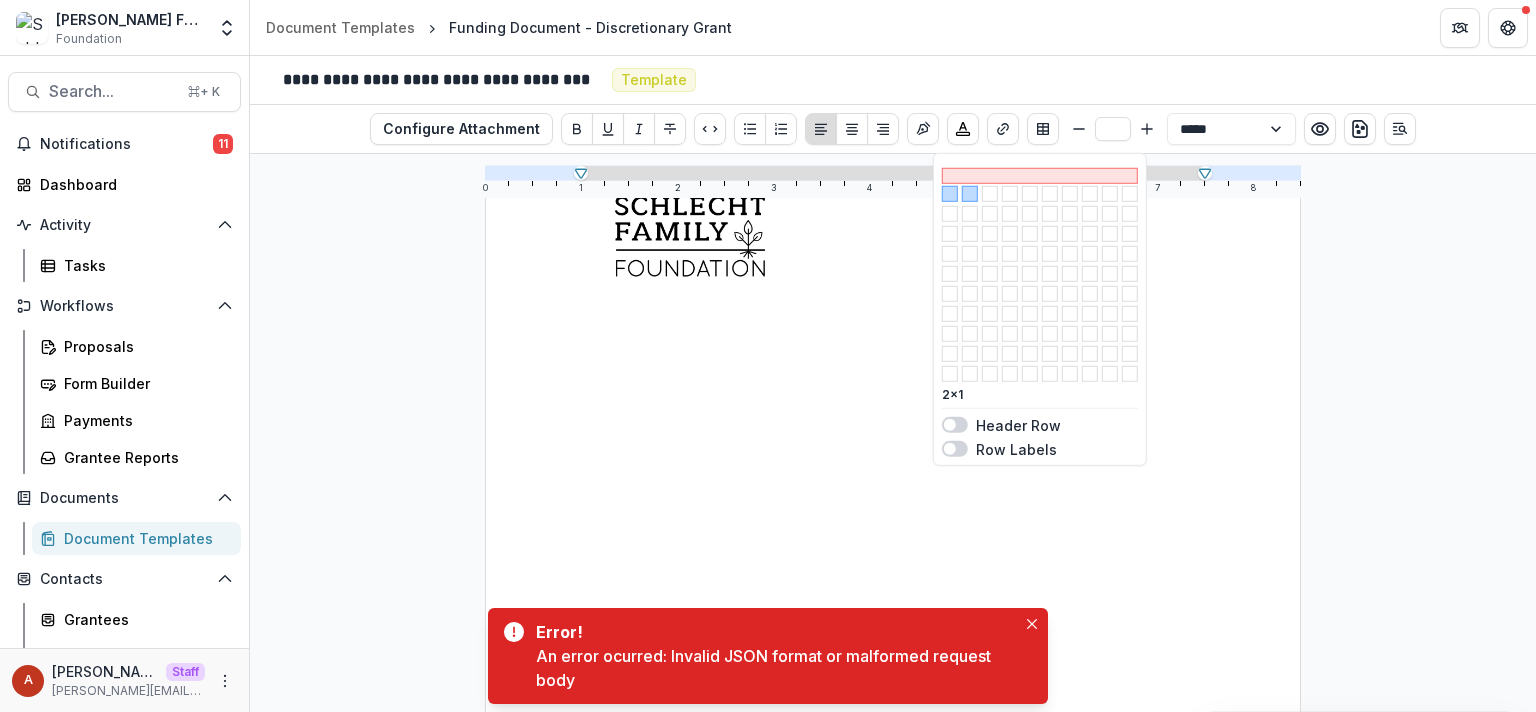 click at bounding box center (1040, 175) 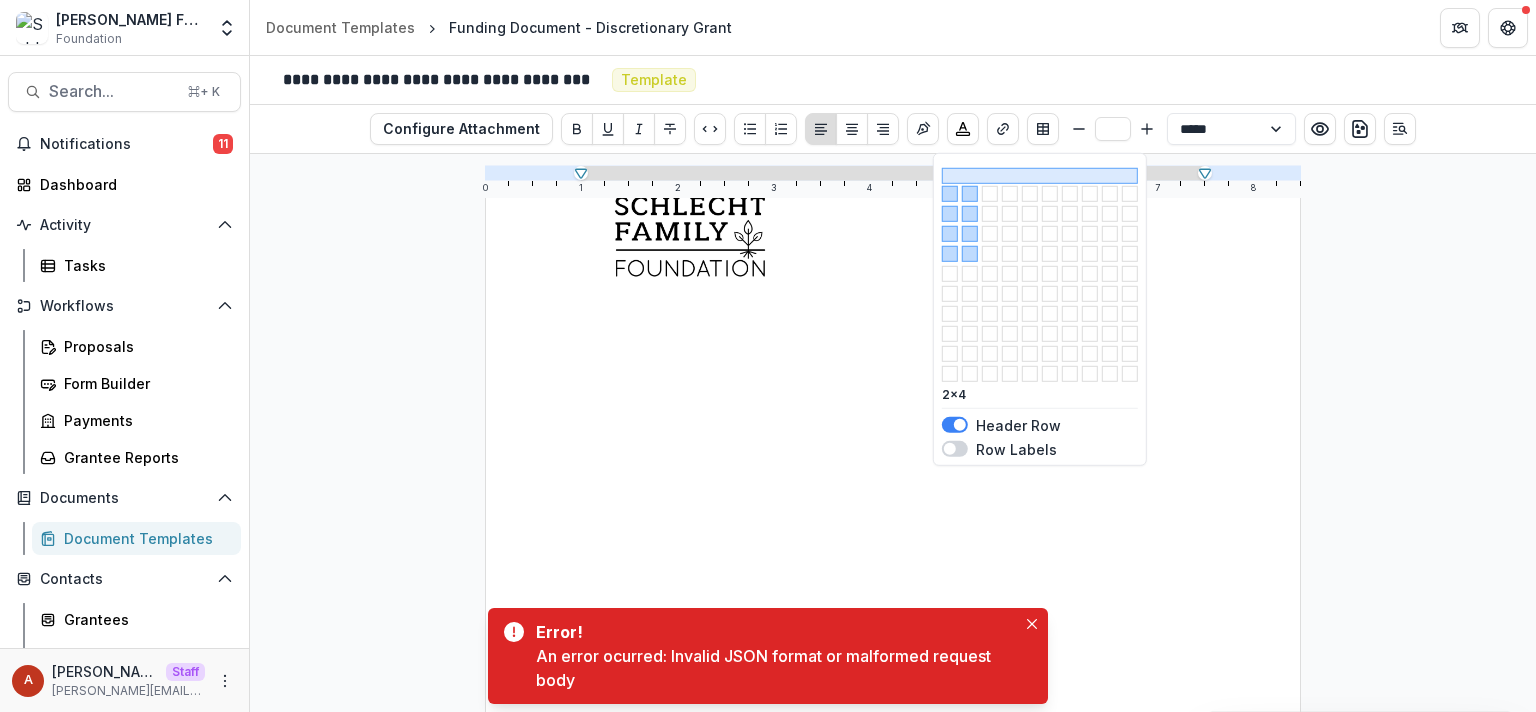 click at bounding box center [970, 254] 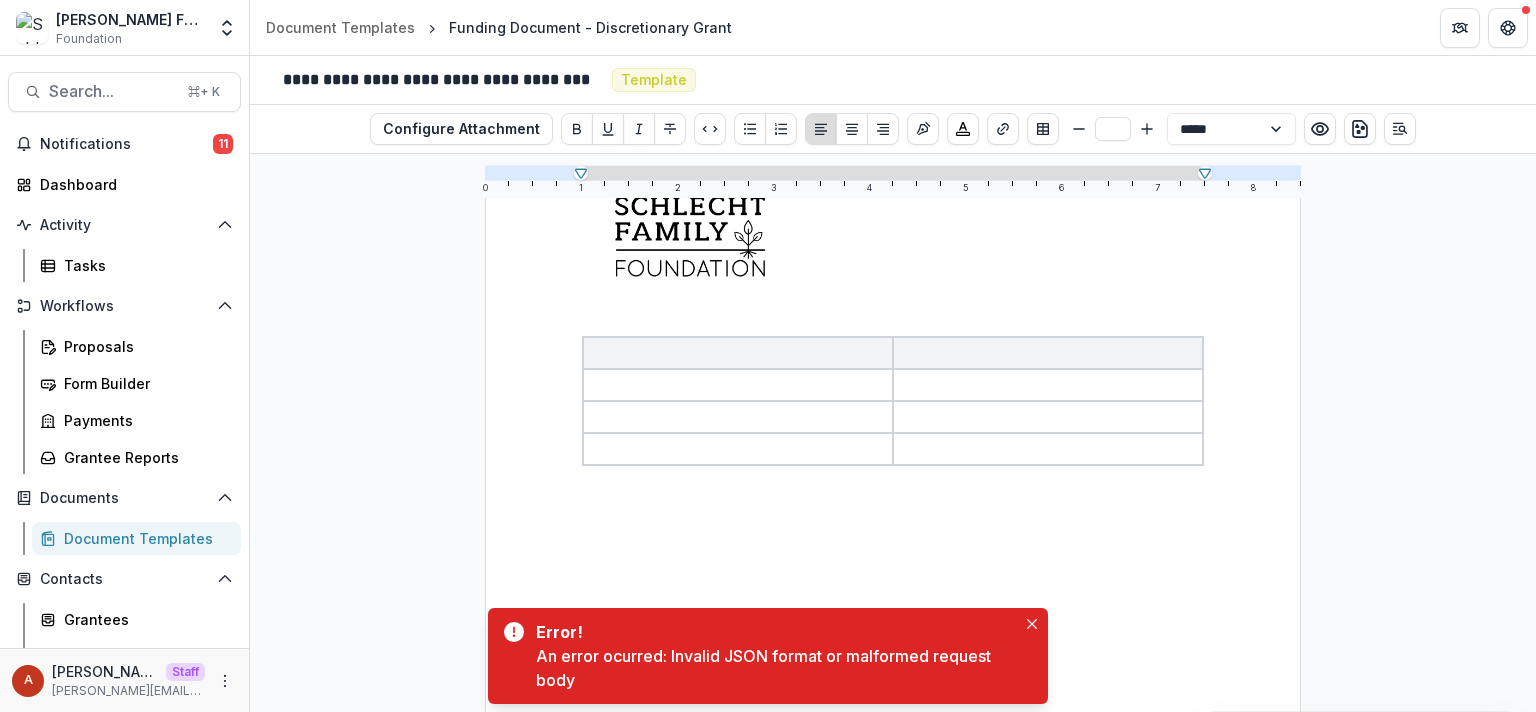 click at bounding box center [738, 353] 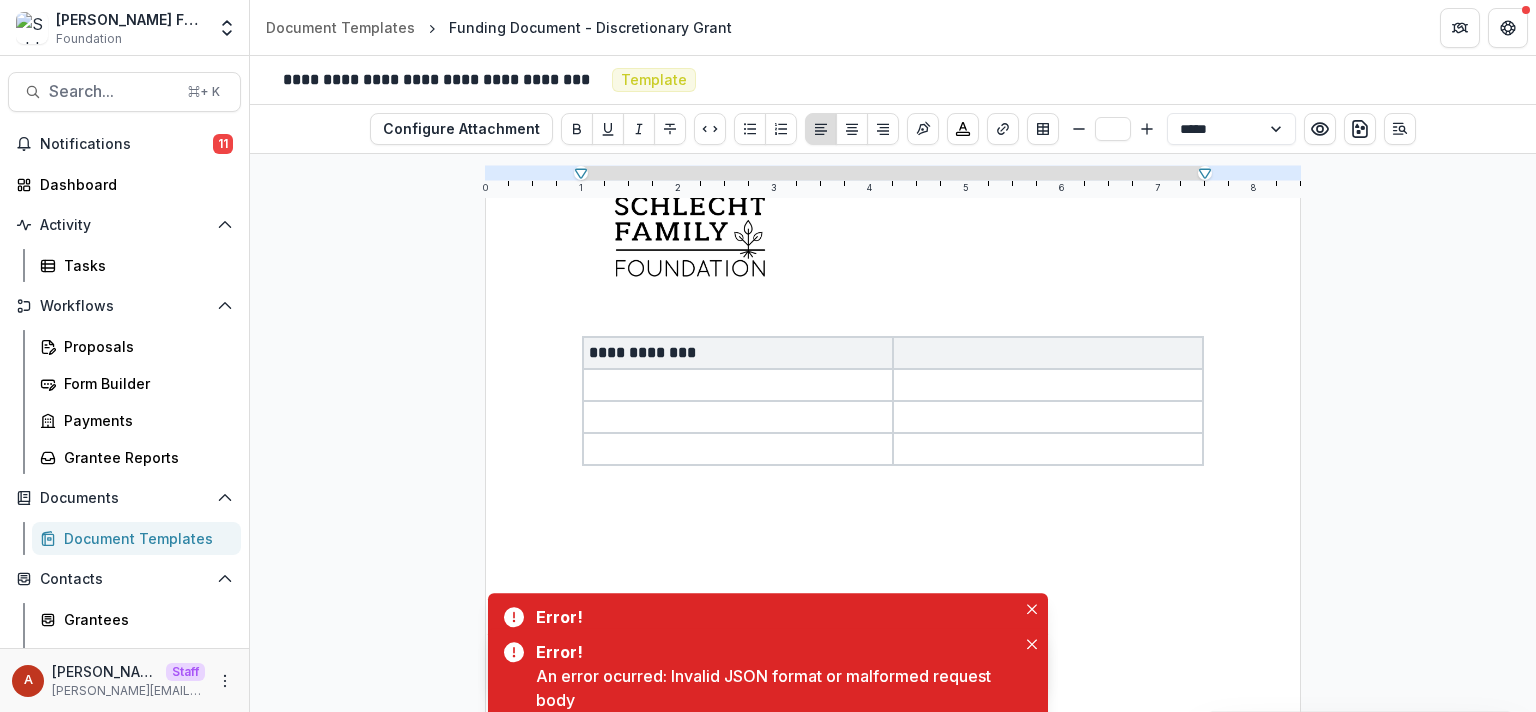 click at bounding box center (691, 243) 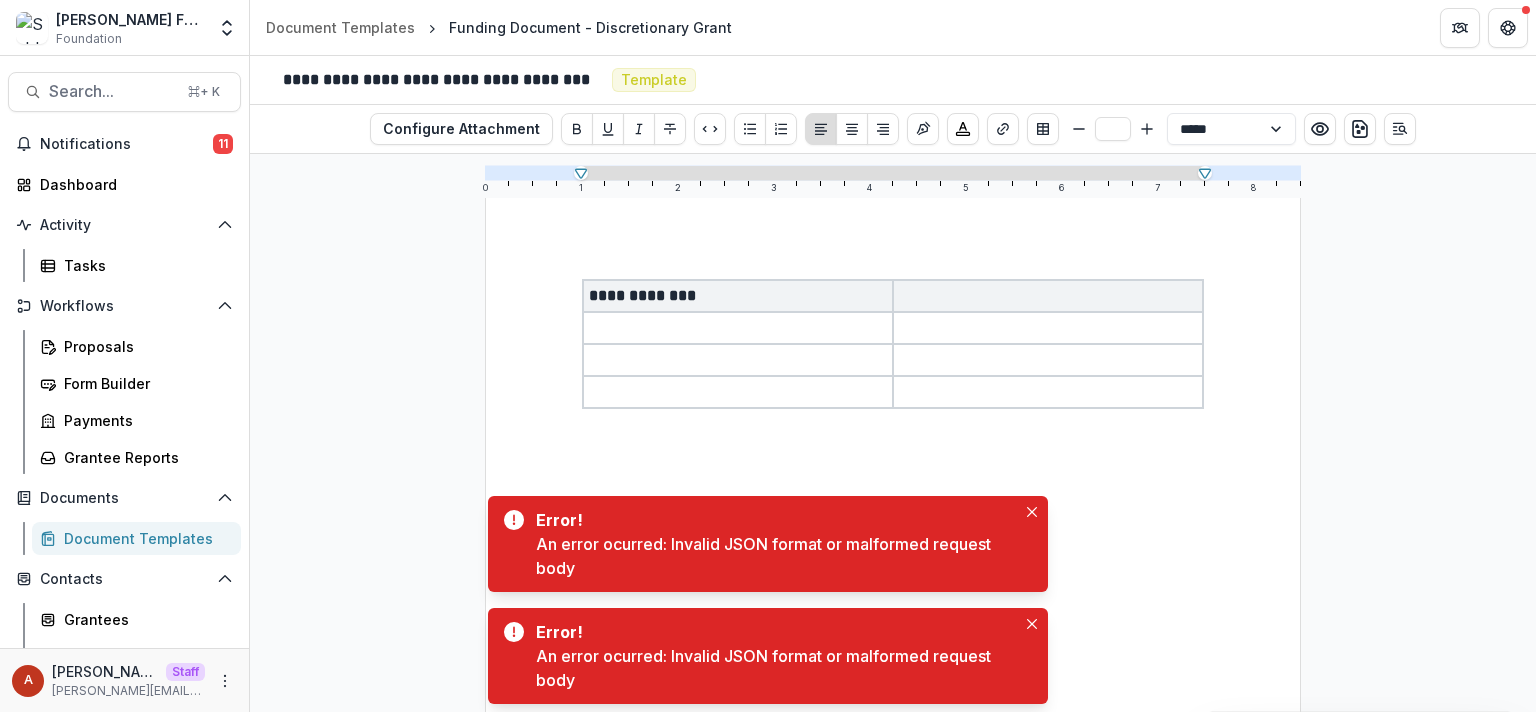 scroll, scrollTop: 0, scrollLeft: 0, axis: both 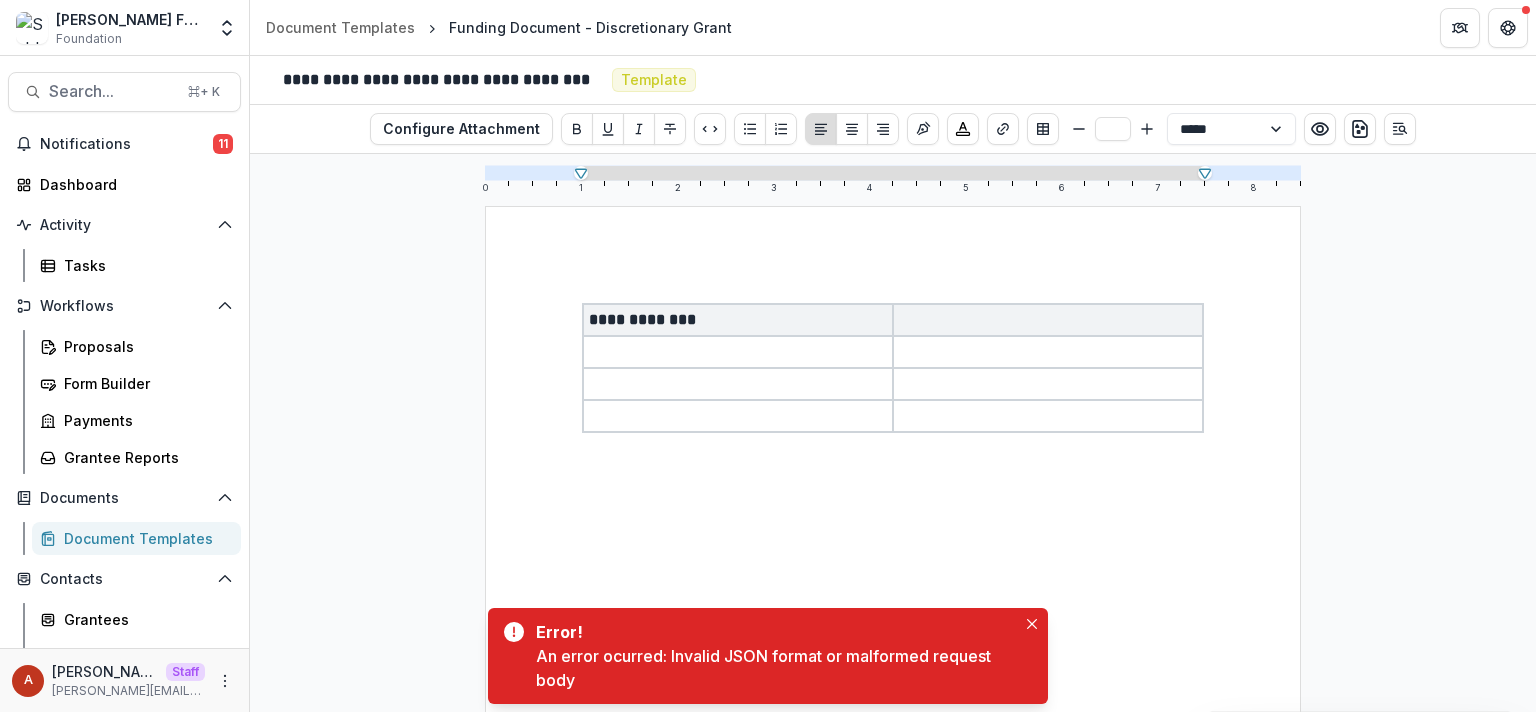 click at bounding box center (738, 352) 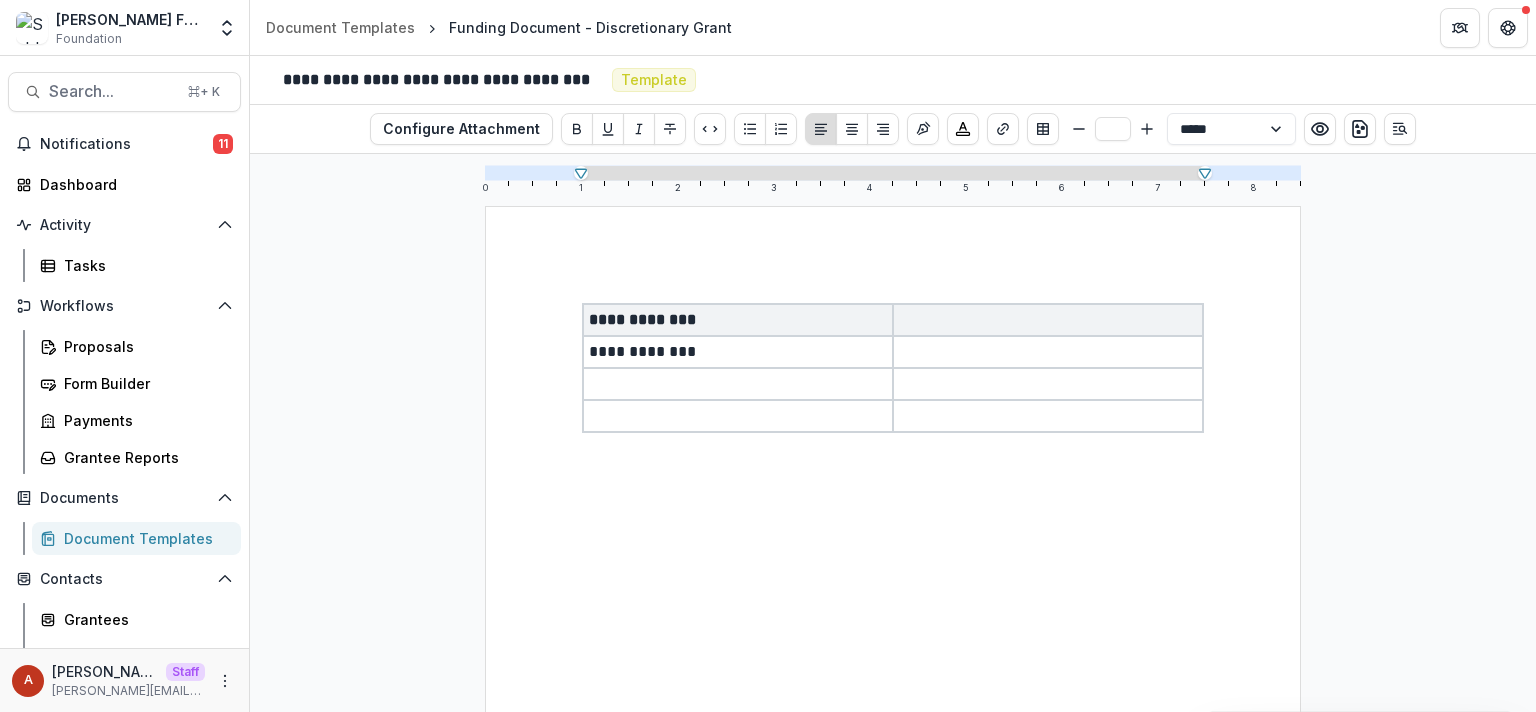 click at bounding box center (1048, 320) 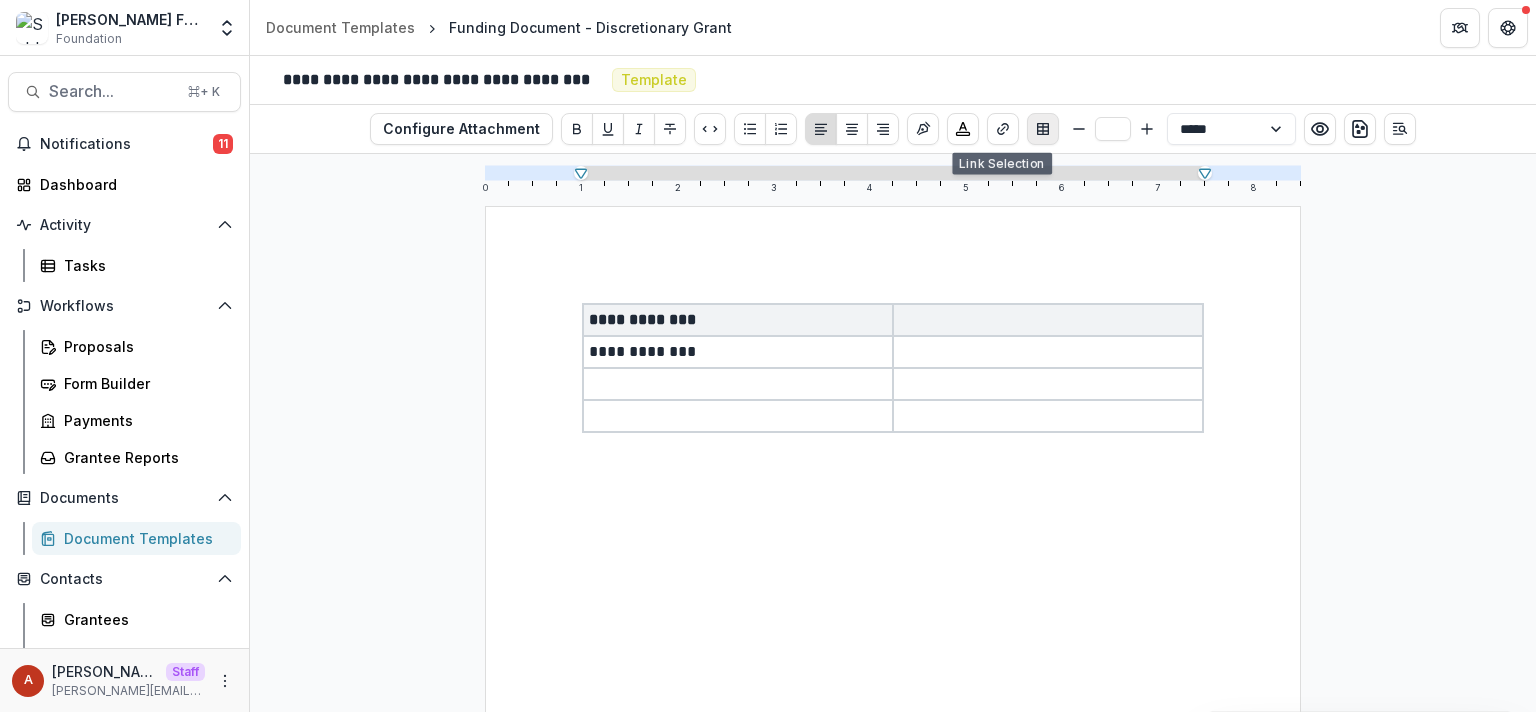 click at bounding box center (1043, 129) 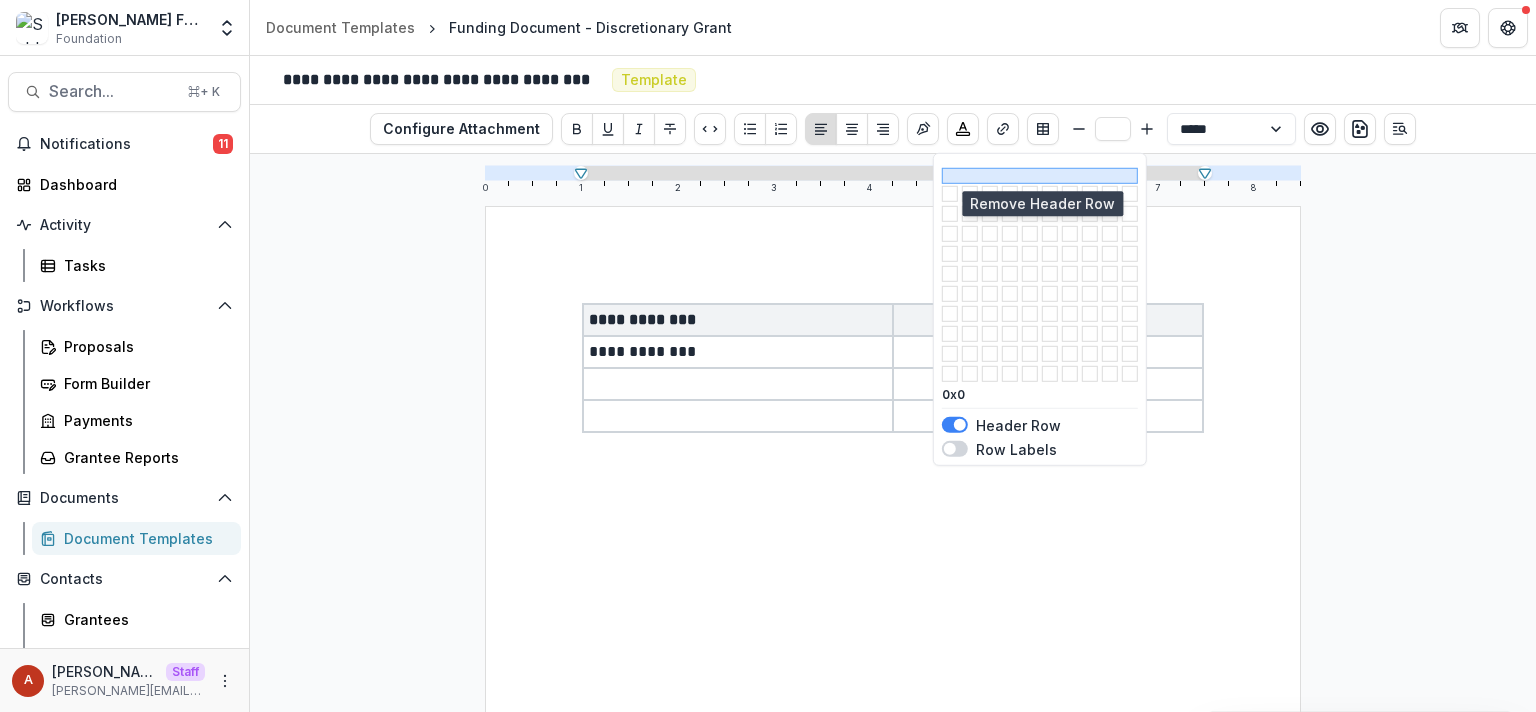 click at bounding box center (1040, 175) 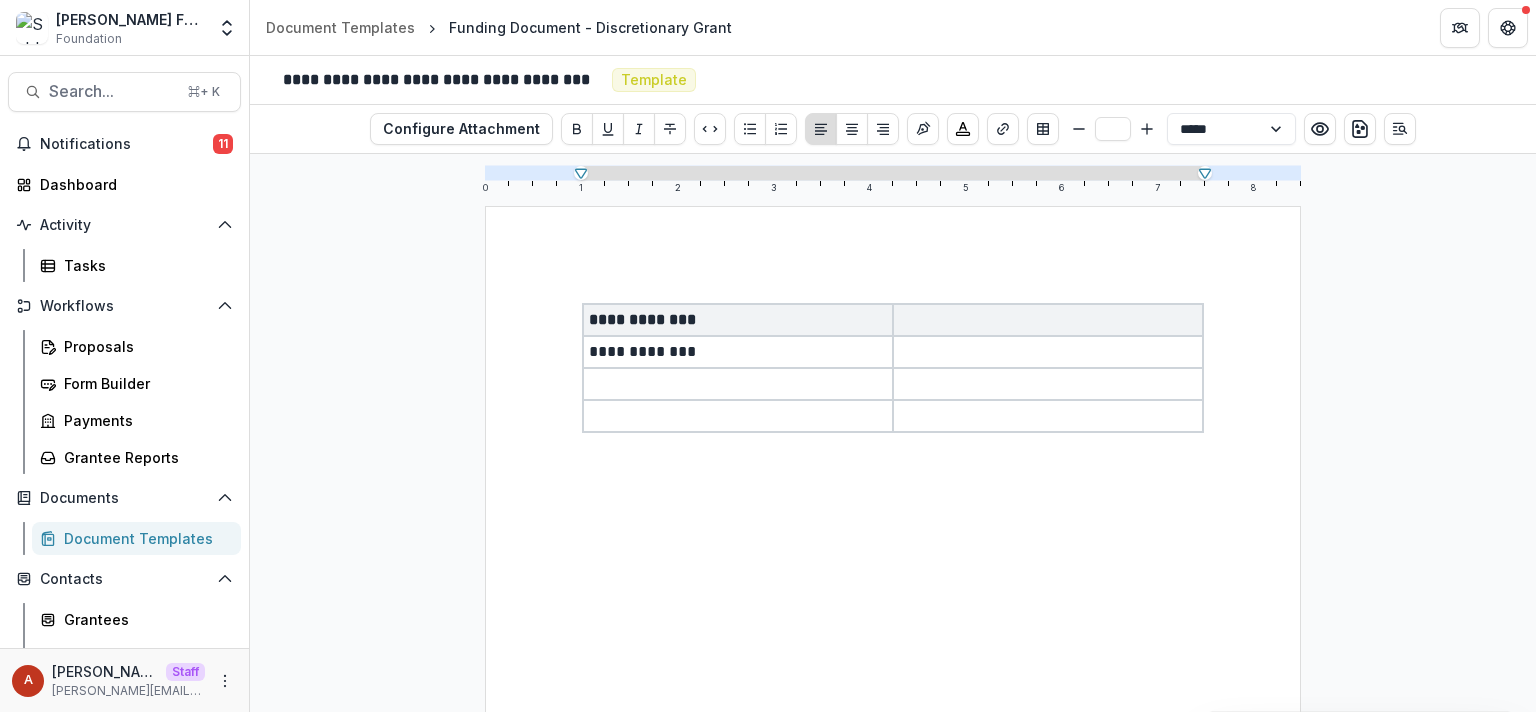 click on "**********" at bounding box center [893, 734] 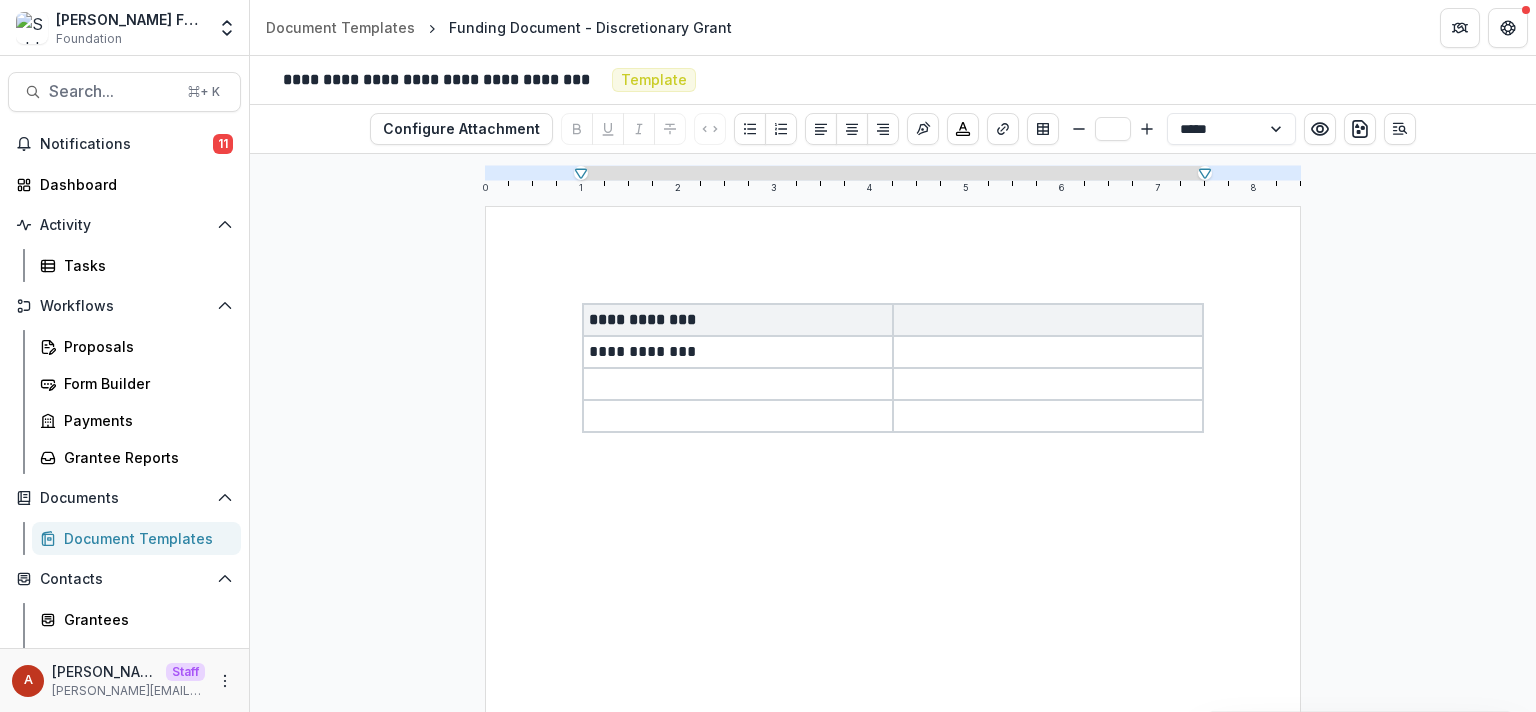click on "**********" at bounding box center [893, 734] 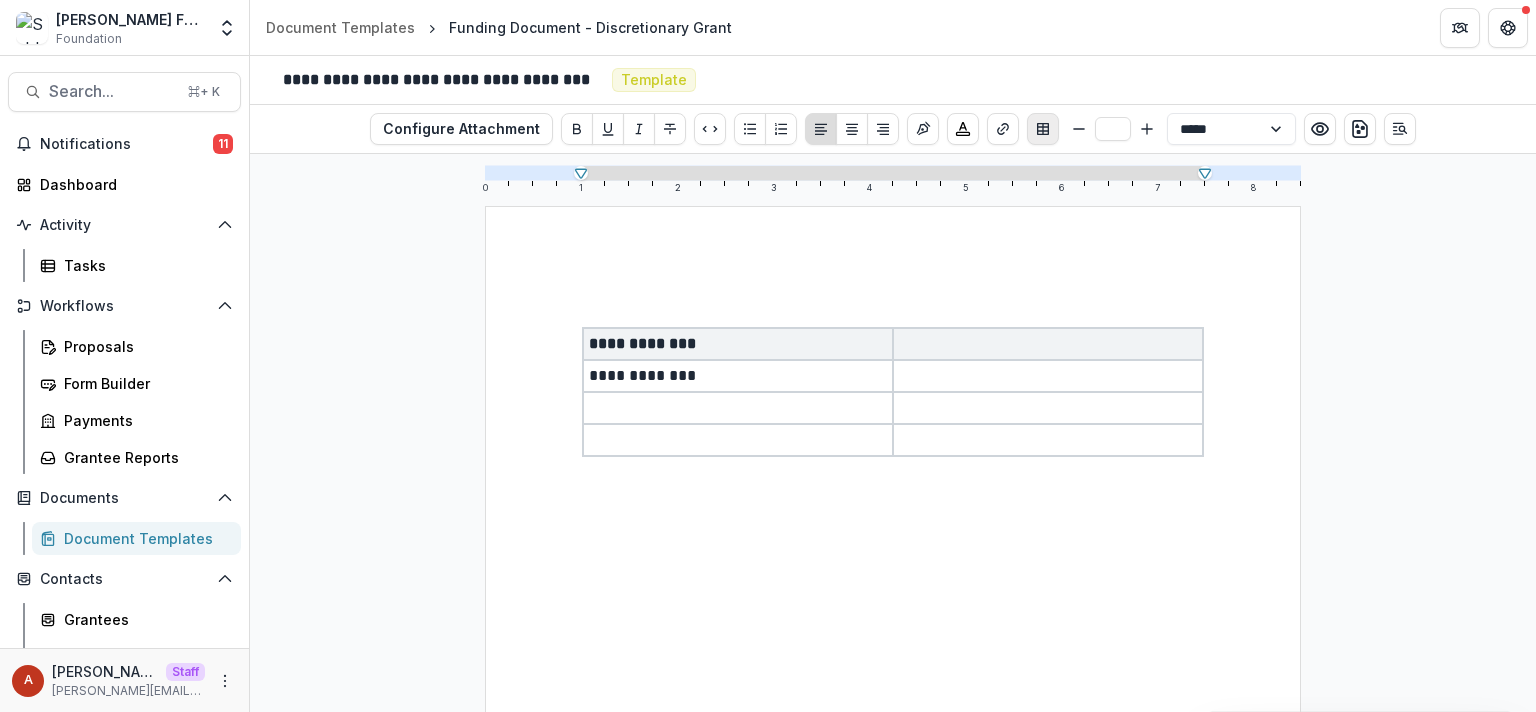 click at bounding box center (1043, 129) 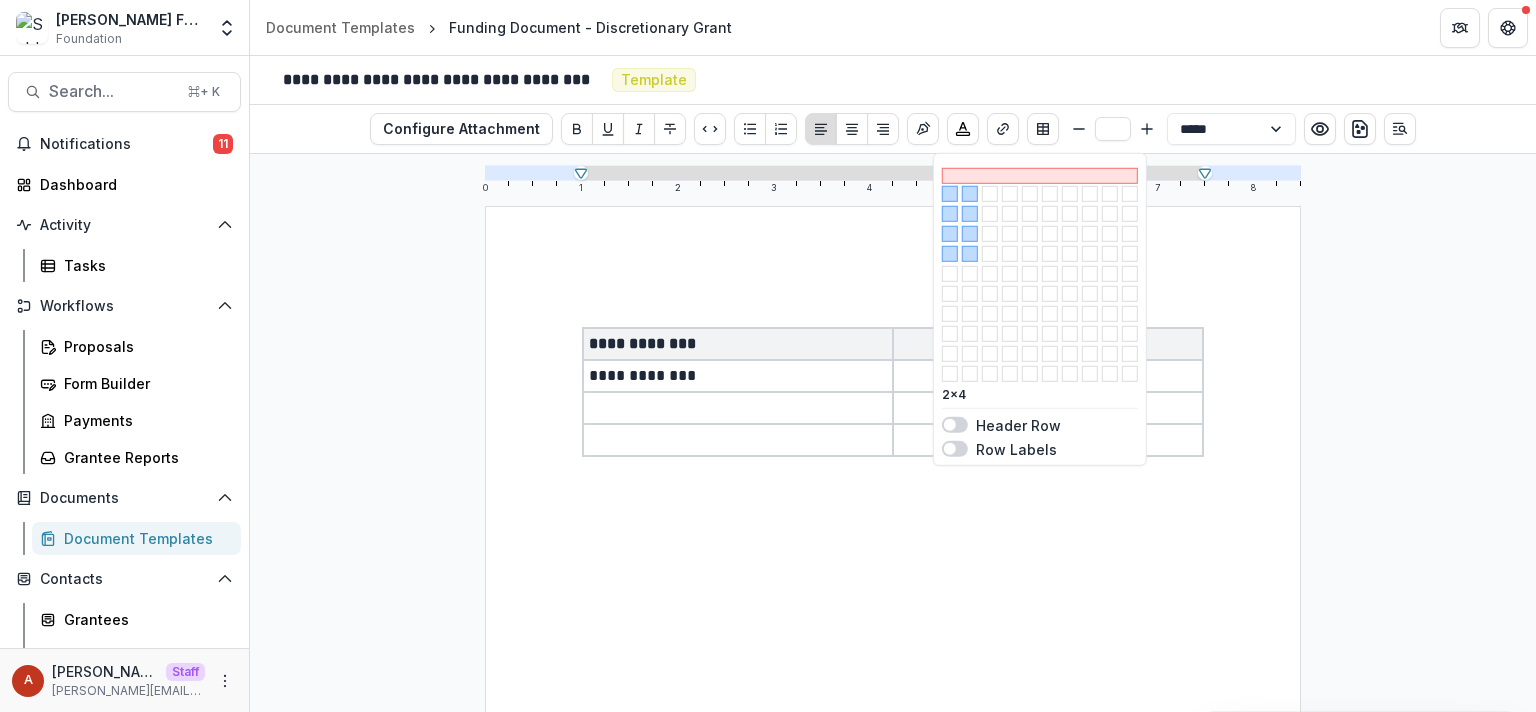 click at bounding box center [970, 254] 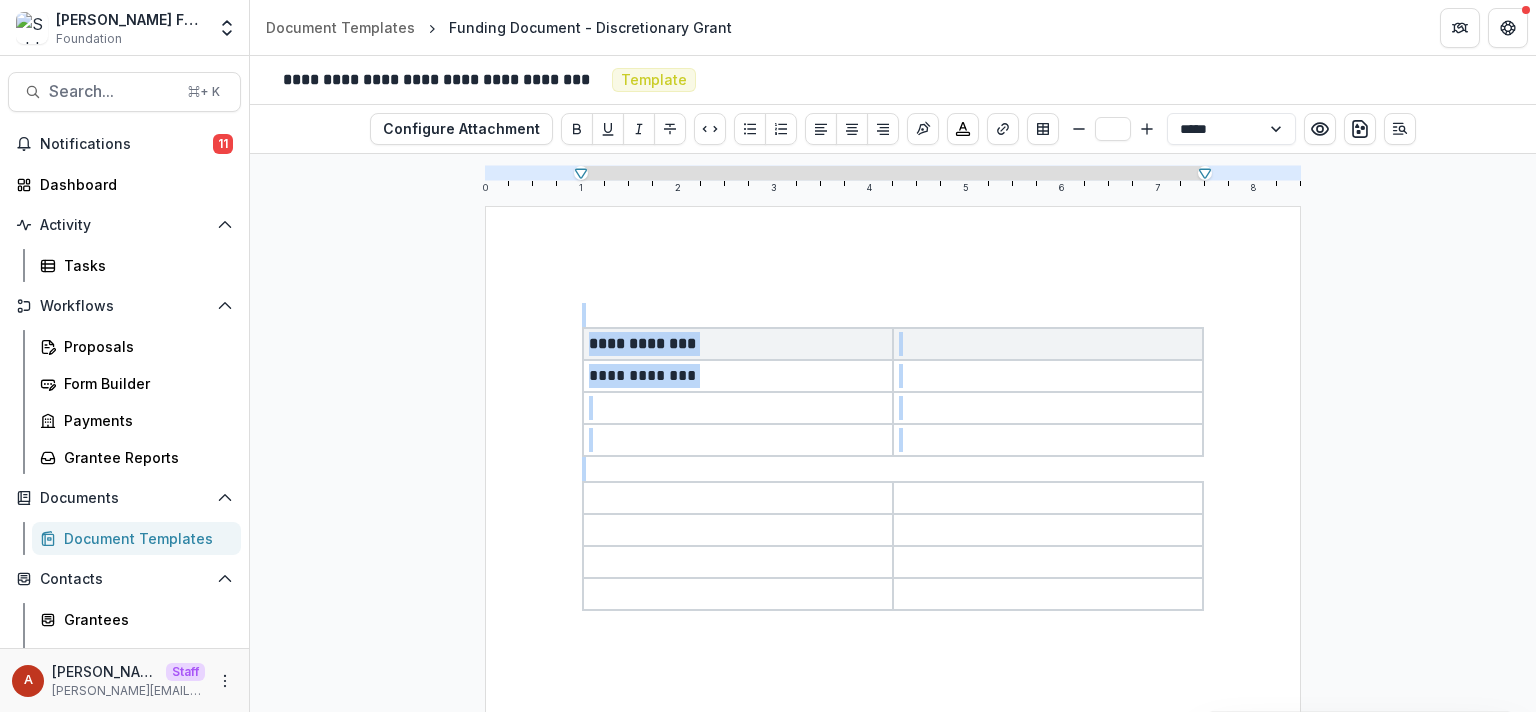 drag, startPoint x: 1113, startPoint y: 466, endPoint x: 704, endPoint y: 295, distance: 443.308 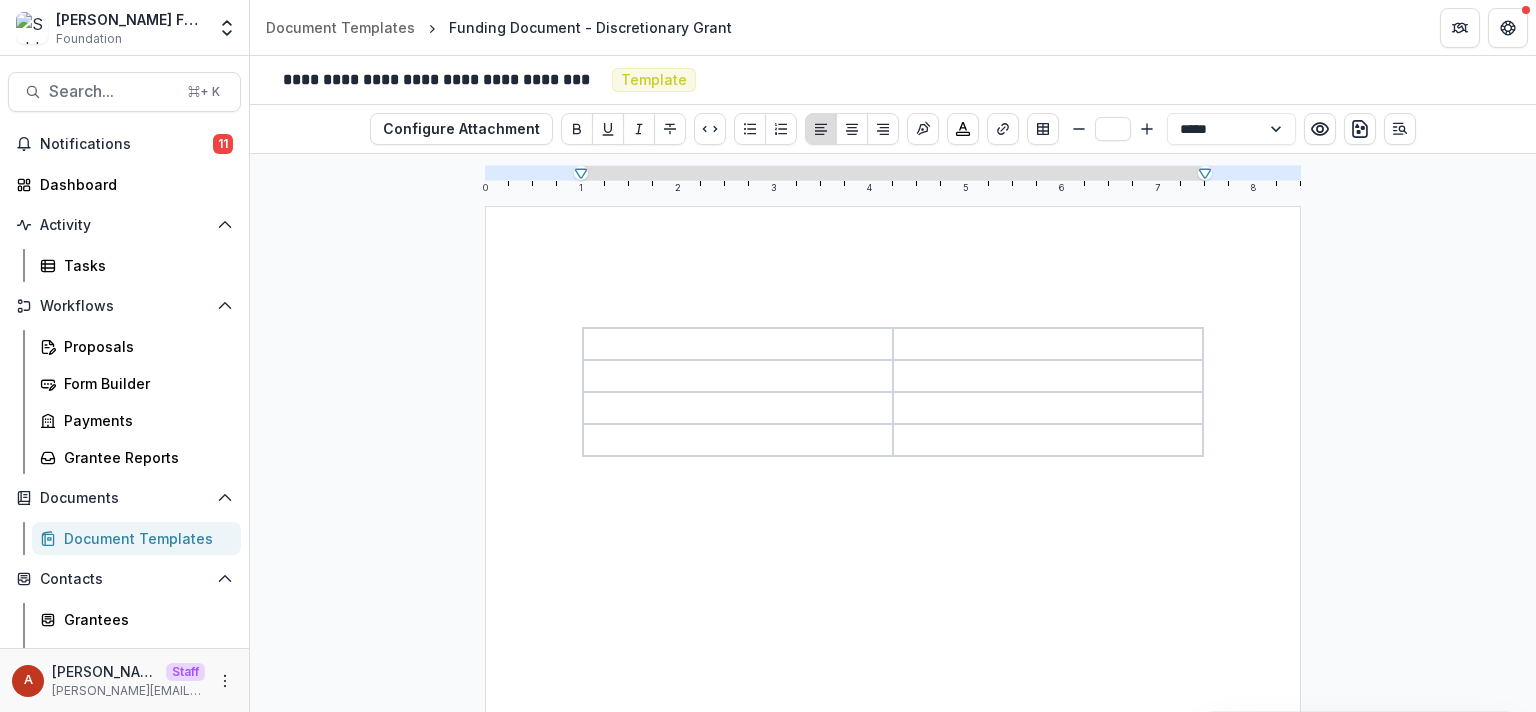 click at bounding box center [738, 344] 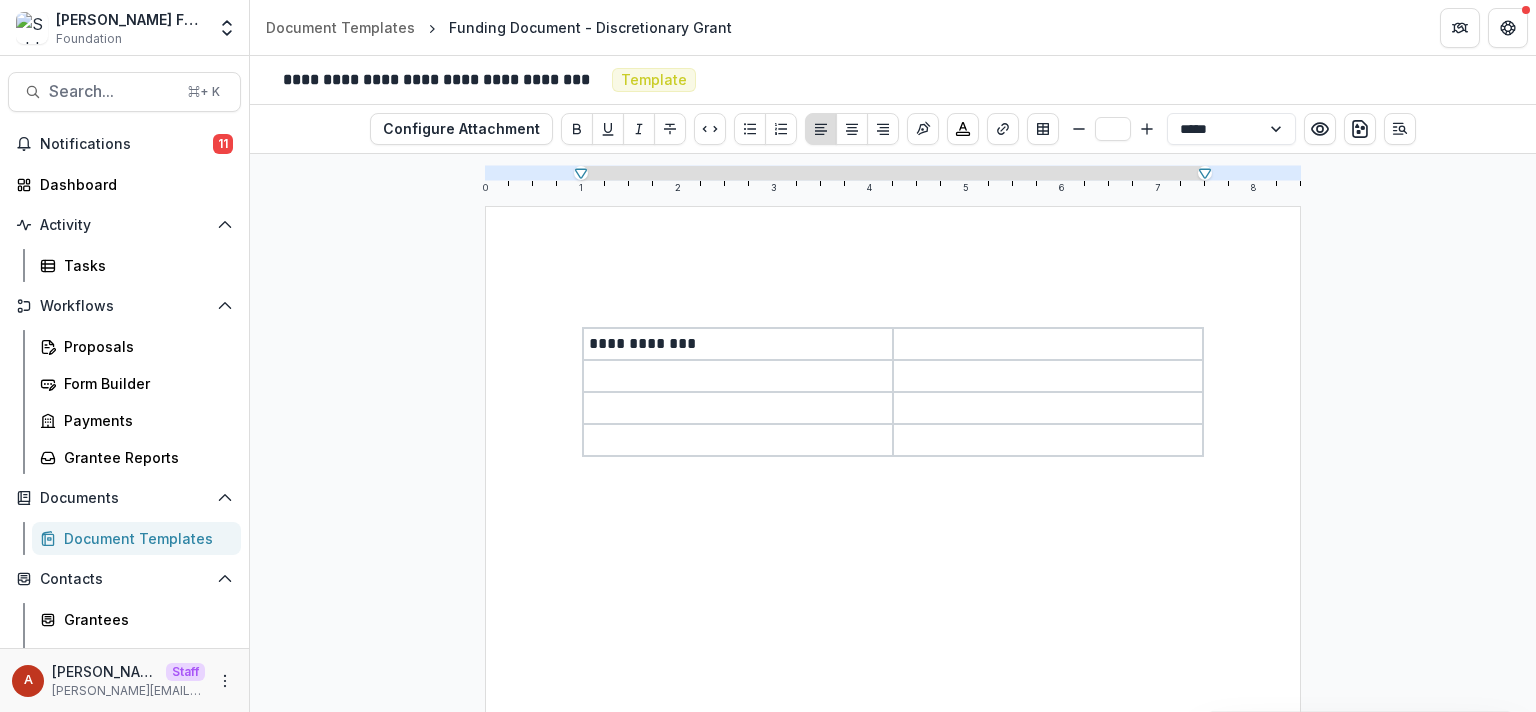 click at bounding box center [738, 376] 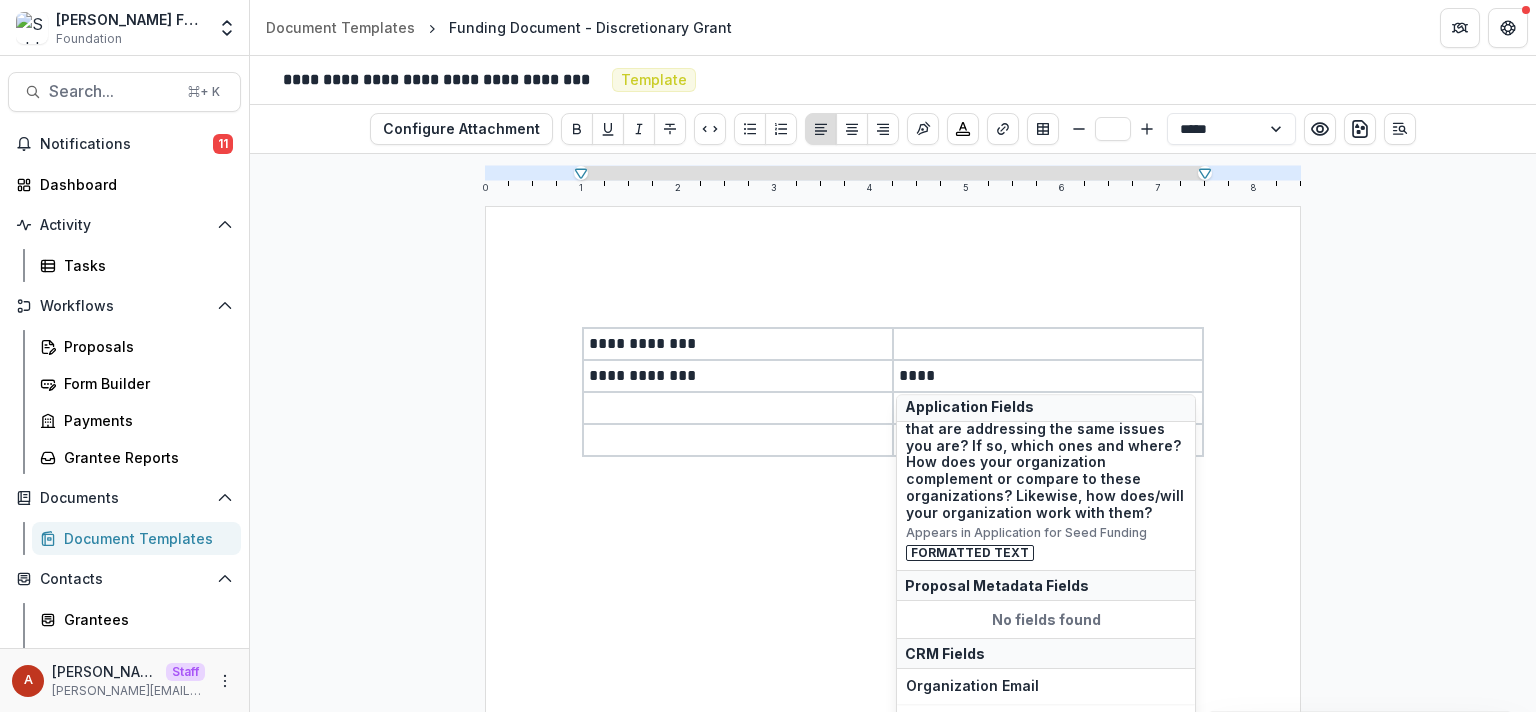 scroll, scrollTop: 992, scrollLeft: 0, axis: vertical 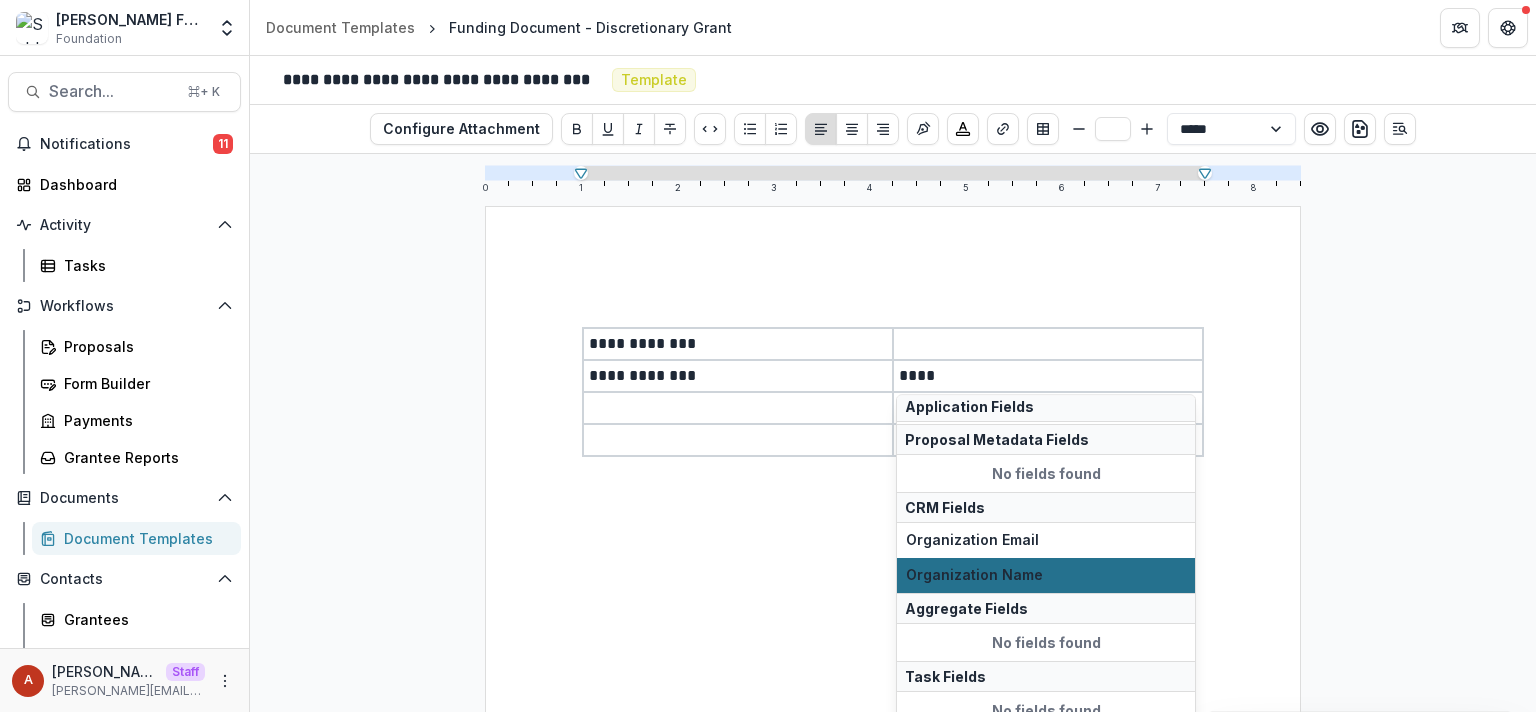 click on "Organization Name" at bounding box center (1046, 576) 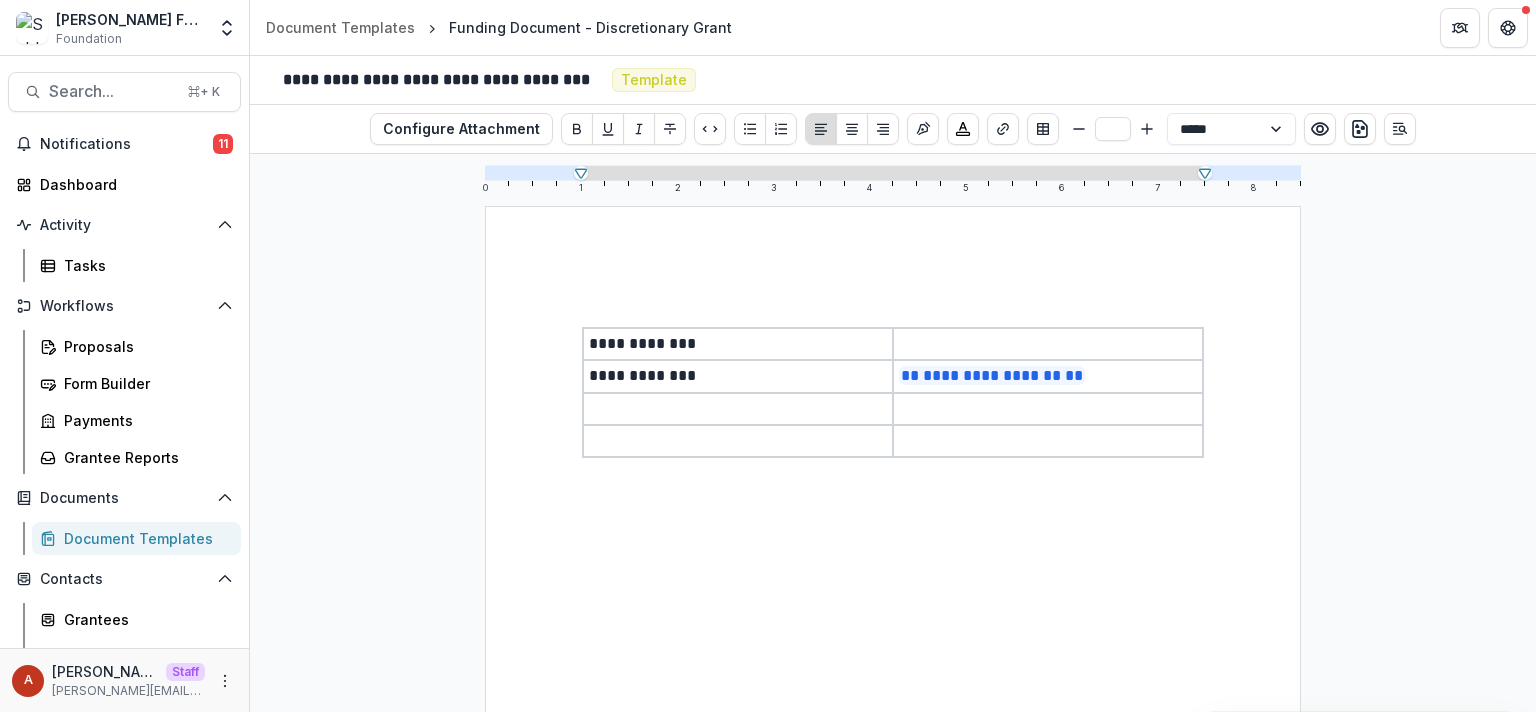 click at bounding box center (738, 409) 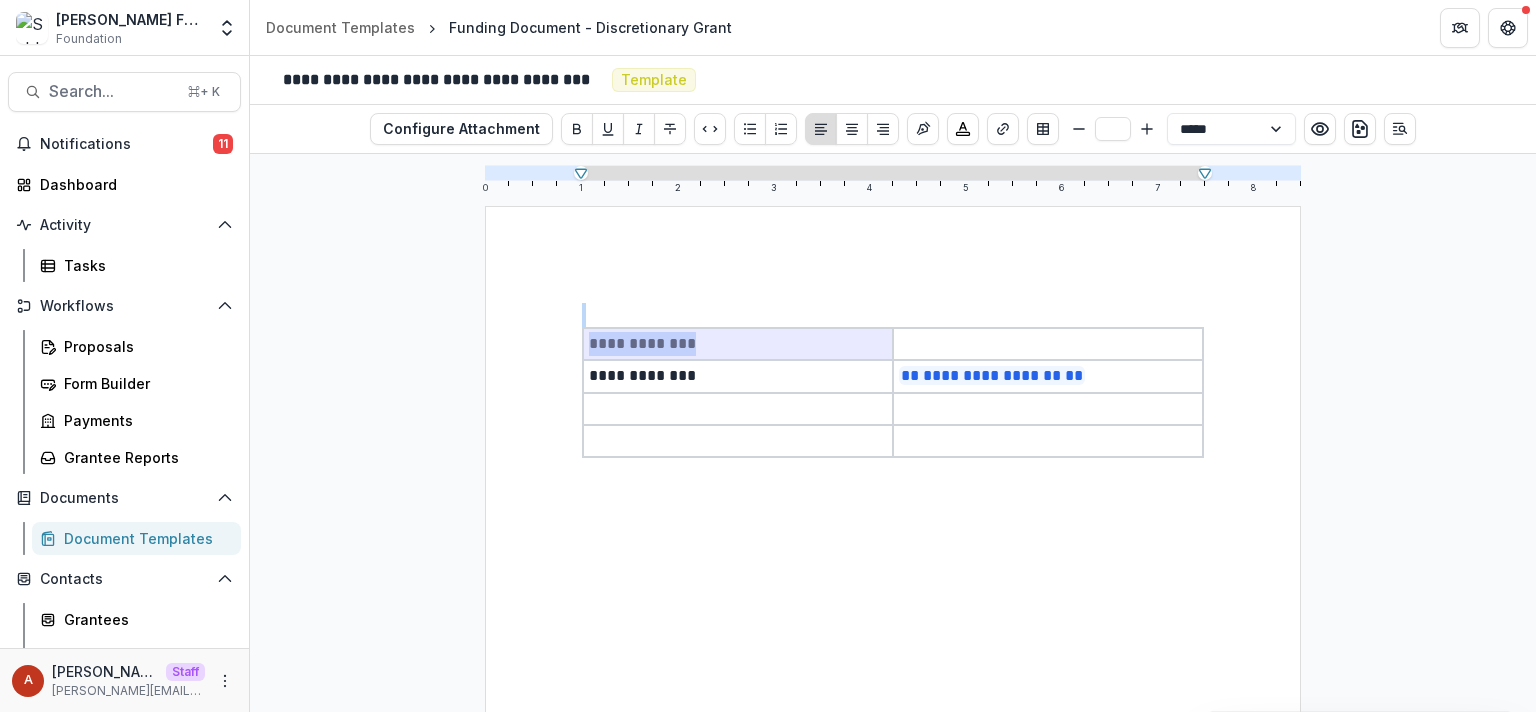 drag, startPoint x: 714, startPoint y: 344, endPoint x: 537, endPoint y: 344, distance: 177 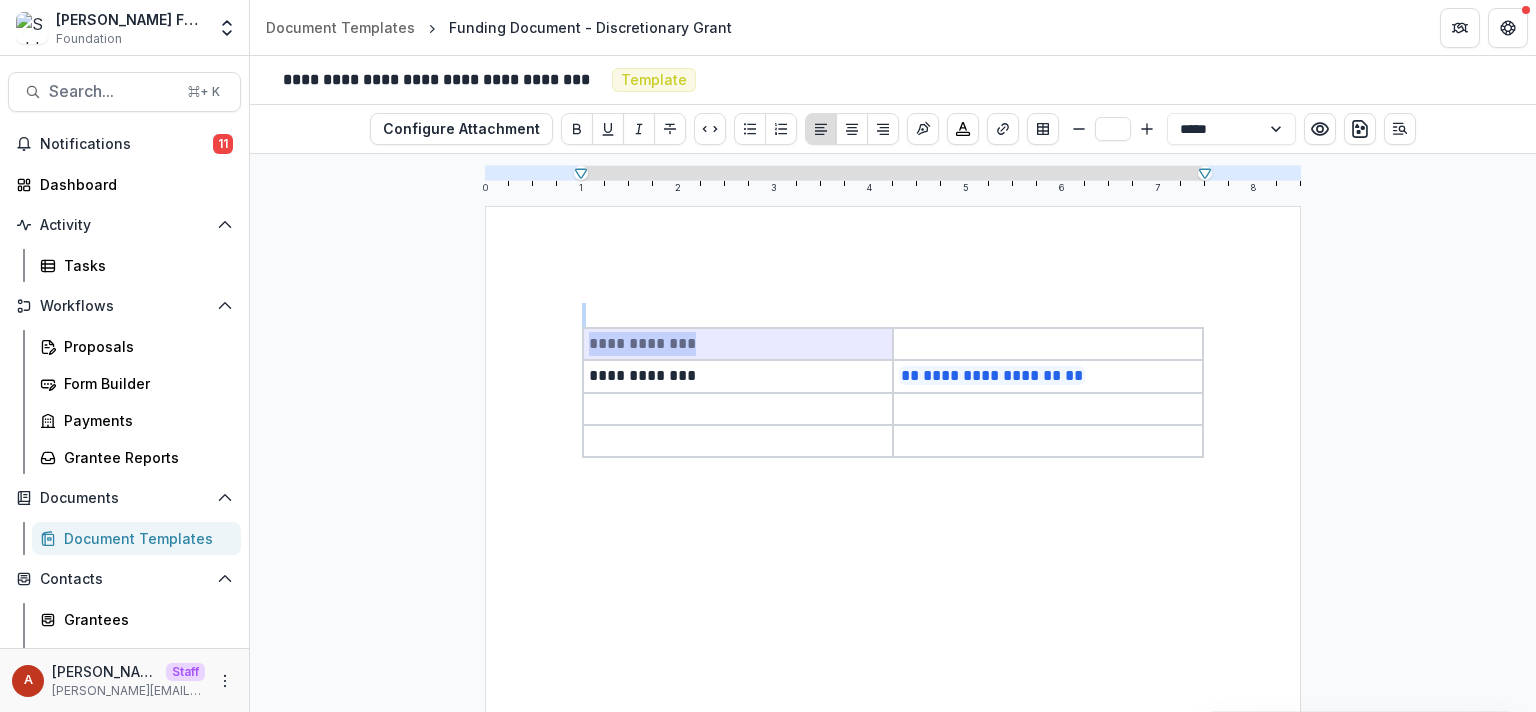 click on "**********" at bounding box center (893, 734) 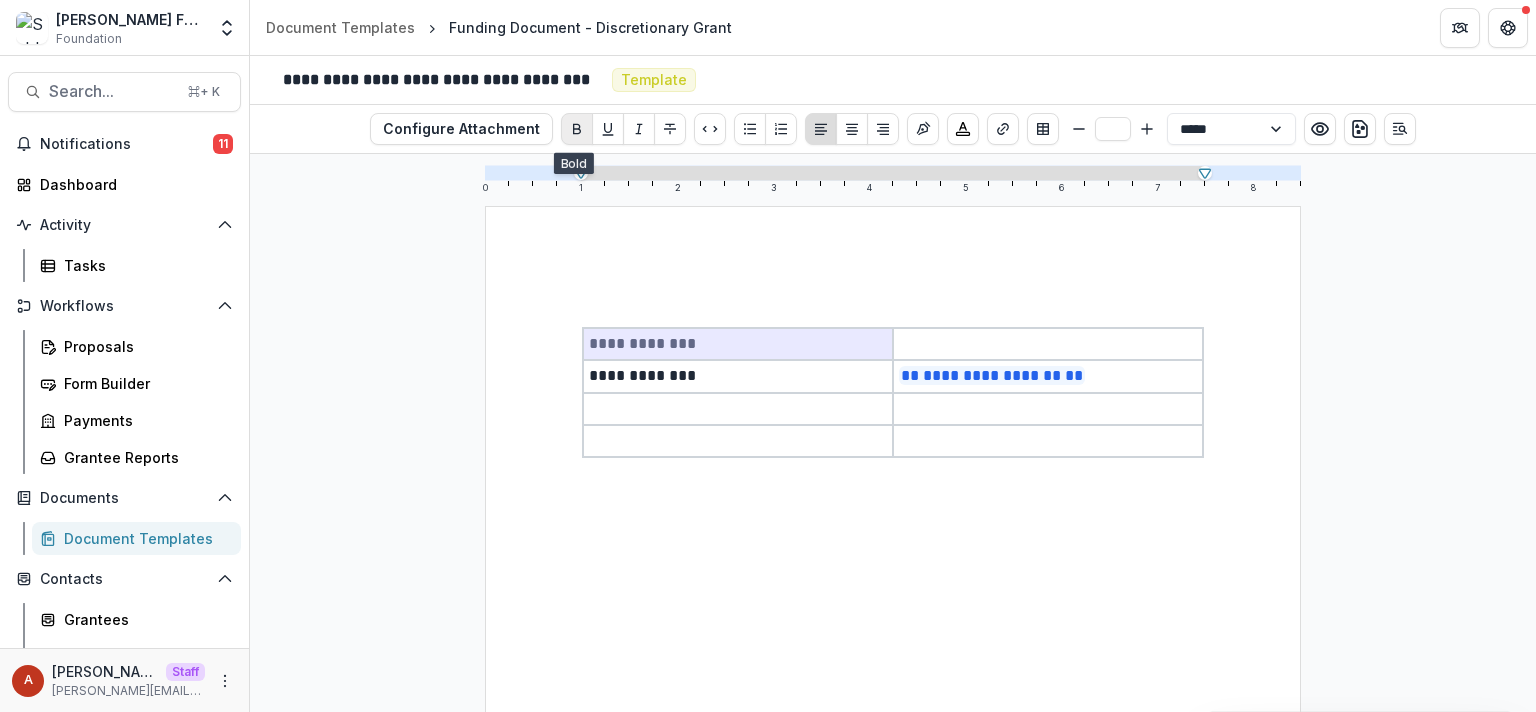 click 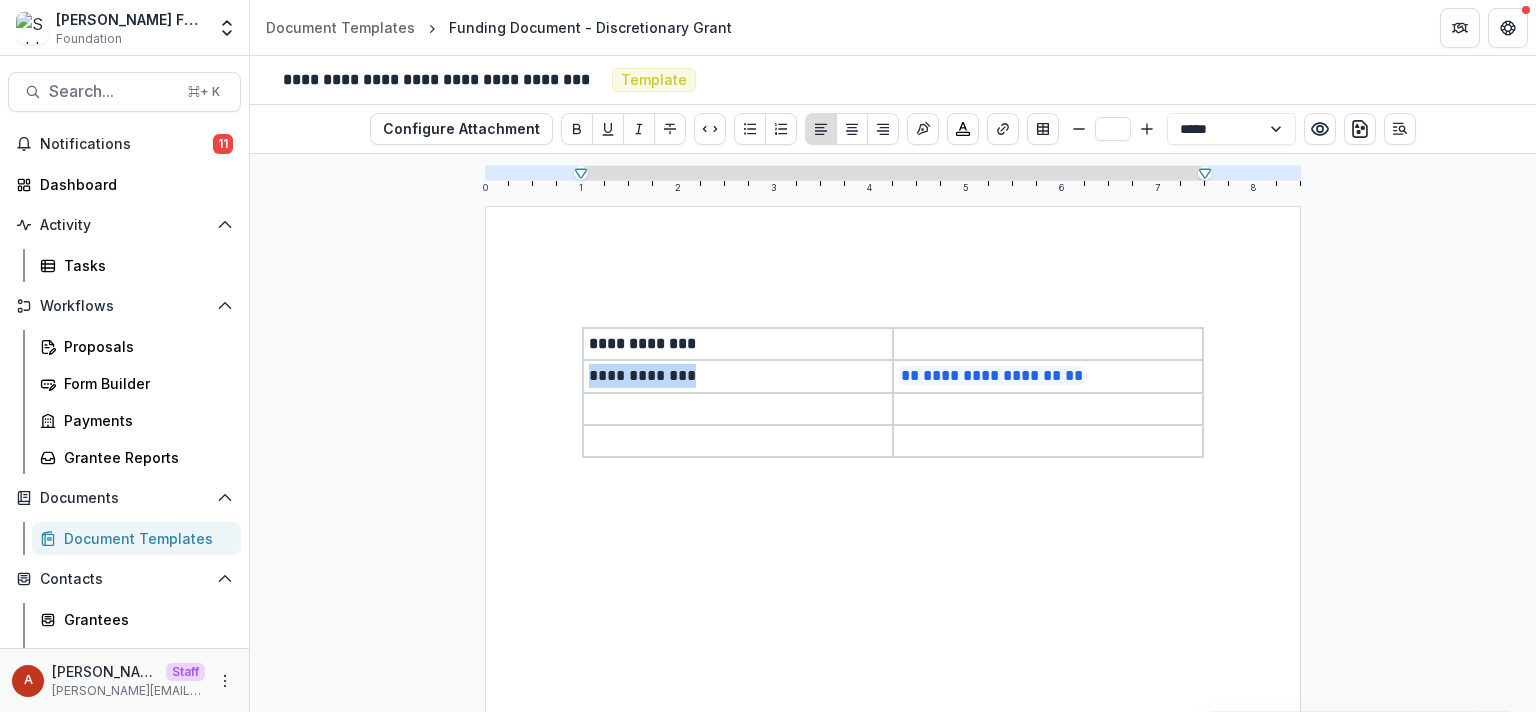 drag, startPoint x: 716, startPoint y: 375, endPoint x: 590, endPoint y: 371, distance: 126.06348 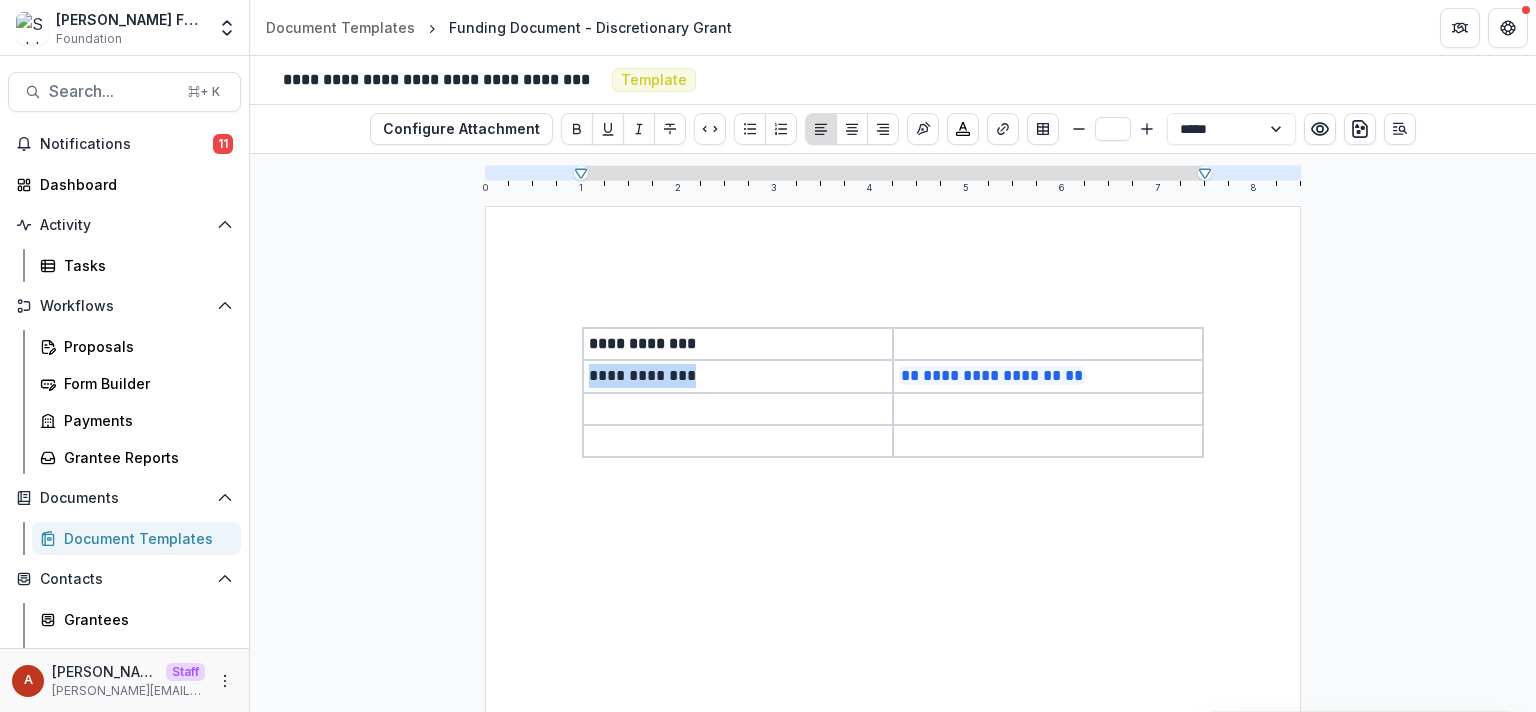 click on "**********" at bounding box center [738, 376] 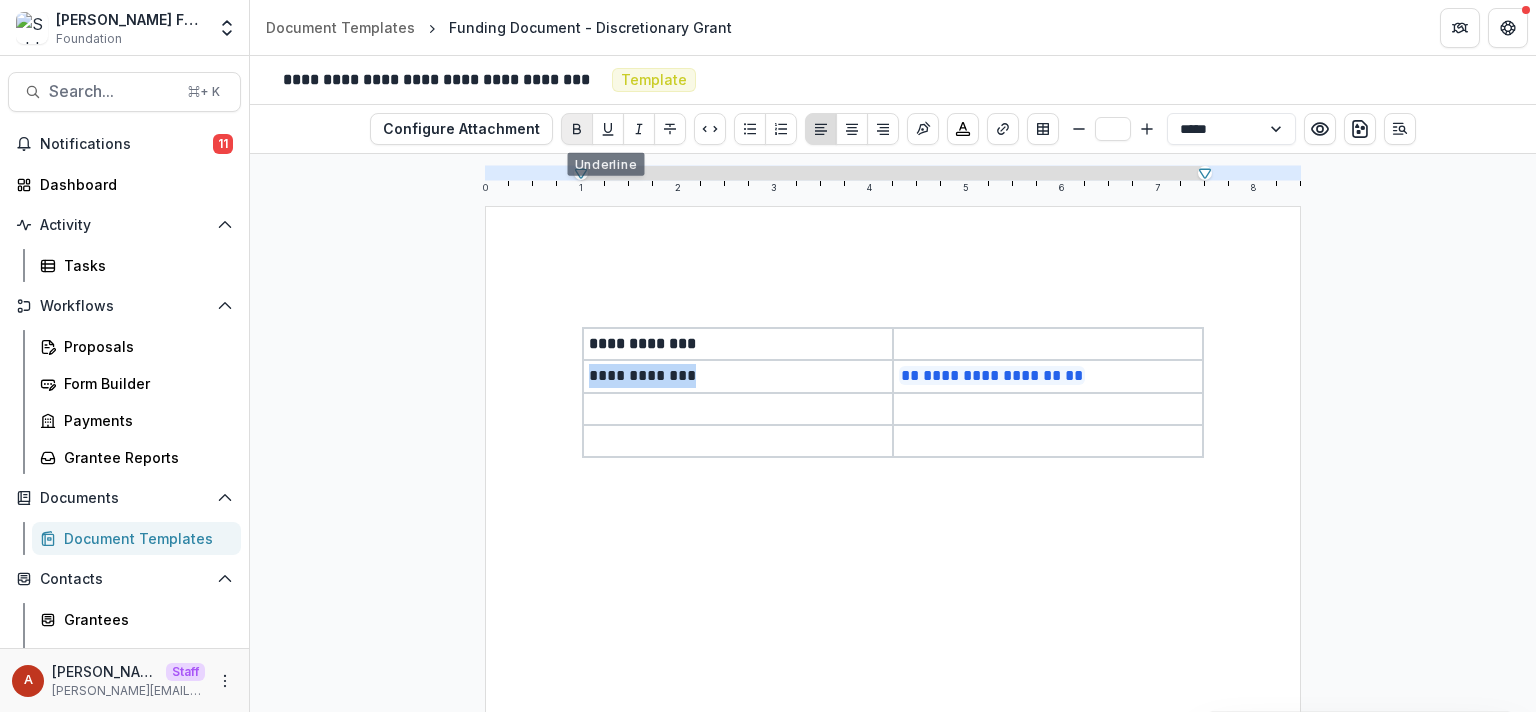 click 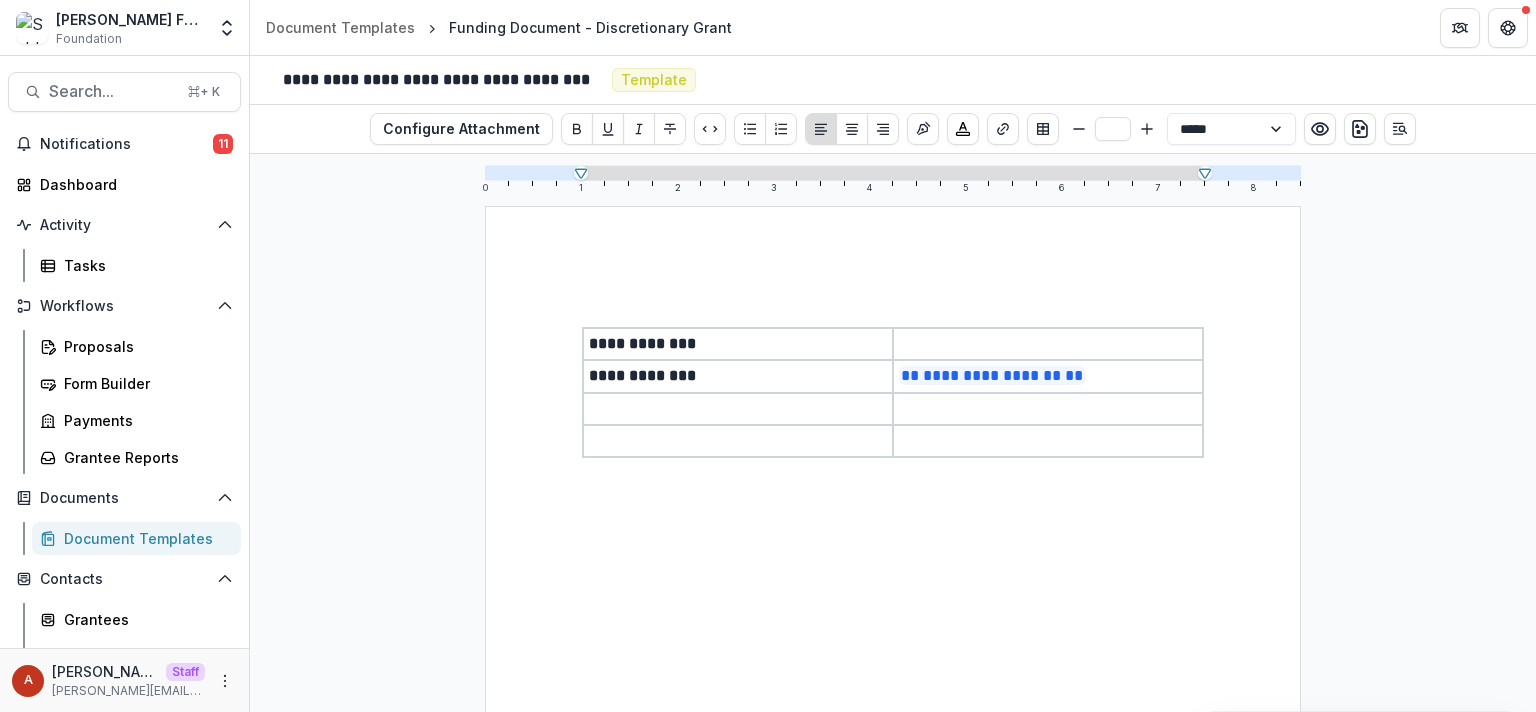 click at bounding box center [738, 409] 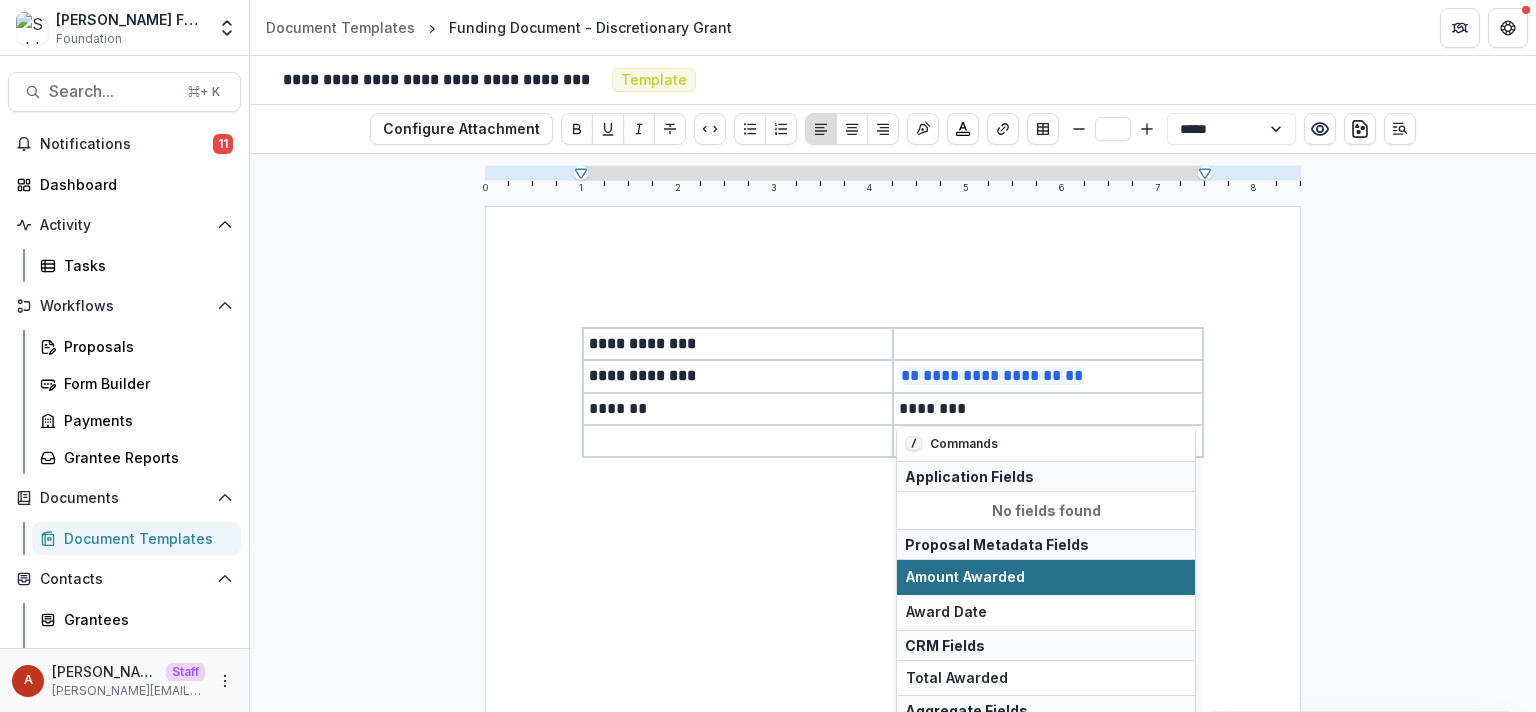 click on "Amount Awarded" at bounding box center (1046, 577) 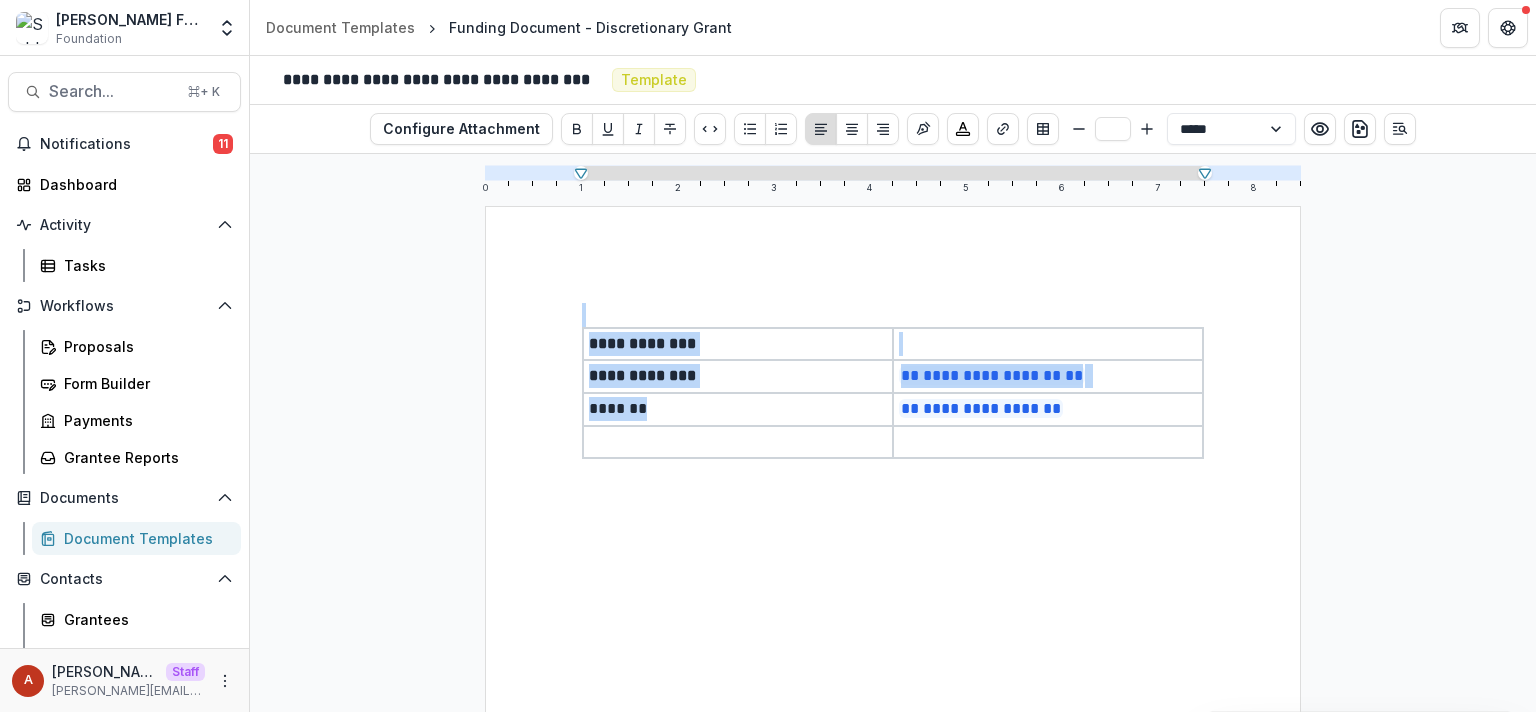 drag, startPoint x: 653, startPoint y: 409, endPoint x: 544, endPoint y: 409, distance: 109 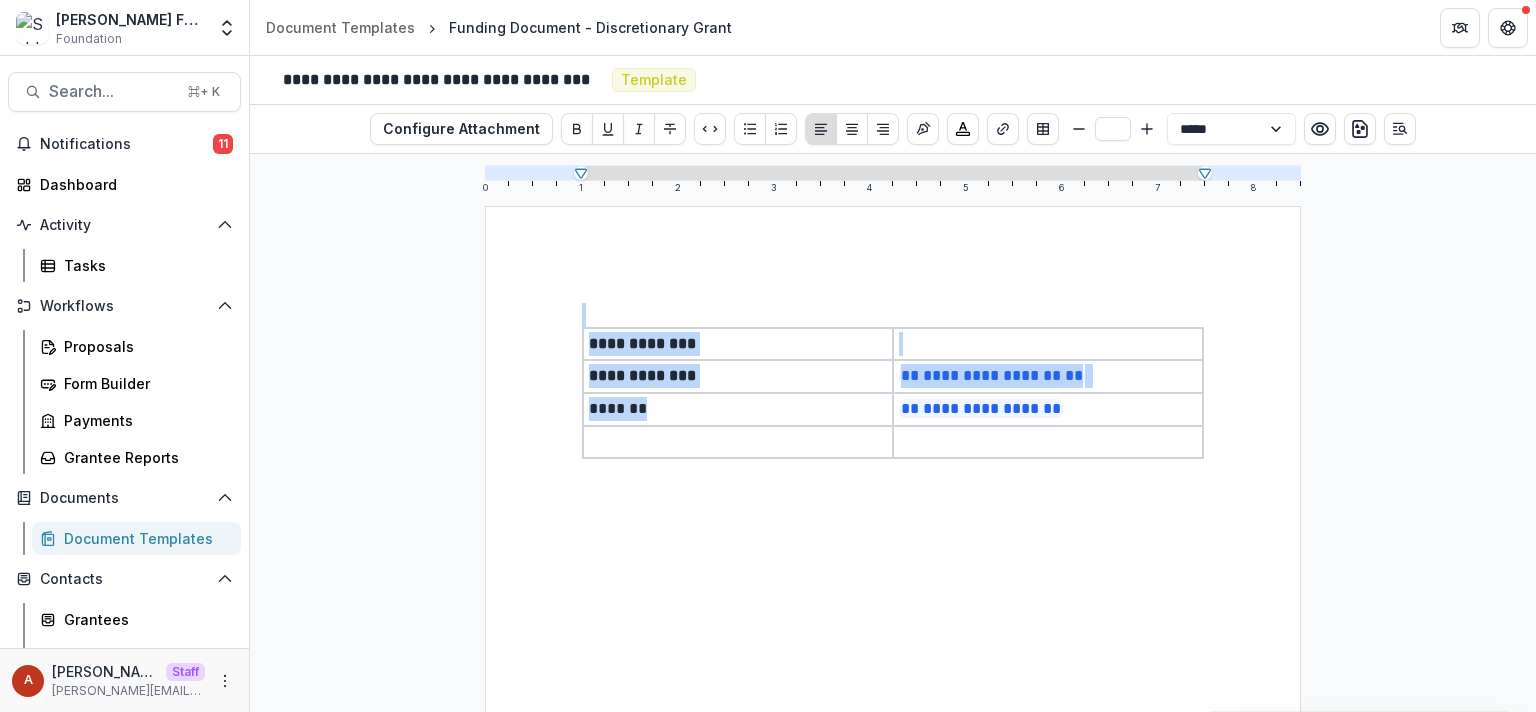click on "**********" at bounding box center (893, 734) 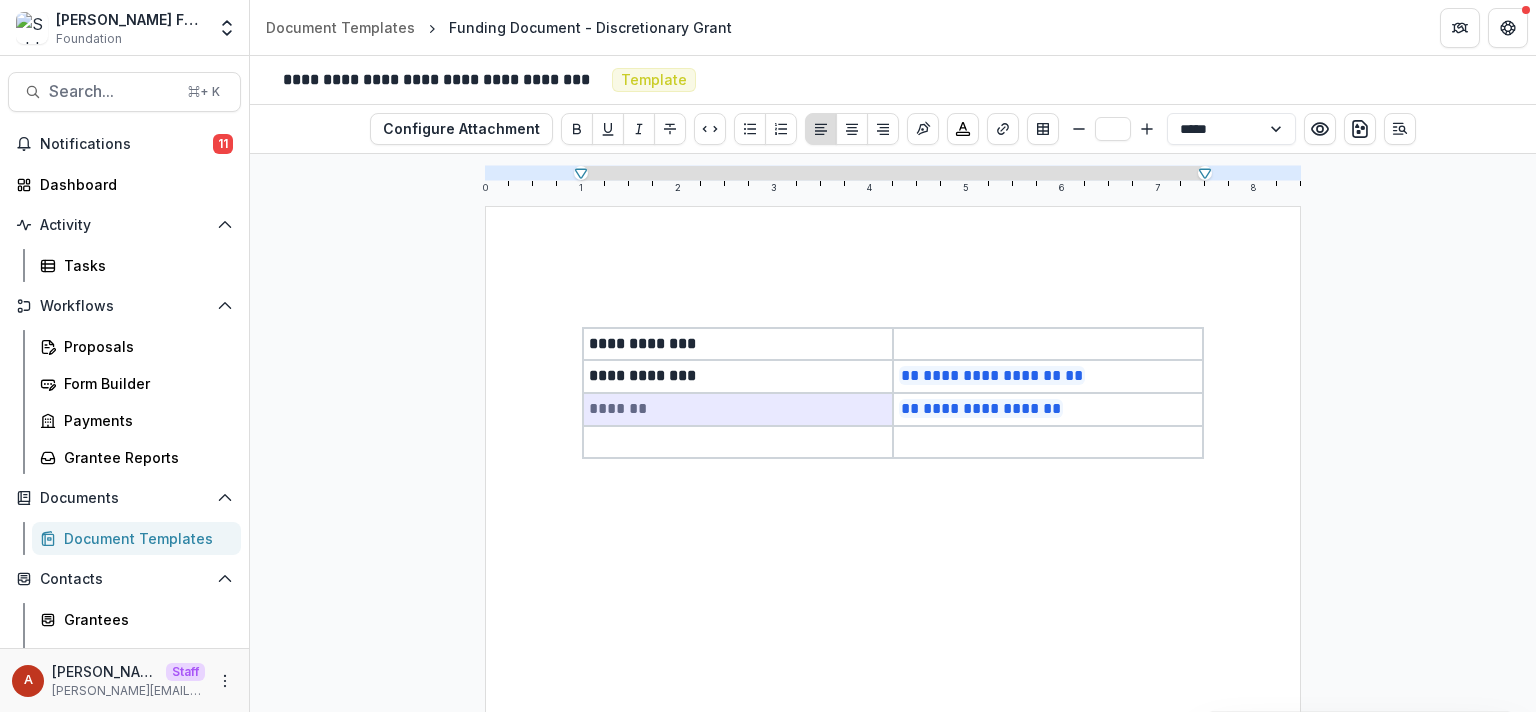click on "*******" at bounding box center (738, 409) 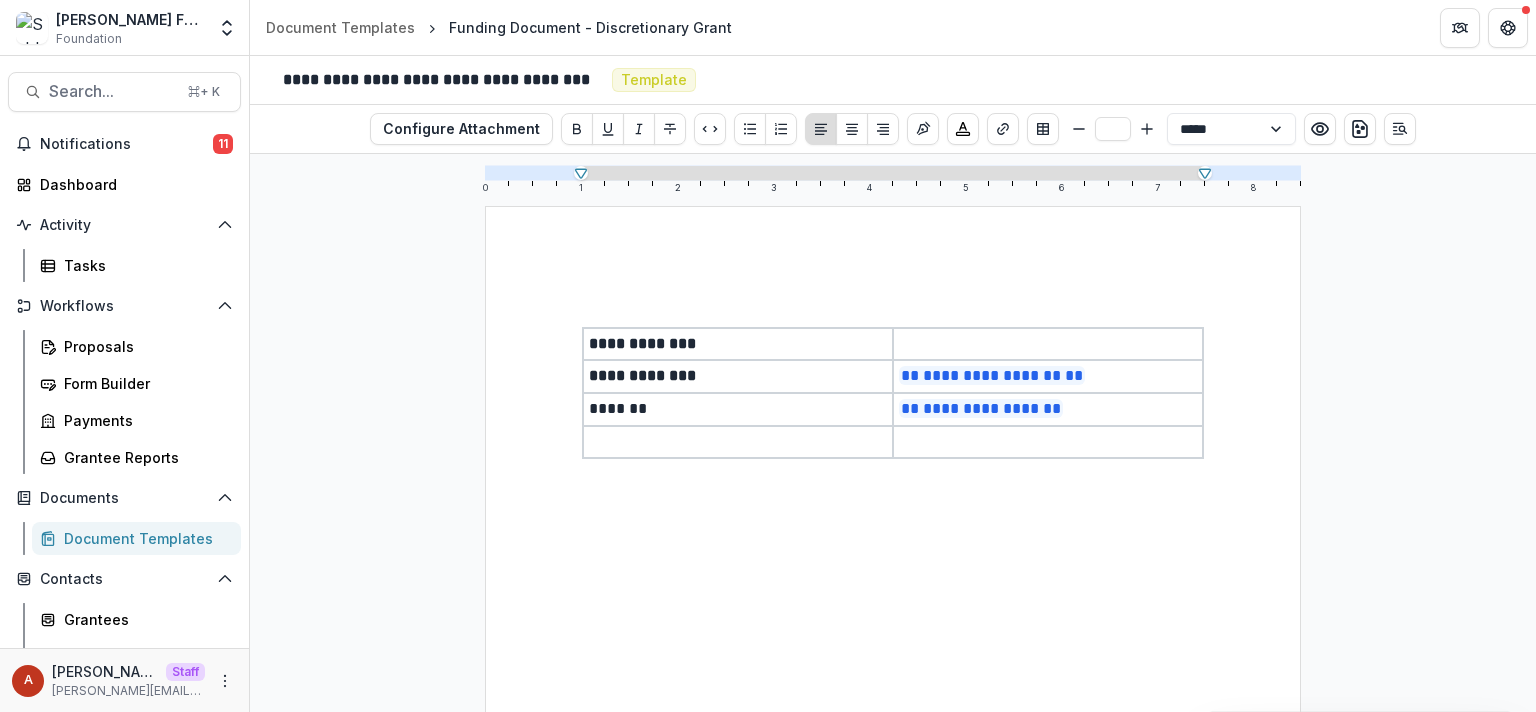 click on "*******" at bounding box center (738, 409) 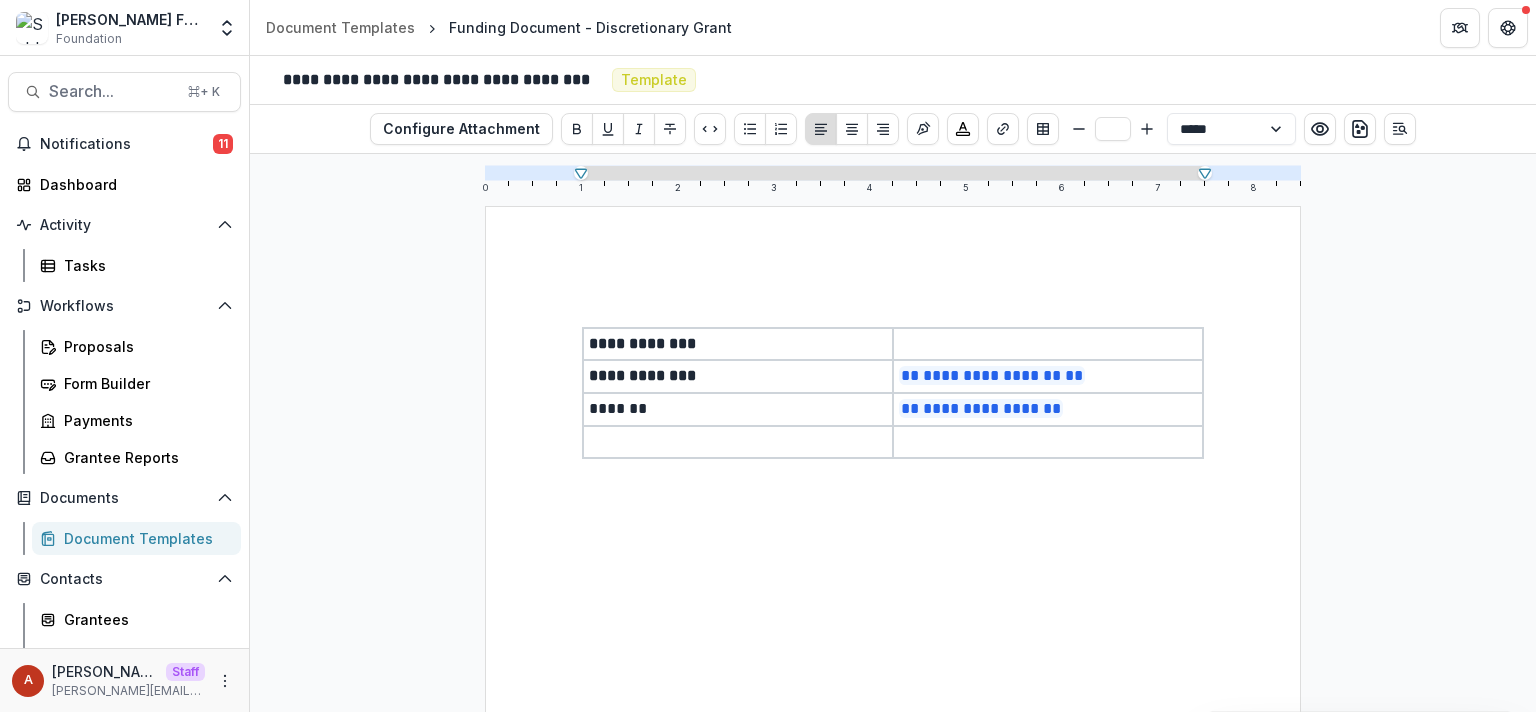 click on "*******" at bounding box center (738, 409) 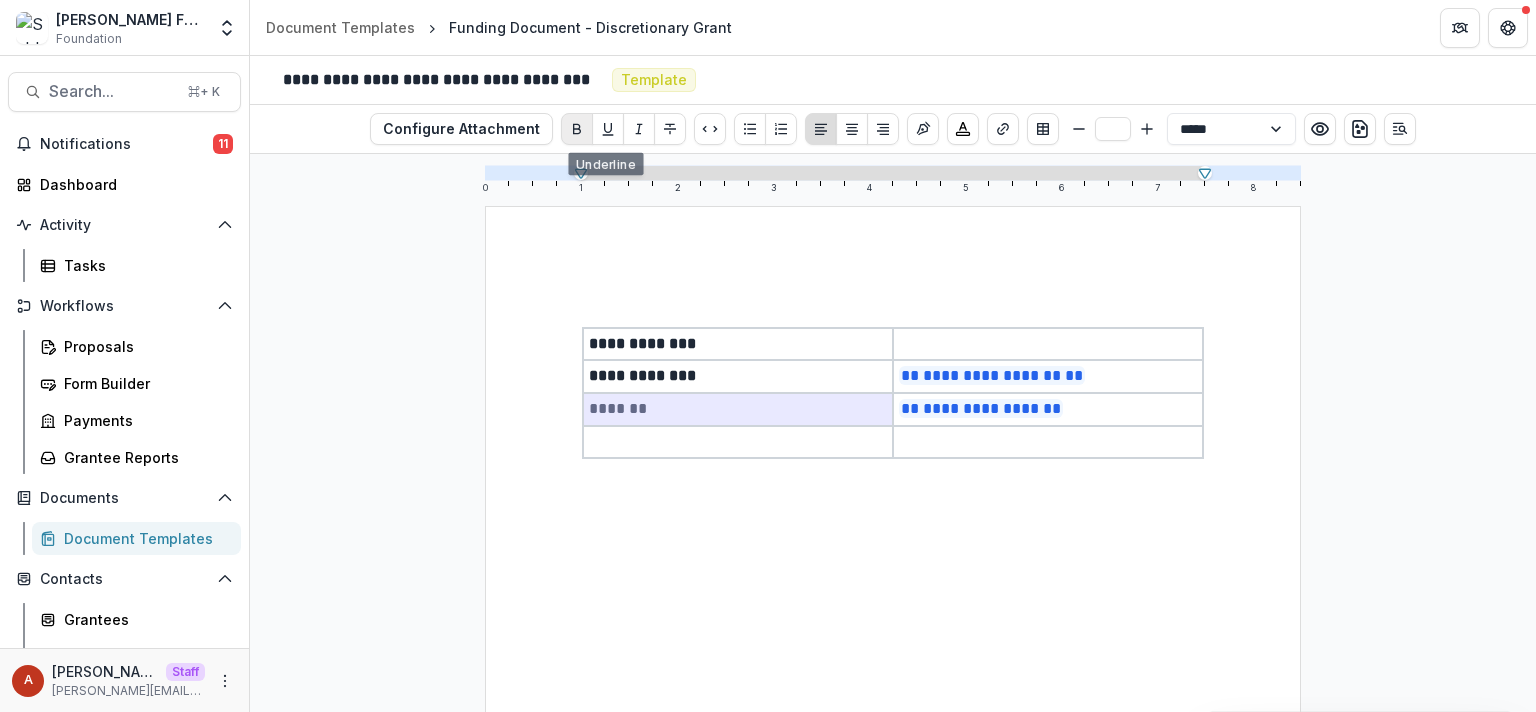 click at bounding box center (577, 129) 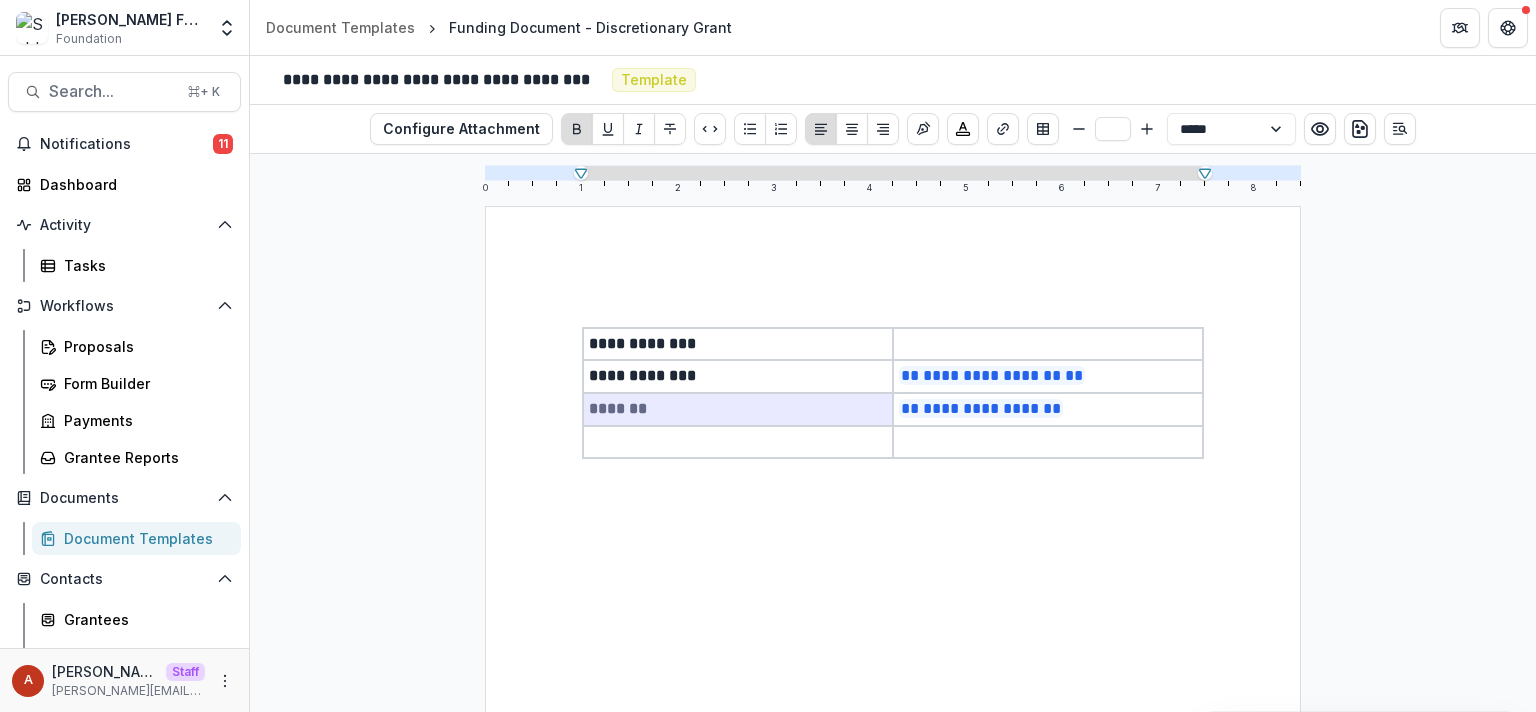 click at bounding box center (738, 442) 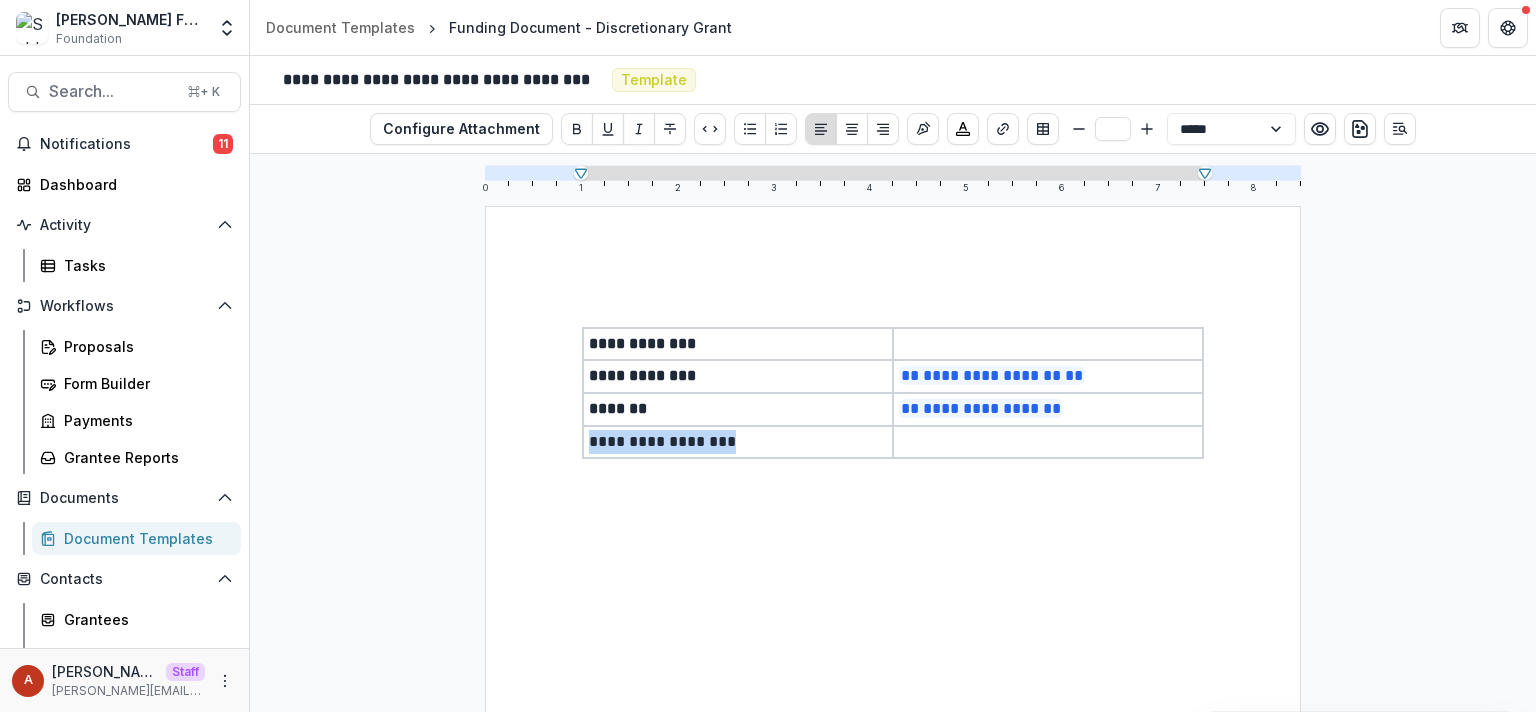 drag, startPoint x: 744, startPoint y: 443, endPoint x: 588, endPoint y: 439, distance: 156.05127 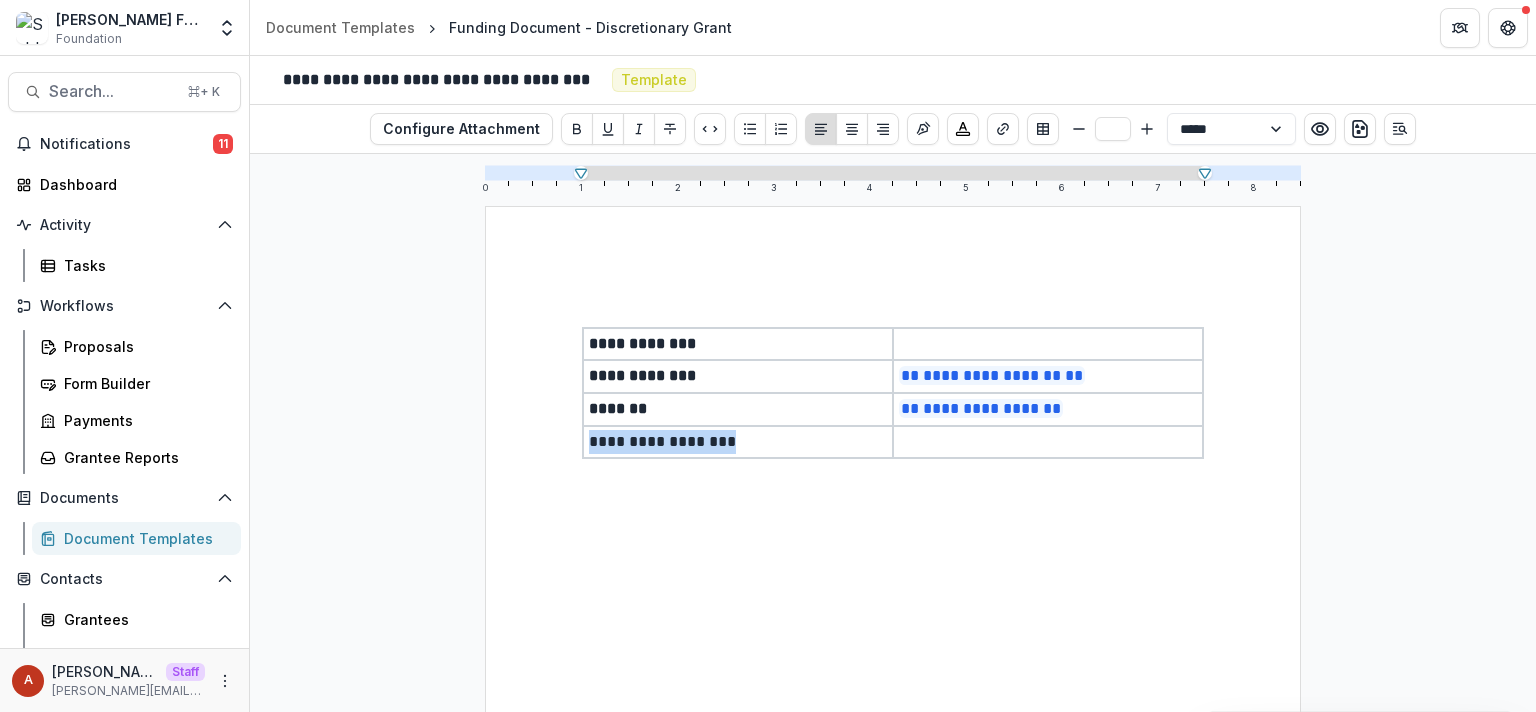 click on "**********" at bounding box center (738, 442) 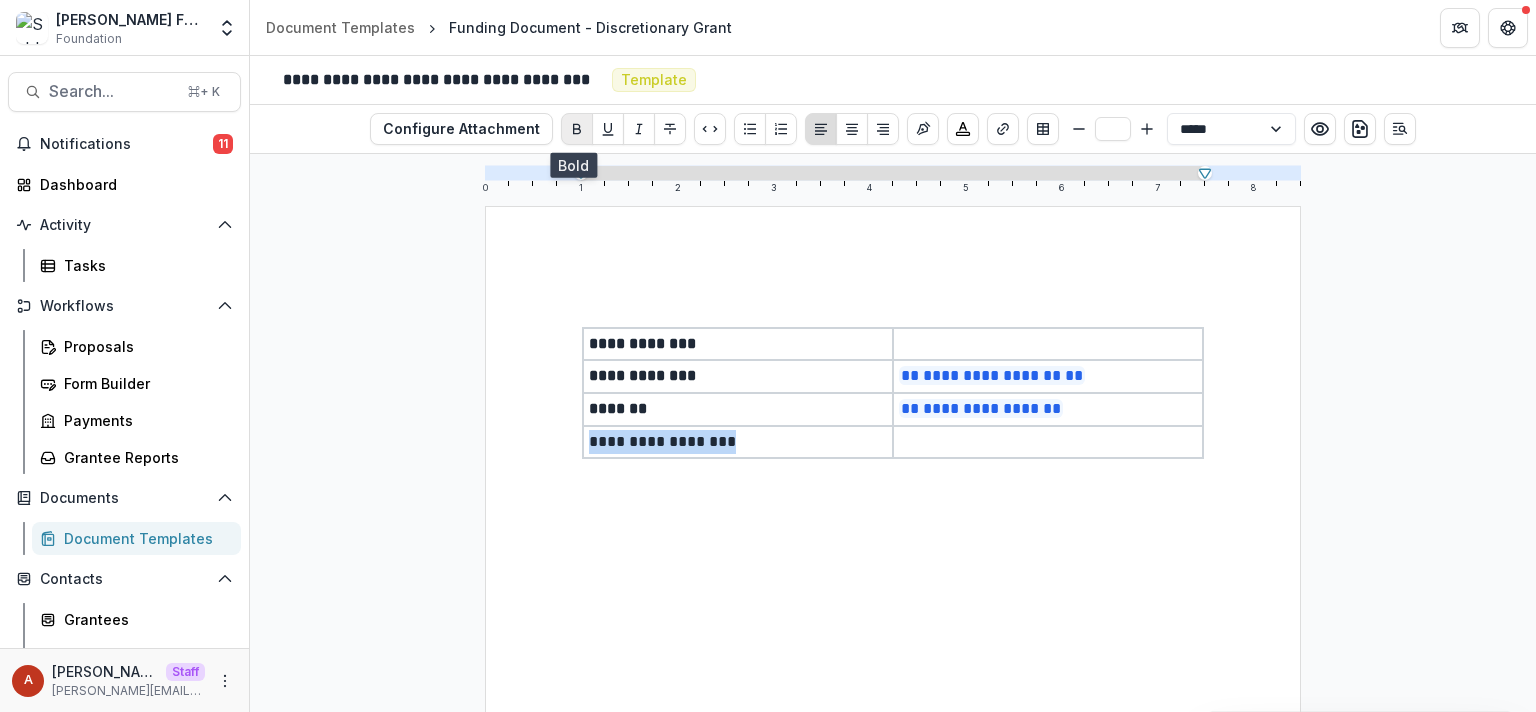 click at bounding box center [577, 129] 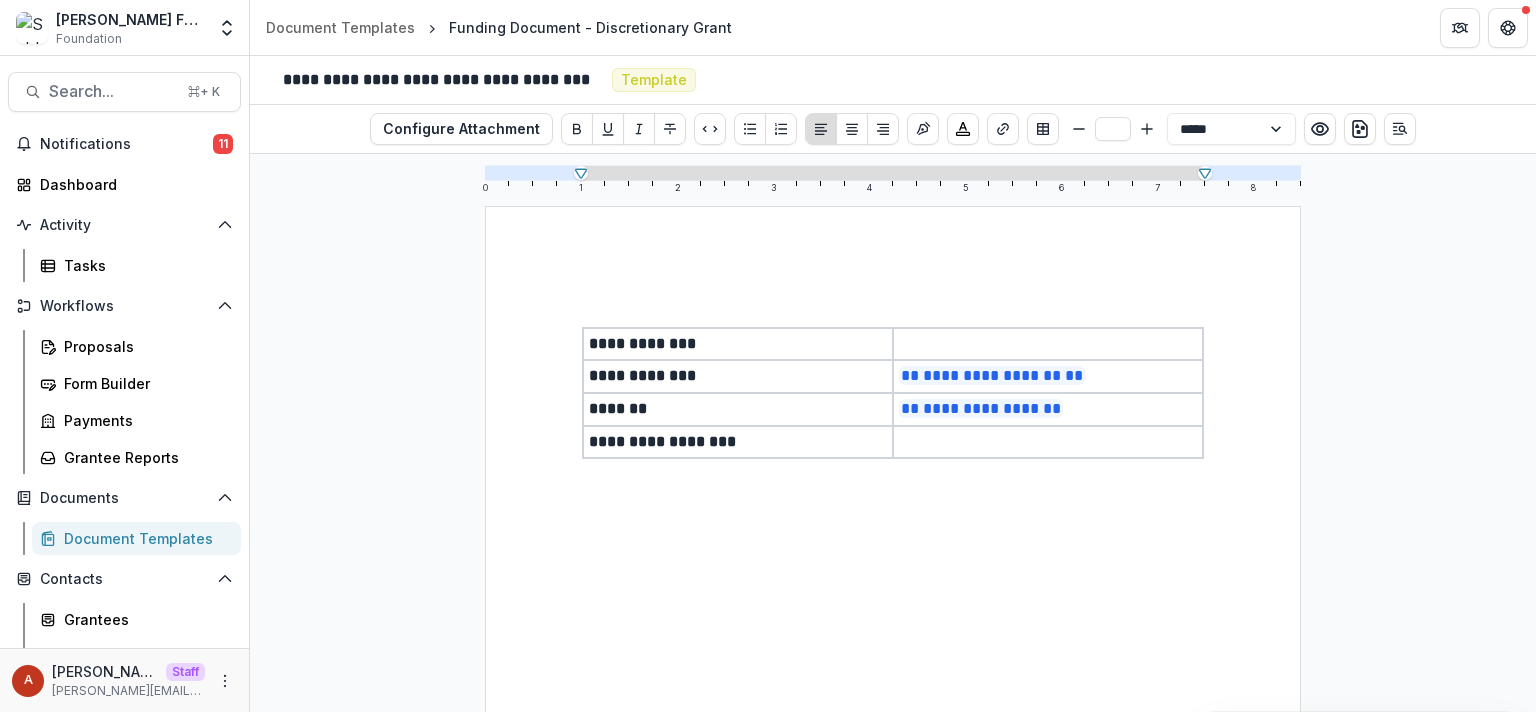 click at bounding box center (1048, 442) 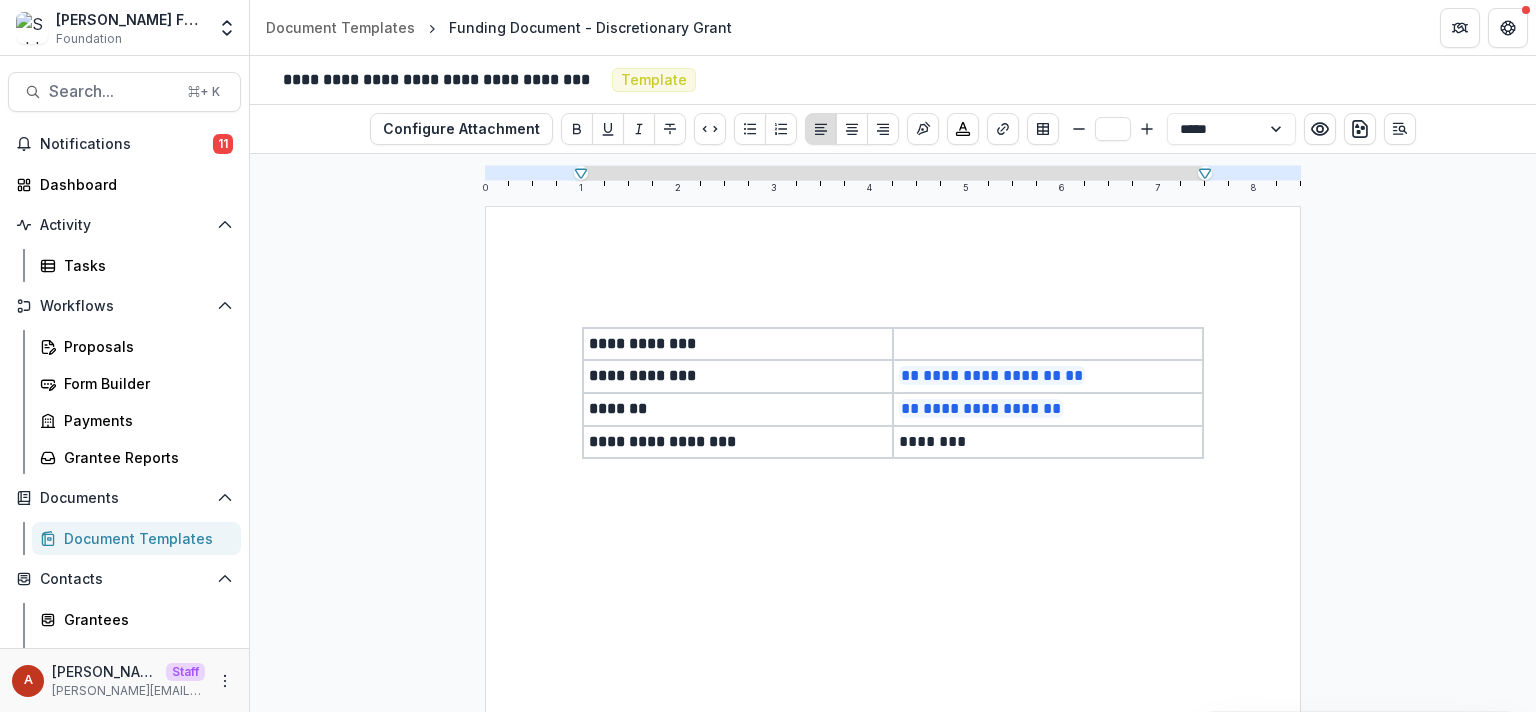 click at bounding box center [1048, 344] 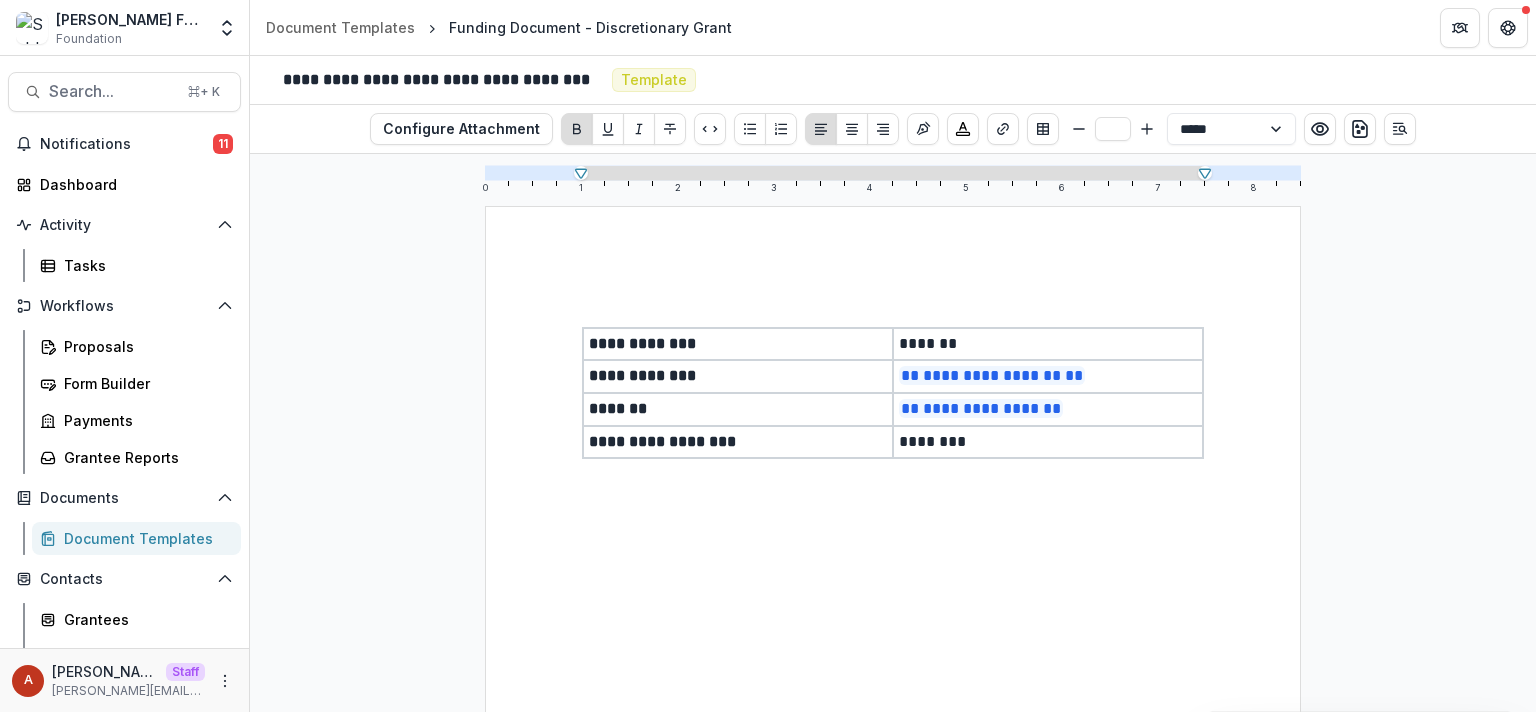 click on "**********" at bounding box center [893, 734] 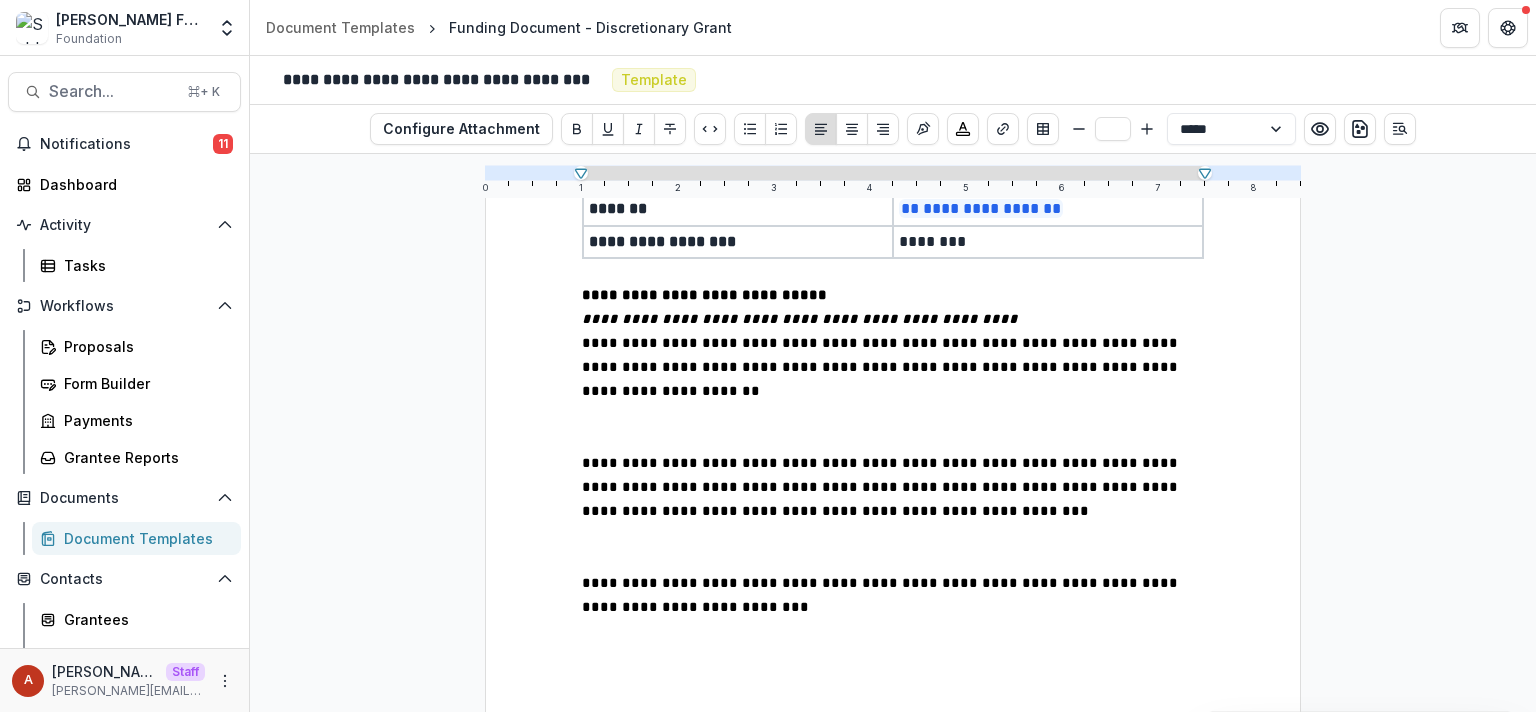 scroll, scrollTop: 220, scrollLeft: 0, axis: vertical 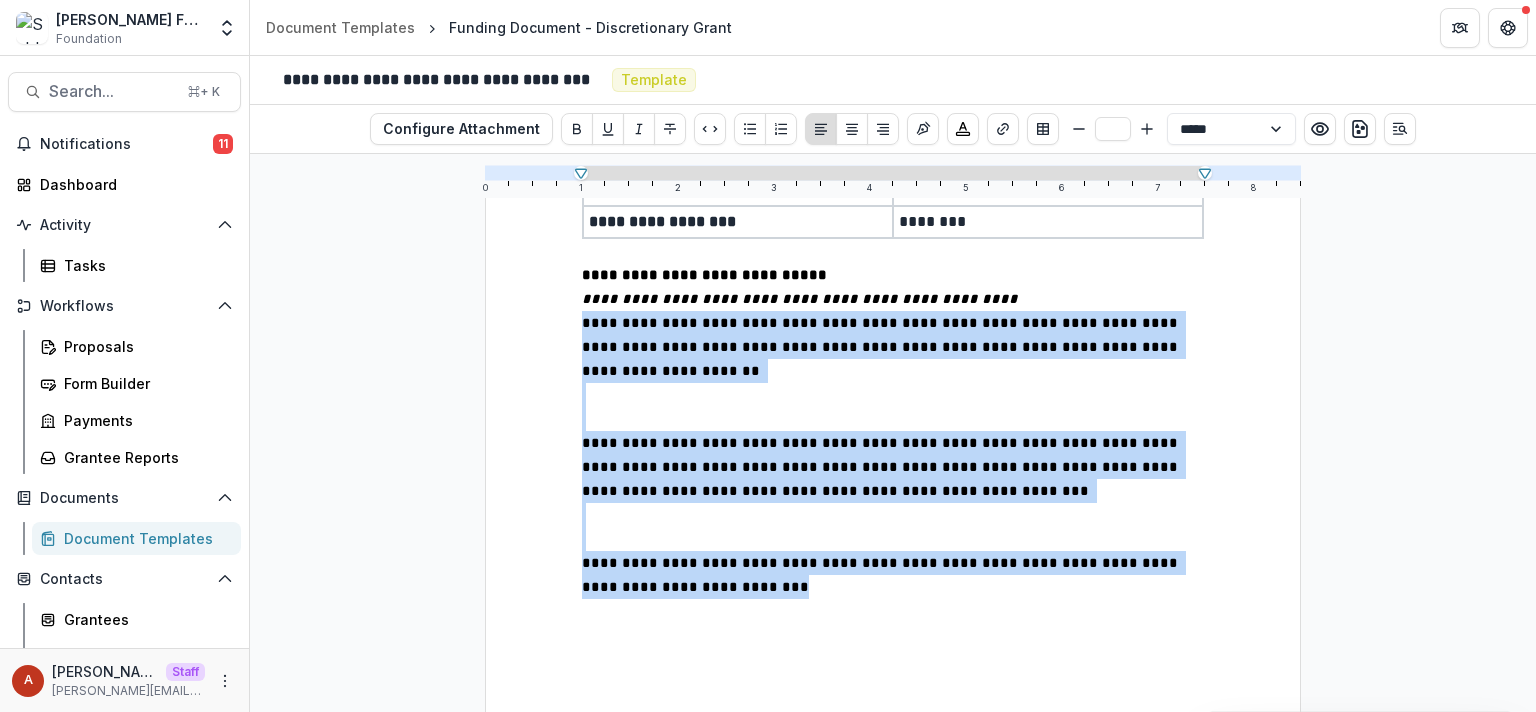 drag, startPoint x: 642, startPoint y: 560, endPoint x: 541, endPoint y: 325, distance: 255.78506 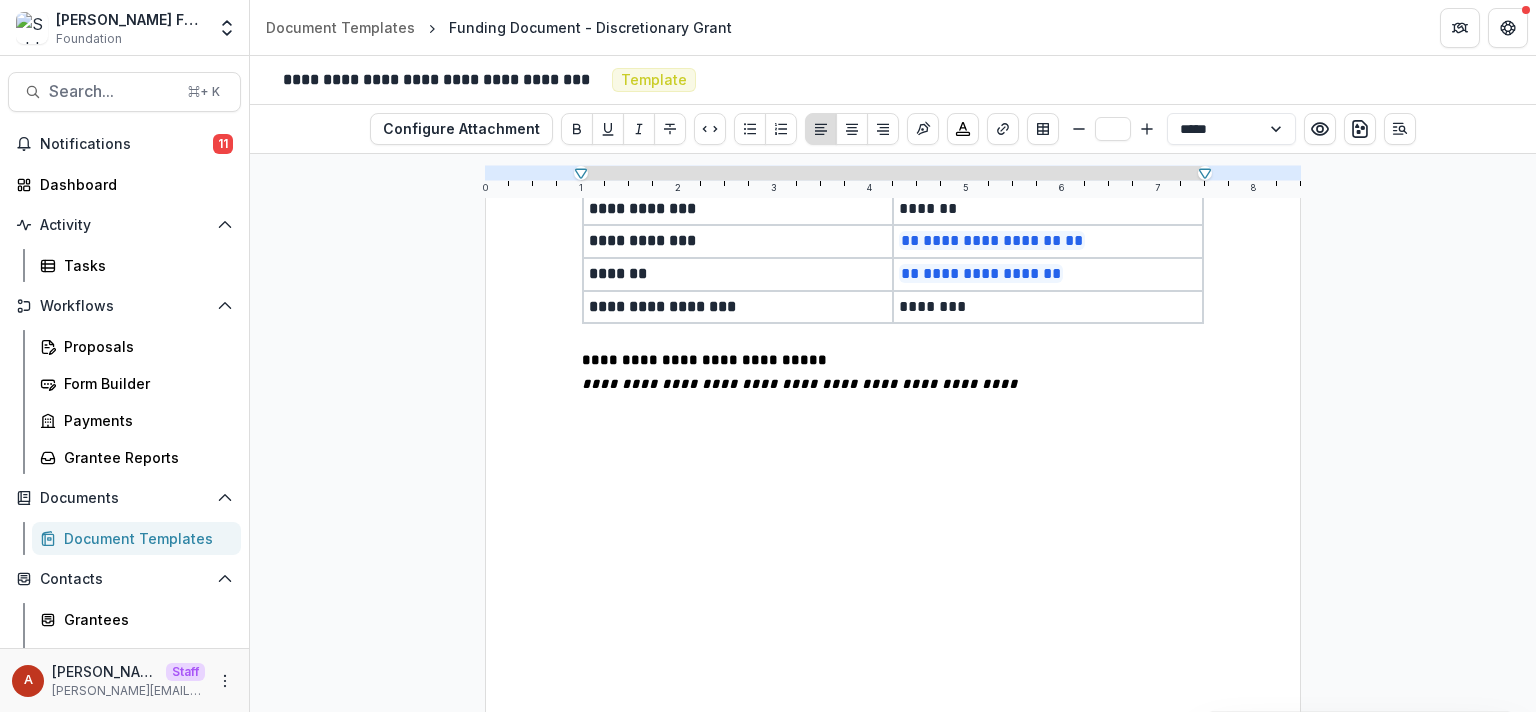 scroll, scrollTop: 0, scrollLeft: 0, axis: both 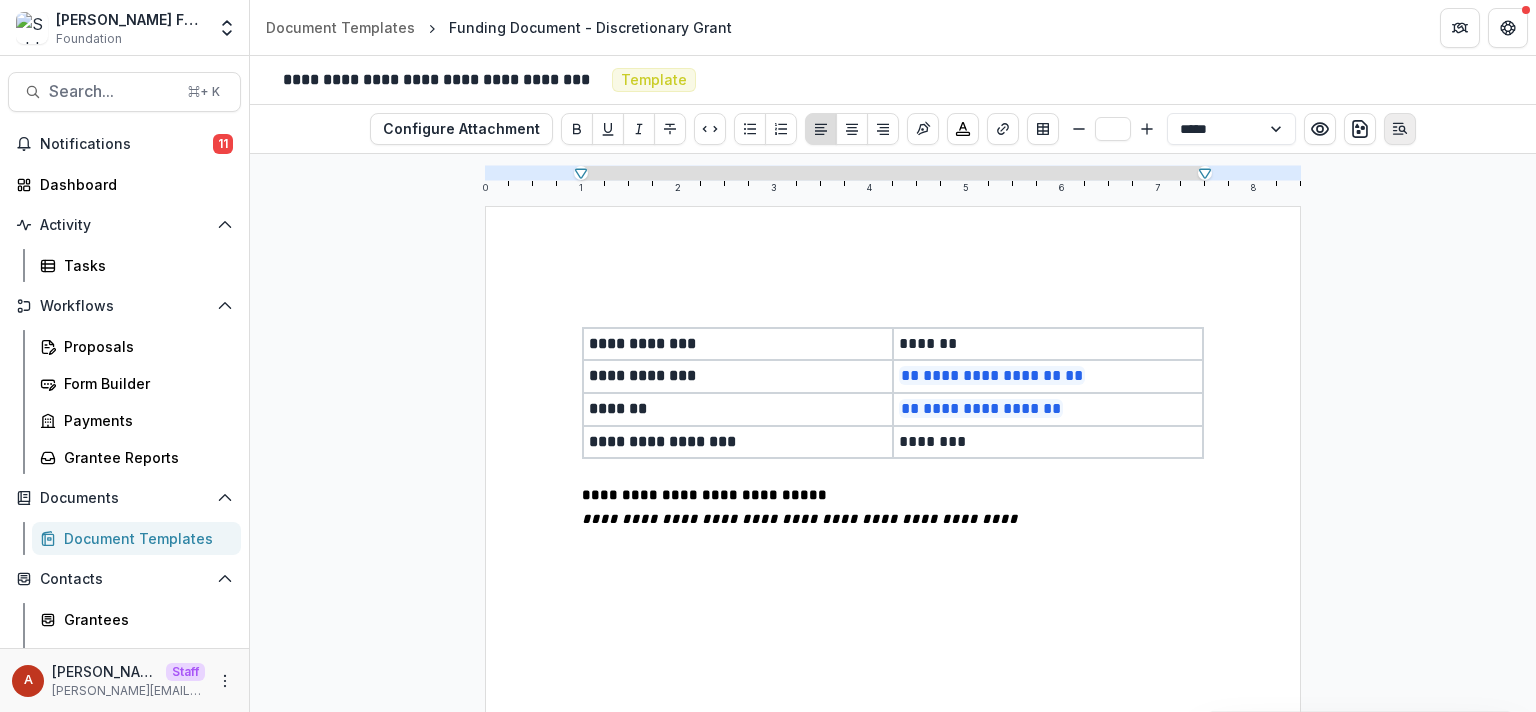 click 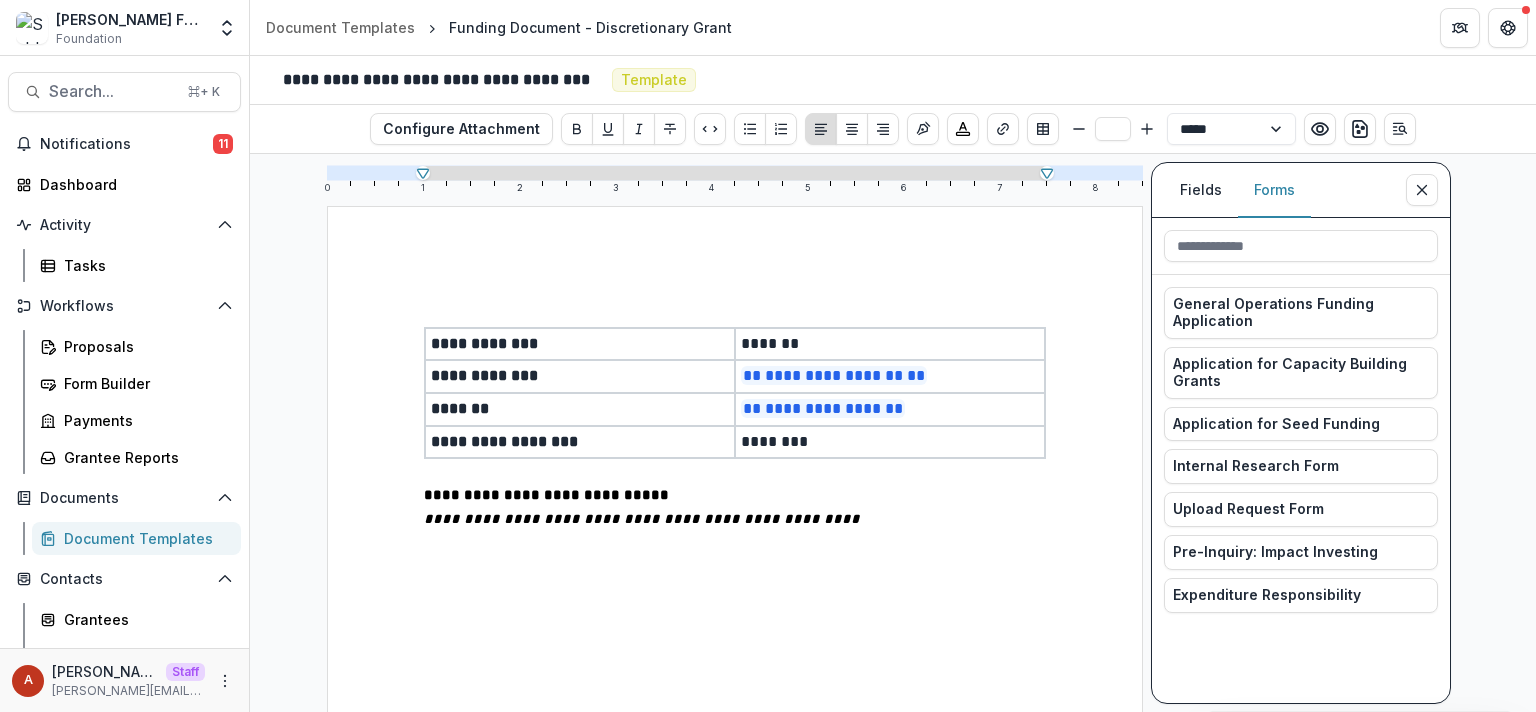 click on "Forms" at bounding box center [1274, 190] 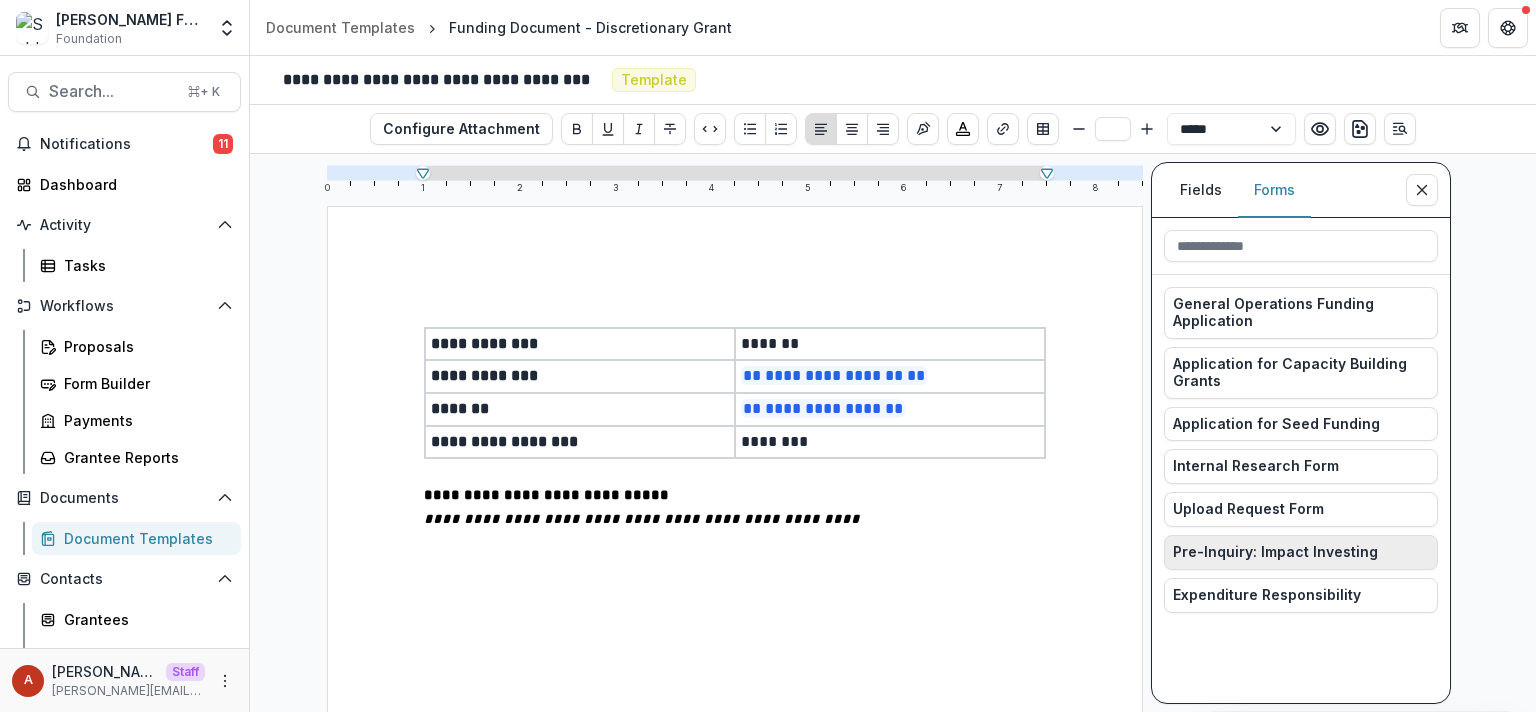 click on "Pre-Inquiry: Impact Investing" at bounding box center [1275, 552] 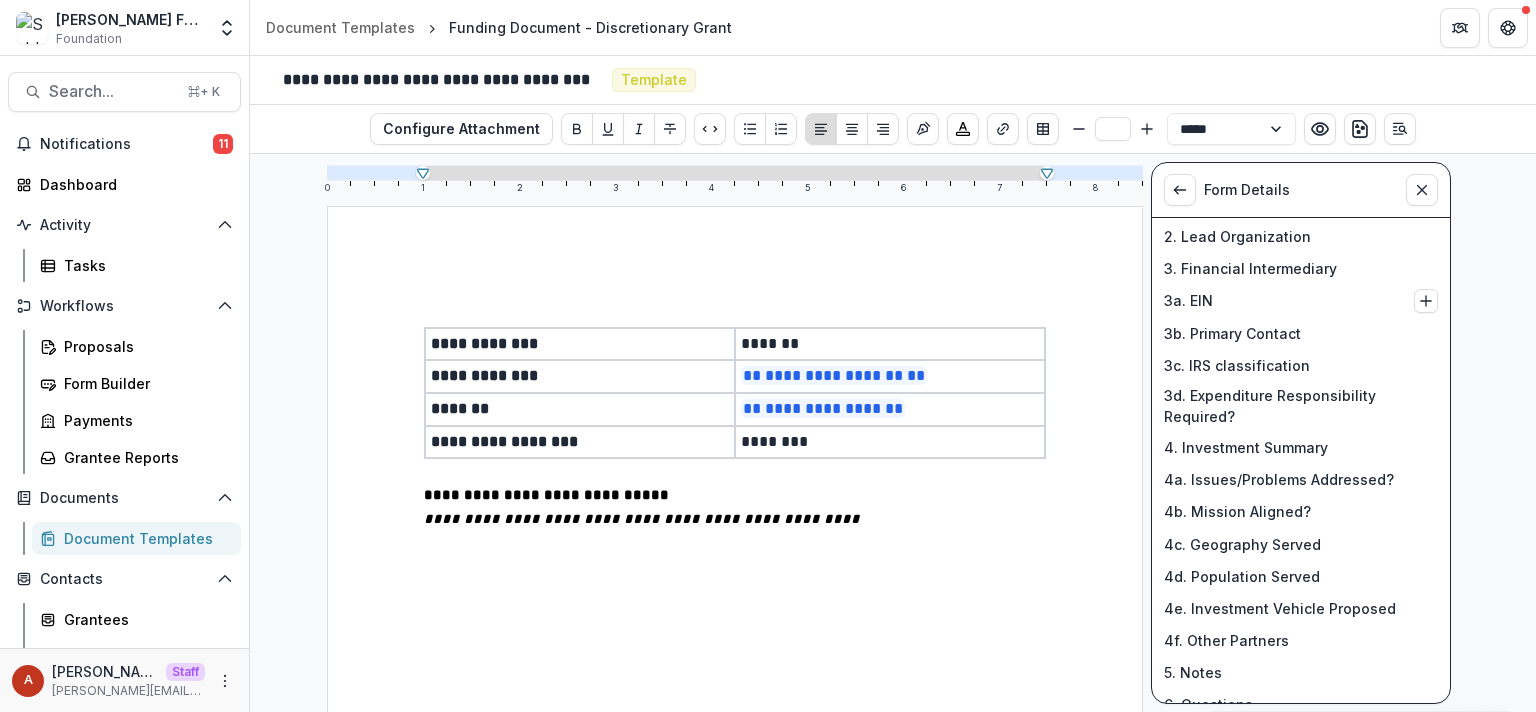 scroll, scrollTop: 78, scrollLeft: 0, axis: vertical 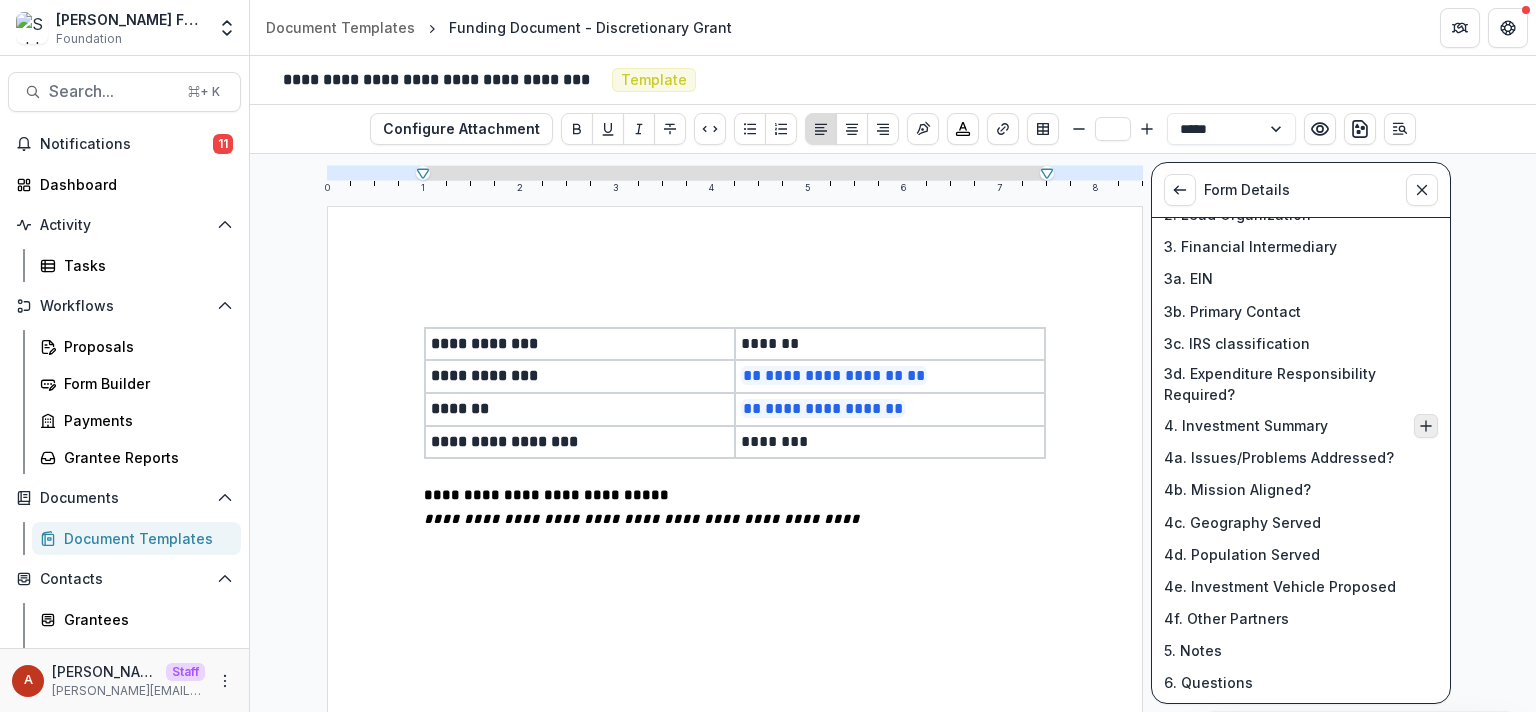 click 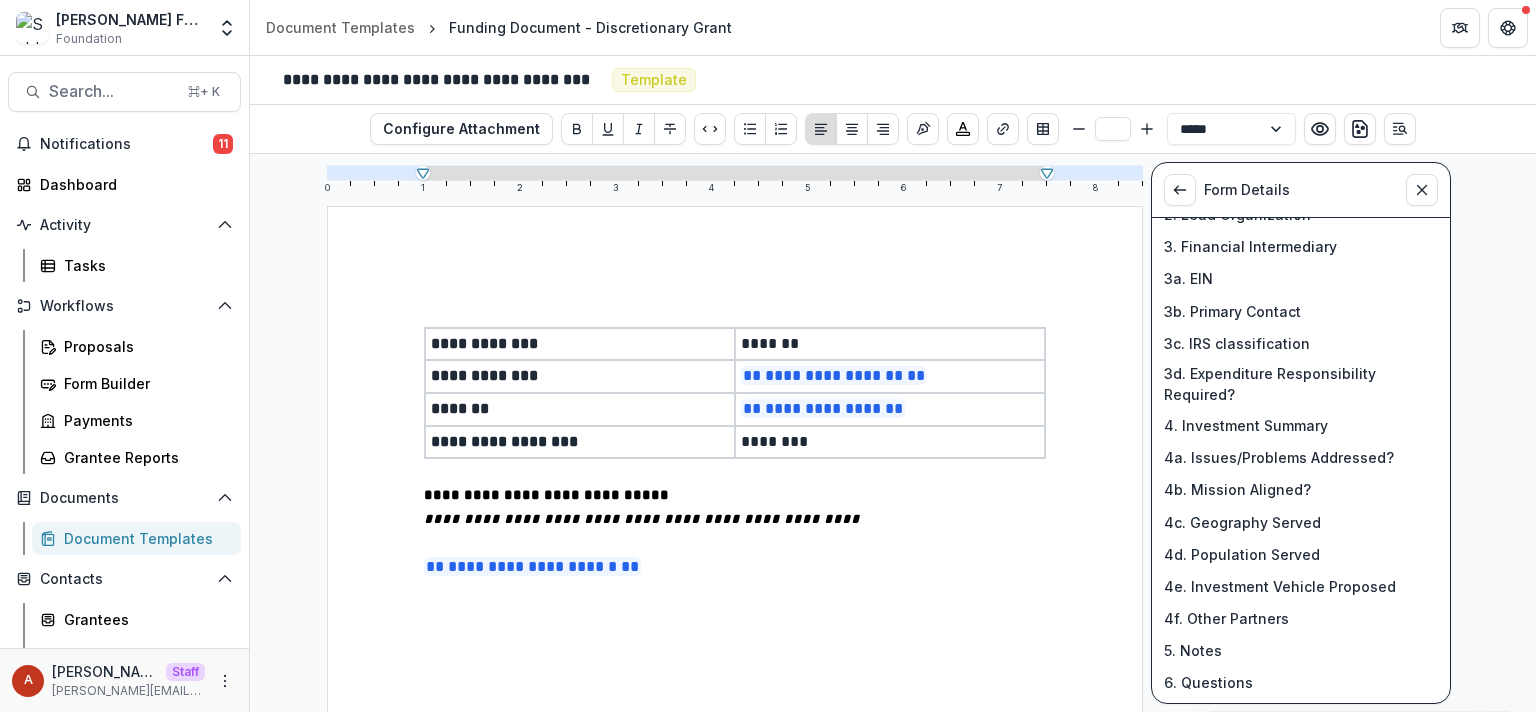 click on "**********" at bounding box center (735, 567) 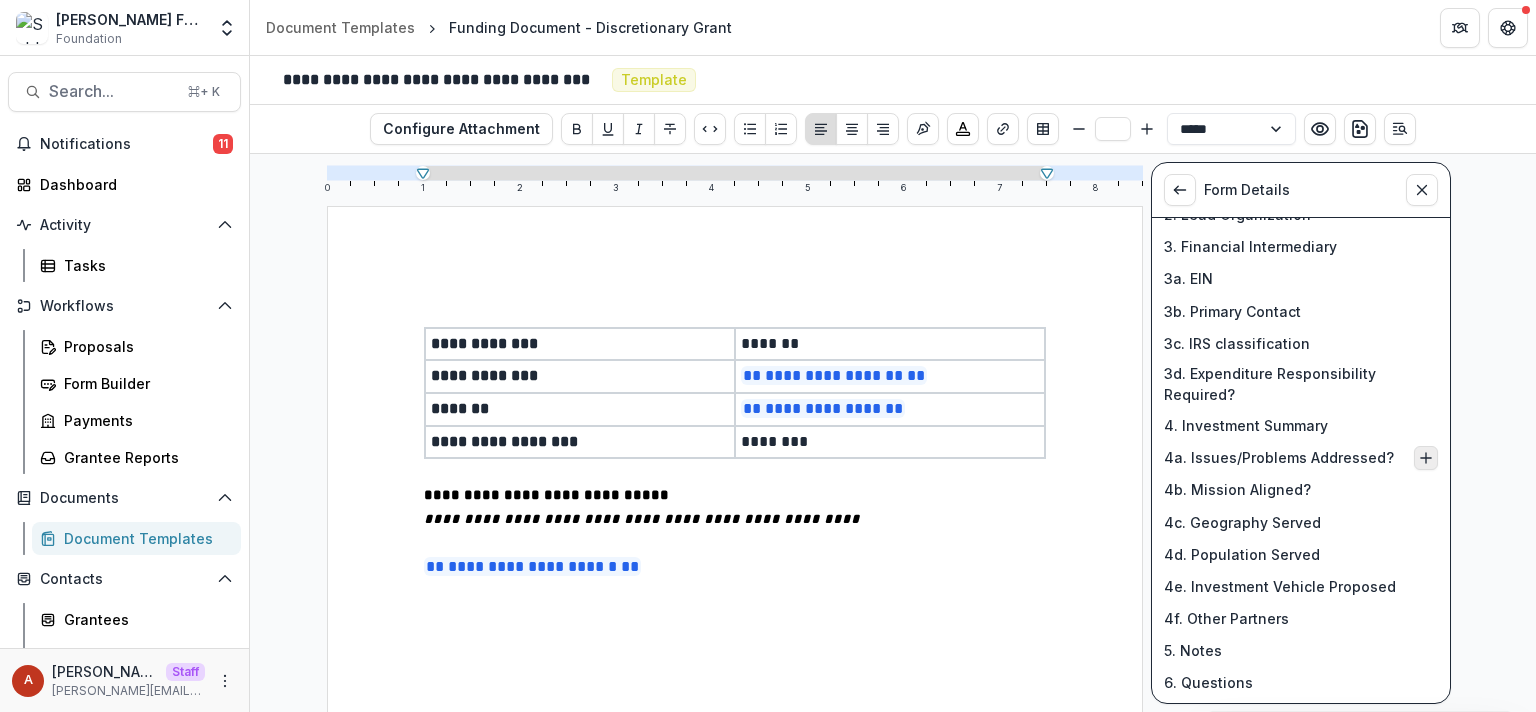 click 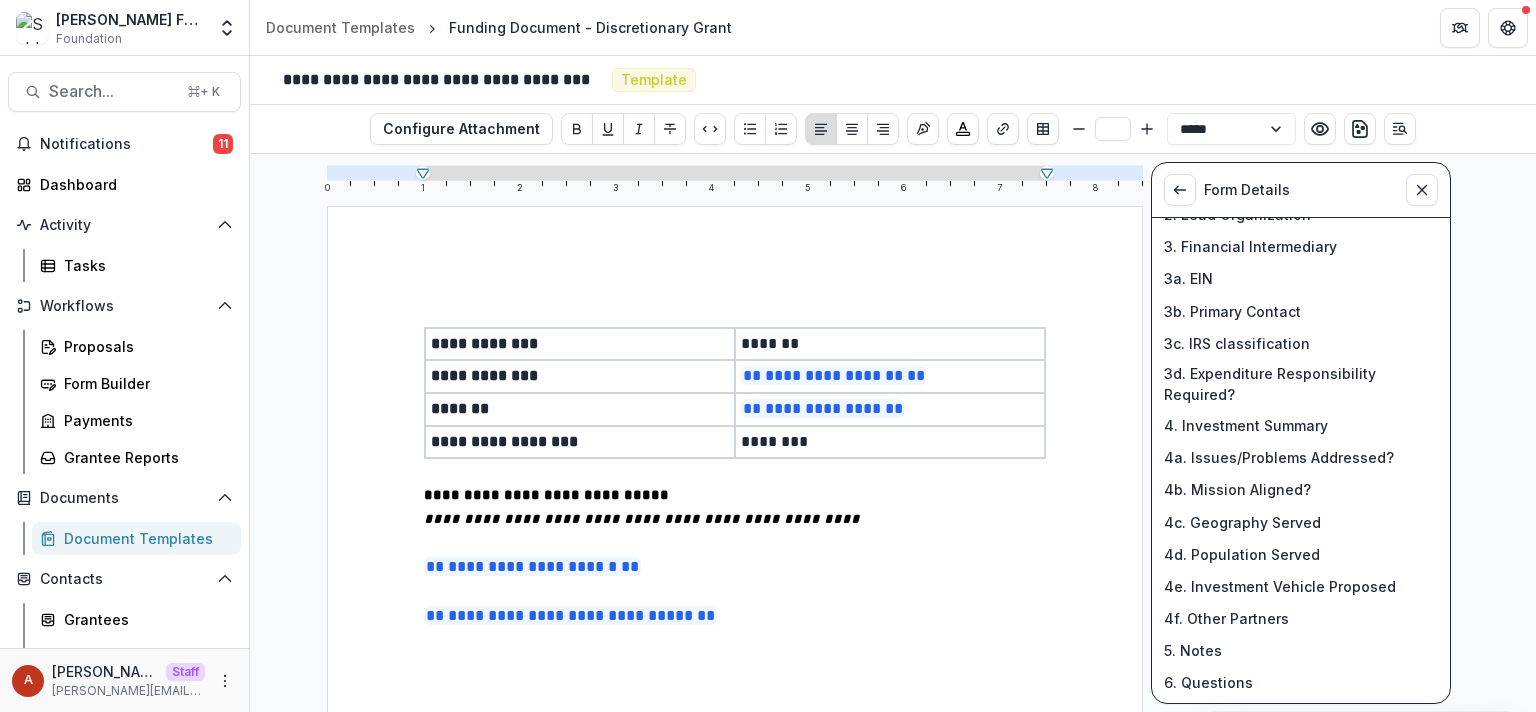click on "**********" at bounding box center [735, 734] 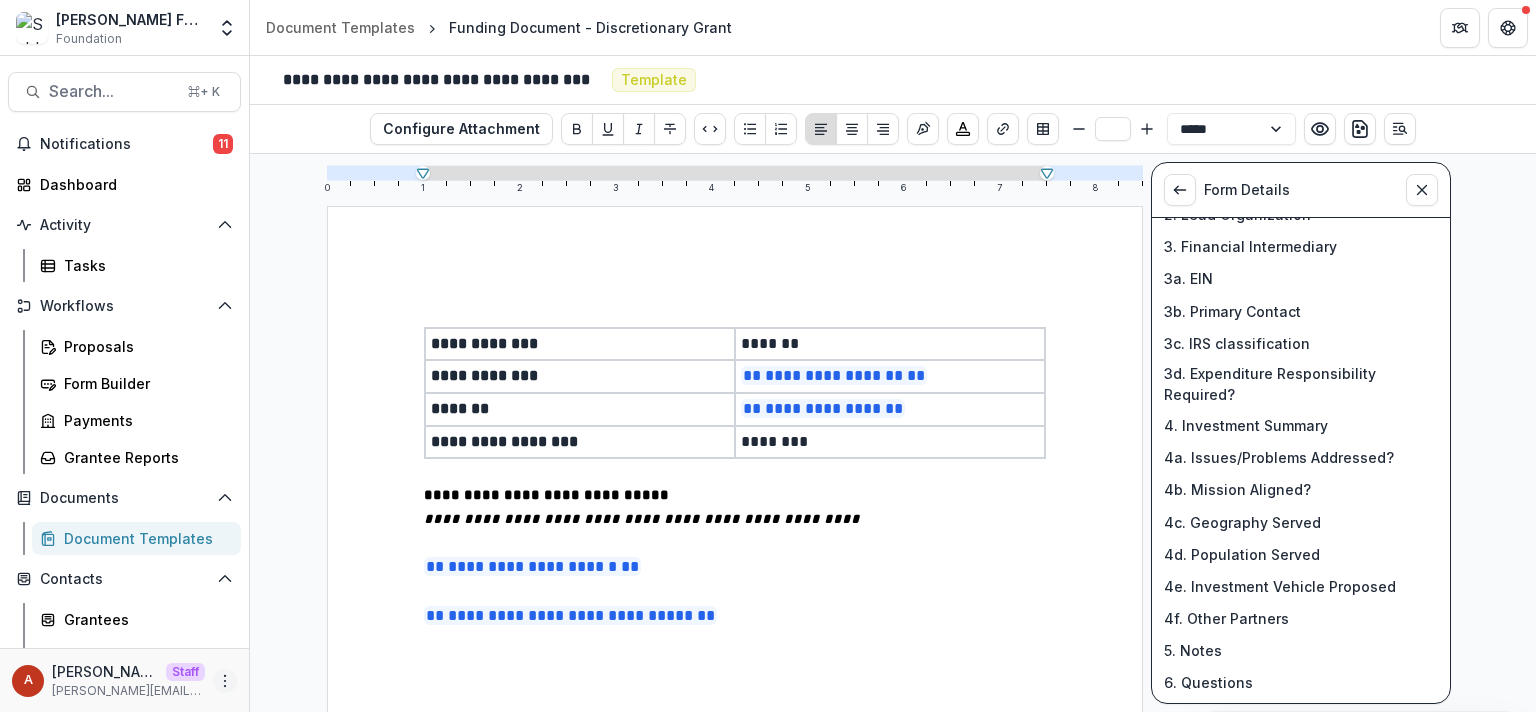 click 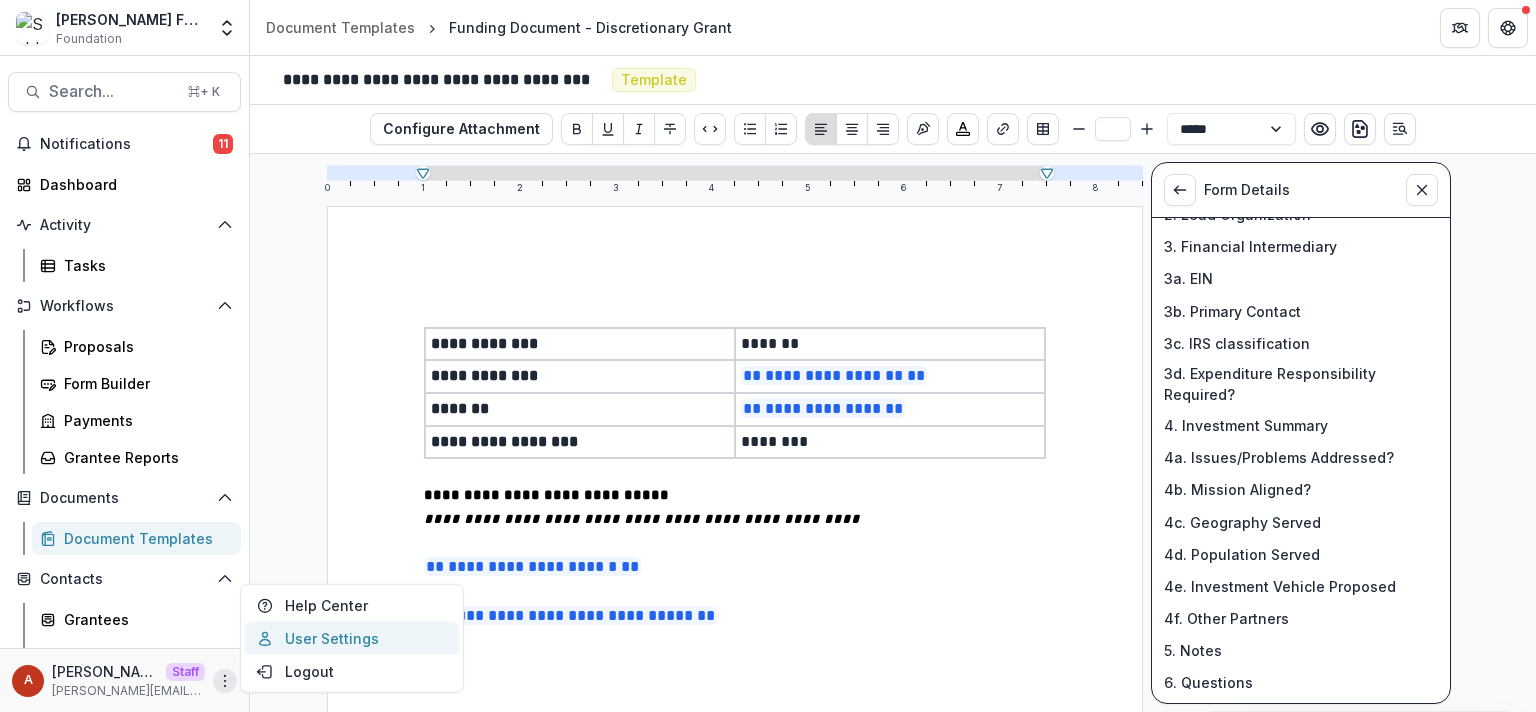 click on "User Settings" at bounding box center [352, 638] 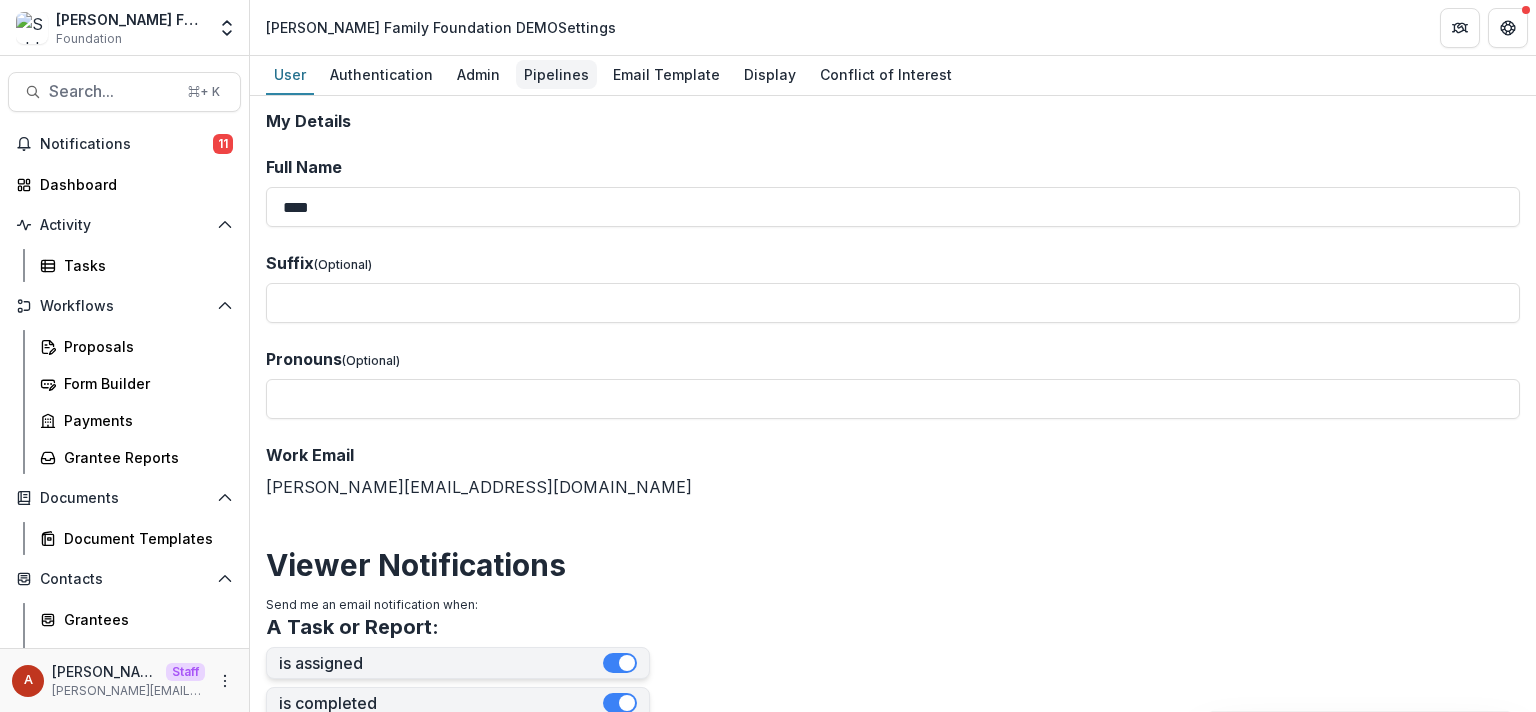 click on "Pipelines" at bounding box center [556, 74] 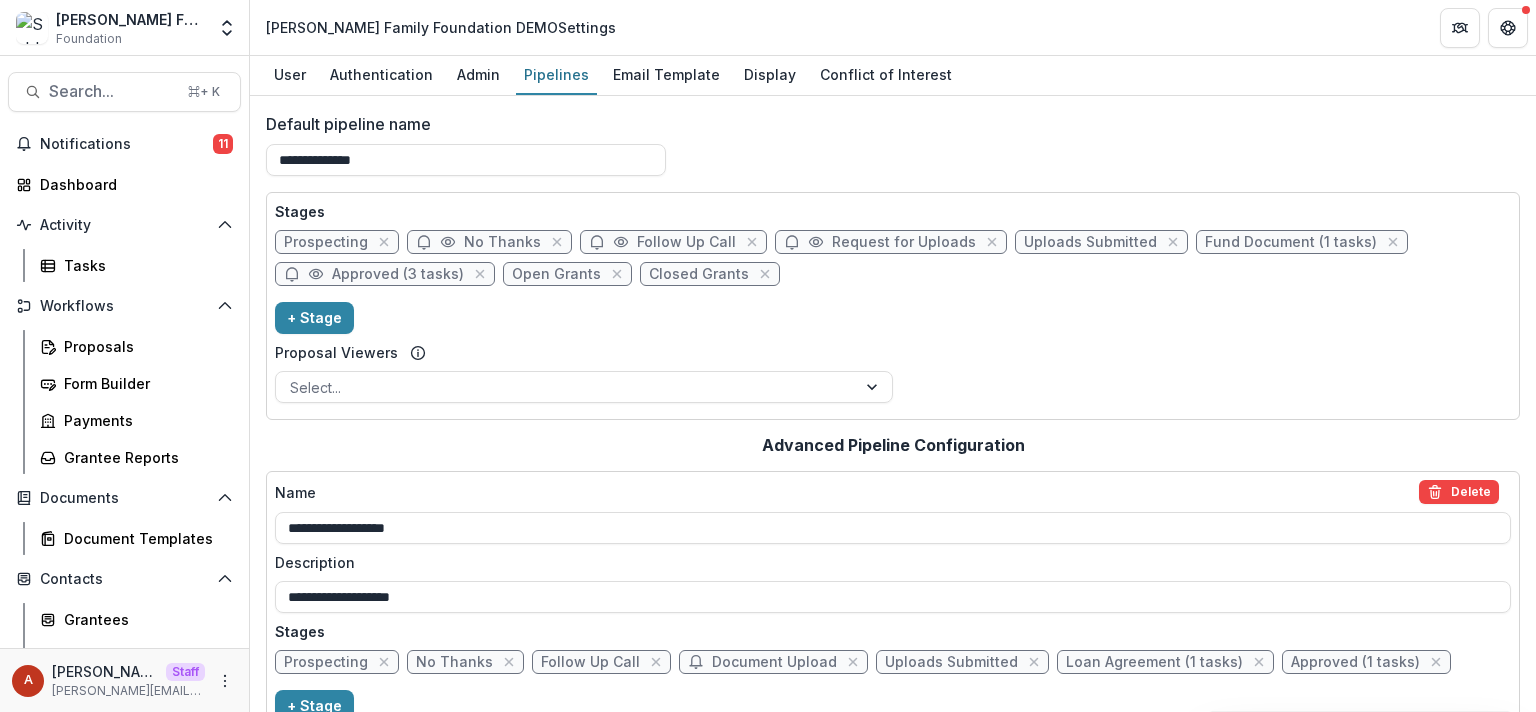 scroll, scrollTop: 150, scrollLeft: 0, axis: vertical 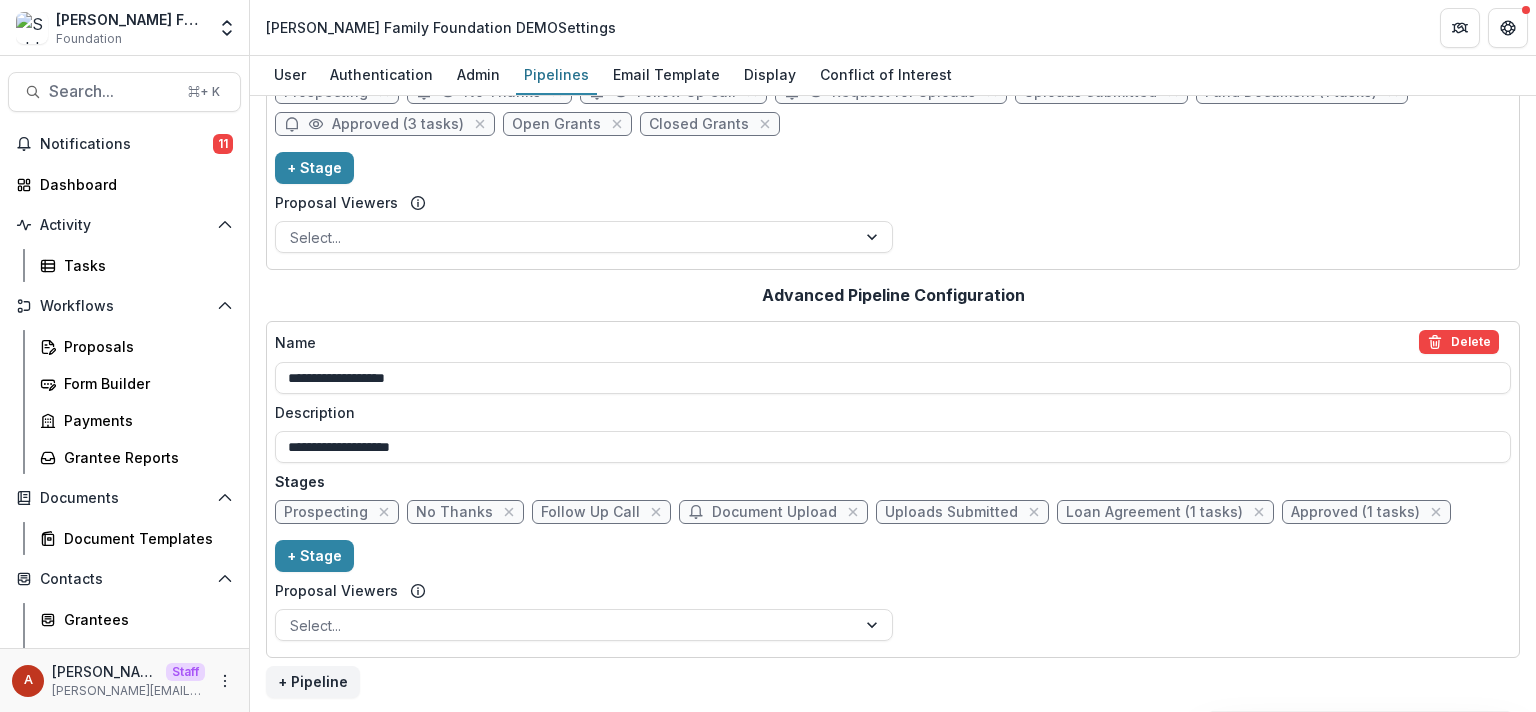 click on "Loan Agreement (1 tasks)" at bounding box center (1154, 512) 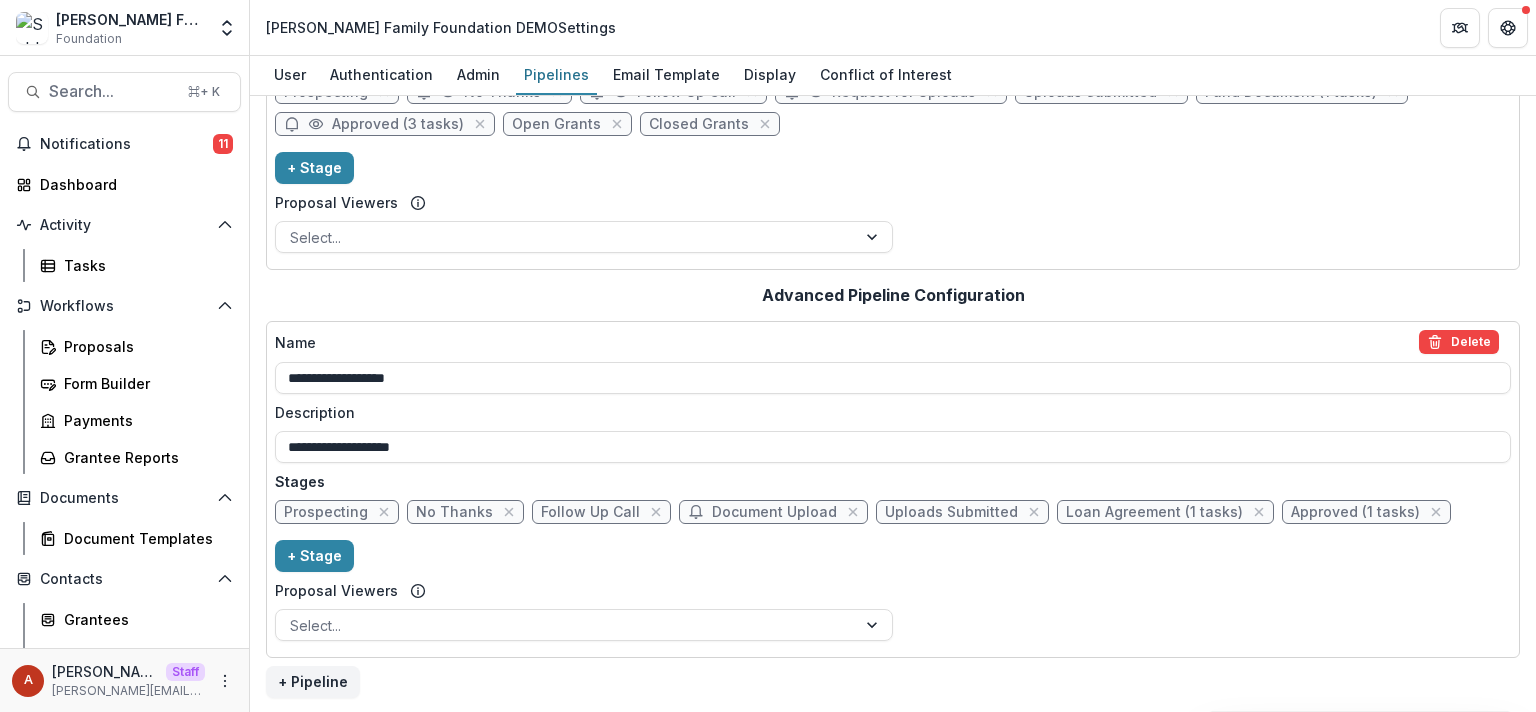 select on "******" 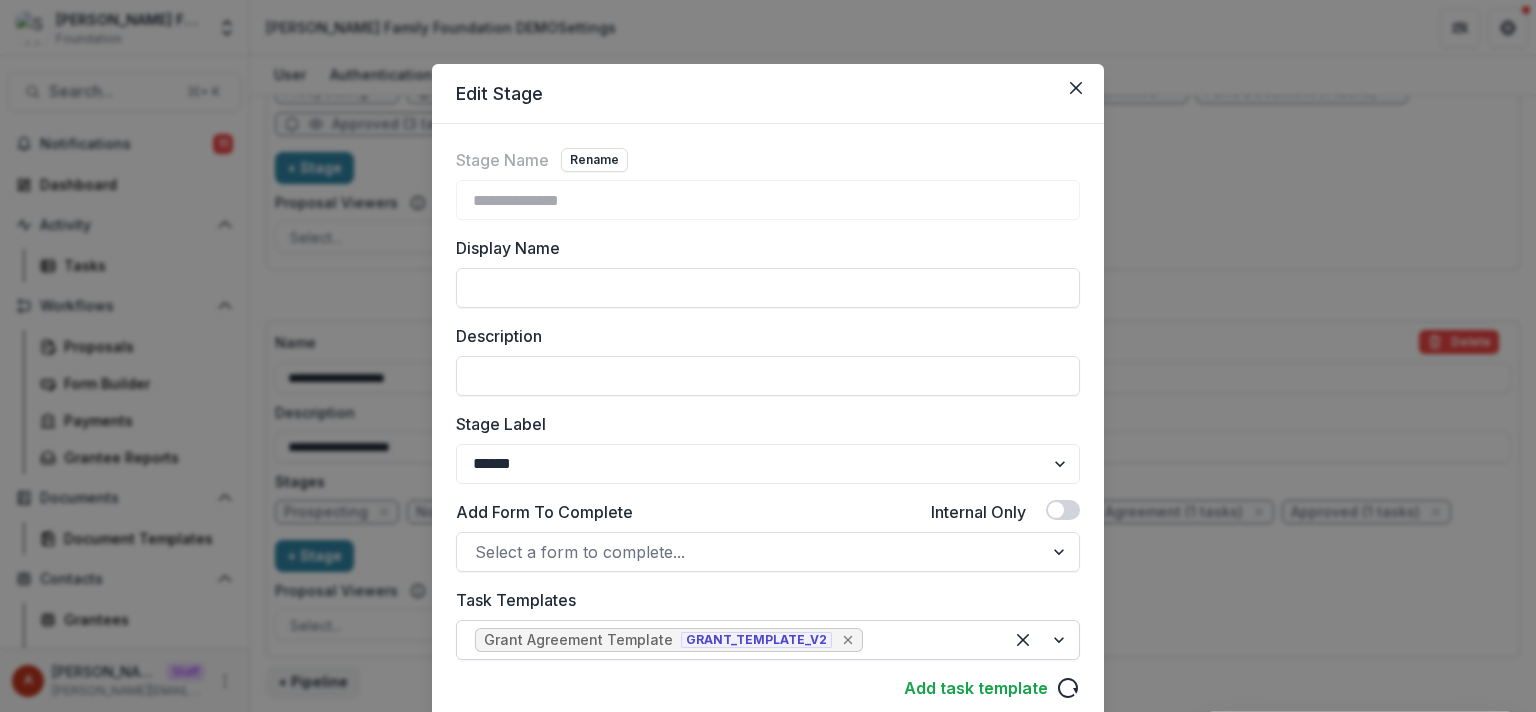 click 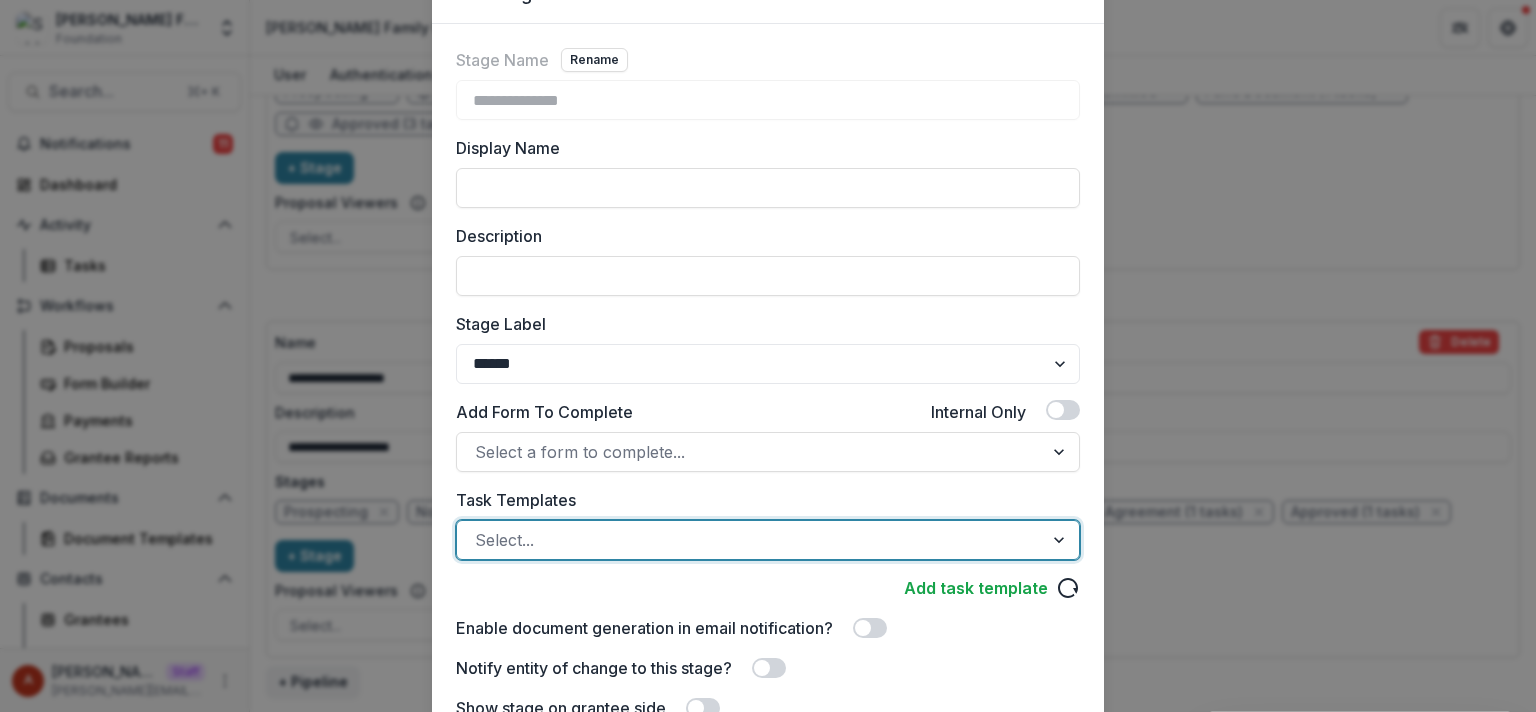 scroll, scrollTop: 260, scrollLeft: 0, axis: vertical 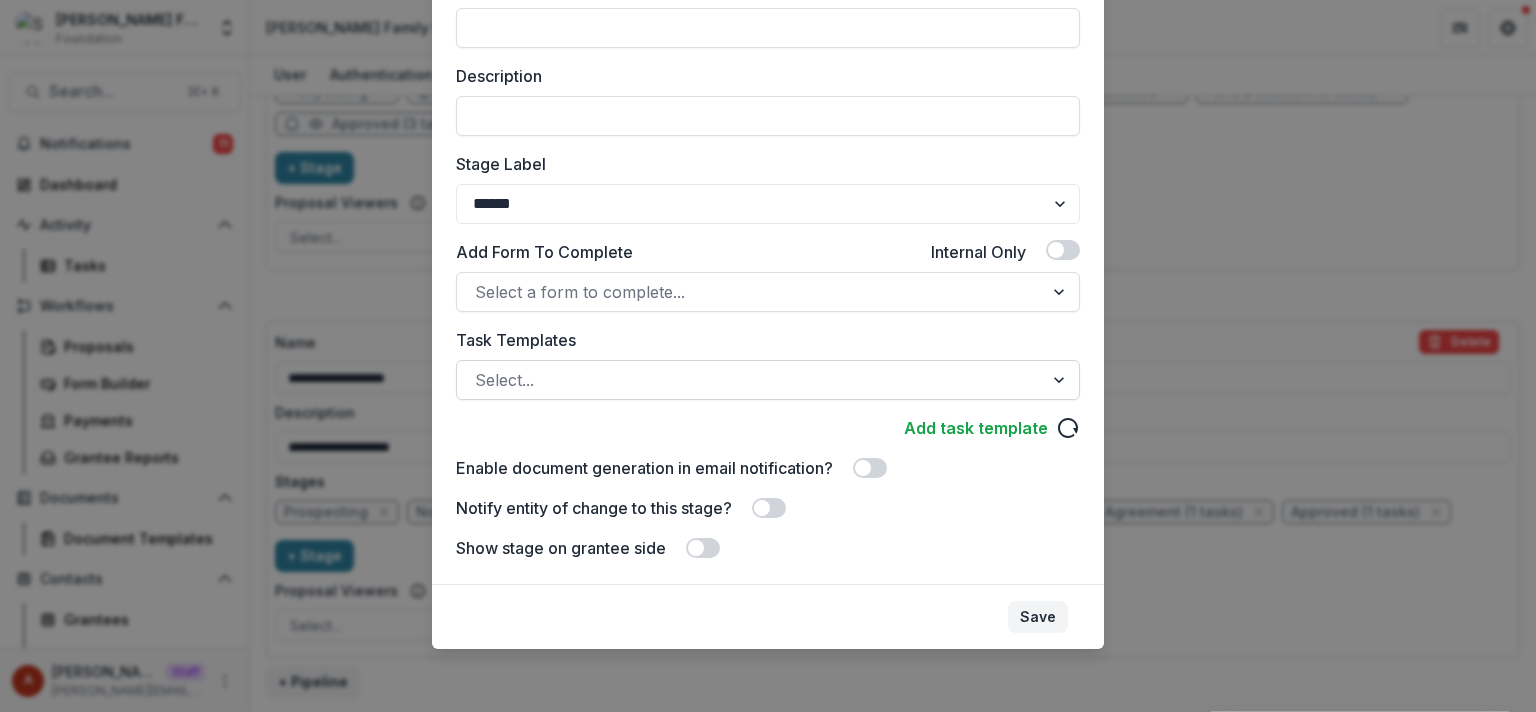 click on "Save" at bounding box center [1038, 617] 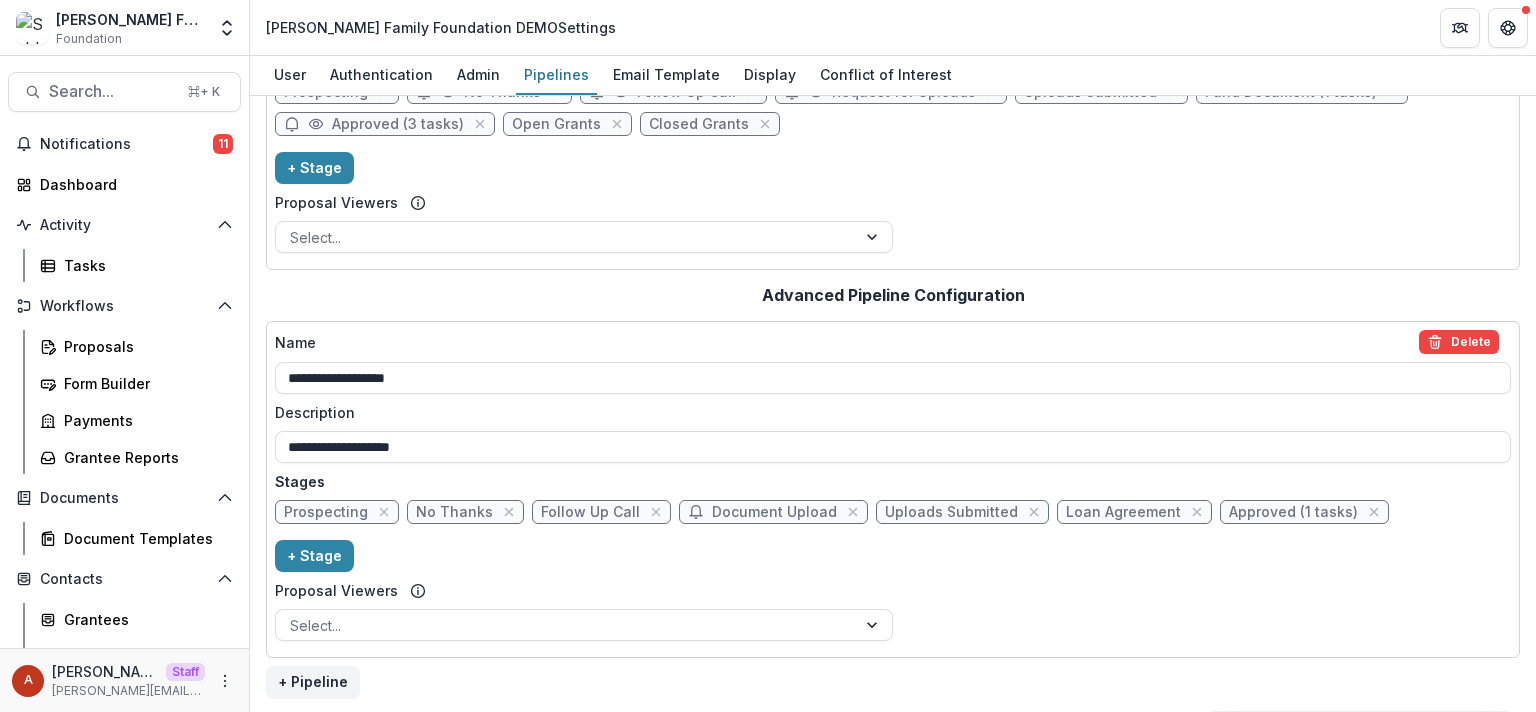 click on "Approved (1 tasks)" at bounding box center (1293, 512) 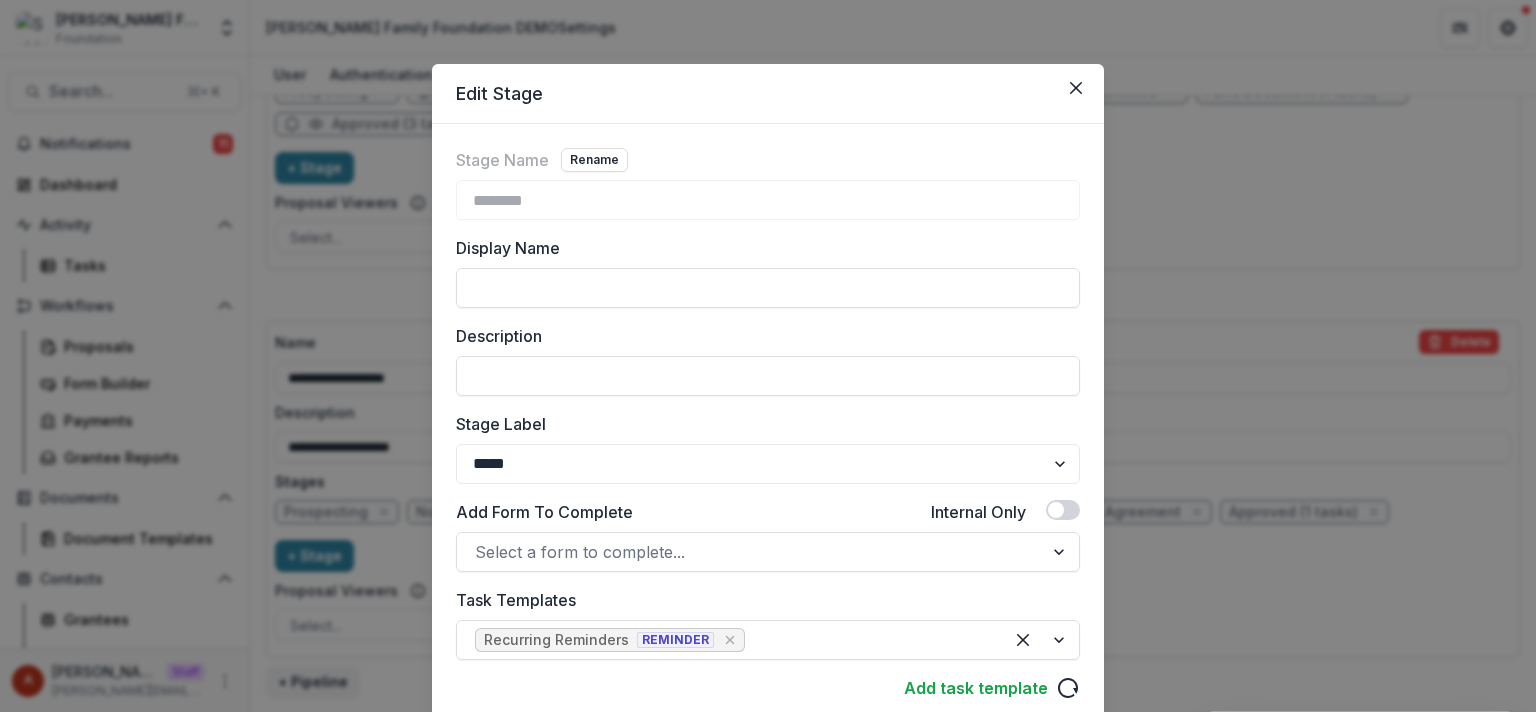 scroll, scrollTop: 62, scrollLeft: 0, axis: vertical 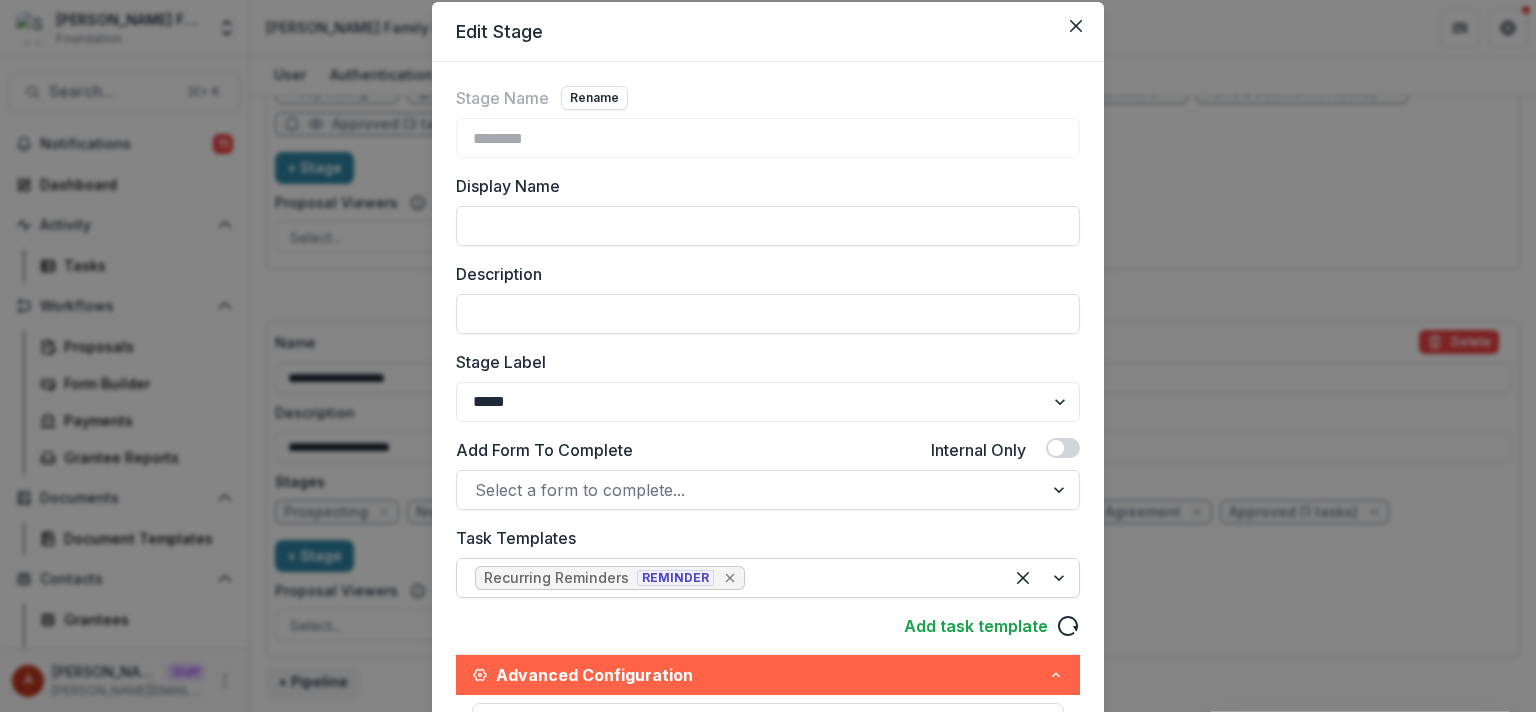 click 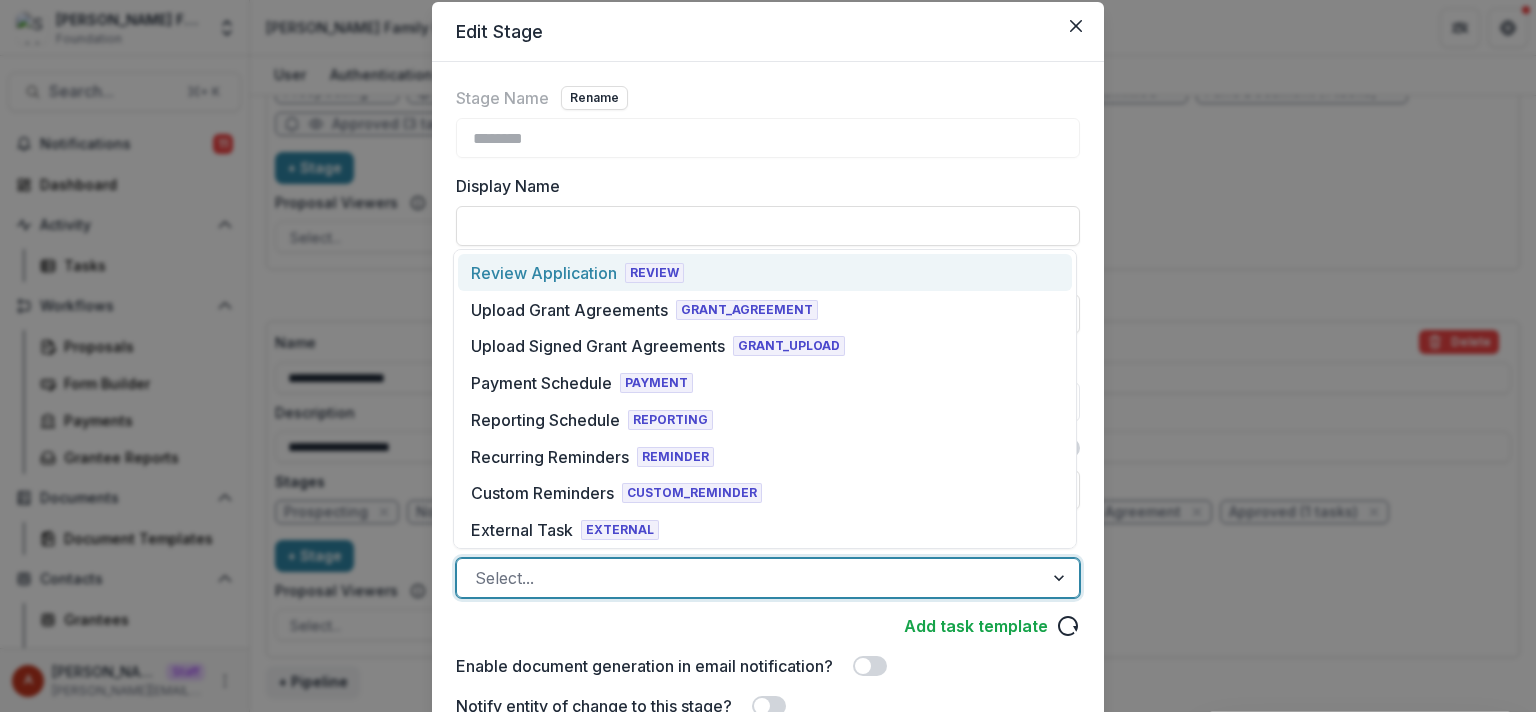 click at bounding box center [750, 578] 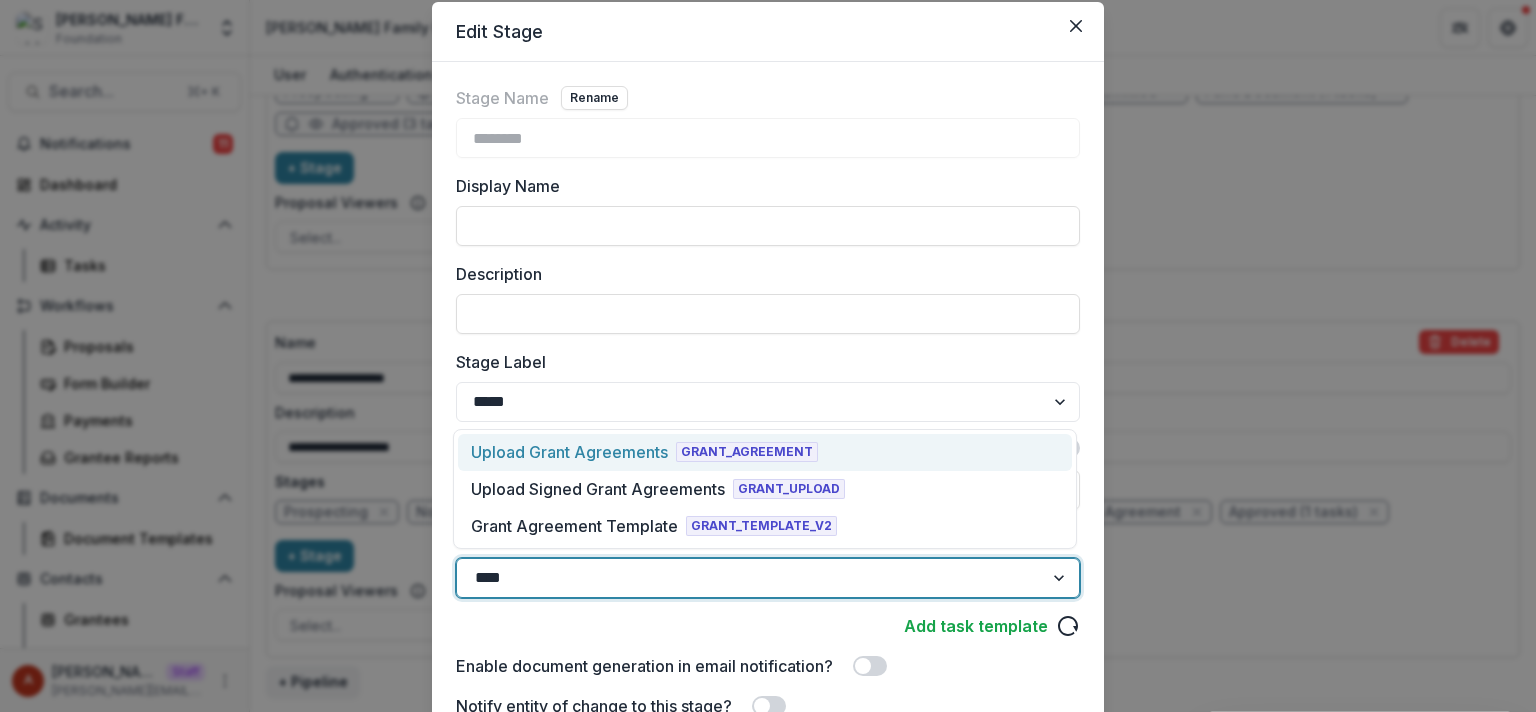 type on "*****" 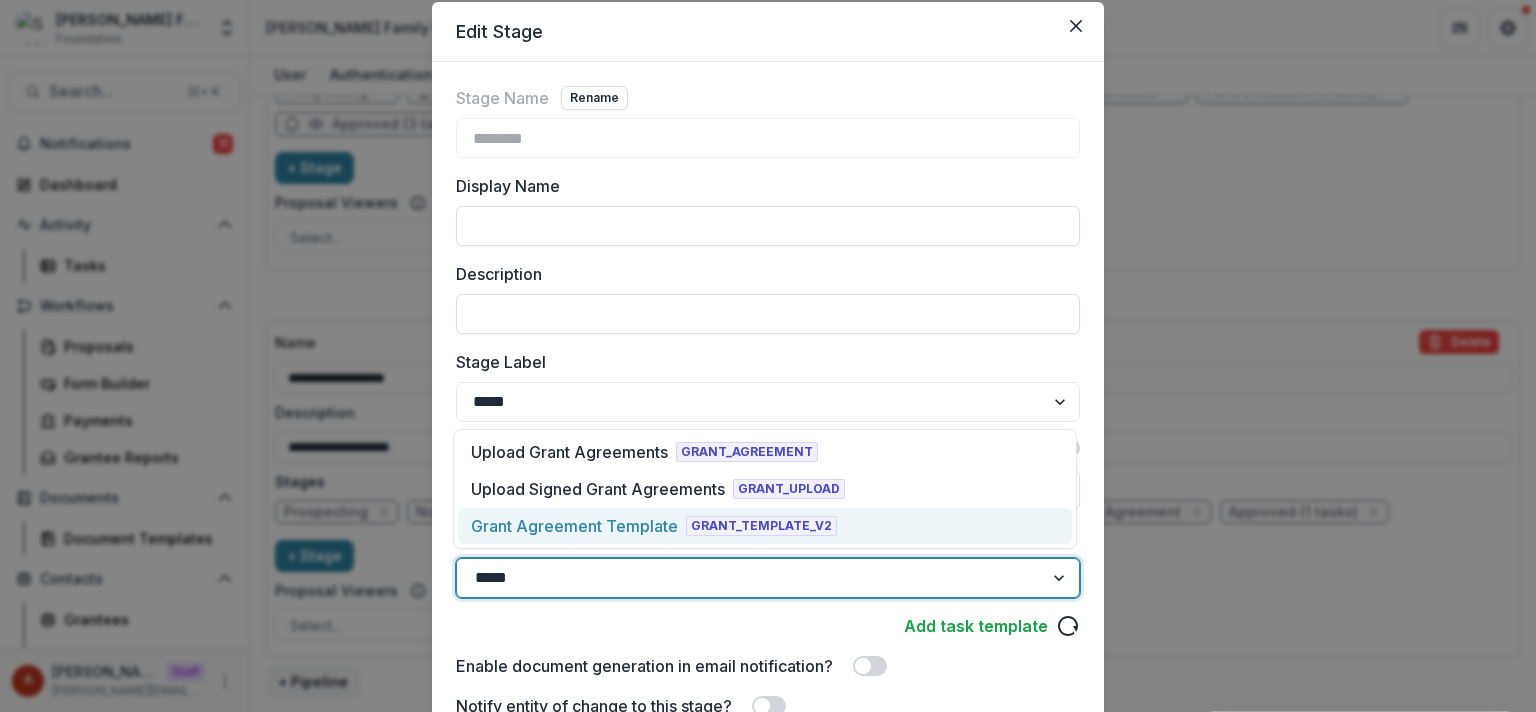 click on "Grant Agreement Template" at bounding box center (574, 526) 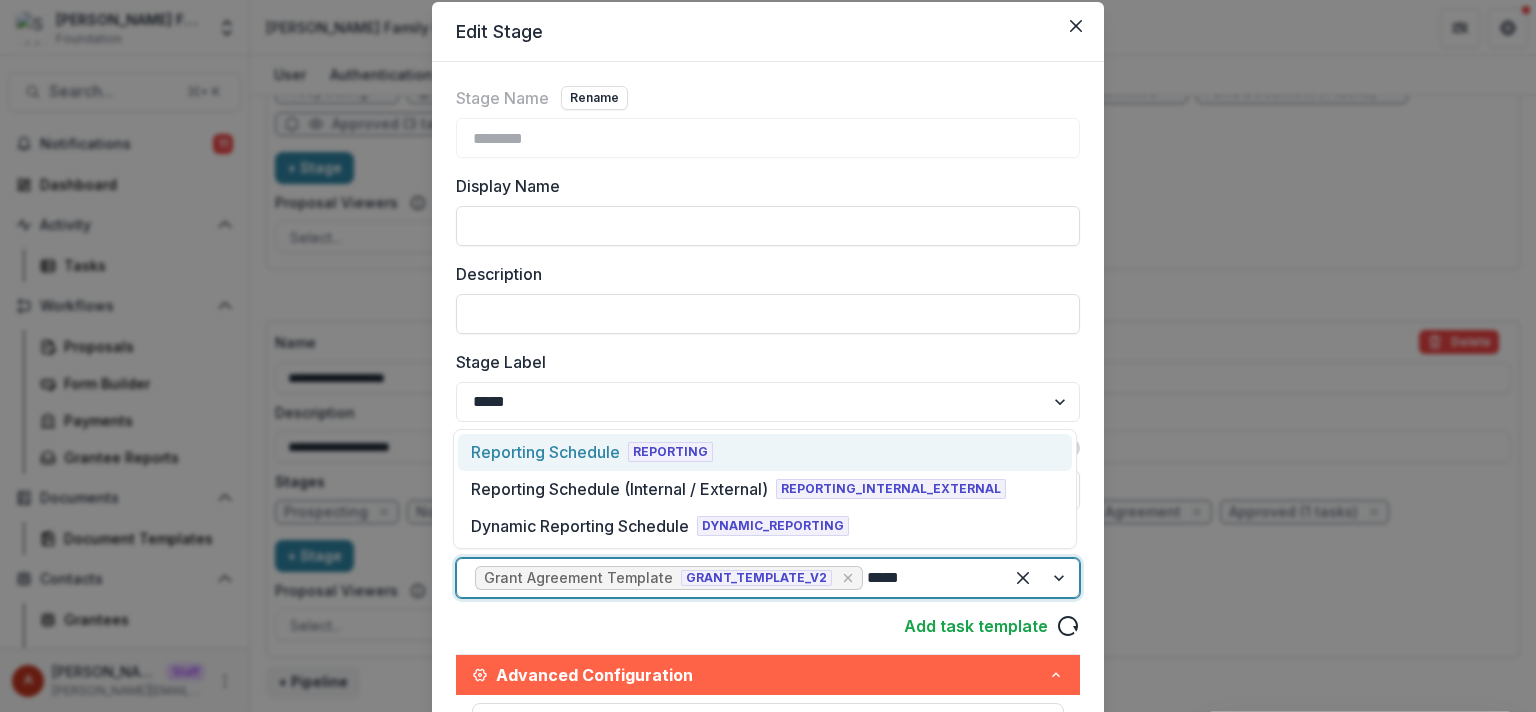 type on "******" 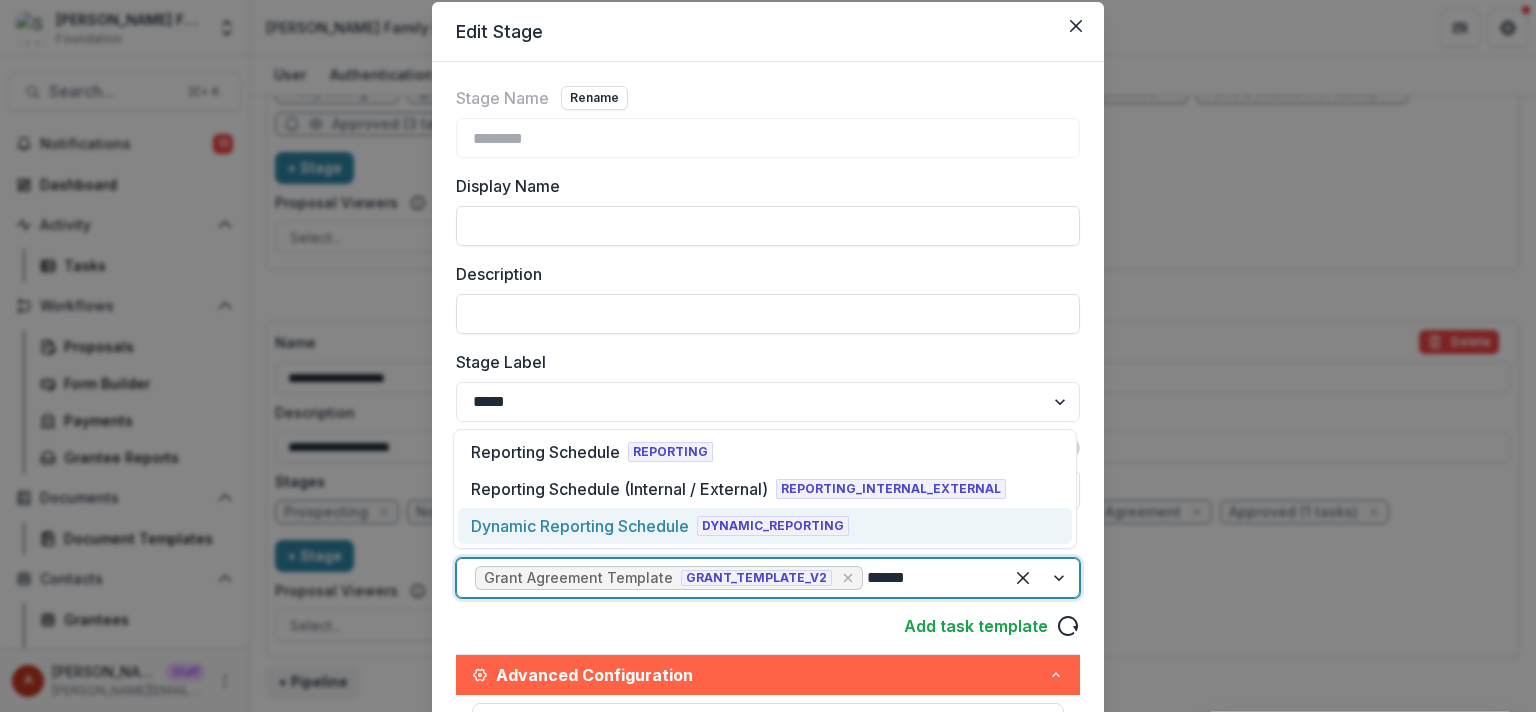 click on "Dynamic Reporting Schedule" at bounding box center [580, 526] 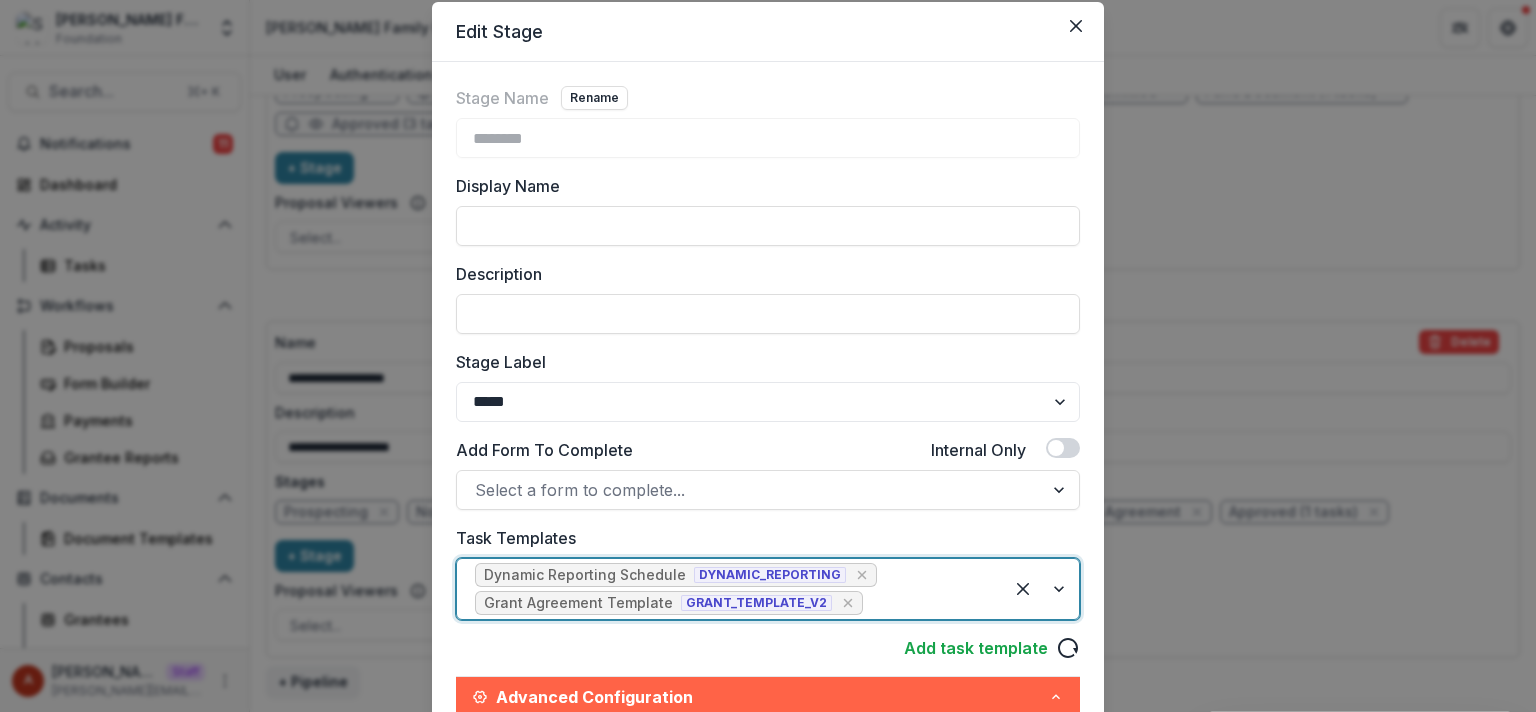 scroll, scrollTop: 792, scrollLeft: 0, axis: vertical 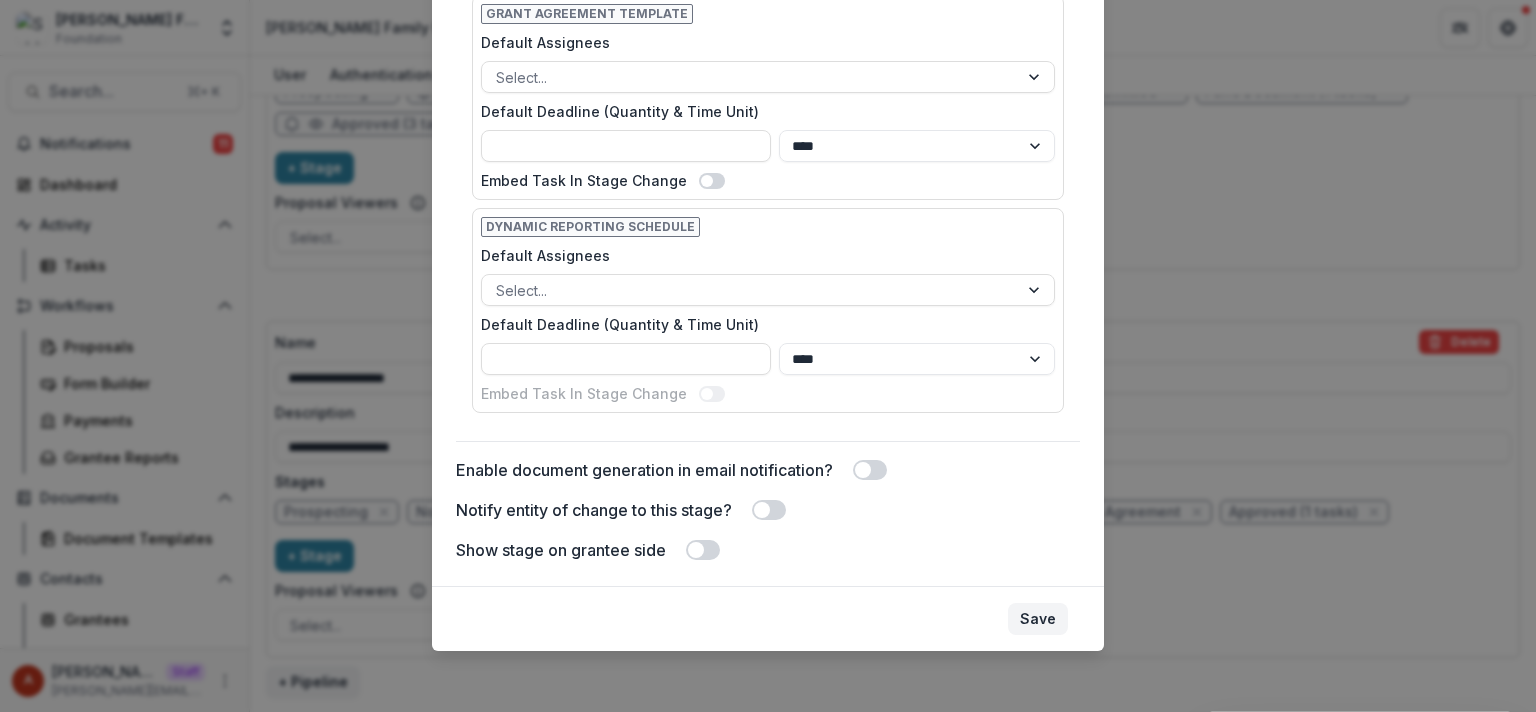 click on "Save" at bounding box center (1038, 619) 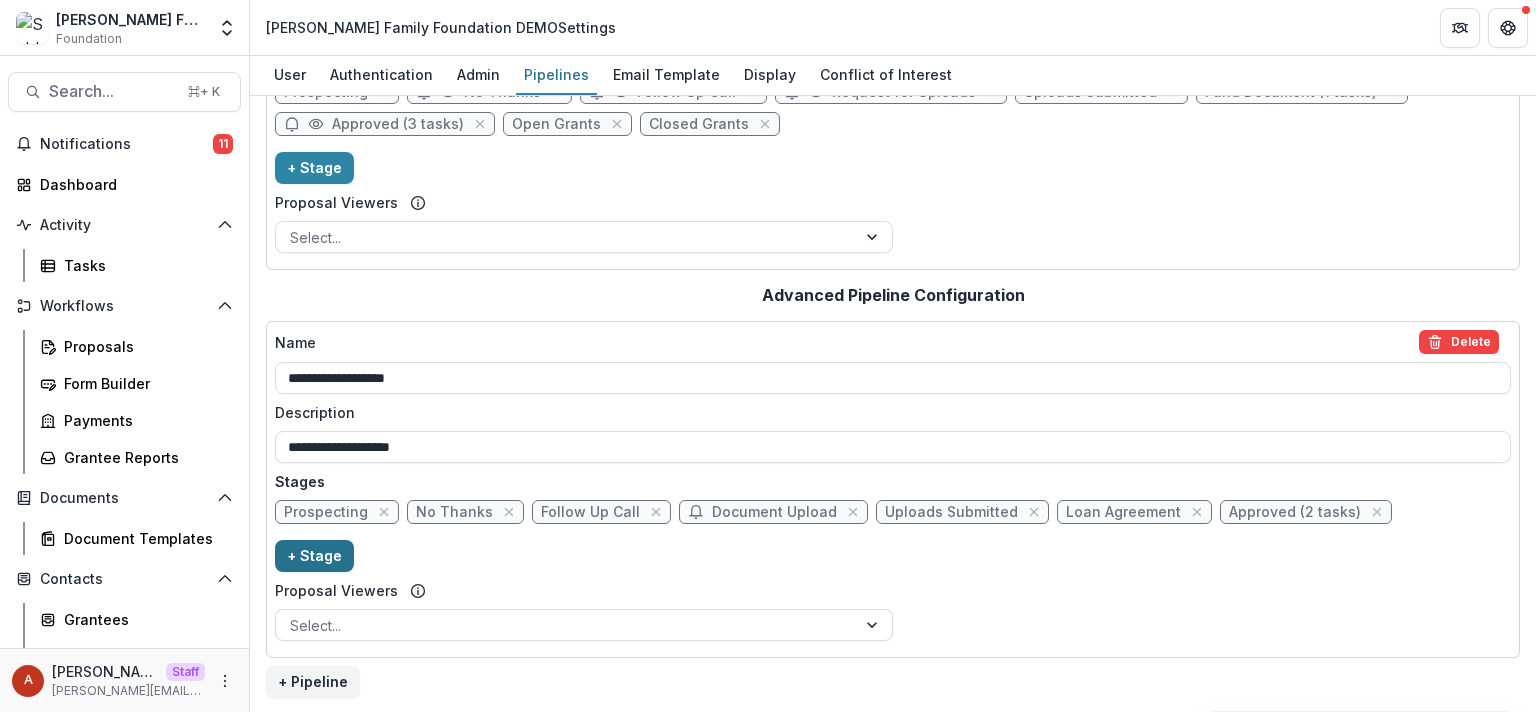 click on "+ Stage" at bounding box center [314, 556] 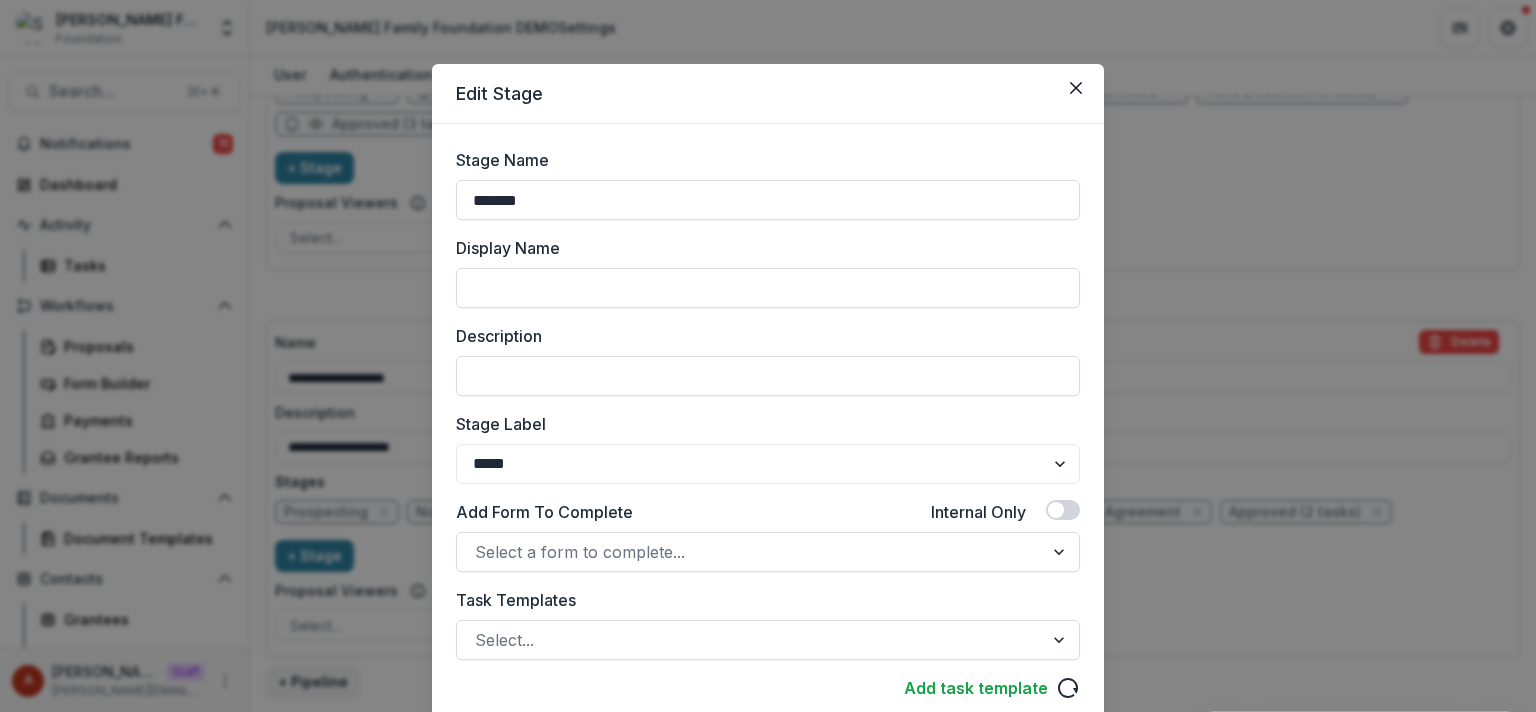 drag, startPoint x: 614, startPoint y: 194, endPoint x: 395, endPoint y: 186, distance: 219.14607 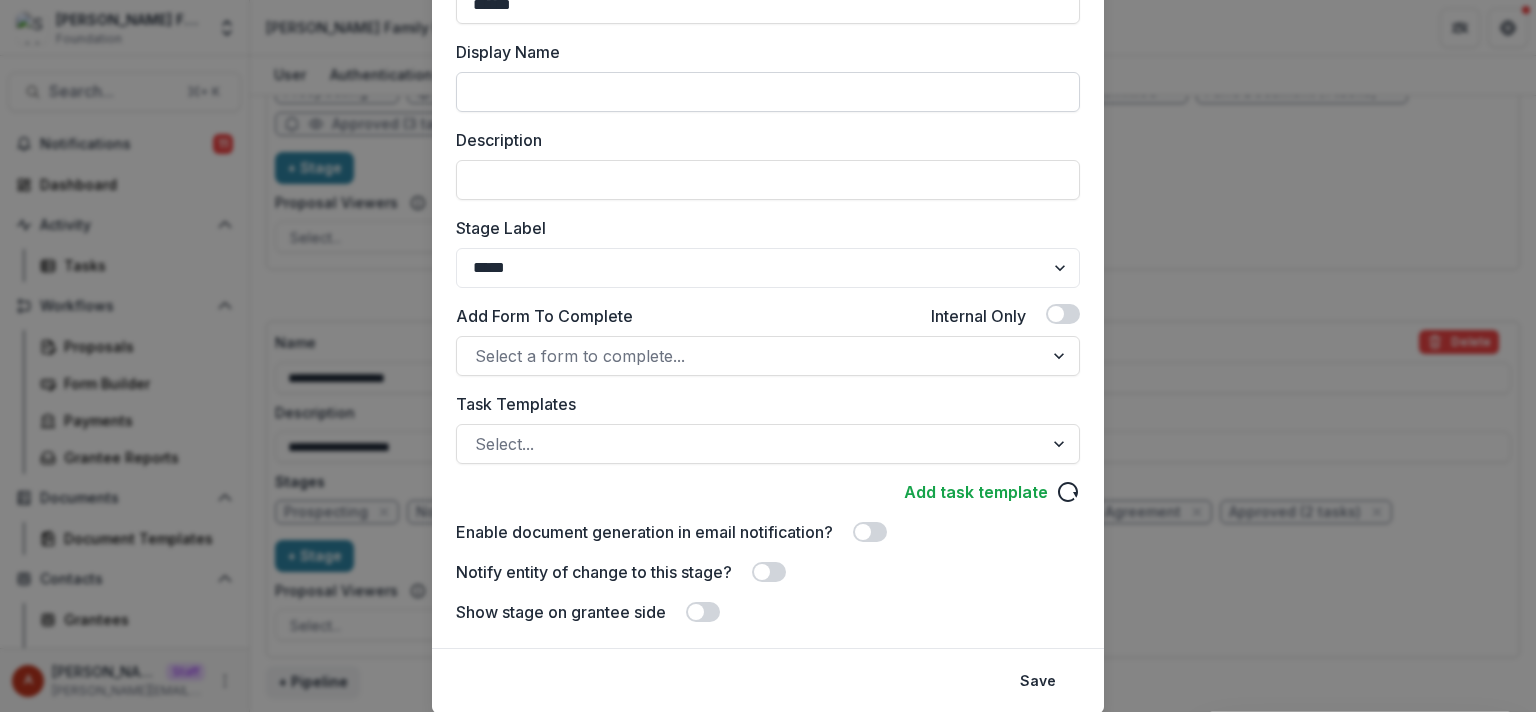 scroll, scrollTop: 260, scrollLeft: 0, axis: vertical 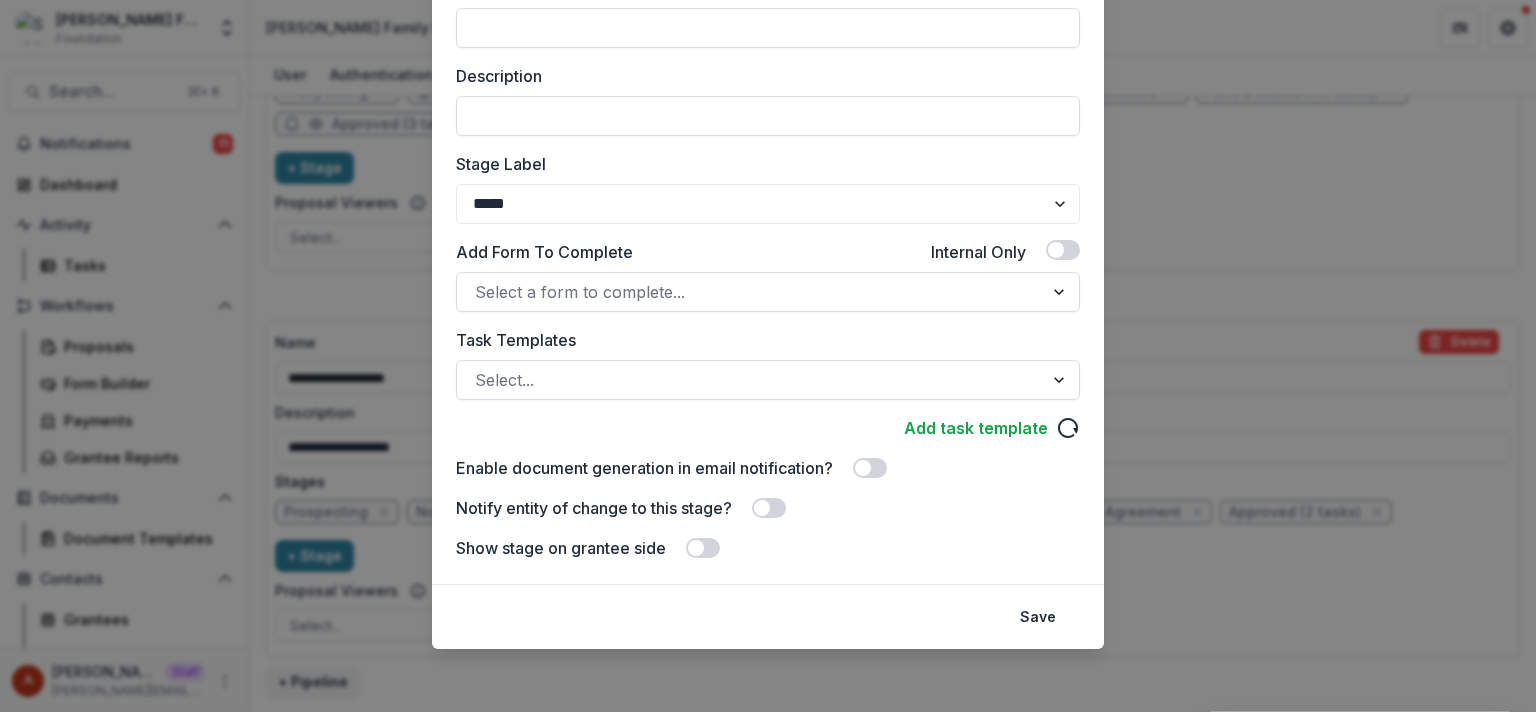 type on "******" 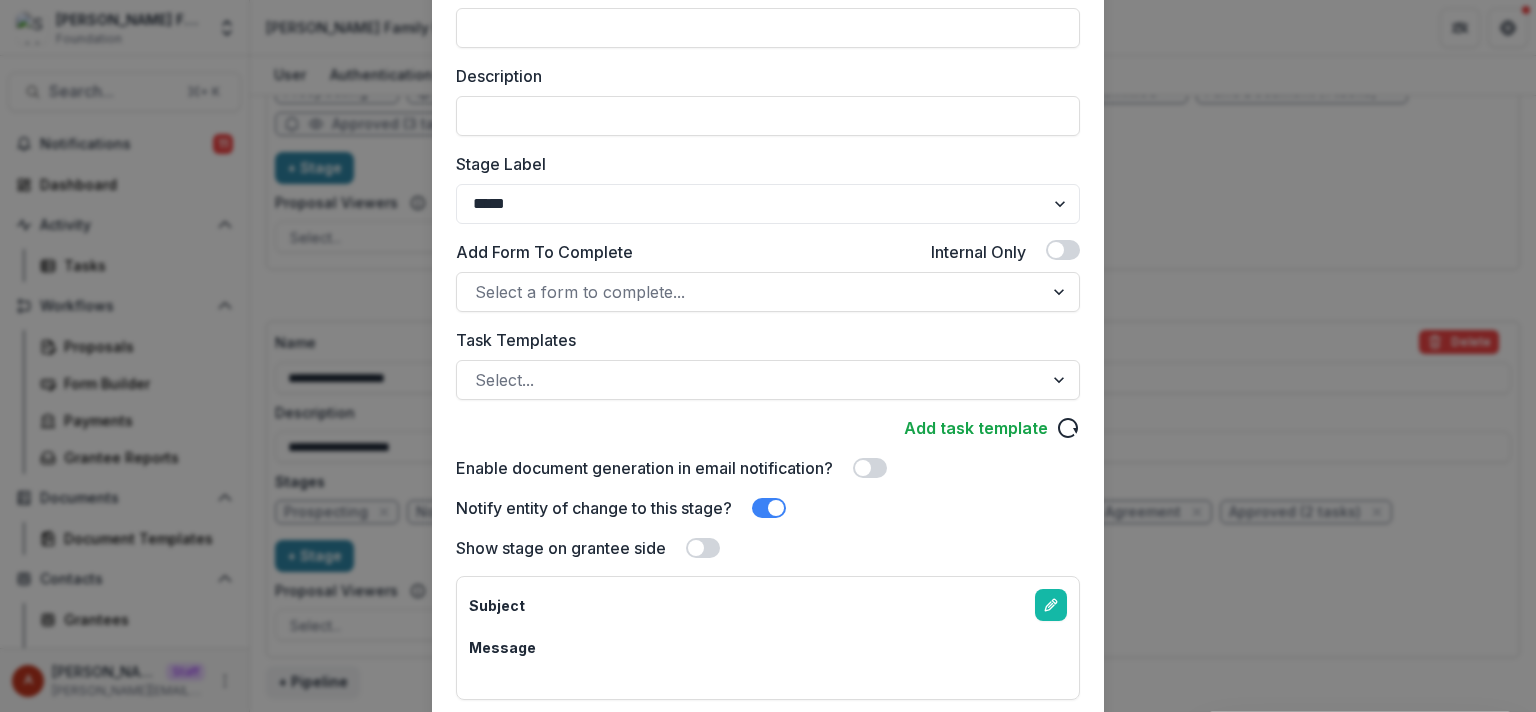 scroll, scrollTop: 400, scrollLeft: 0, axis: vertical 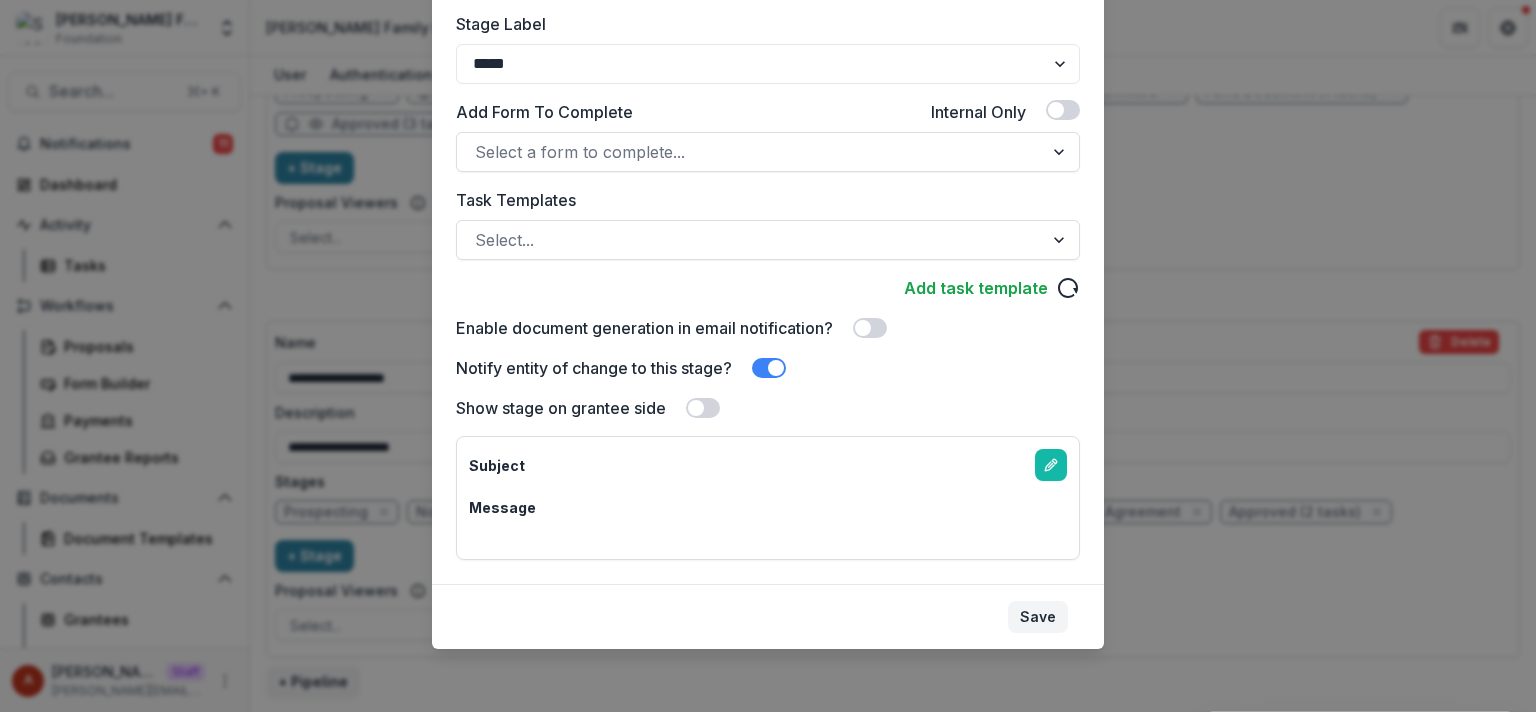 click on "Save" at bounding box center (1038, 617) 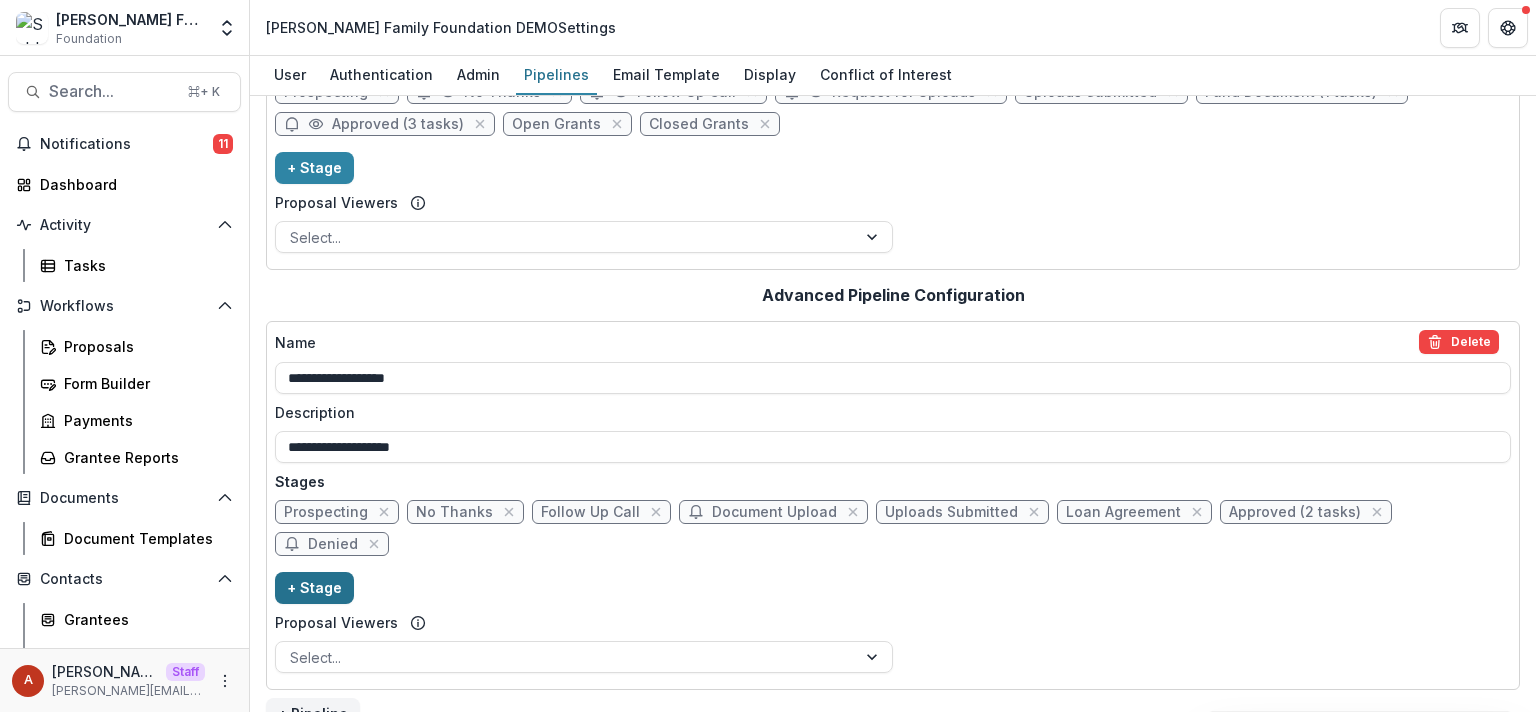 click on "+ Stage" at bounding box center (314, 588) 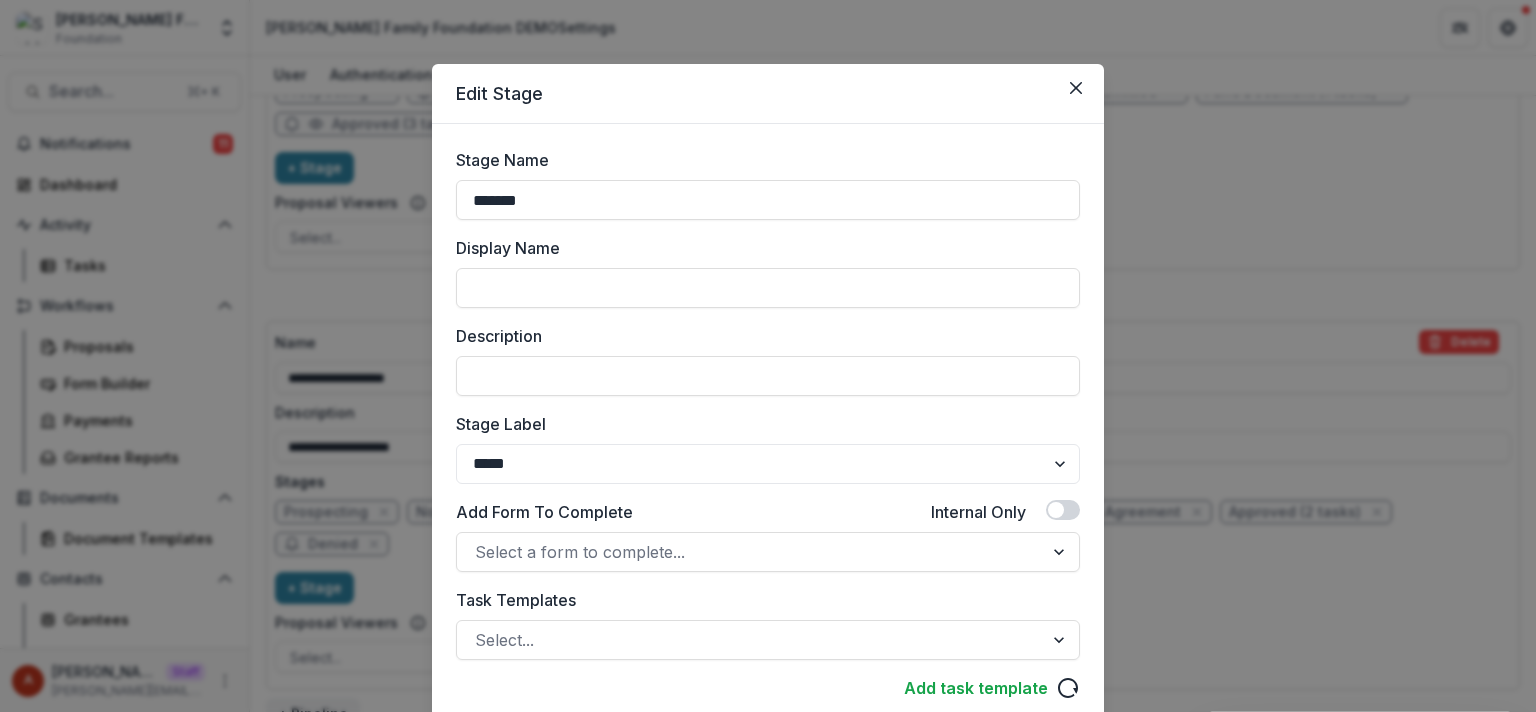 drag, startPoint x: 579, startPoint y: 208, endPoint x: 414, endPoint y: 194, distance: 165.59288 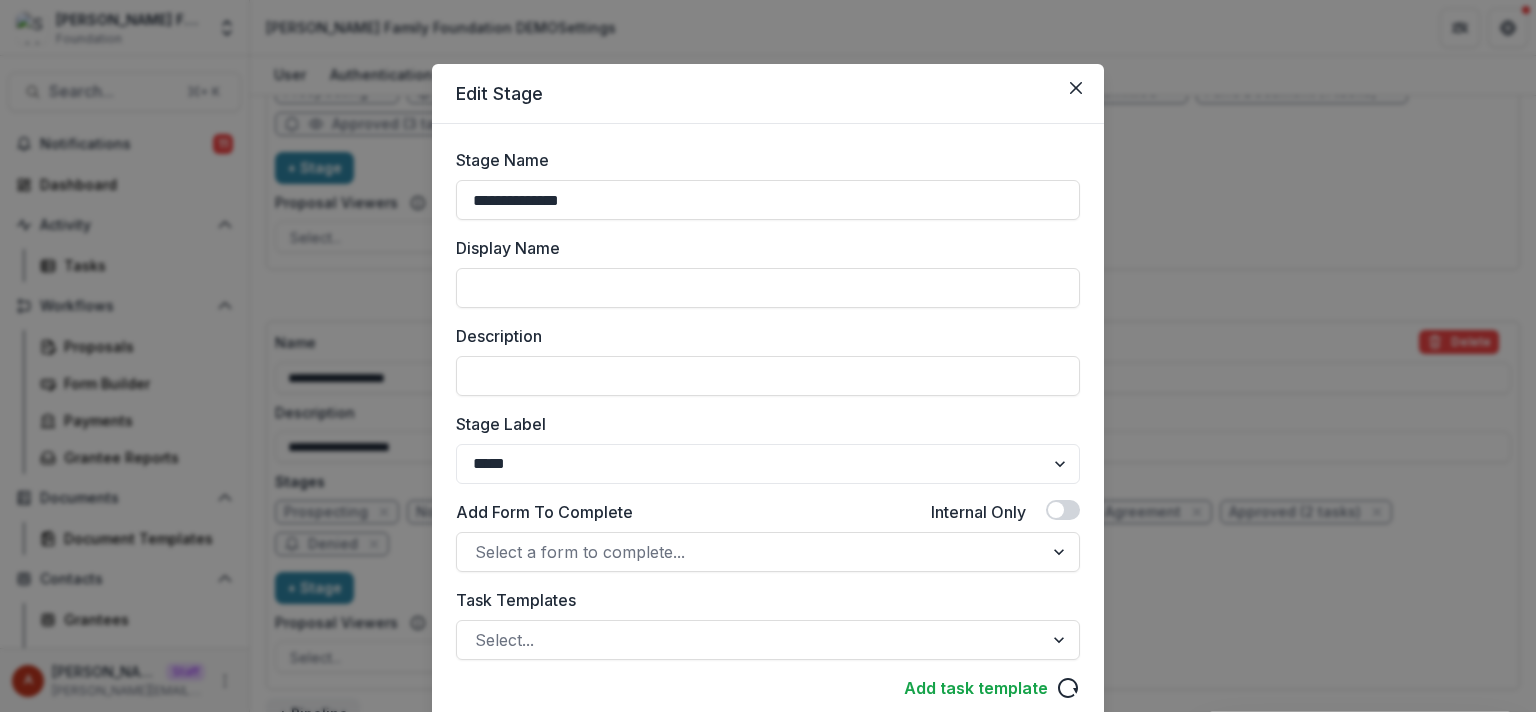 type on "**********" 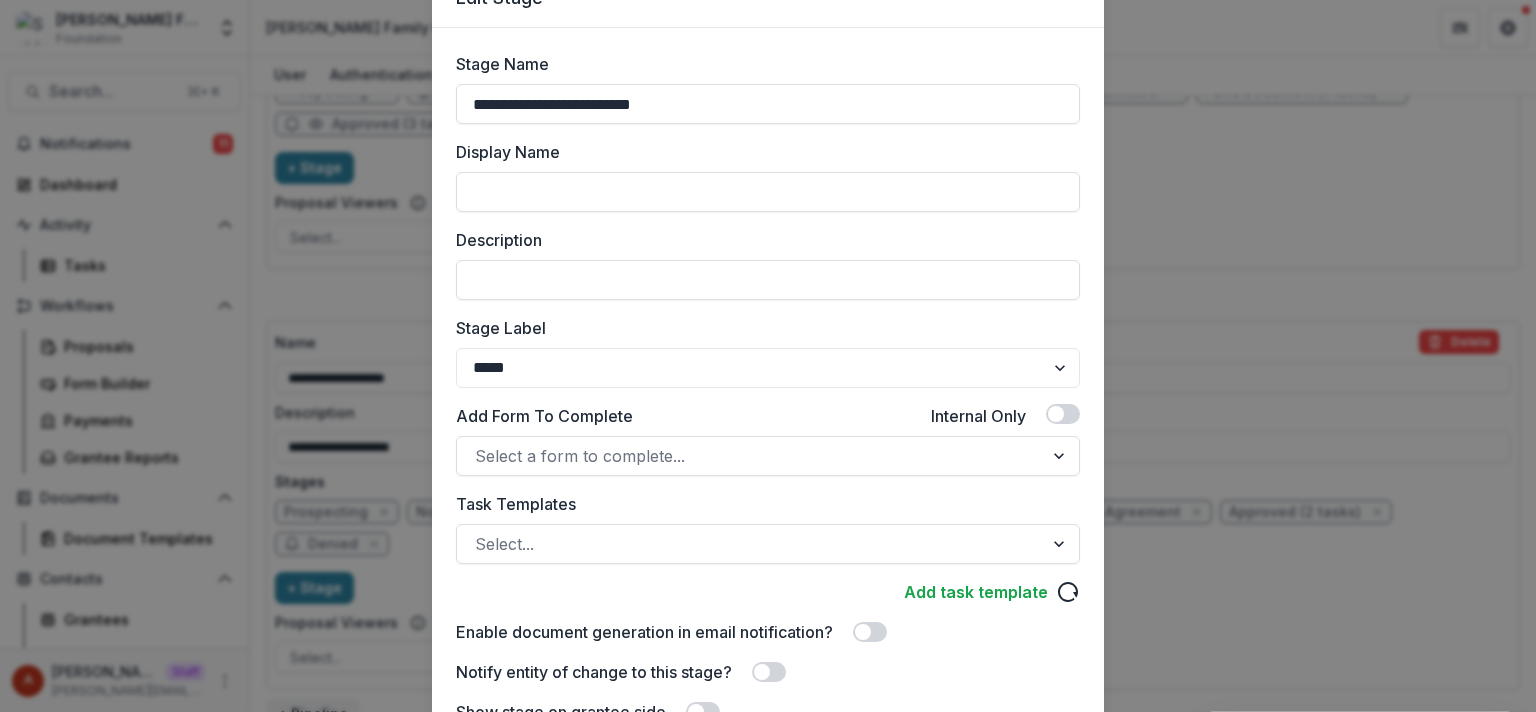 scroll, scrollTop: 139, scrollLeft: 0, axis: vertical 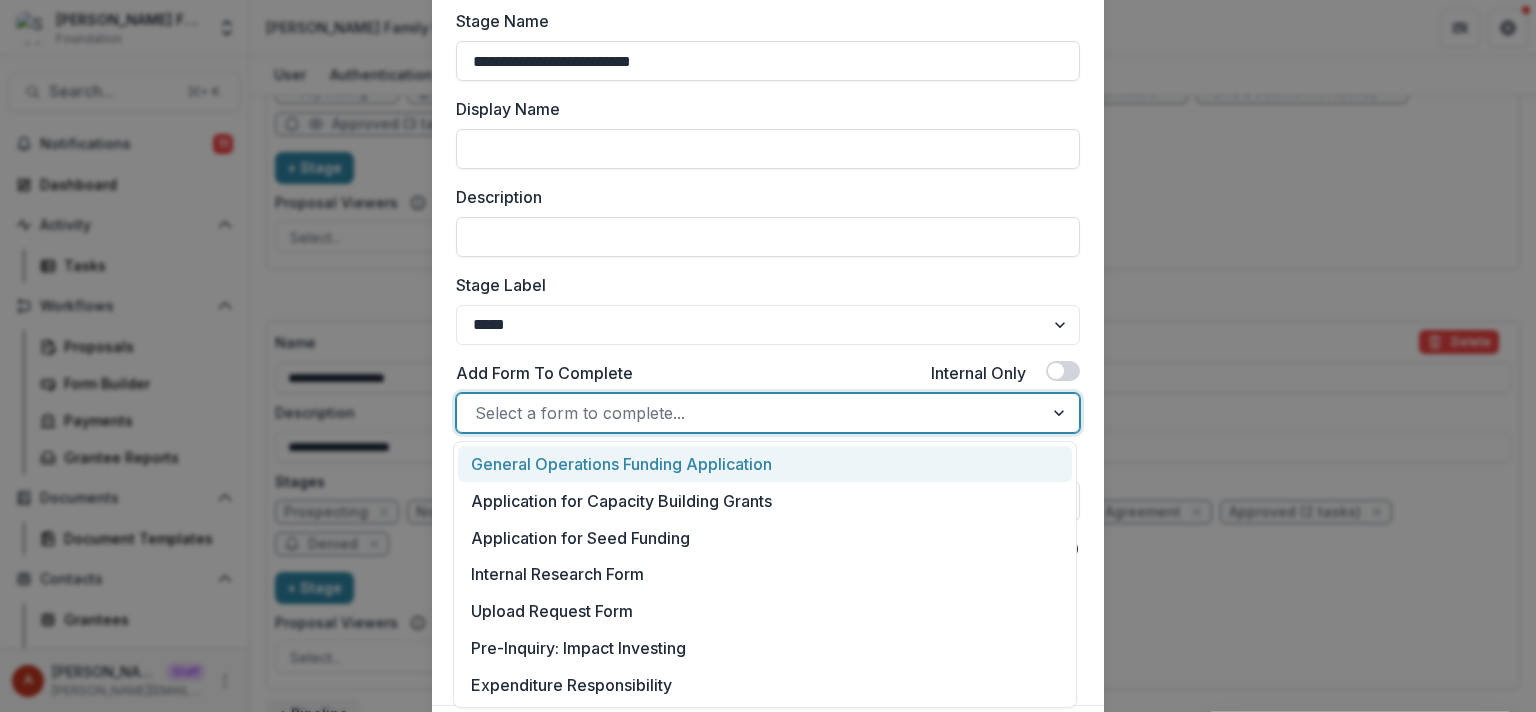click on "Select a form to complete..." at bounding box center [768, 413] 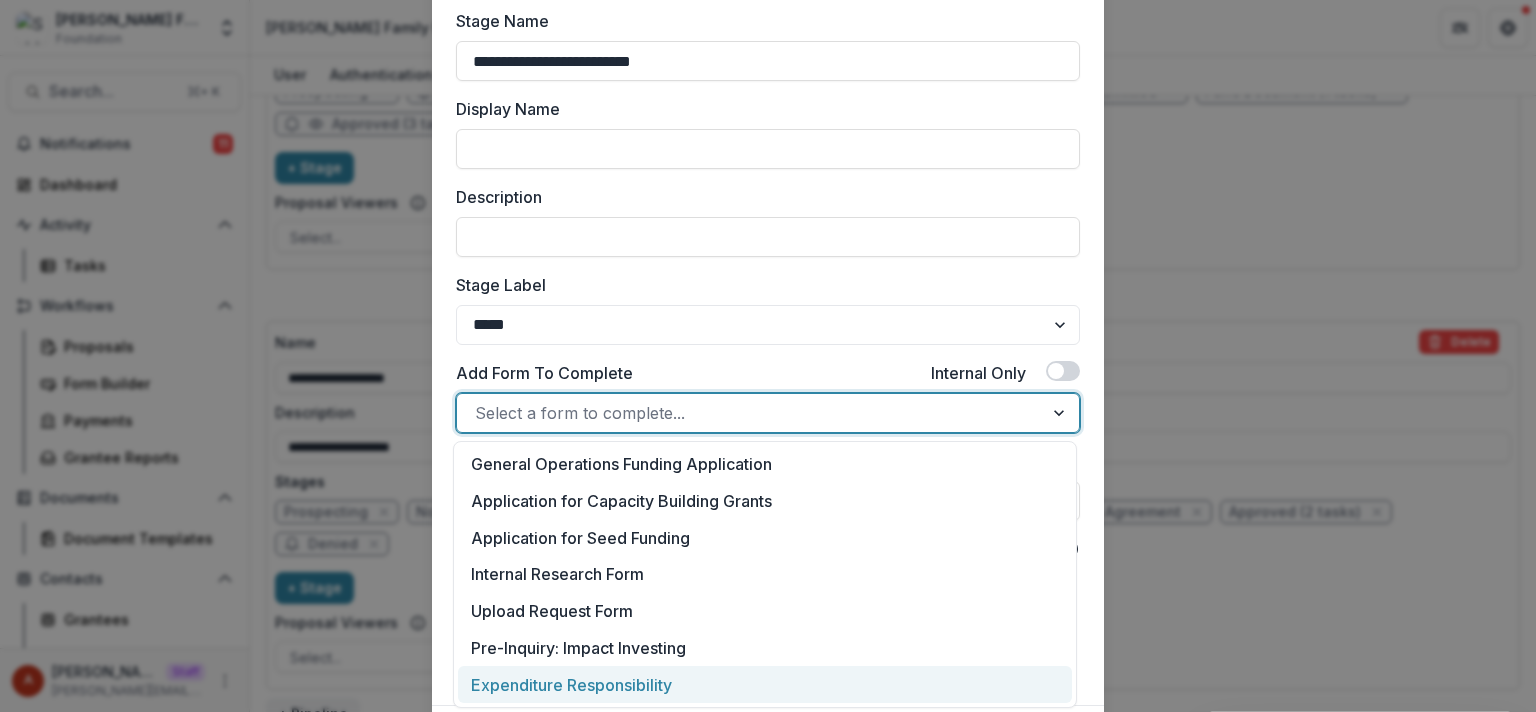 click on "Expenditure Responsibility" at bounding box center [765, 684] 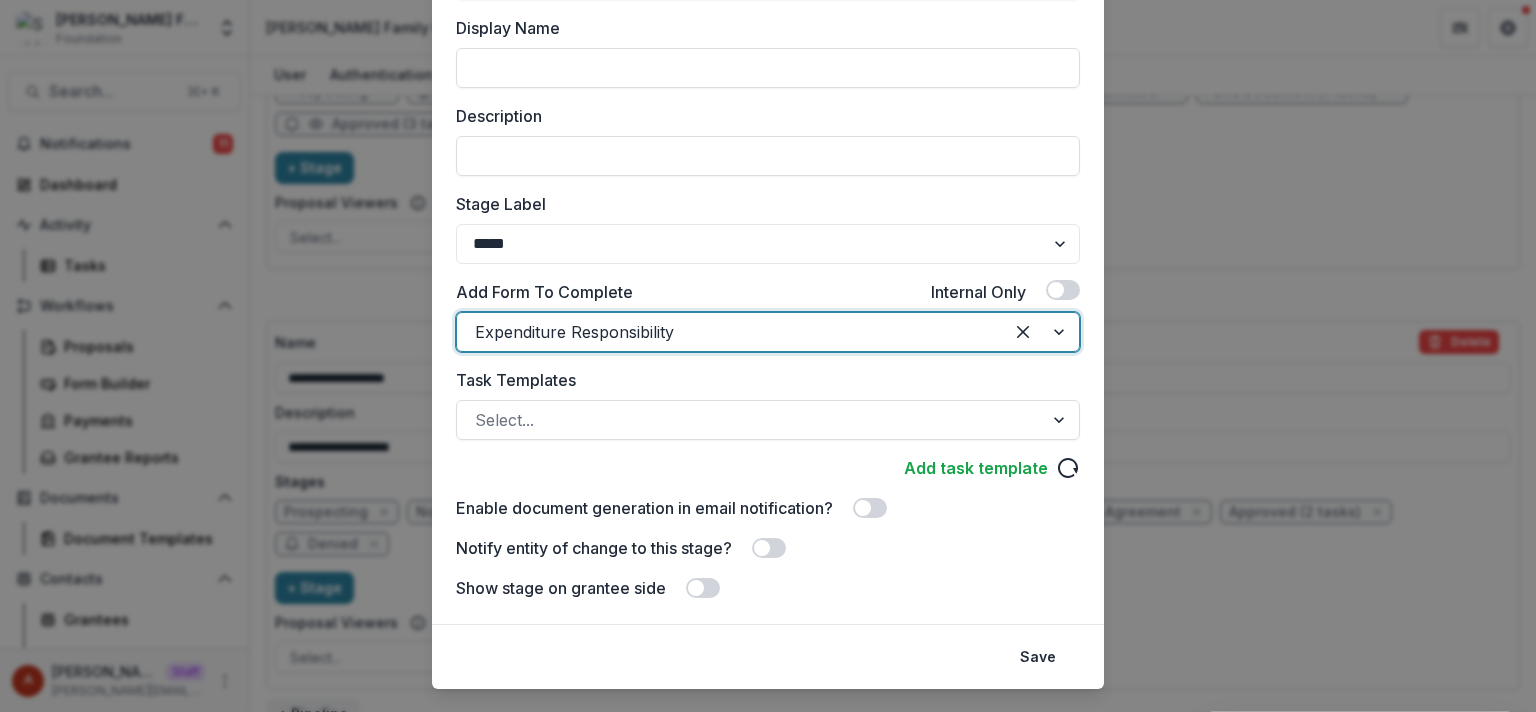 scroll, scrollTop: 260, scrollLeft: 0, axis: vertical 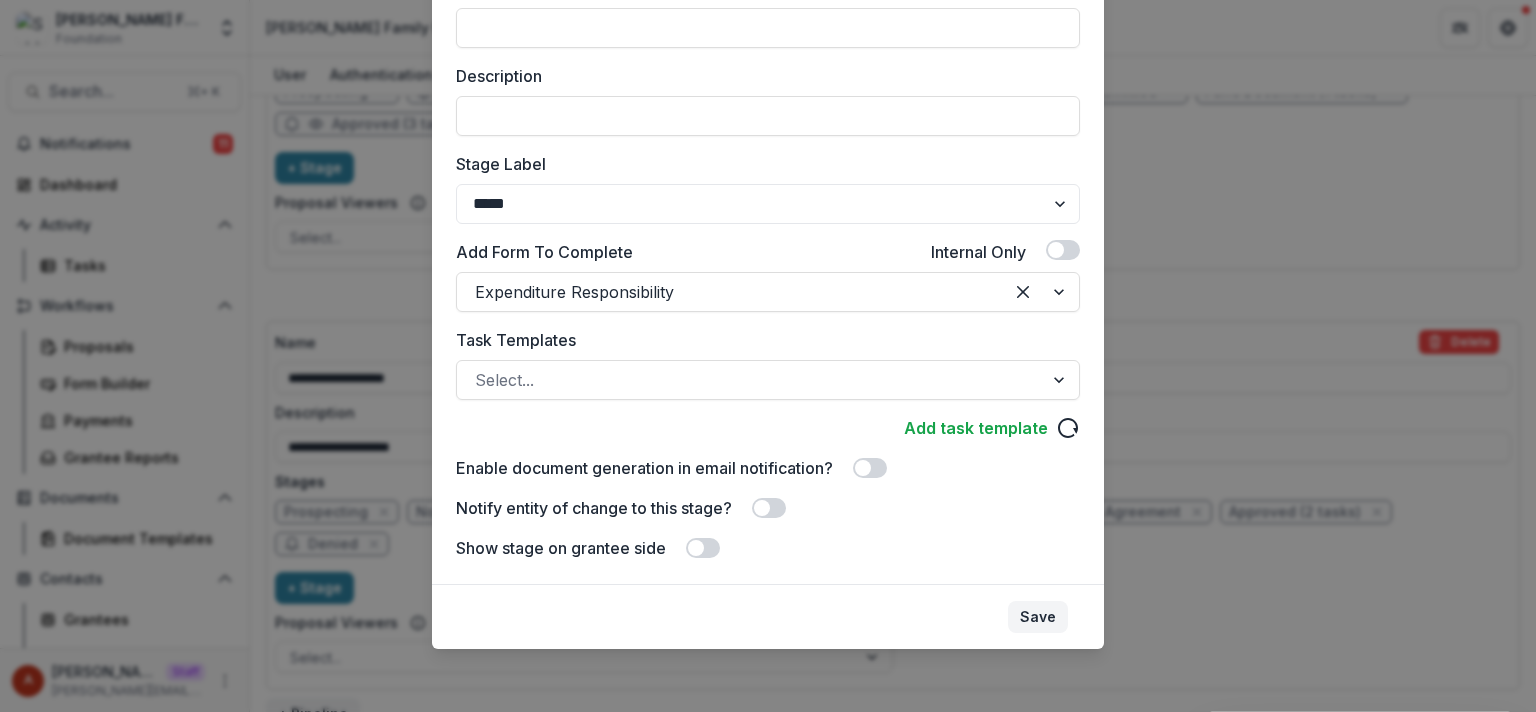 click on "Save" at bounding box center (1038, 617) 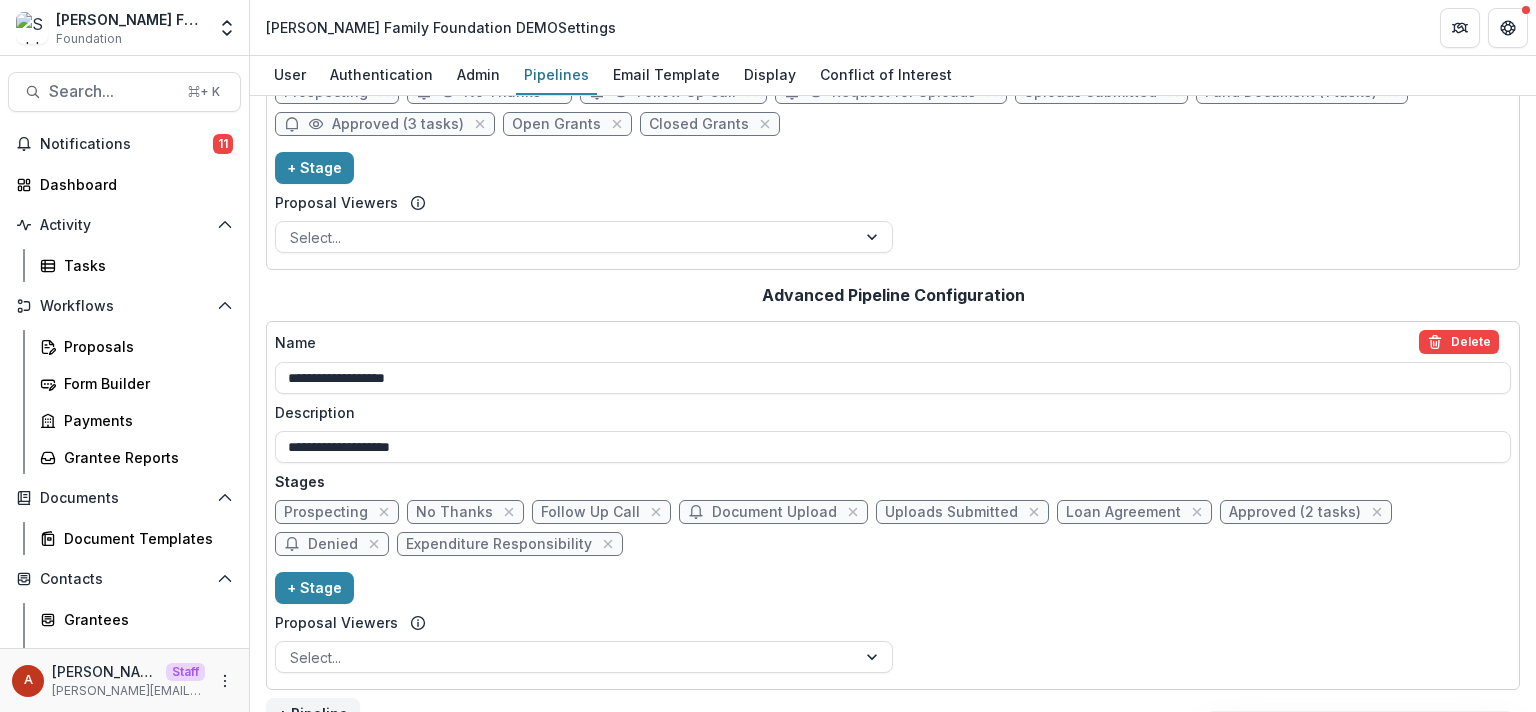 click on "Expenditure Responsibility" at bounding box center [499, 544] 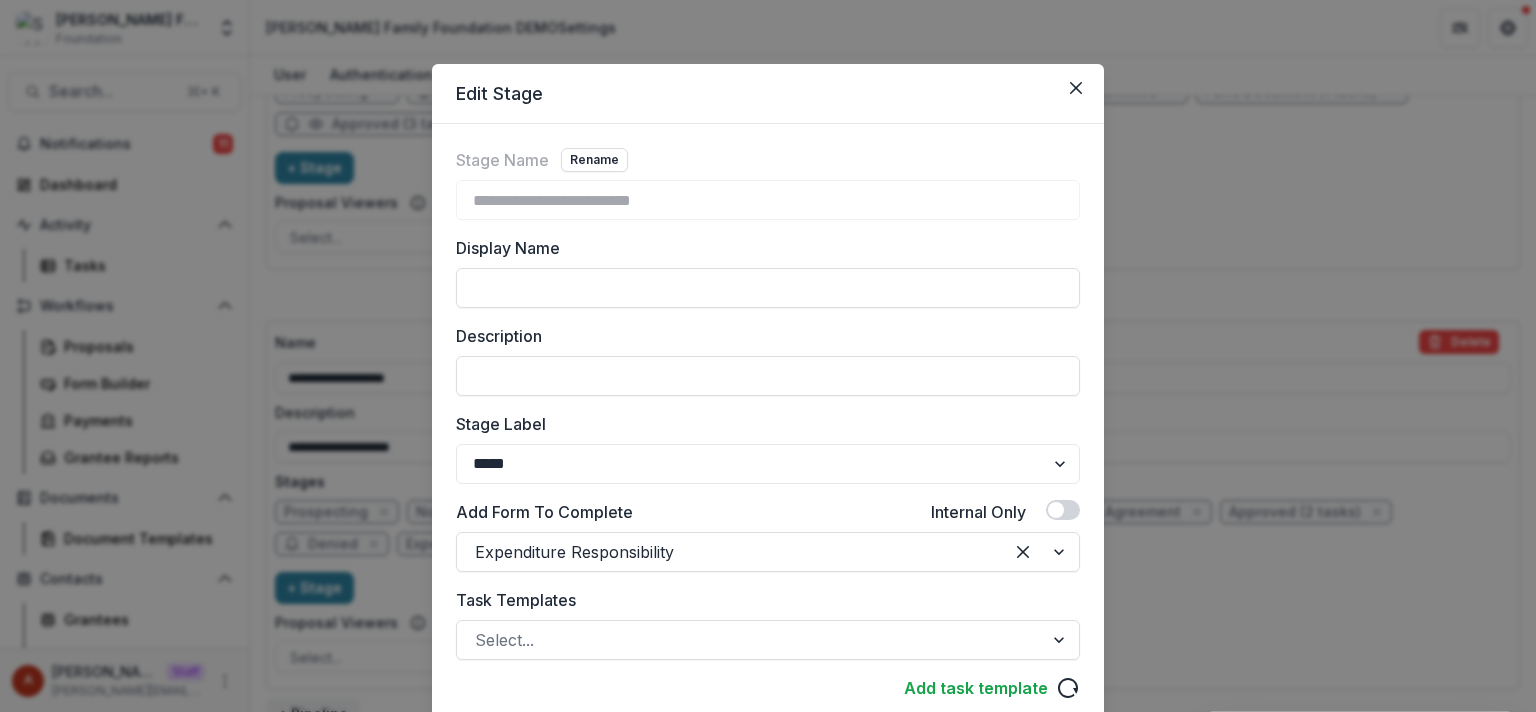 scroll, scrollTop: 260, scrollLeft: 0, axis: vertical 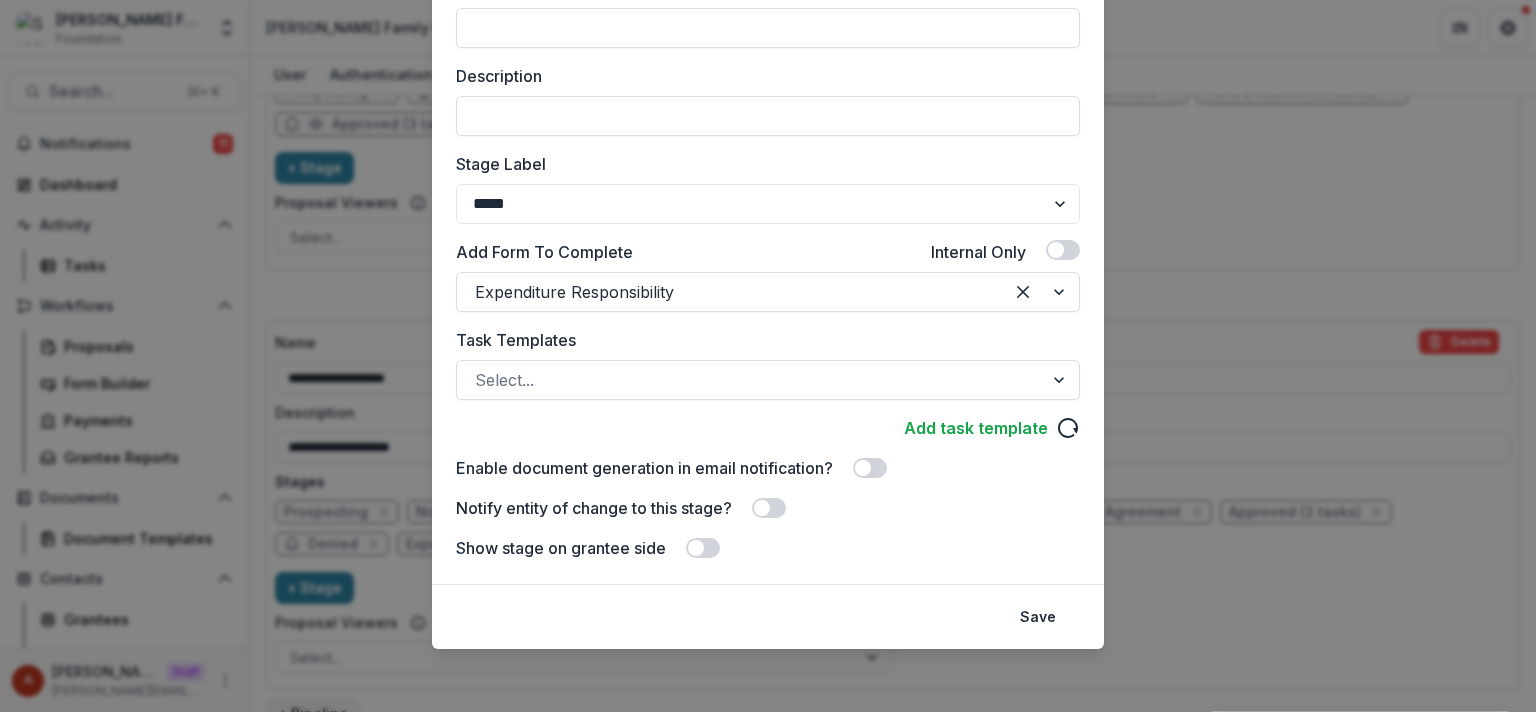 click on "**********" at bounding box center [768, 356] 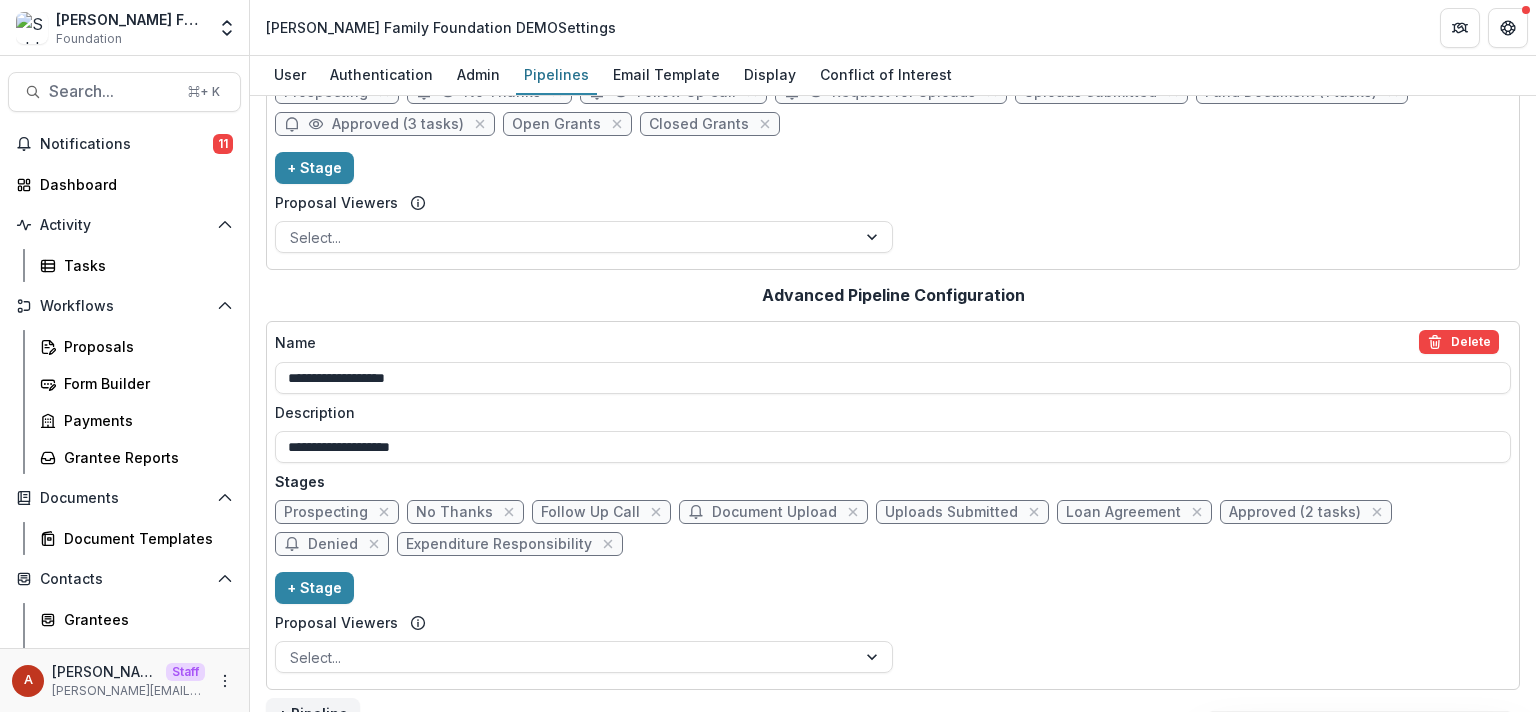 click on "Approved (2 tasks)" at bounding box center (1295, 512) 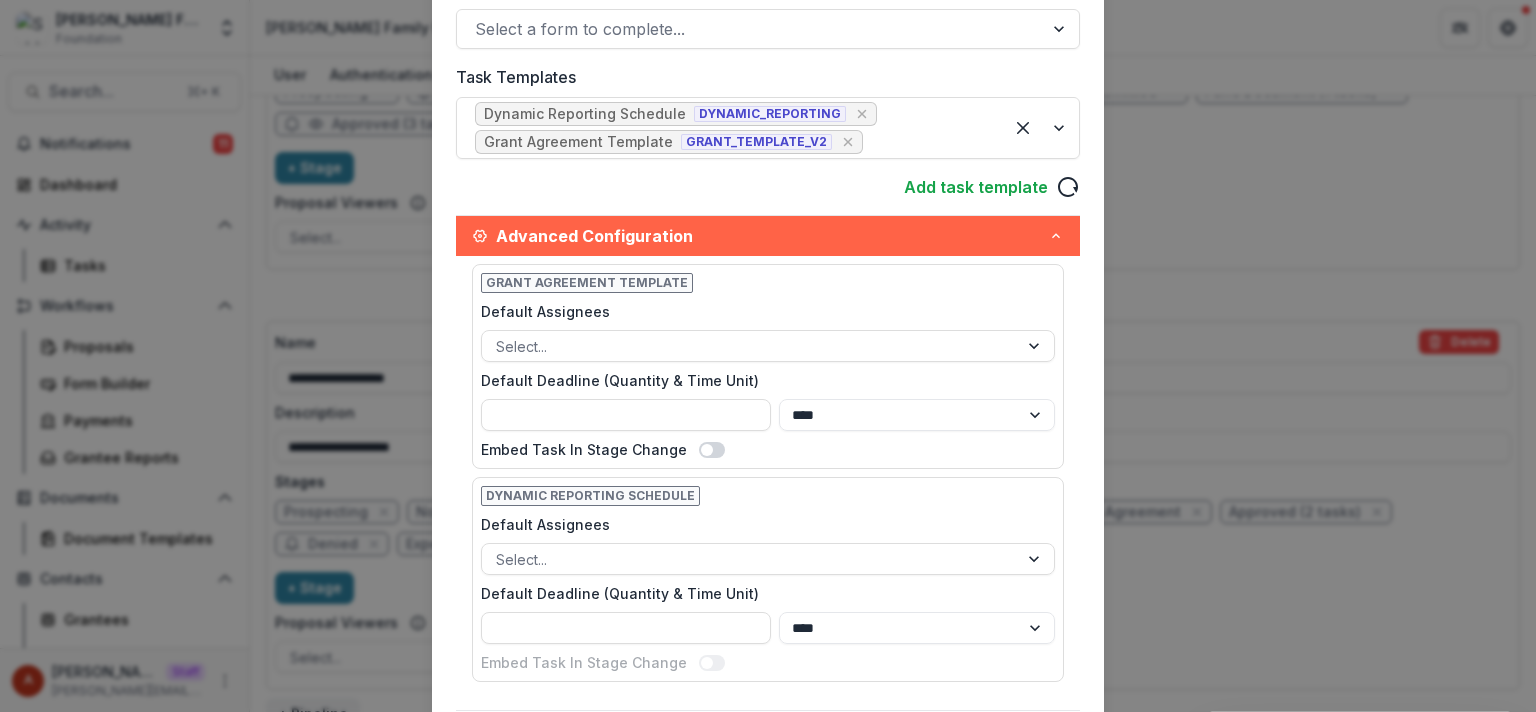 scroll, scrollTop: 792, scrollLeft: 0, axis: vertical 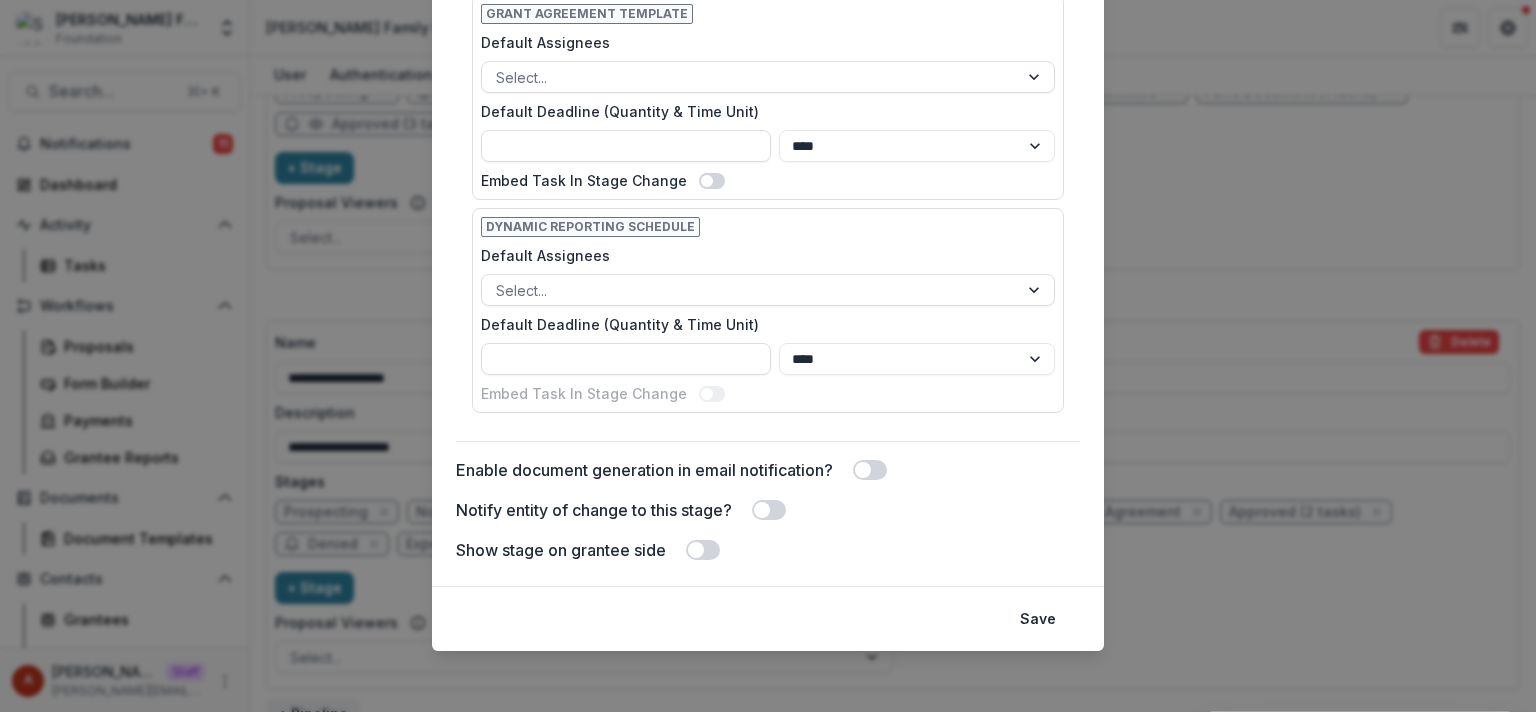 click at bounding box center (769, 510) 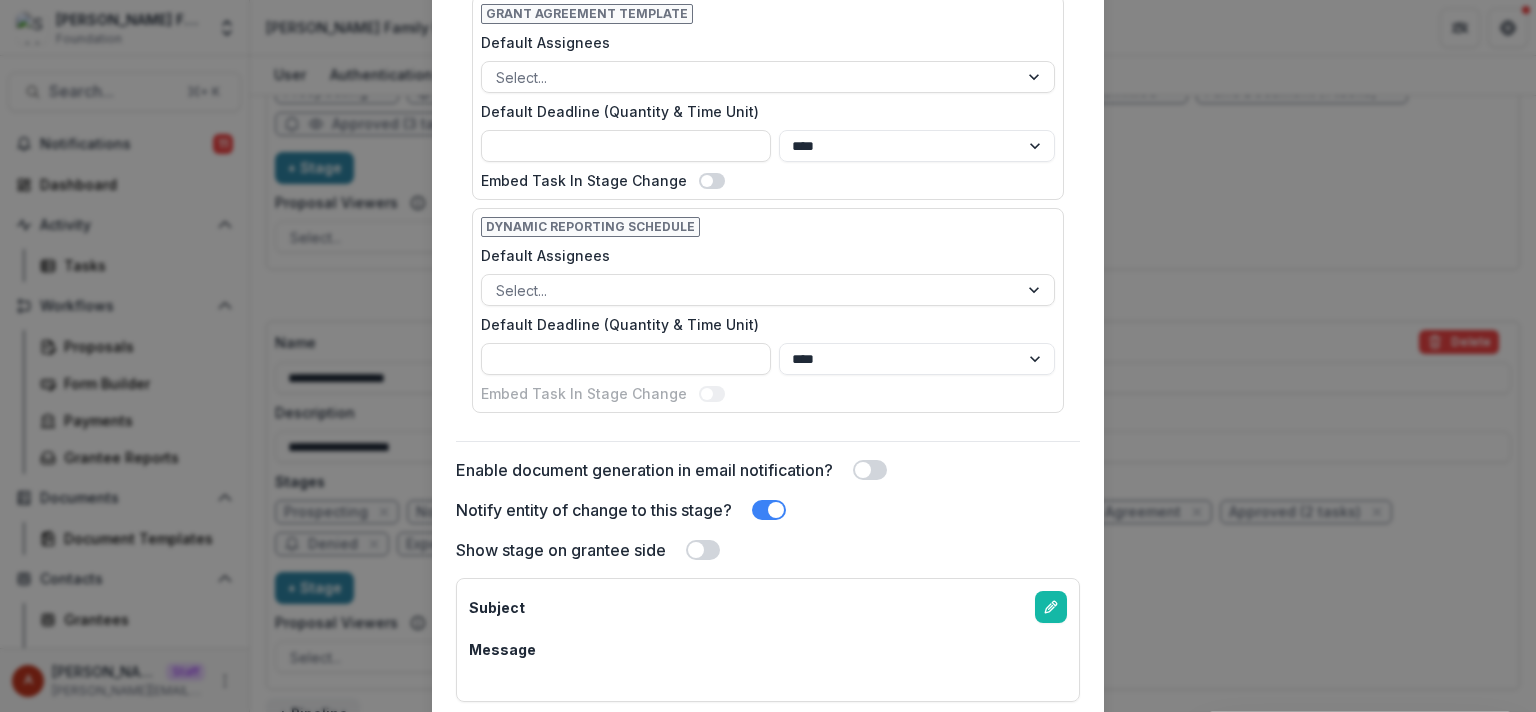 click at bounding box center [703, 550] 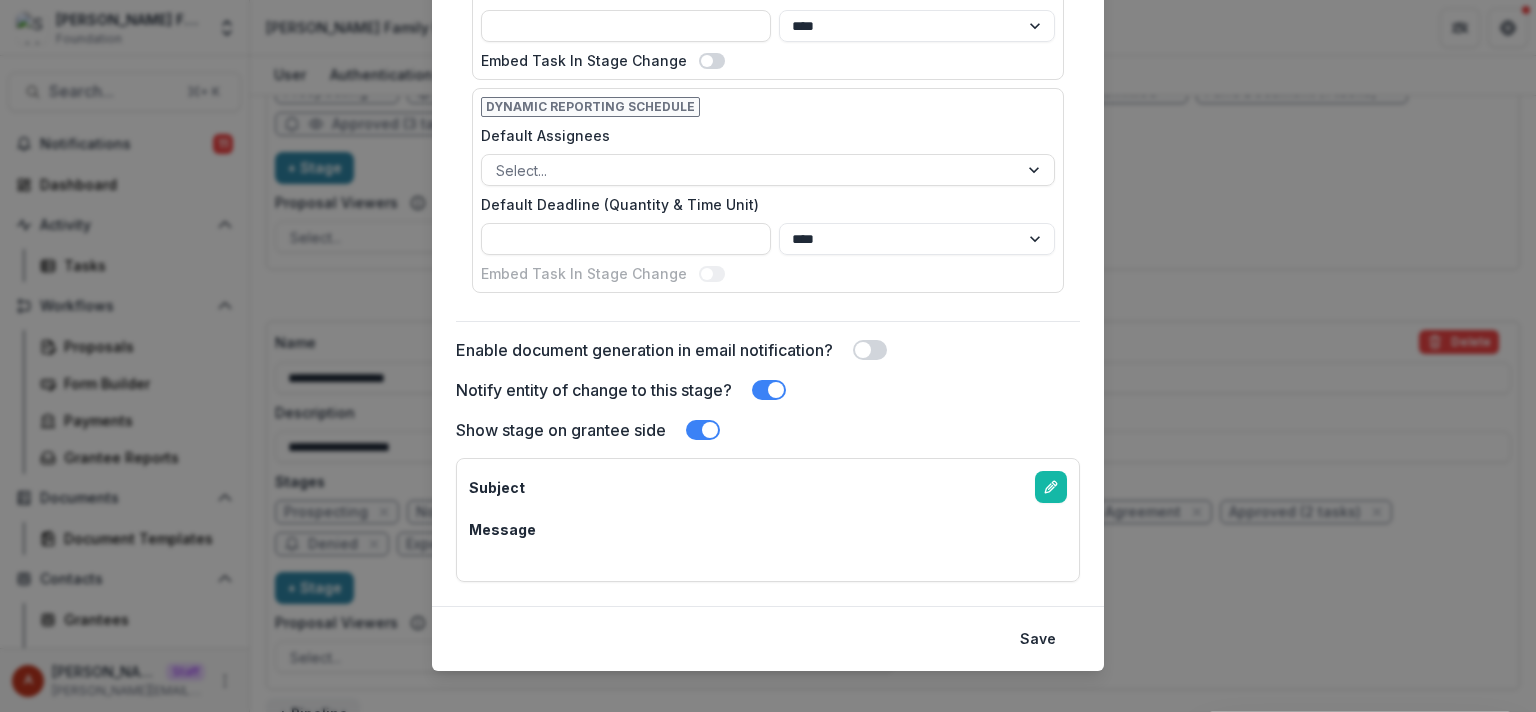 scroll, scrollTop: 932, scrollLeft: 0, axis: vertical 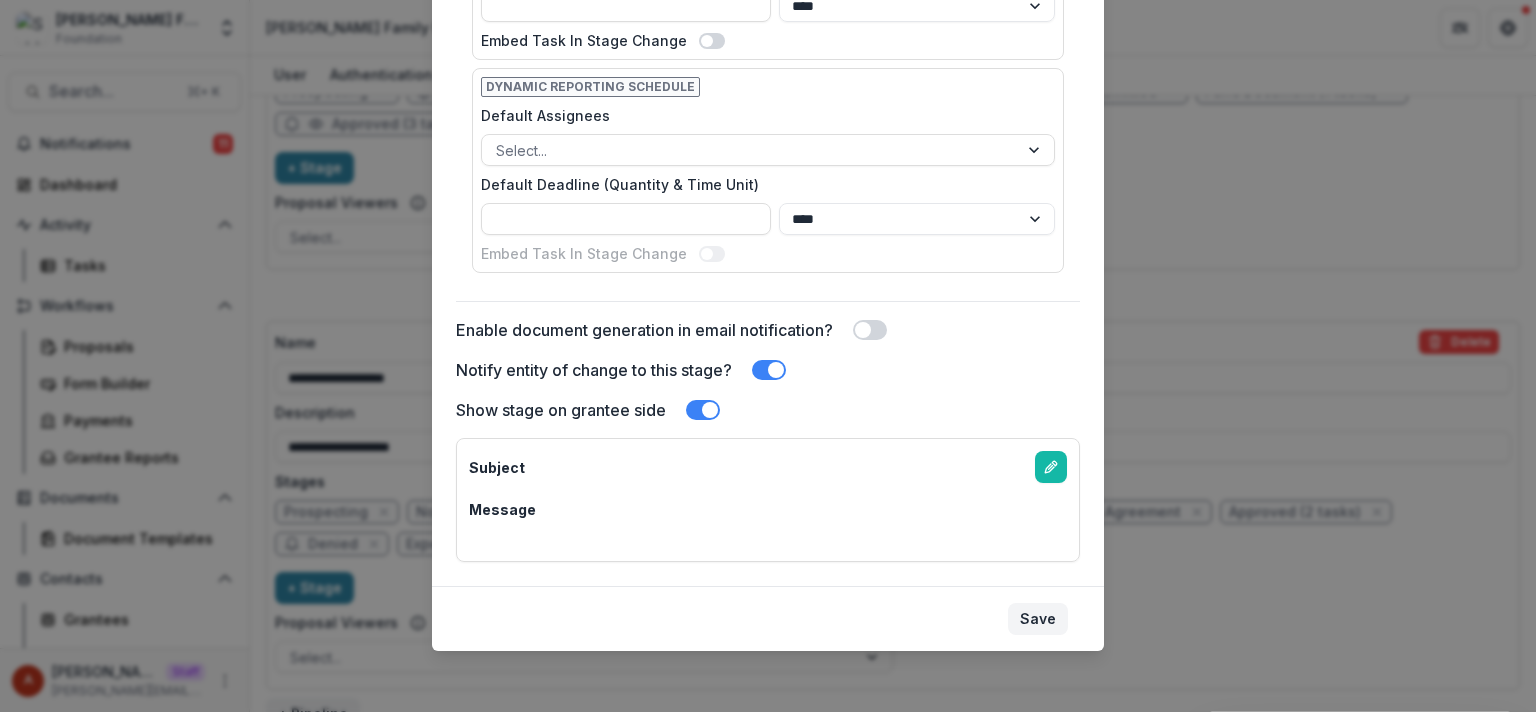 click on "Save" at bounding box center (1038, 619) 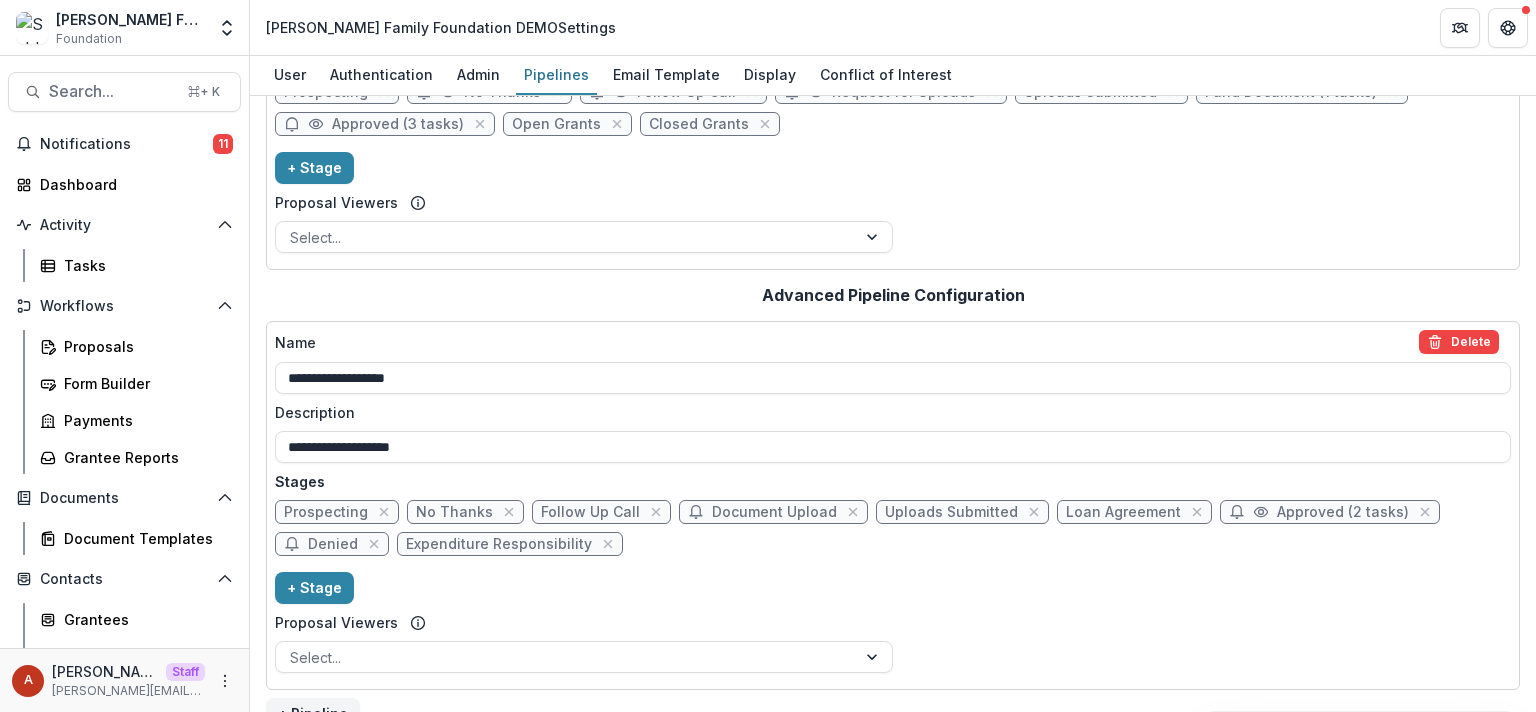 click on "Approved (2 tasks)" at bounding box center [1343, 512] 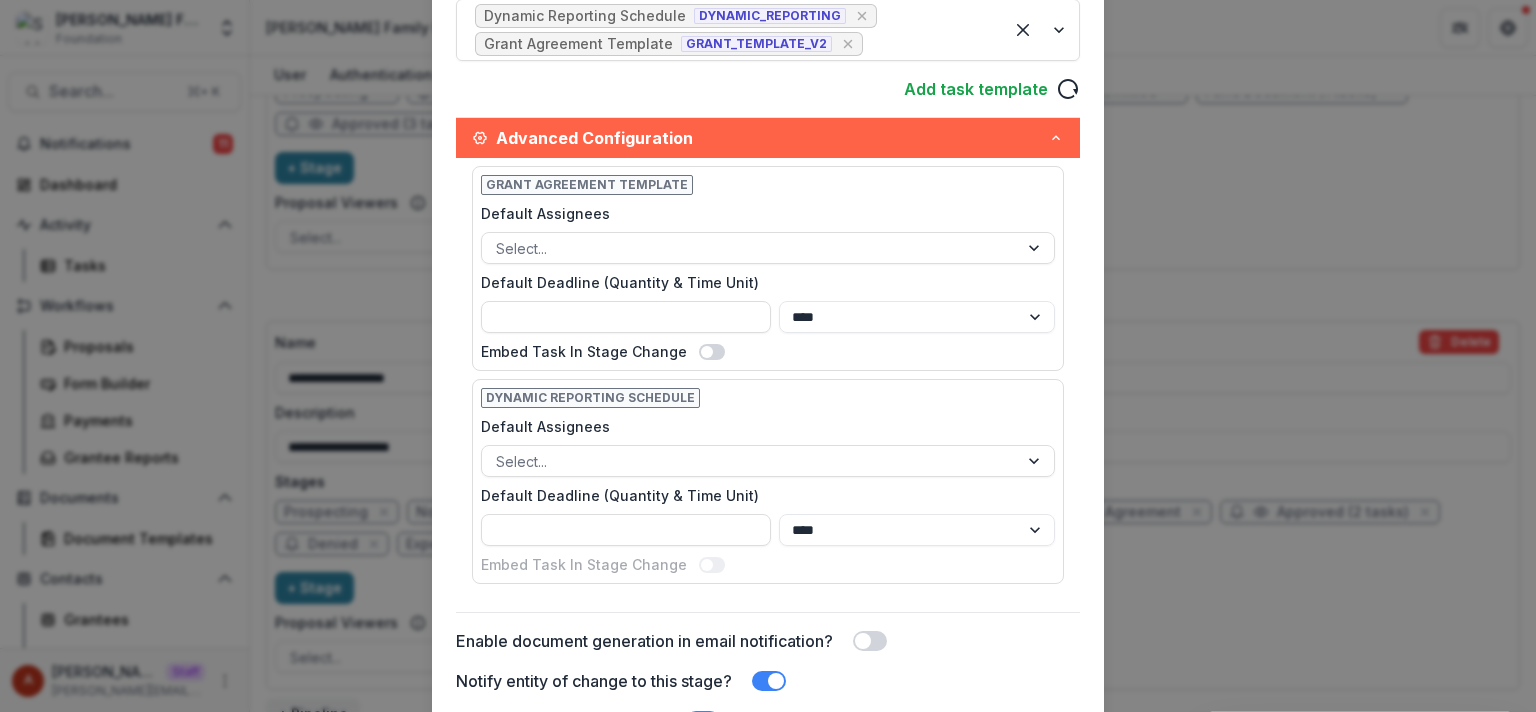 scroll, scrollTop: 932, scrollLeft: 0, axis: vertical 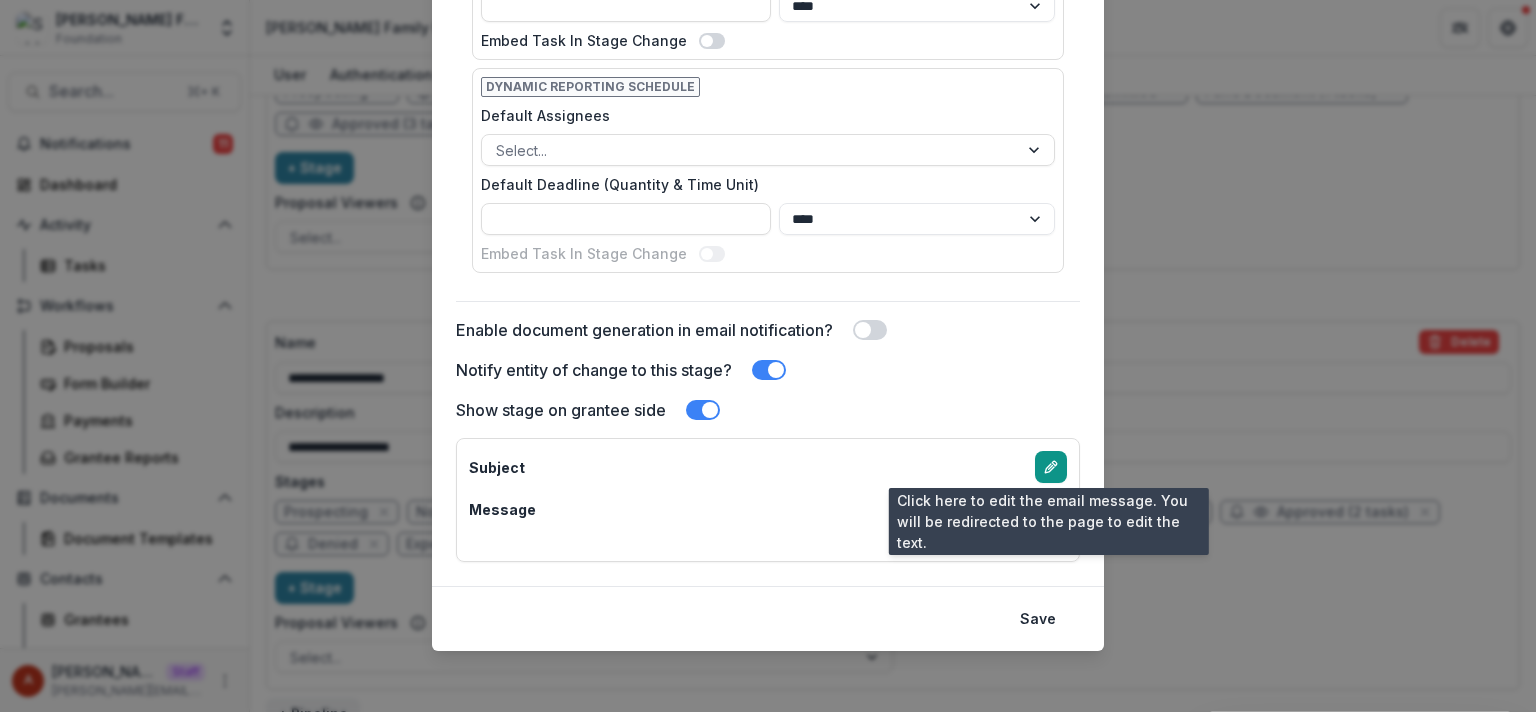 click 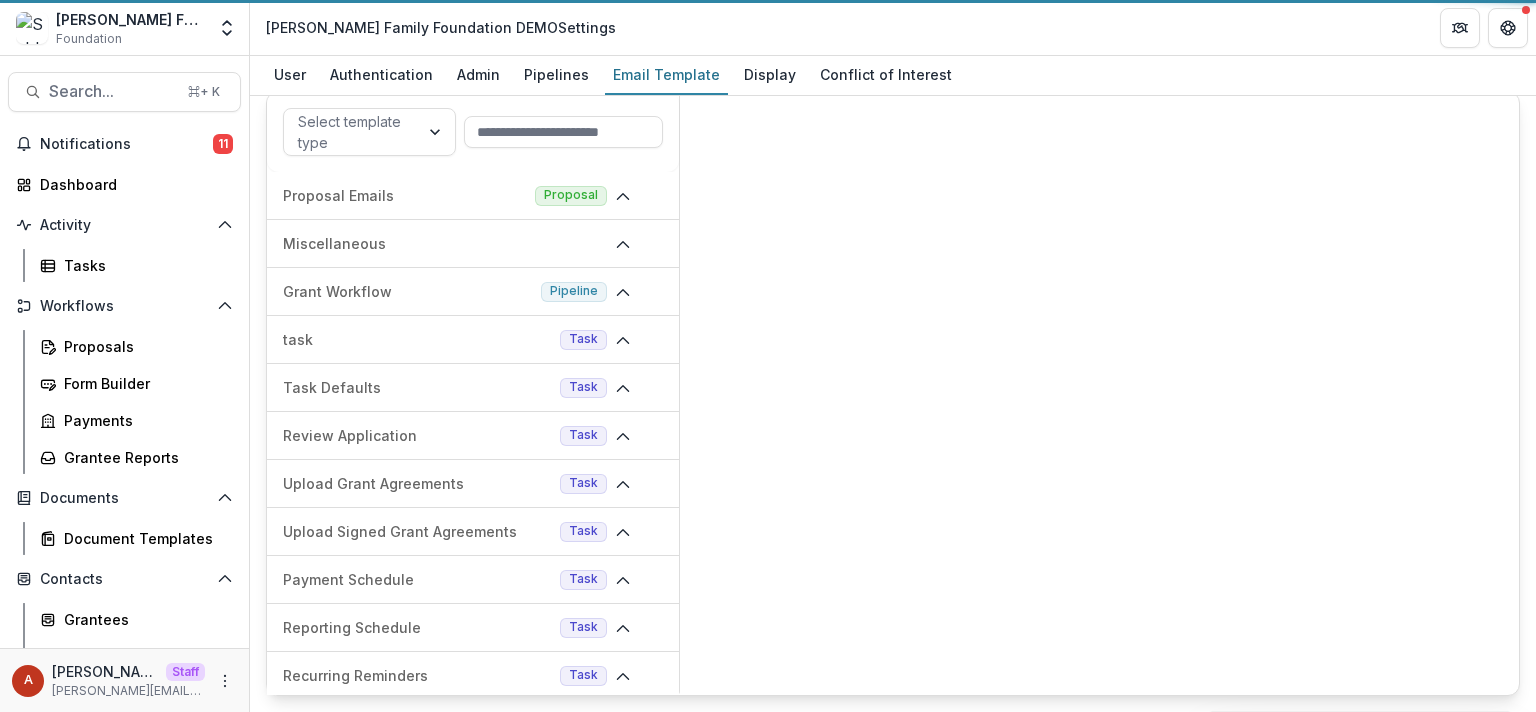 scroll, scrollTop: 20, scrollLeft: 0, axis: vertical 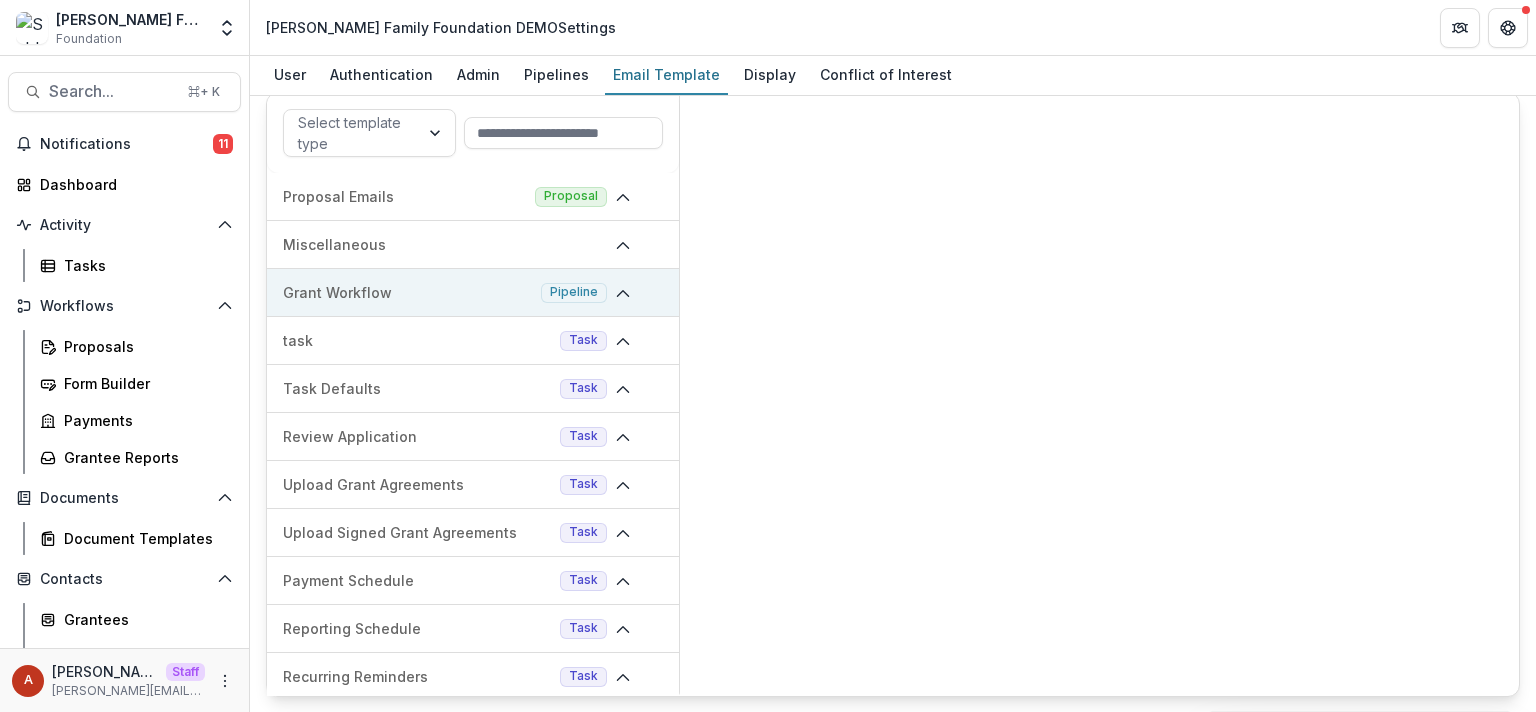 click on "Grant Workflow" at bounding box center [408, 292] 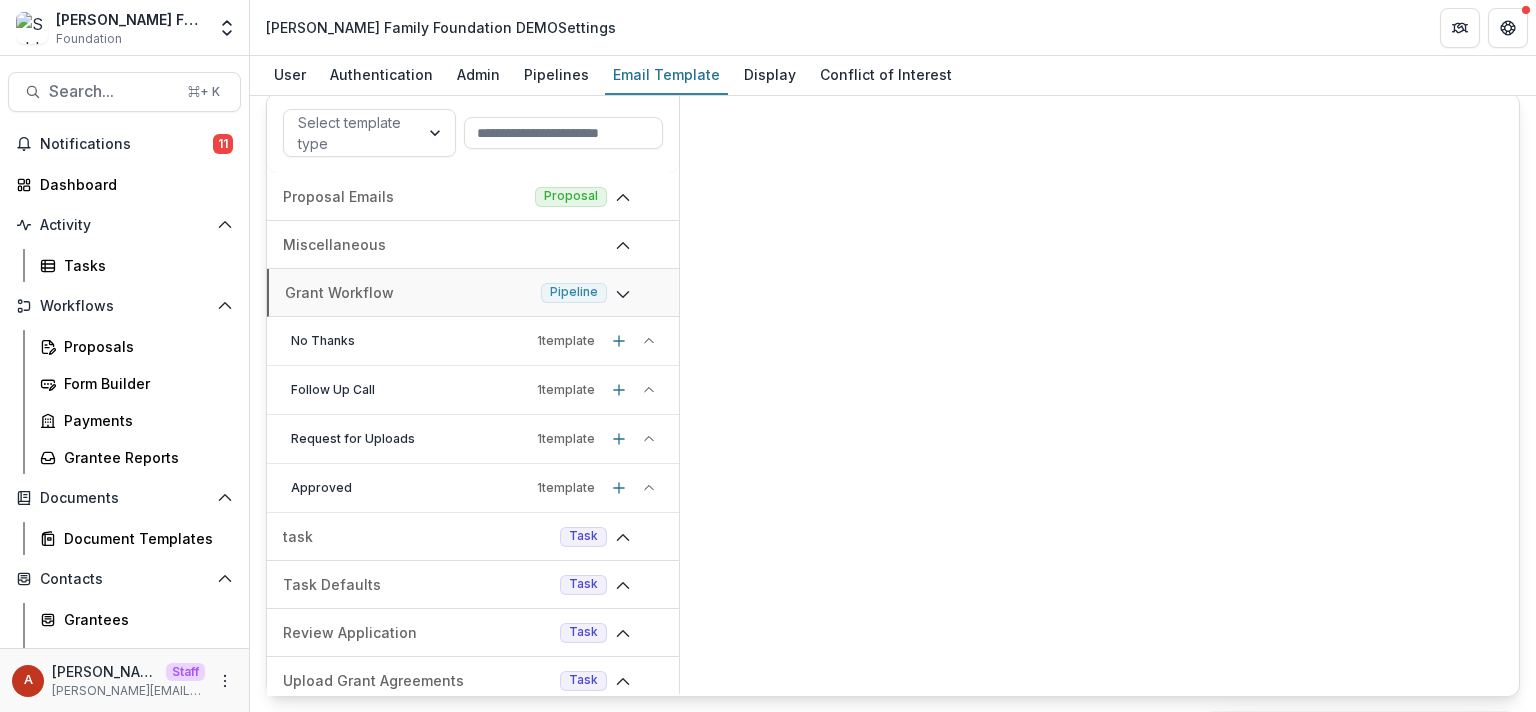 click on "Request for Uploads" at bounding box center [410, 439] 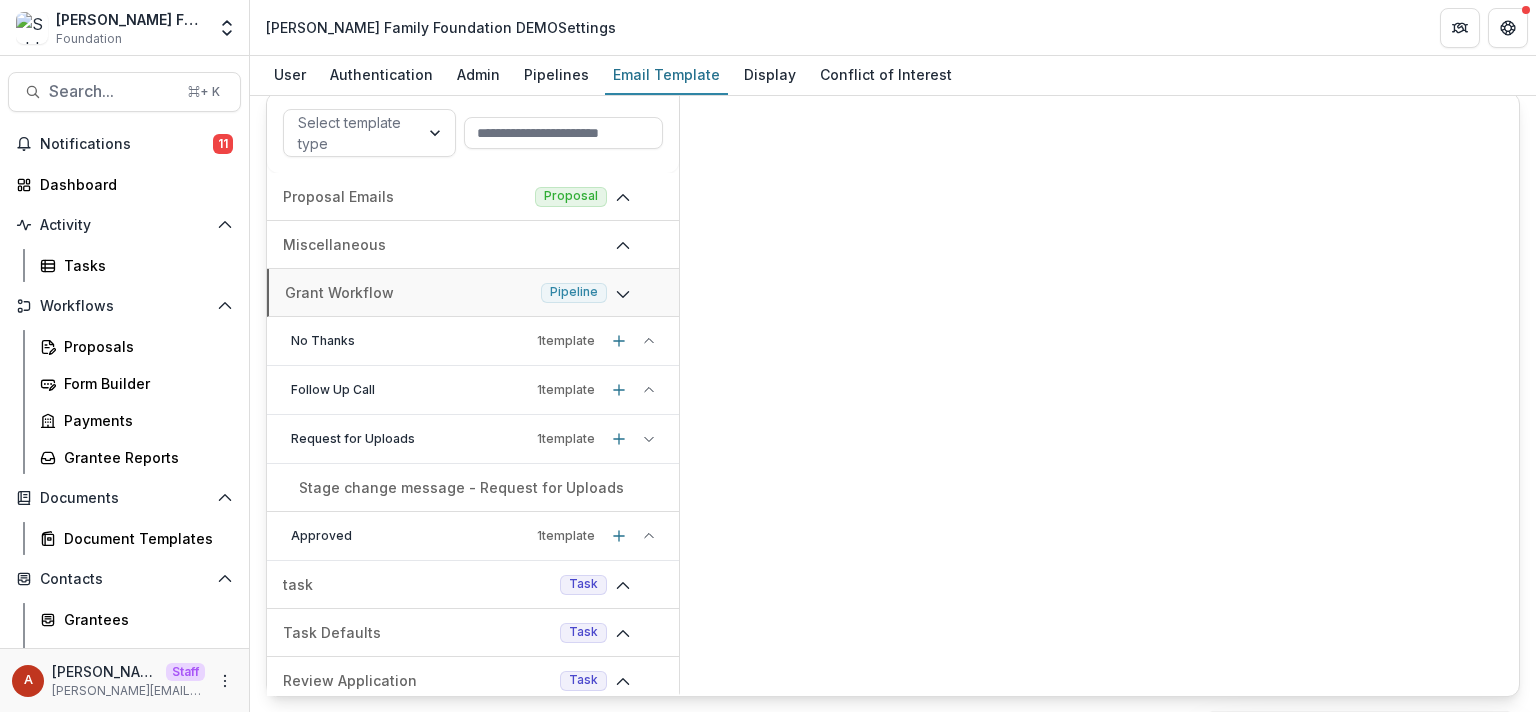 click on "Approved" at bounding box center (410, 536) 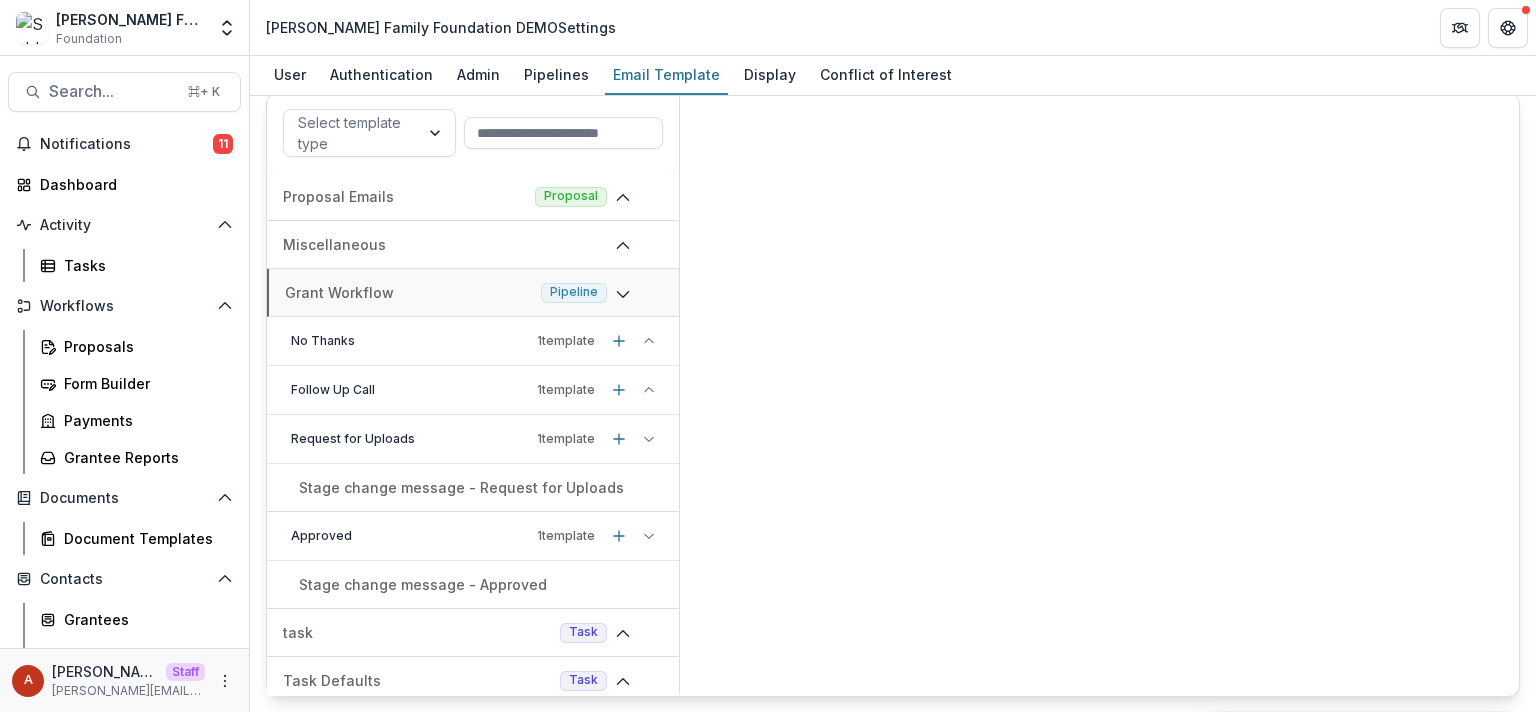 click on "Stage change message - Approved" at bounding box center (423, 584) 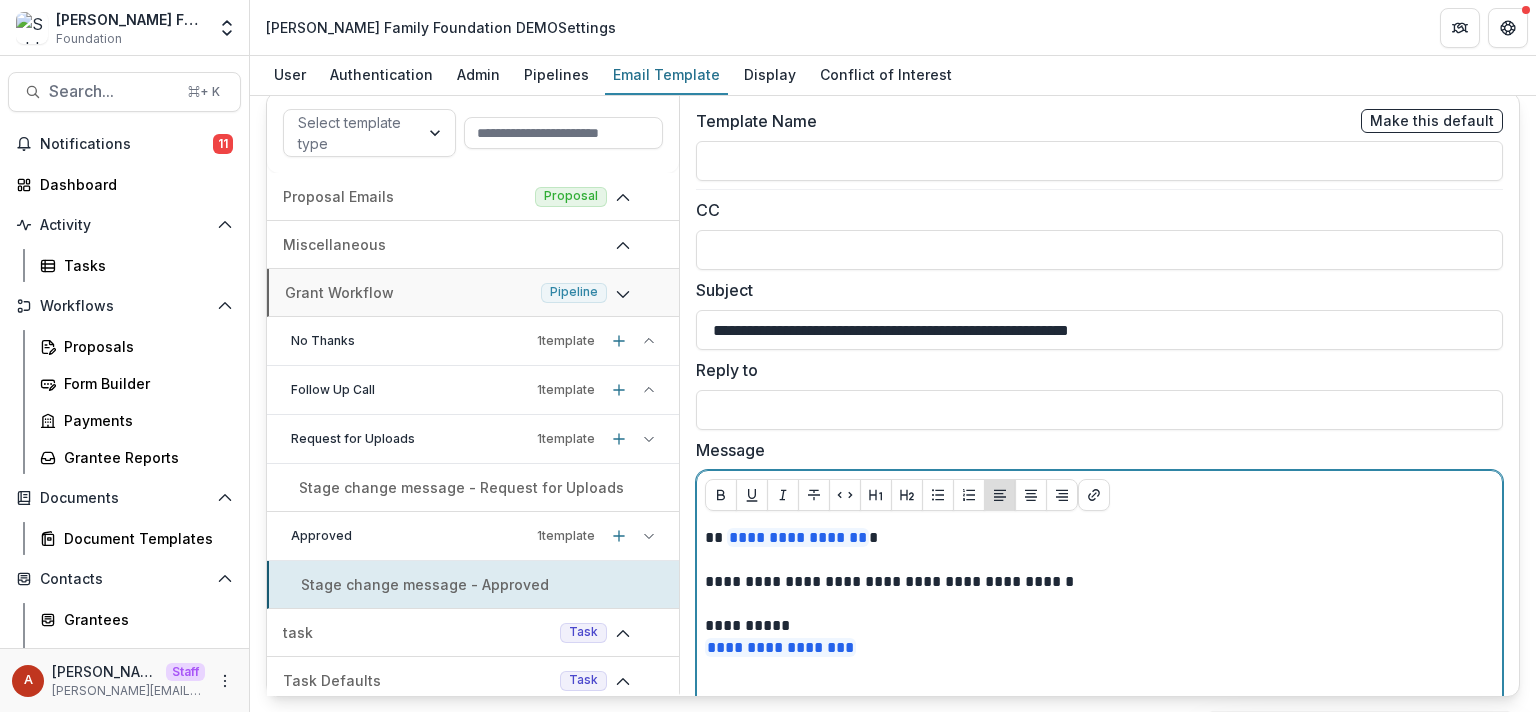 click on "**********" at bounding box center [1095, 582] 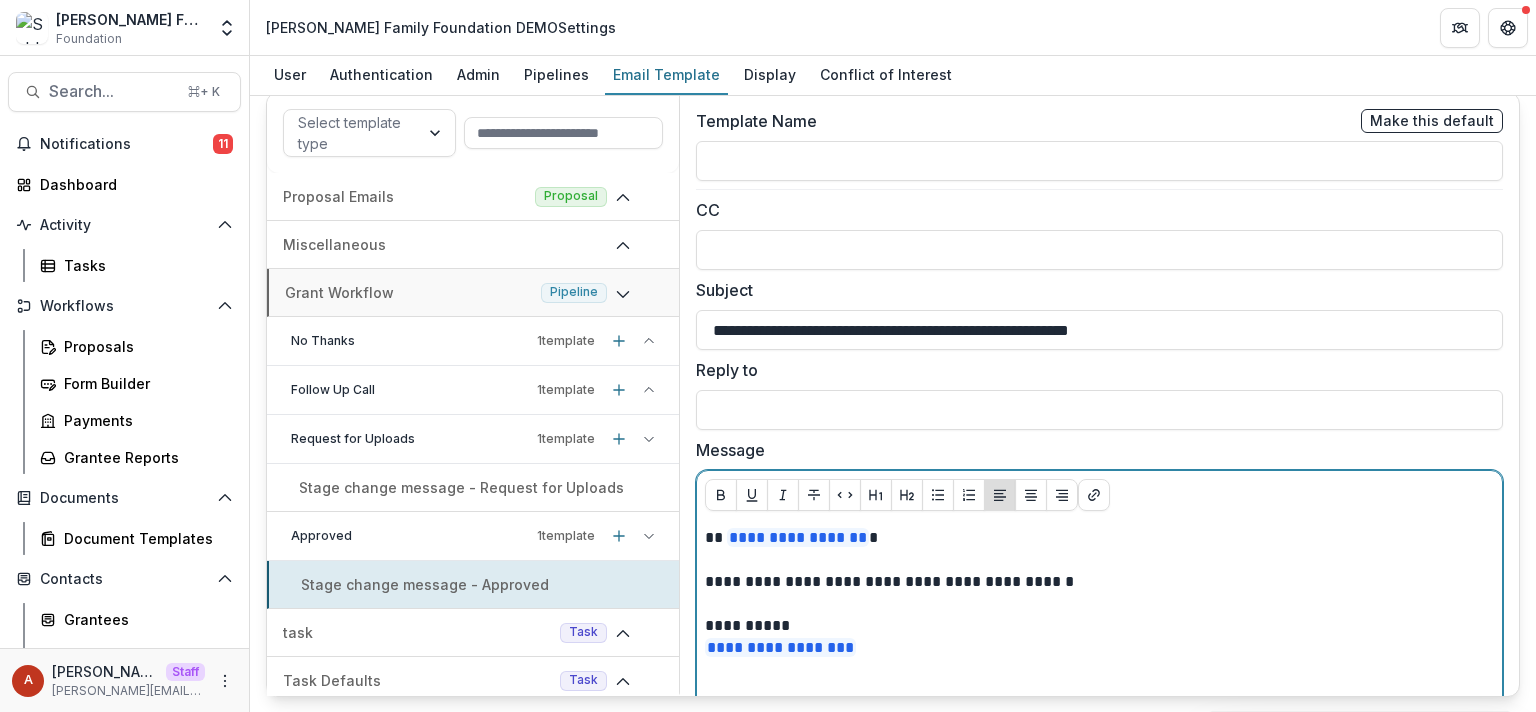 click on "**********" at bounding box center (1095, 582) 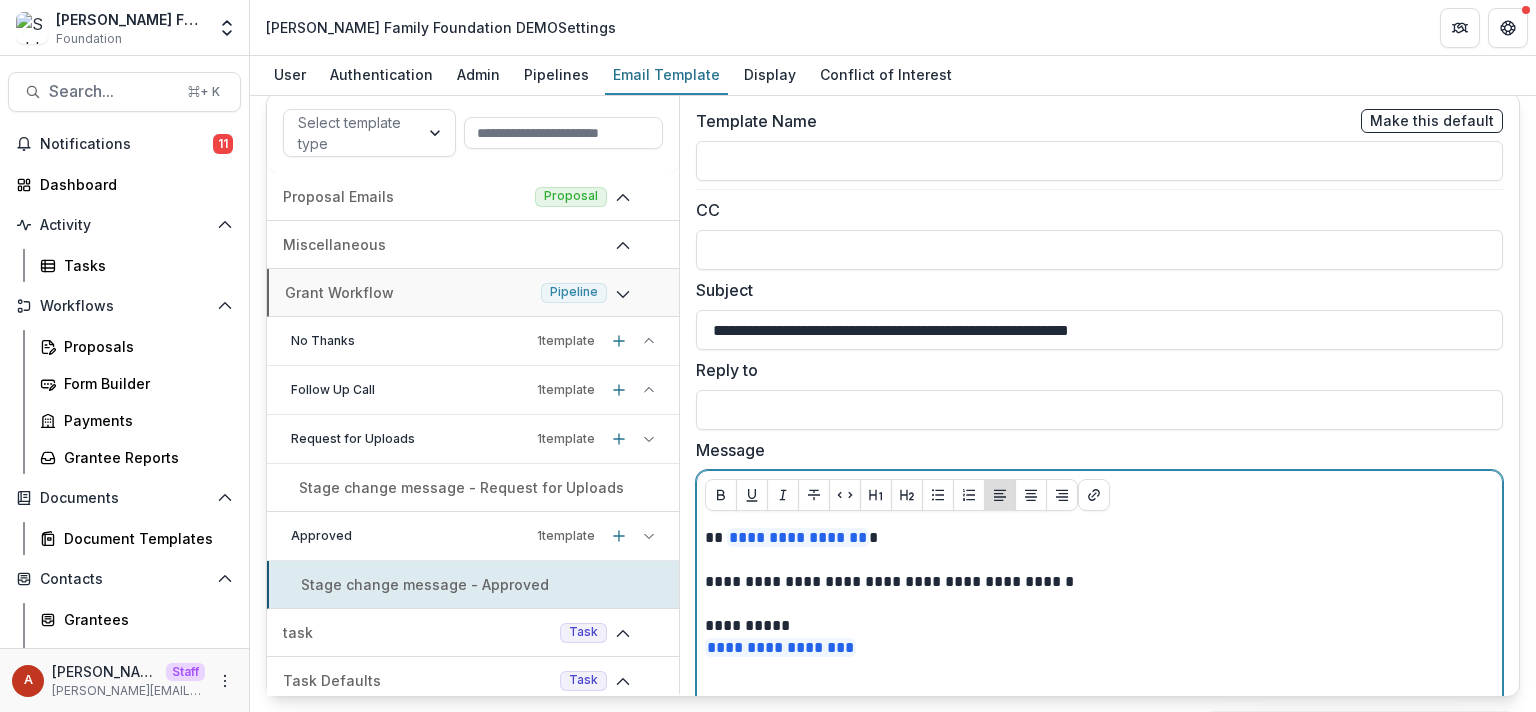 type 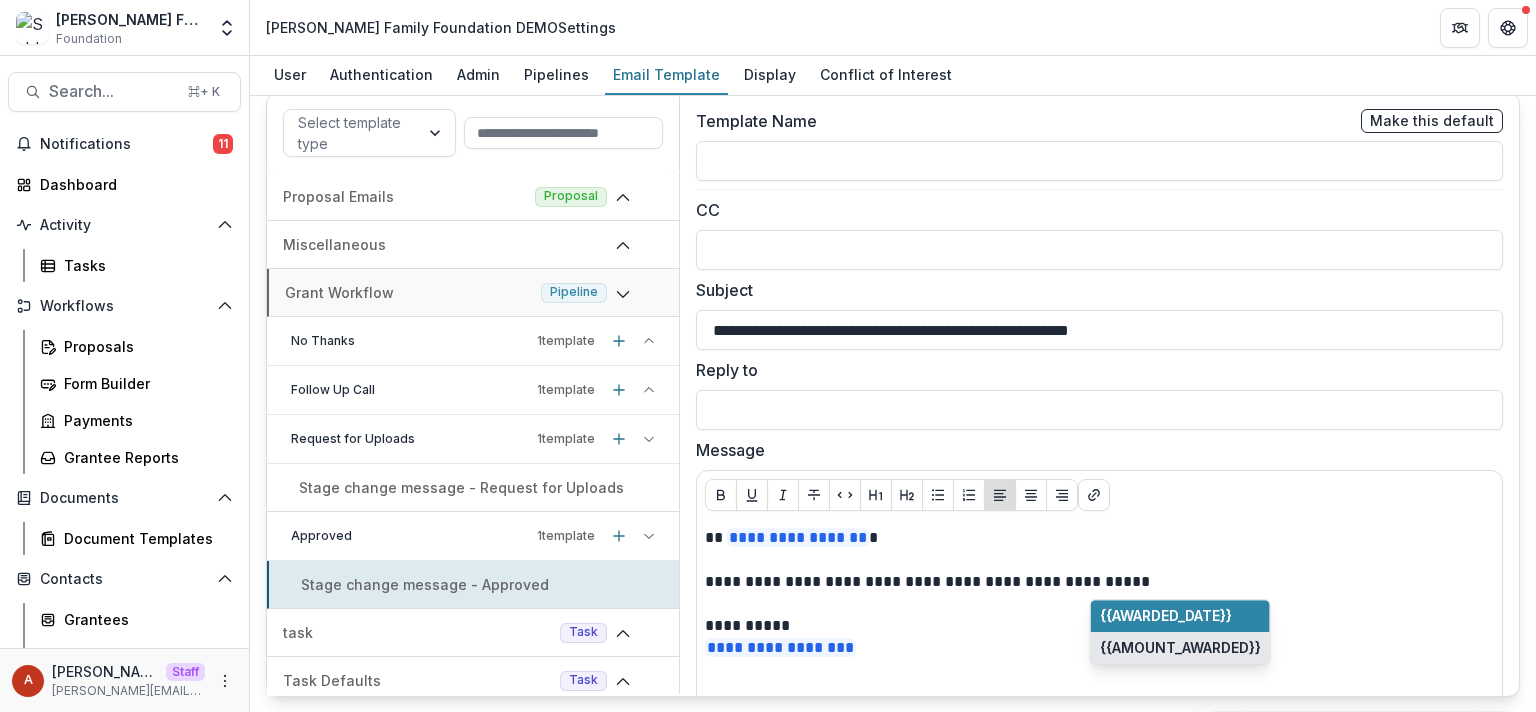 click on "{{AMOUNT_AWARDED}}" at bounding box center (1180, 648) 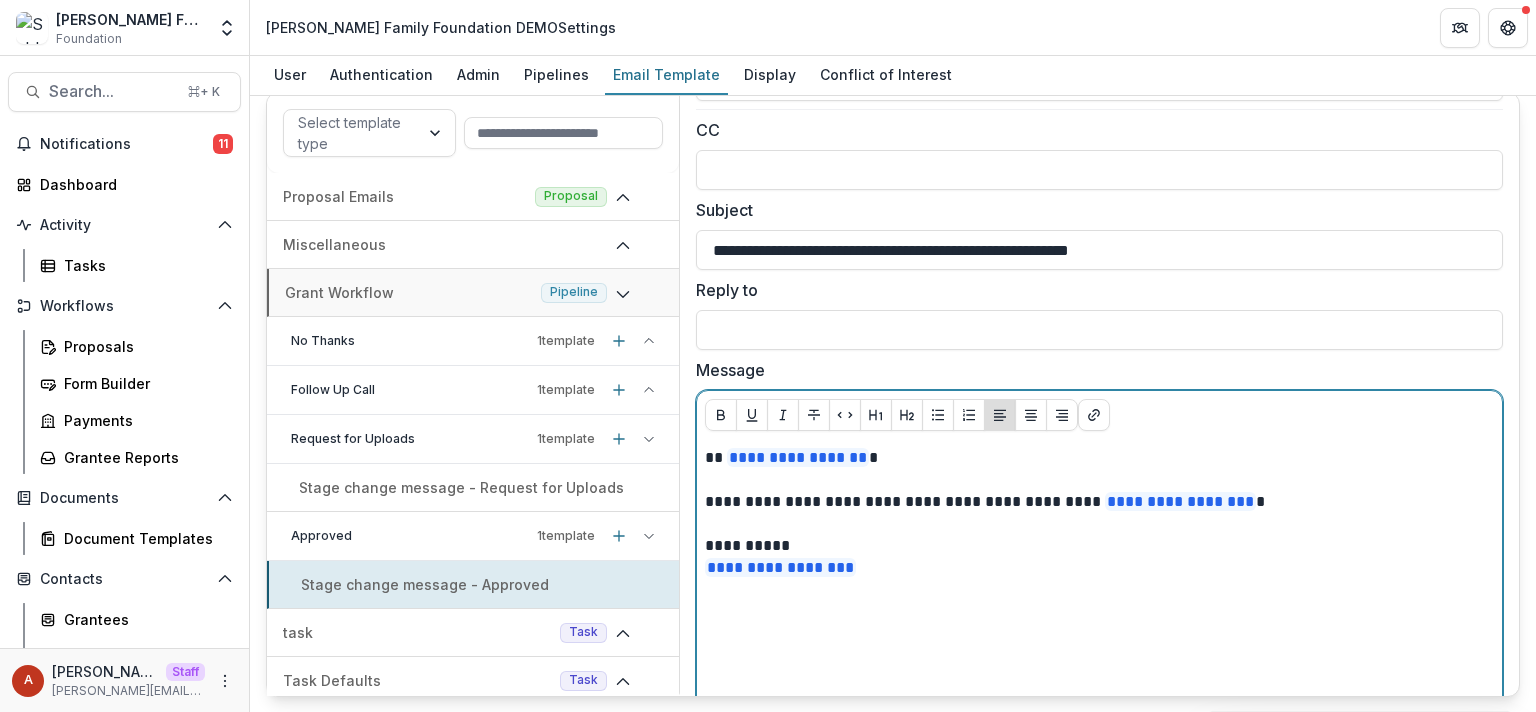 scroll, scrollTop: 117, scrollLeft: 0, axis: vertical 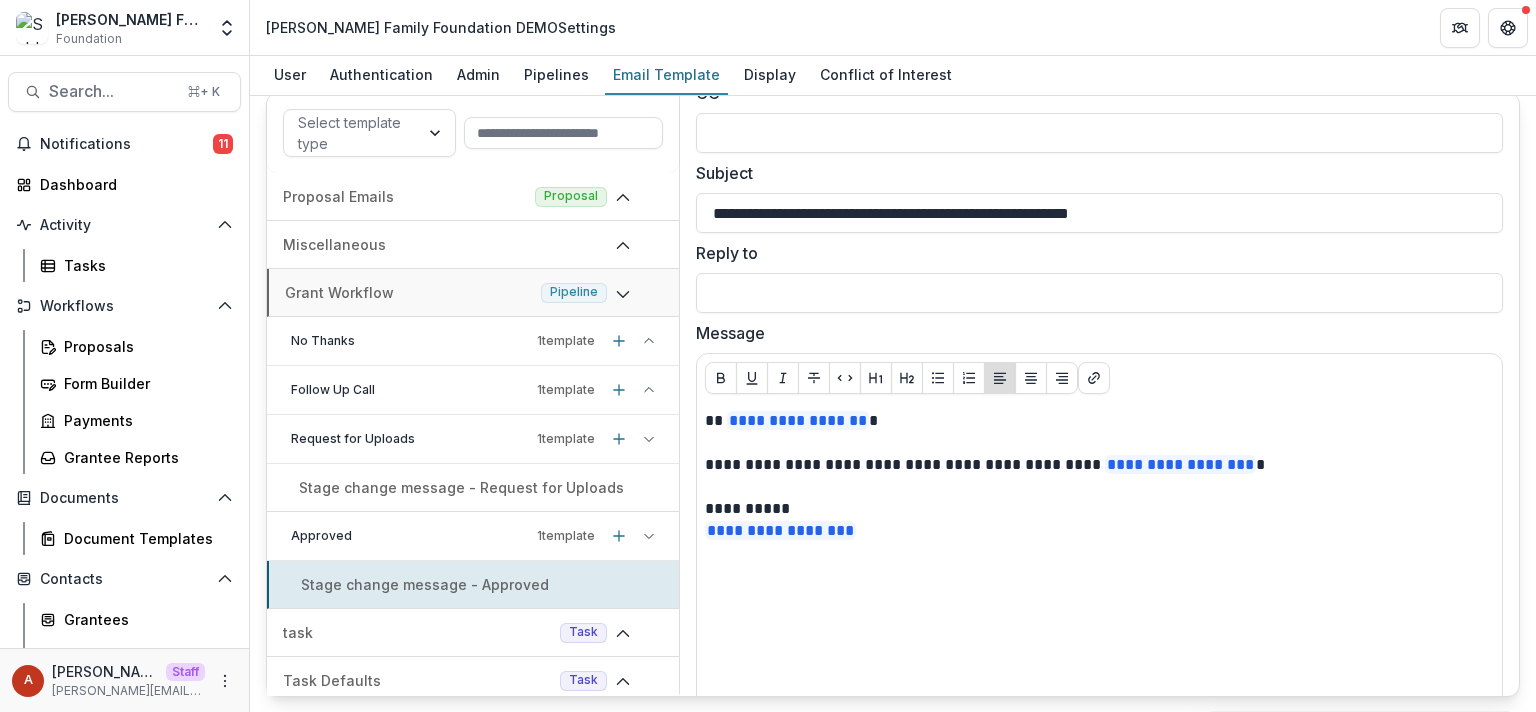 click on "Stage change message - Request for Uploads" at bounding box center [461, 487] 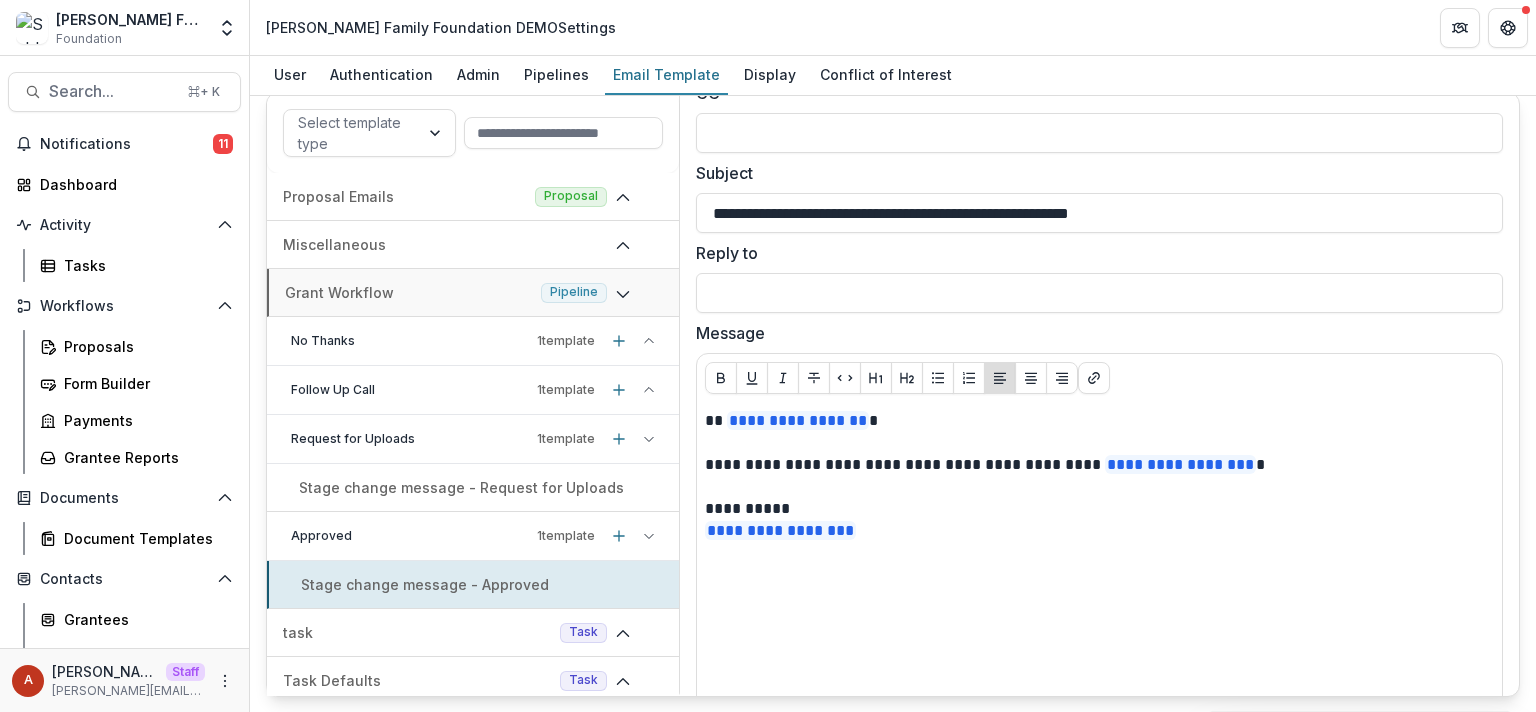 type on "**********" 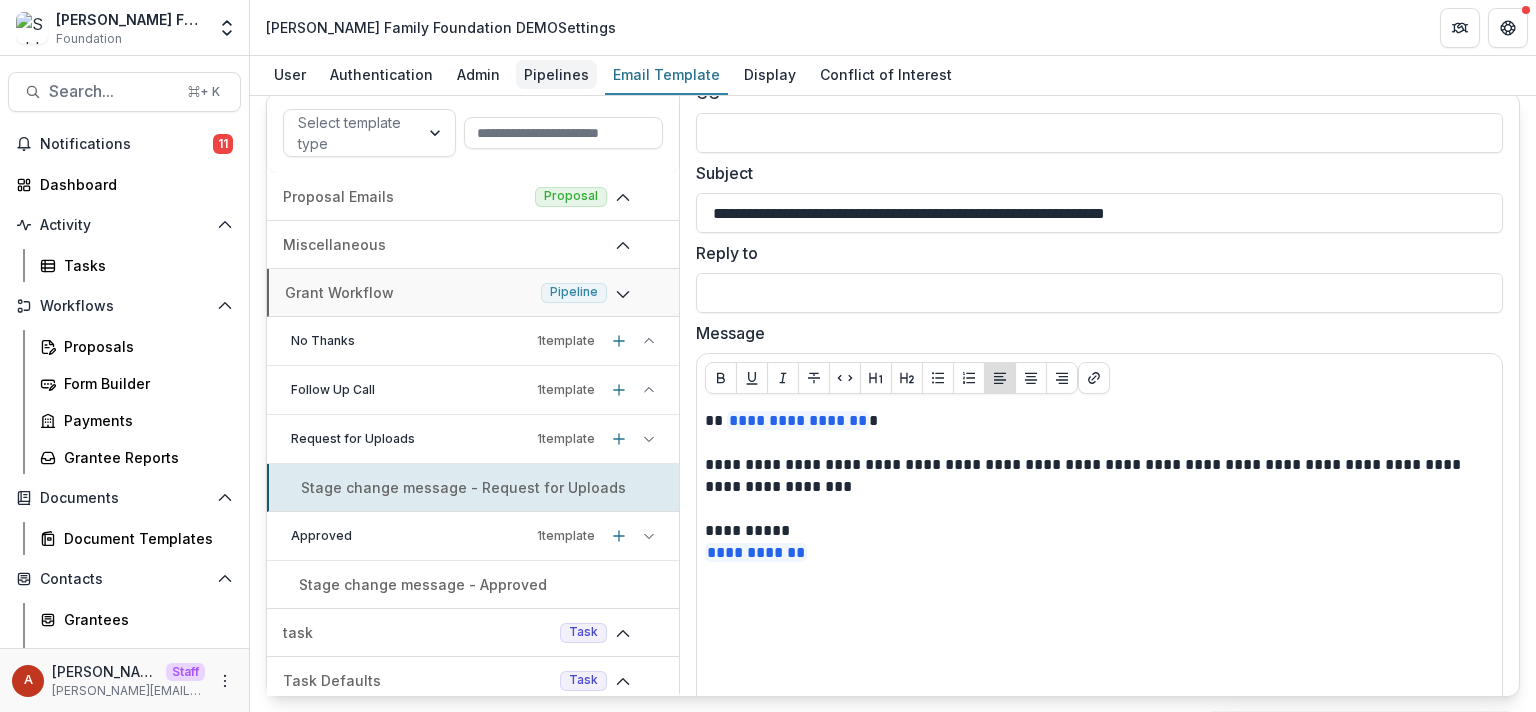 click on "Pipelines" at bounding box center (556, 74) 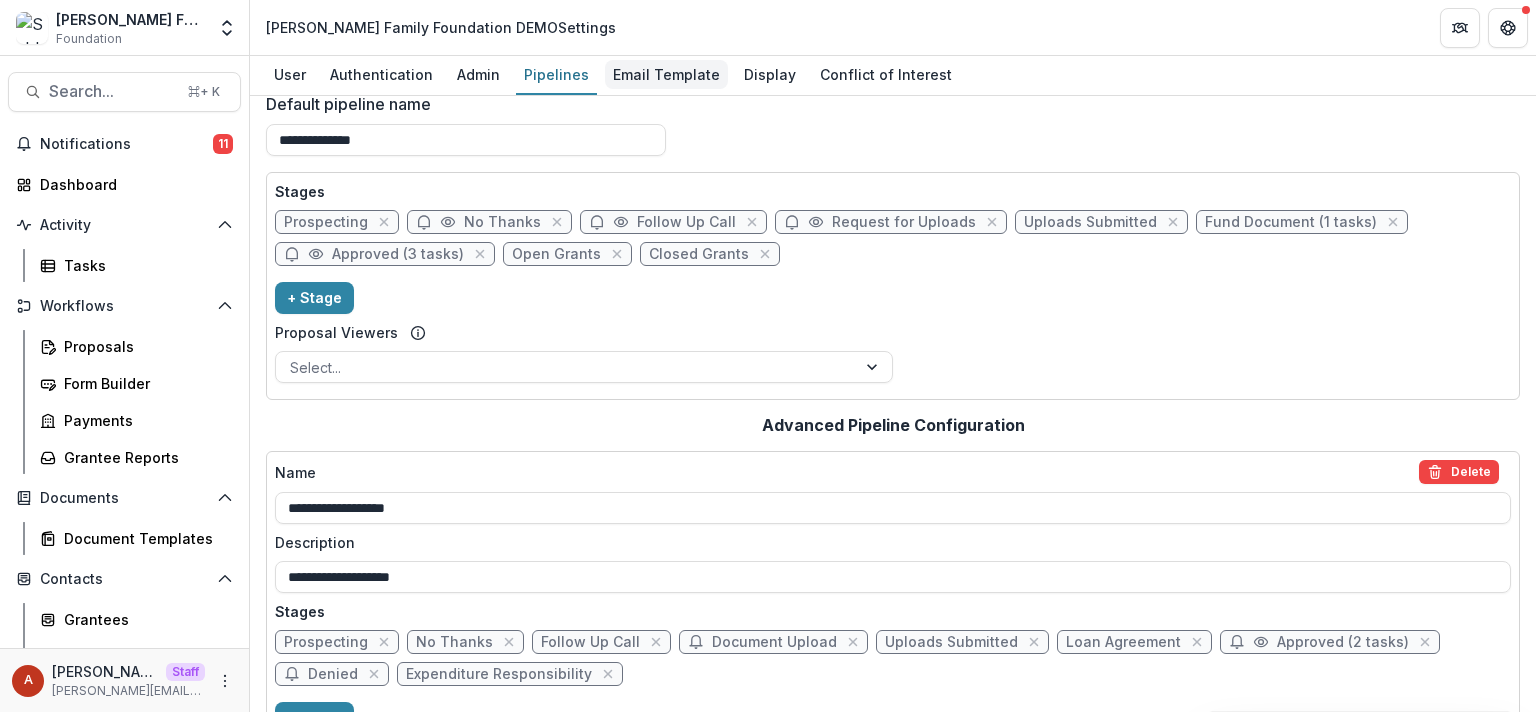 click on "Email Template" at bounding box center (666, 74) 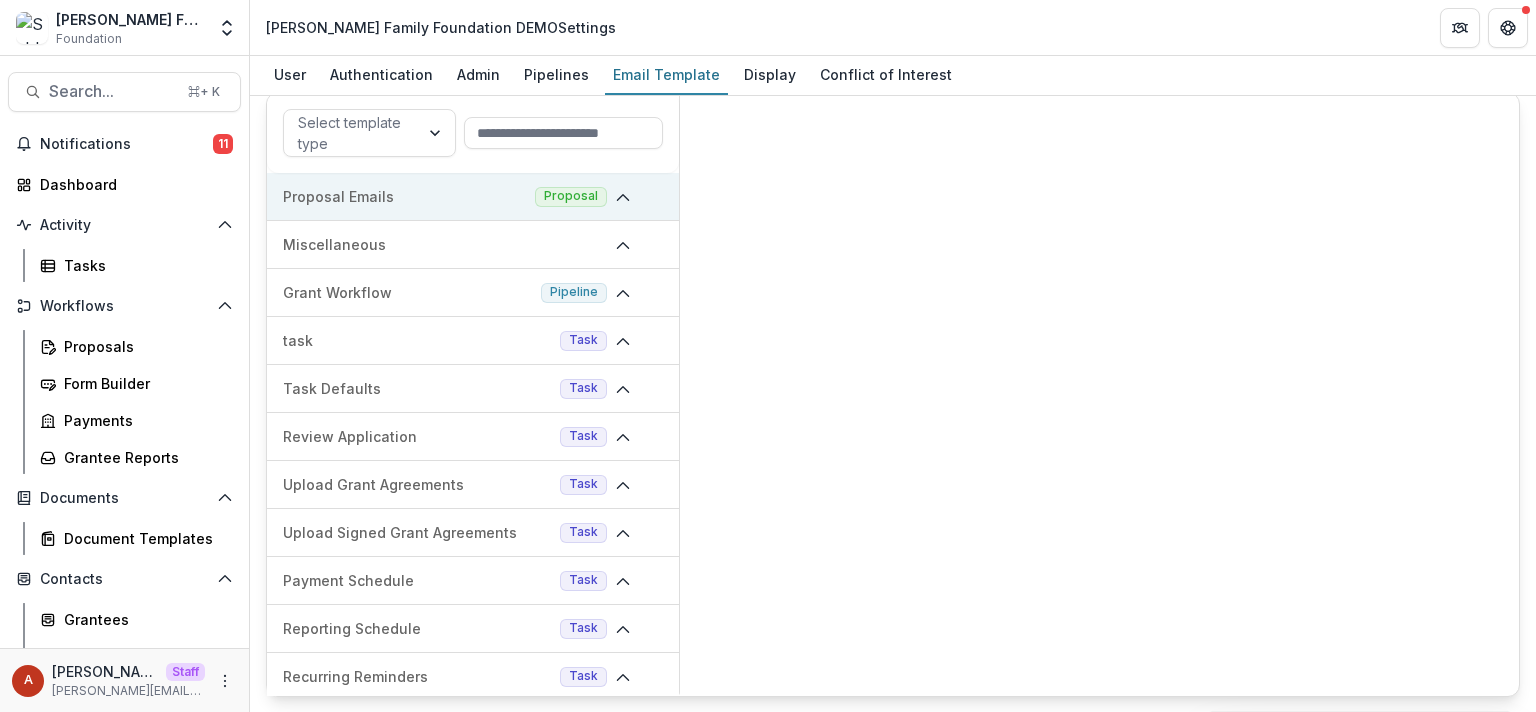 click on "Proposal Emails Proposal" at bounding box center (473, 197) 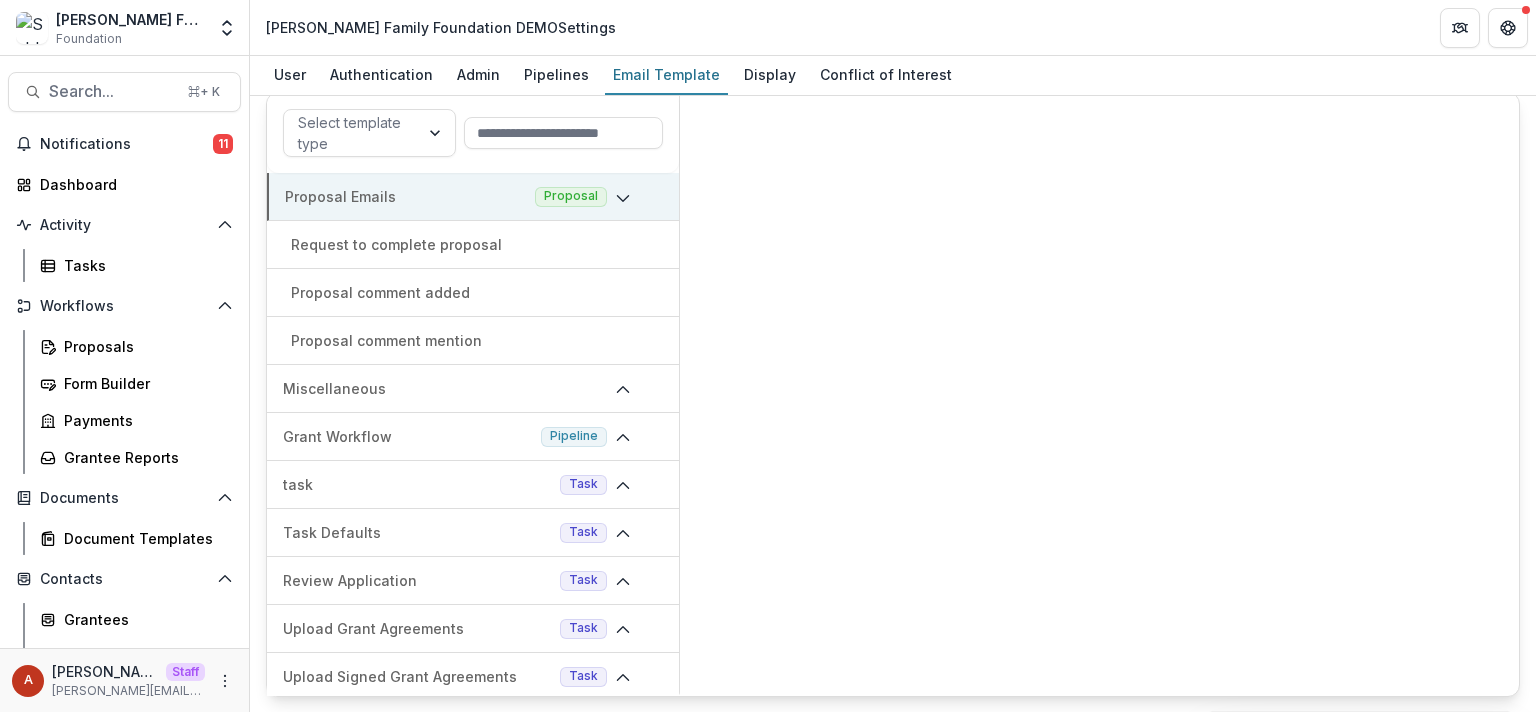 click on "Proposal Emails Proposal" at bounding box center [473, 197] 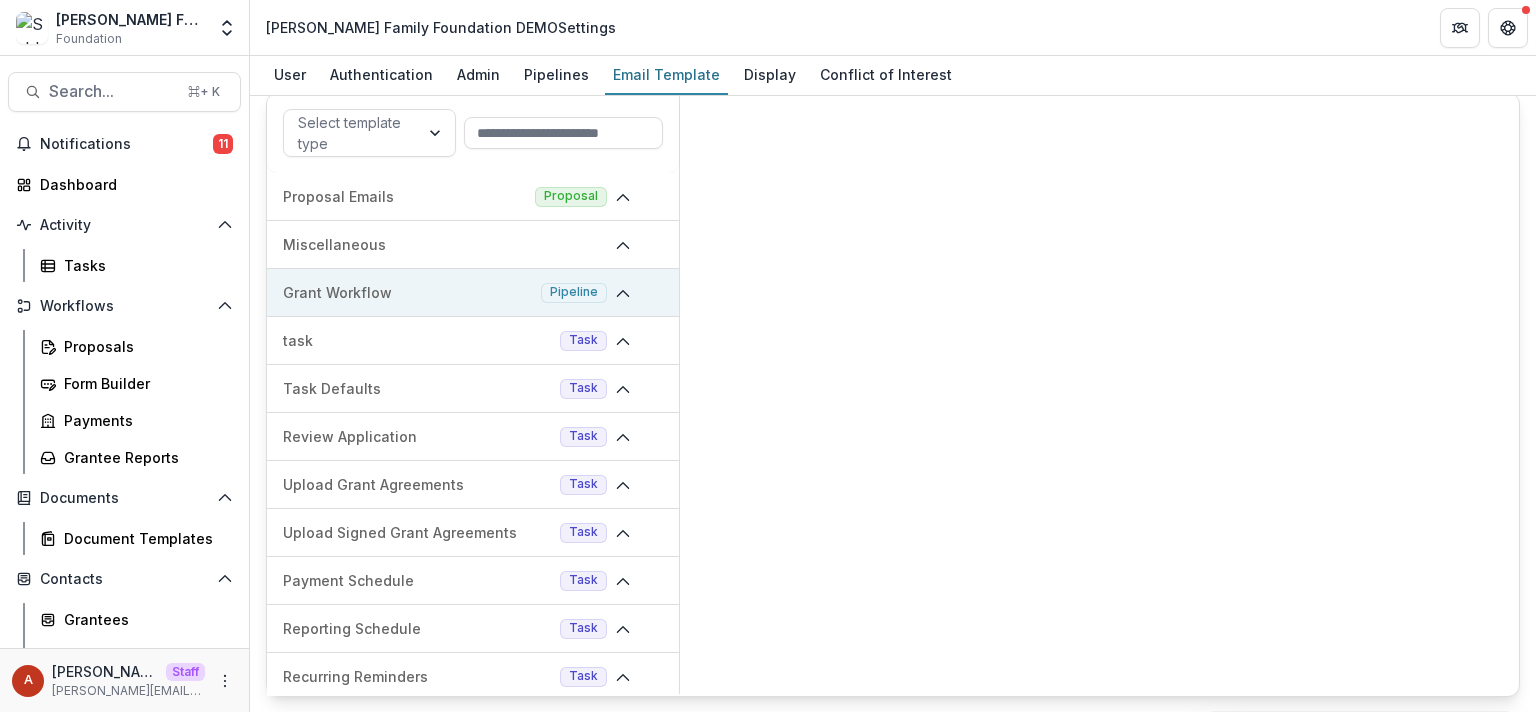 click on "Grant Workflow" at bounding box center [408, 292] 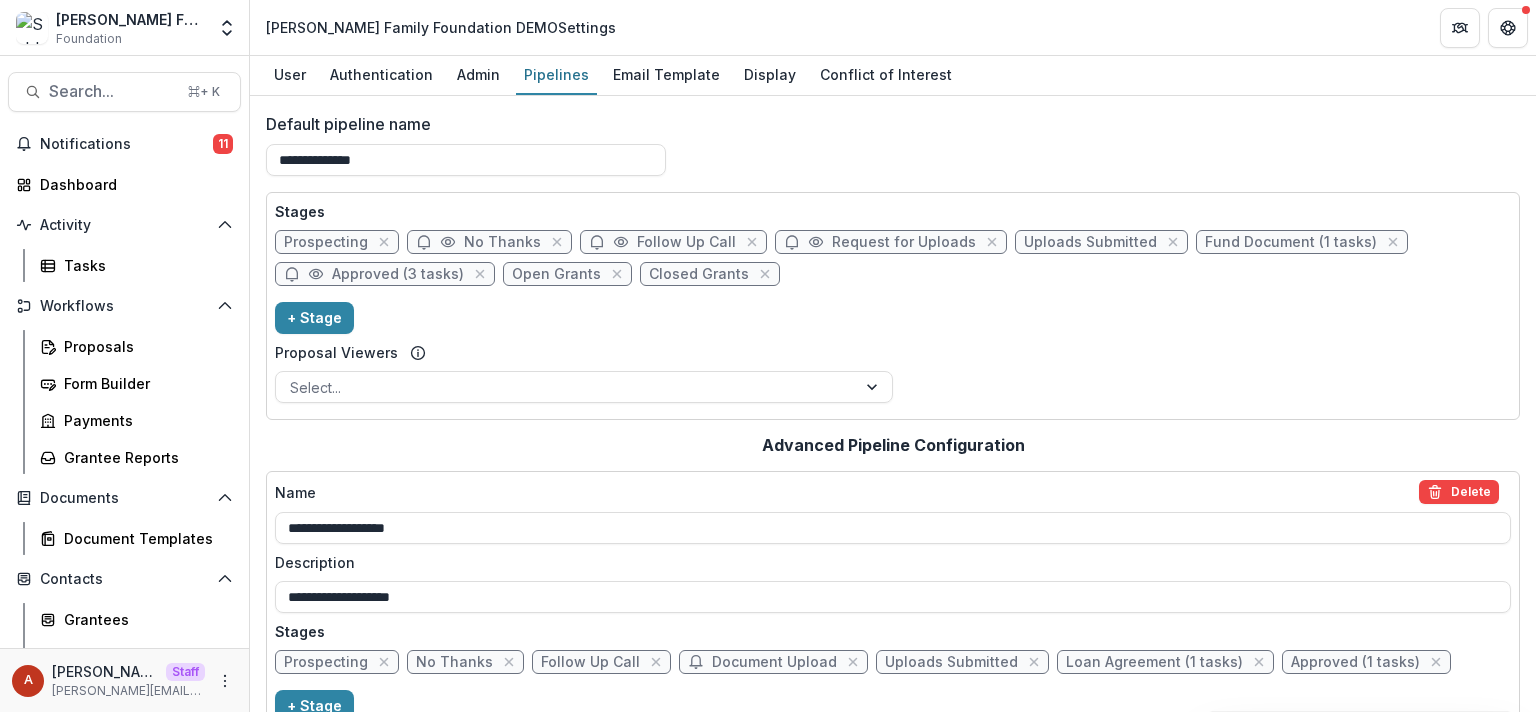 scroll, scrollTop: 0, scrollLeft: 0, axis: both 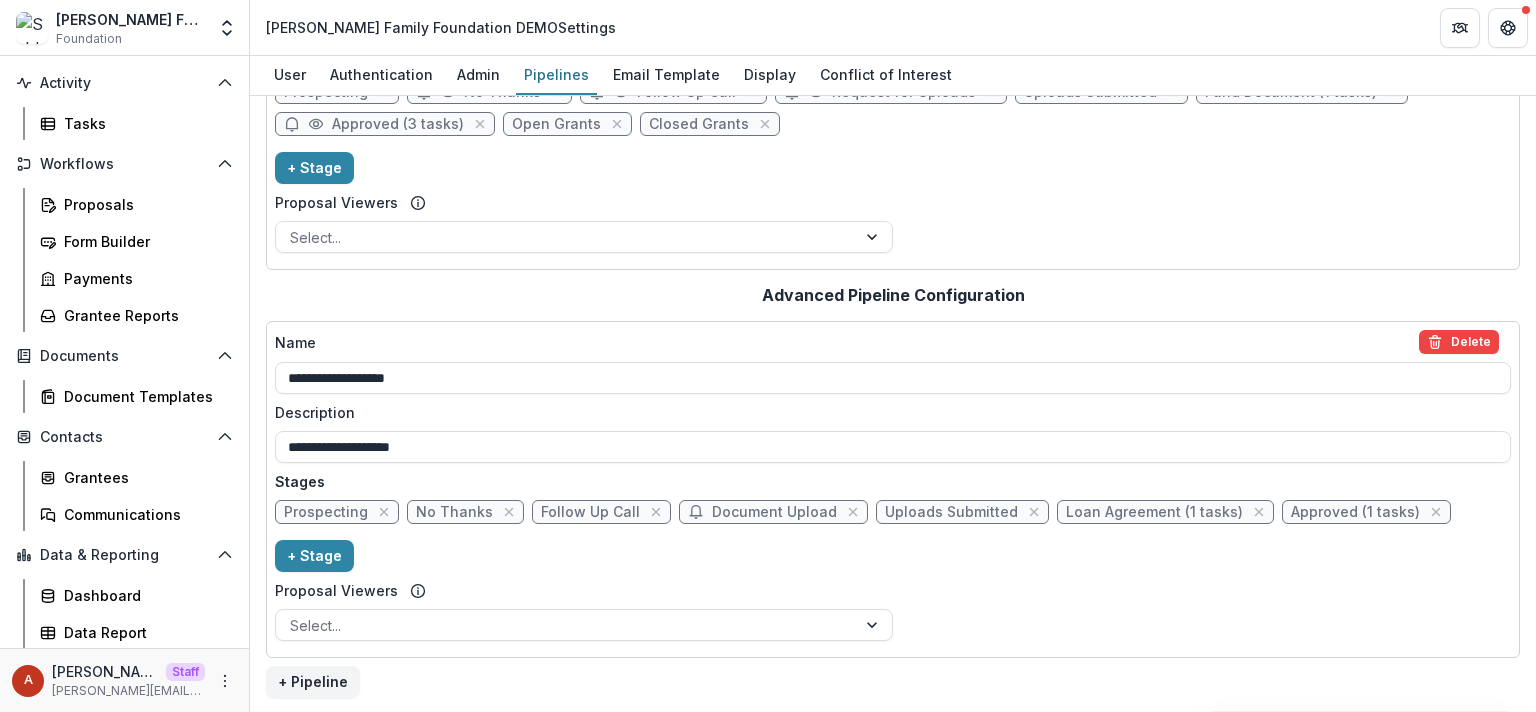 click on "**********" at bounding box center [893, 484] 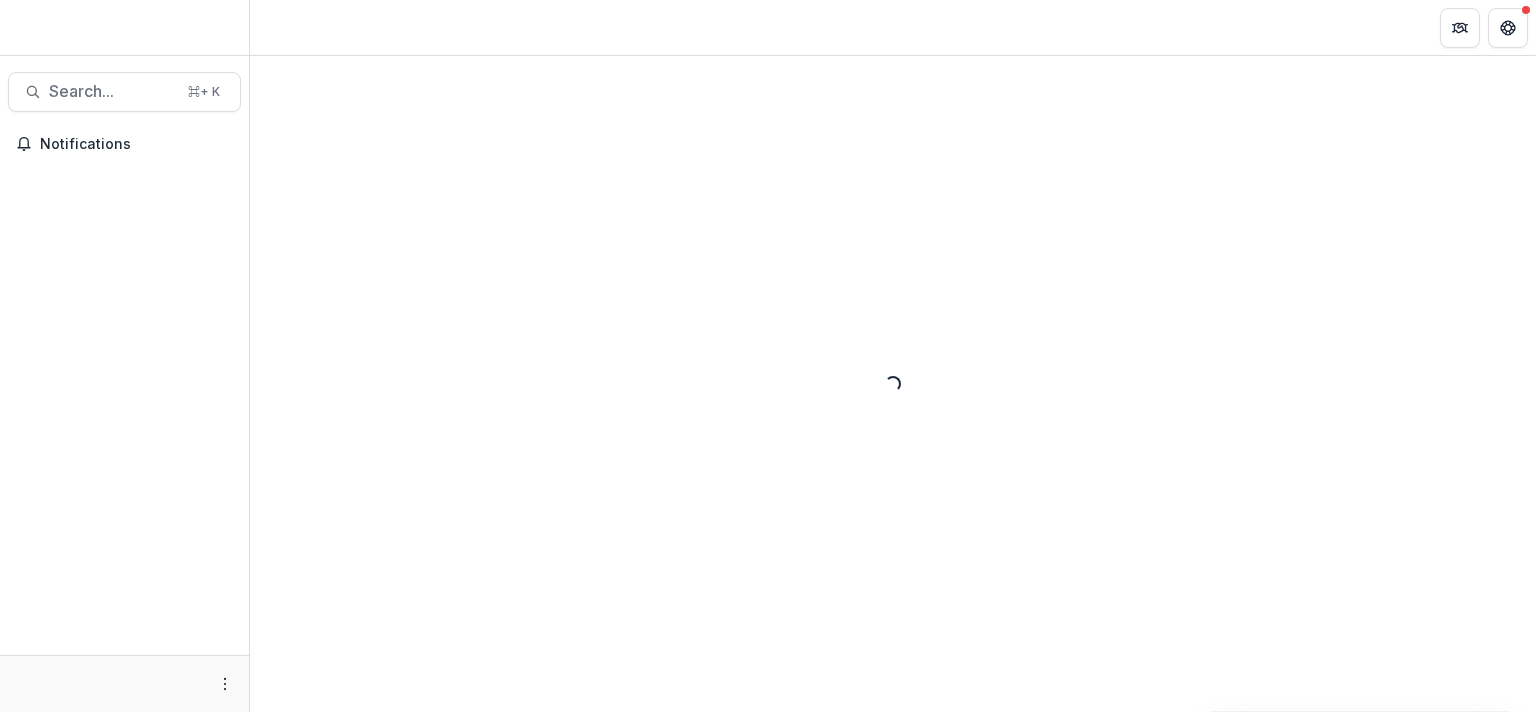 scroll, scrollTop: 0, scrollLeft: 0, axis: both 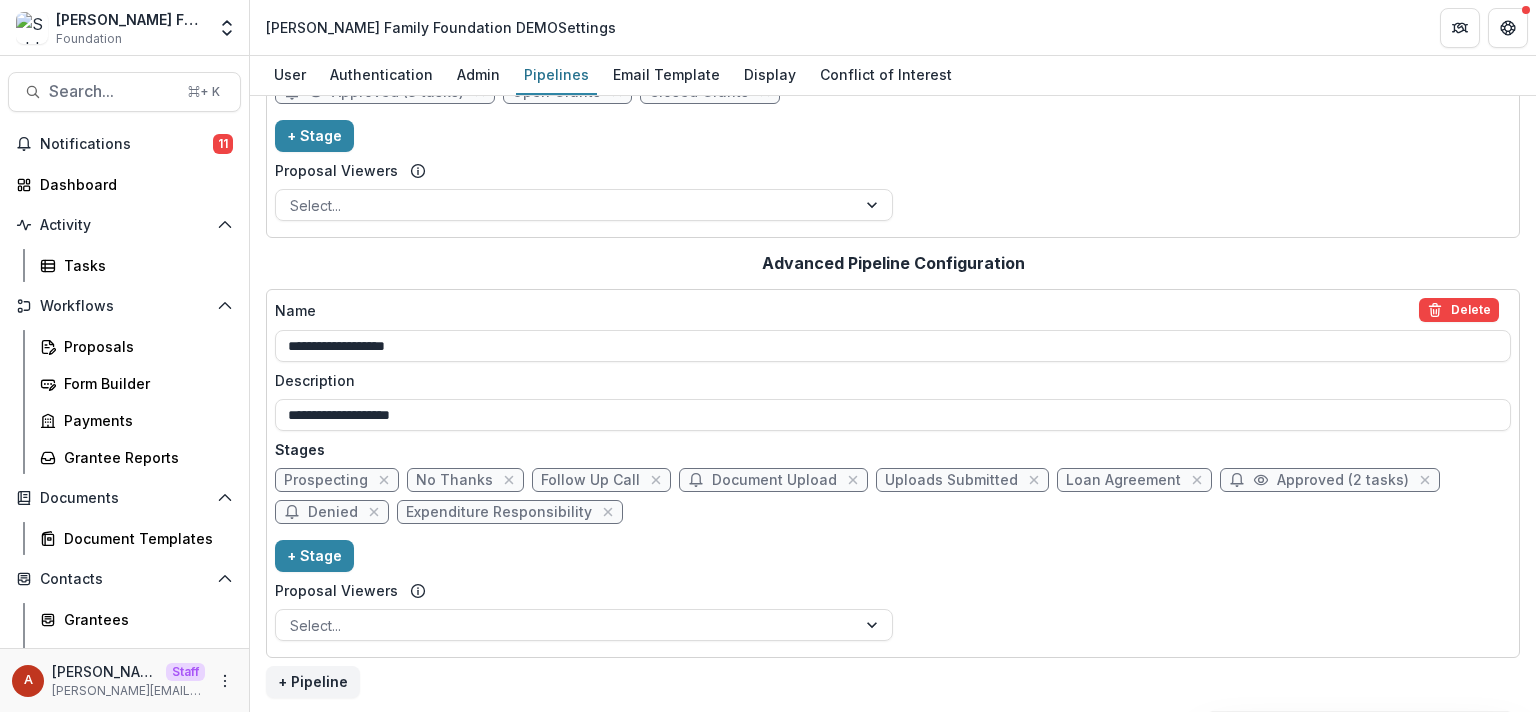 click on "Document Upload" at bounding box center (774, 480) 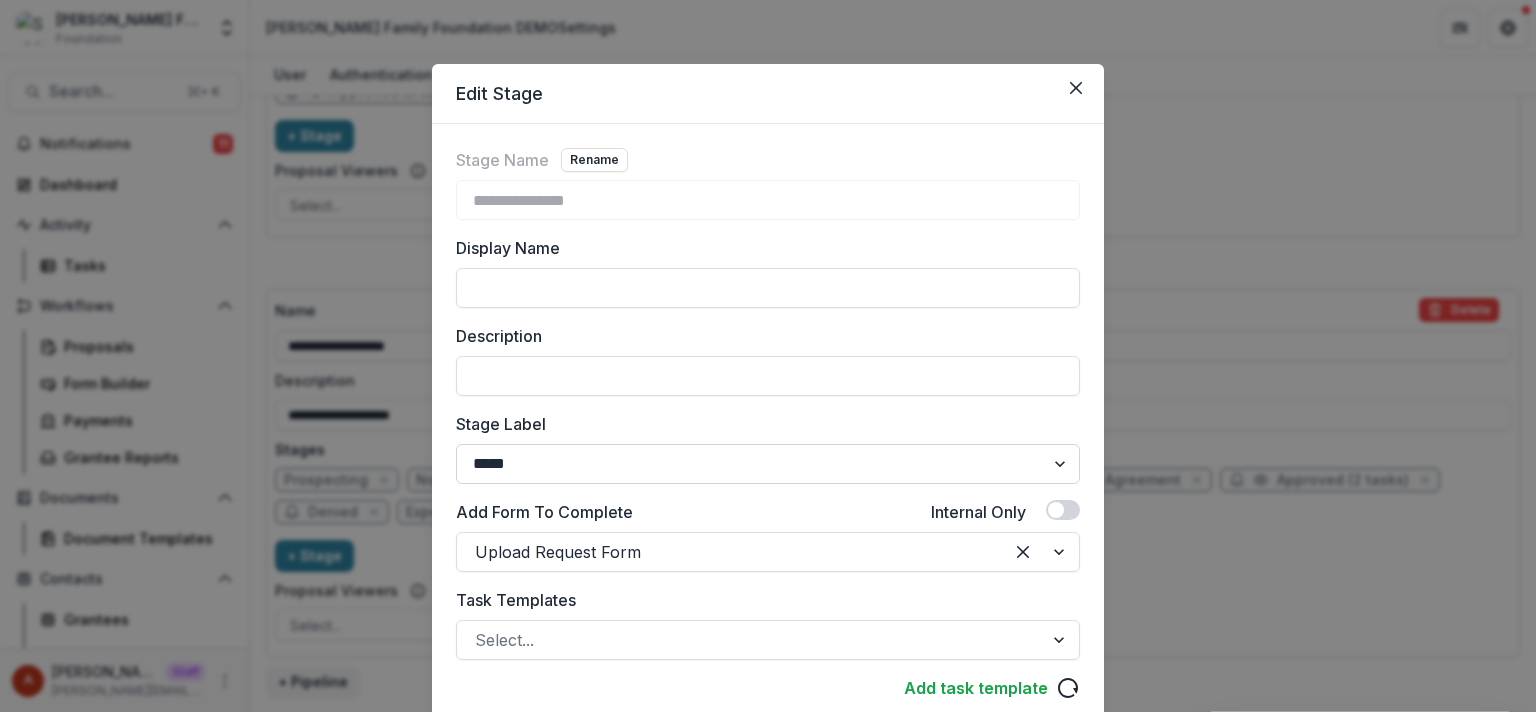 scroll, scrollTop: 400, scrollLeft: 0, axis: vertical 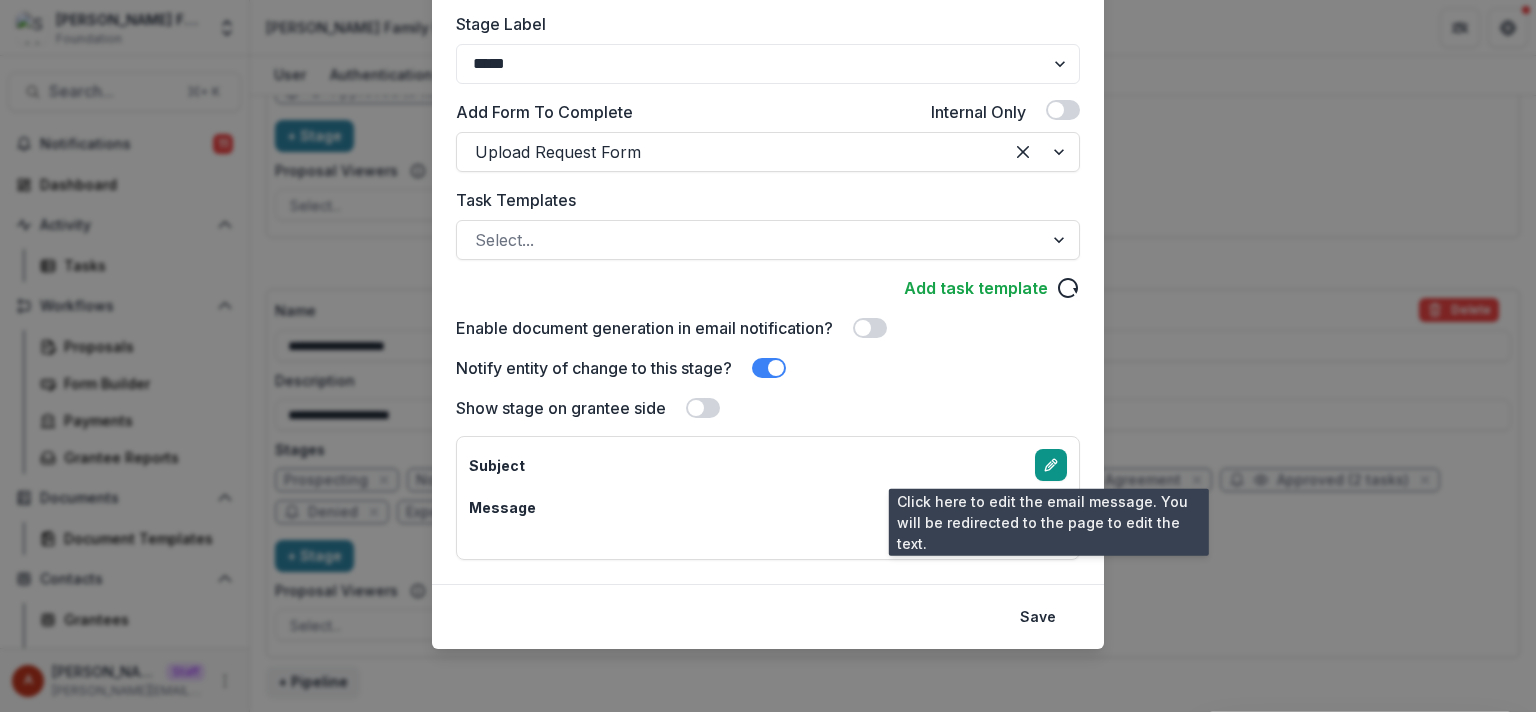 click 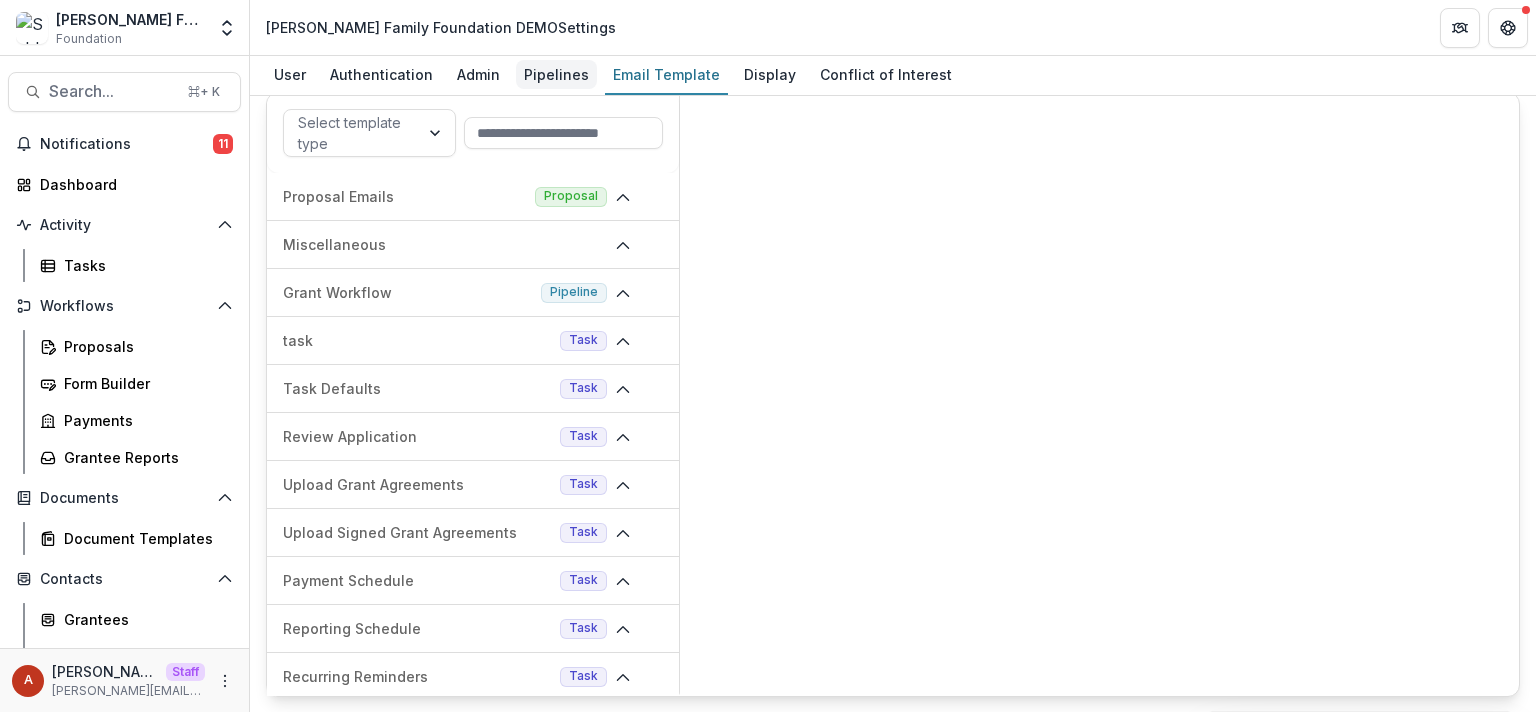 click on "Pipelines" at bounding box center [556, 74] 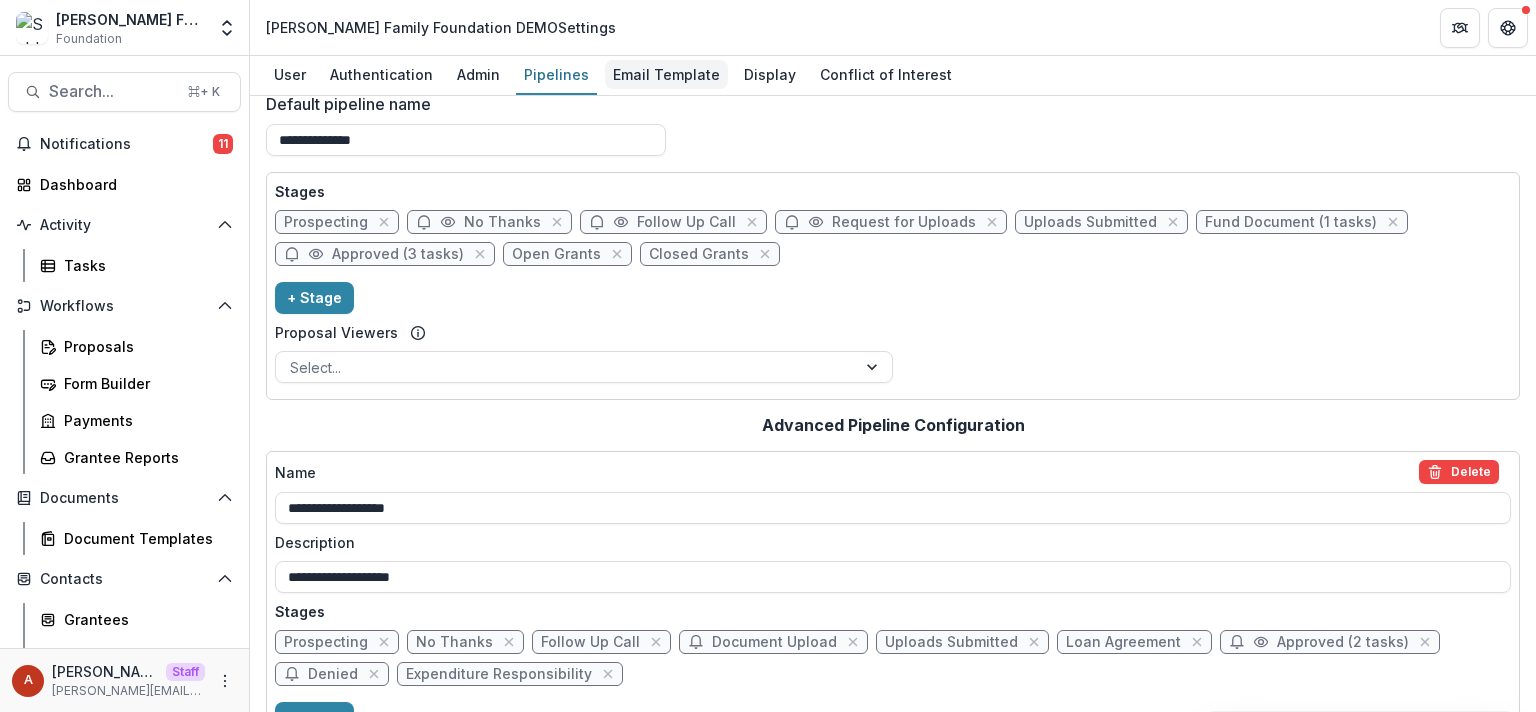 click on "Email Template" at bounding box center [666, 74] 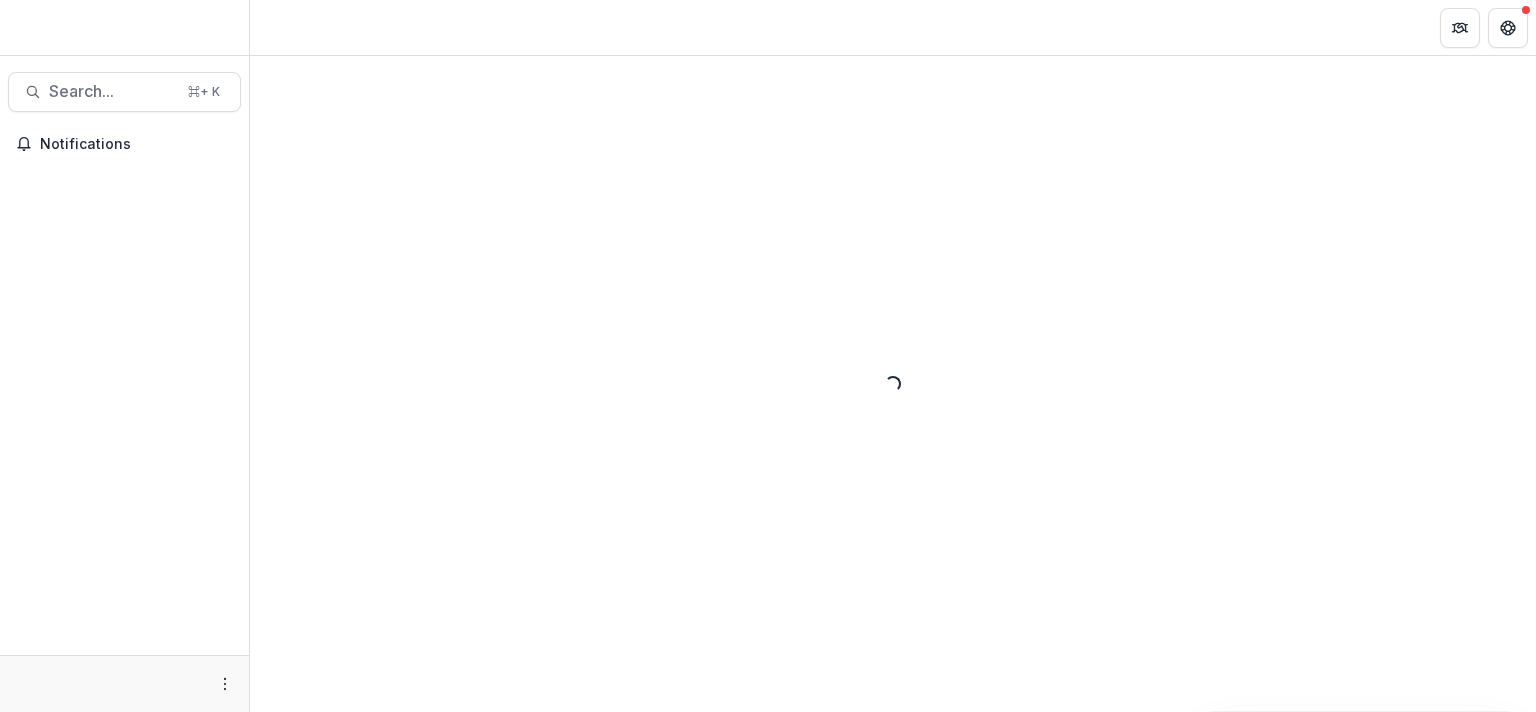 scroll, scrollTop: 0, scrollLeft: 0, axis: both 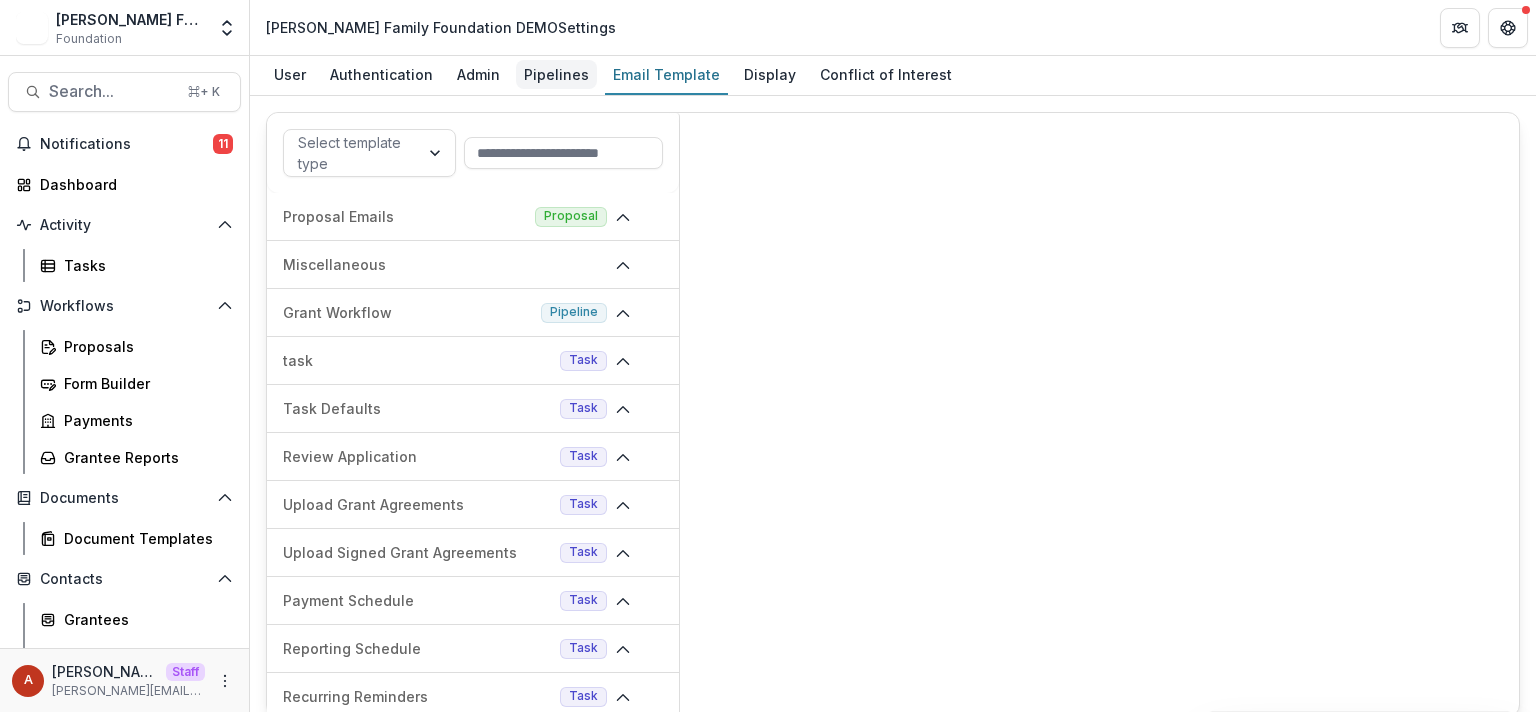 click on "Pipelines" at bounding box center (556, 74) 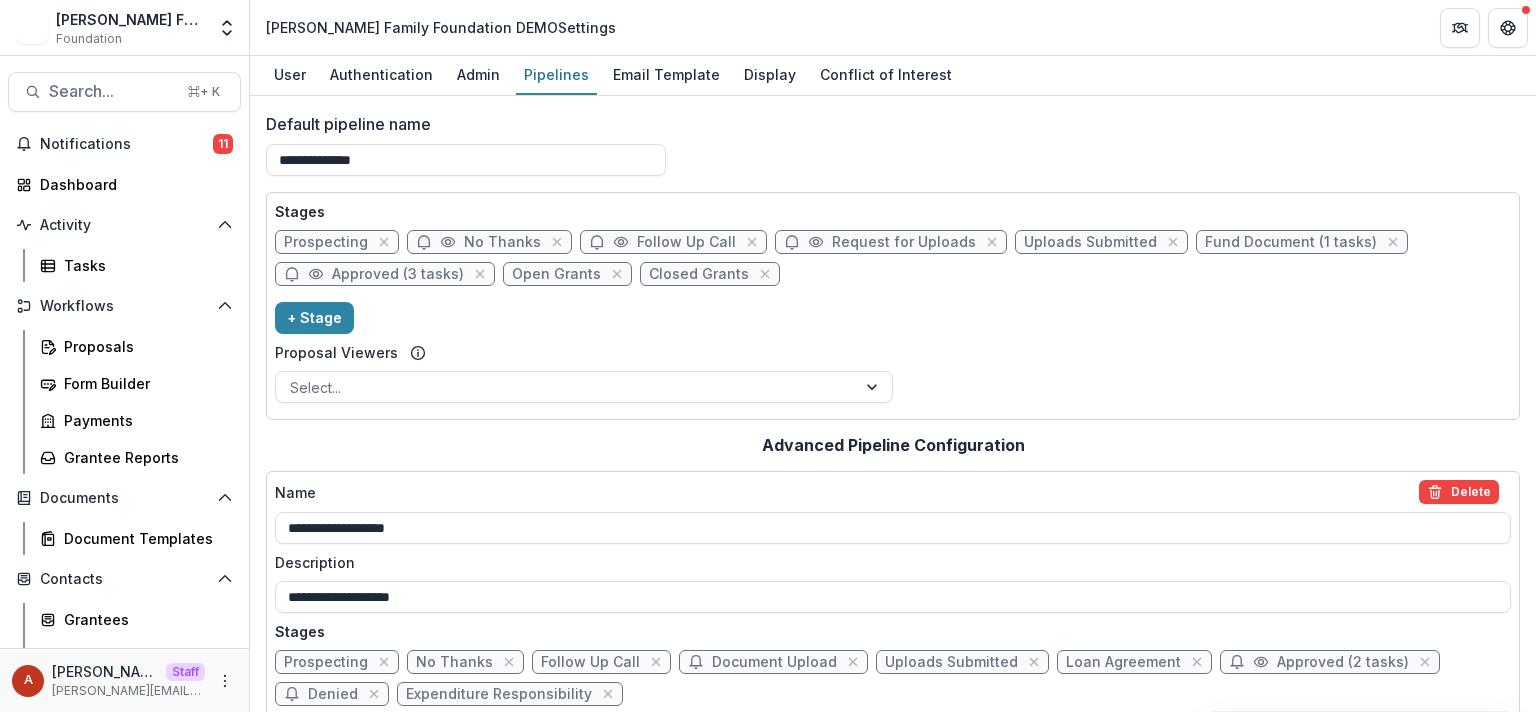 scroll, scrollTop: 182, scrollLeft: 0, axis: vertical 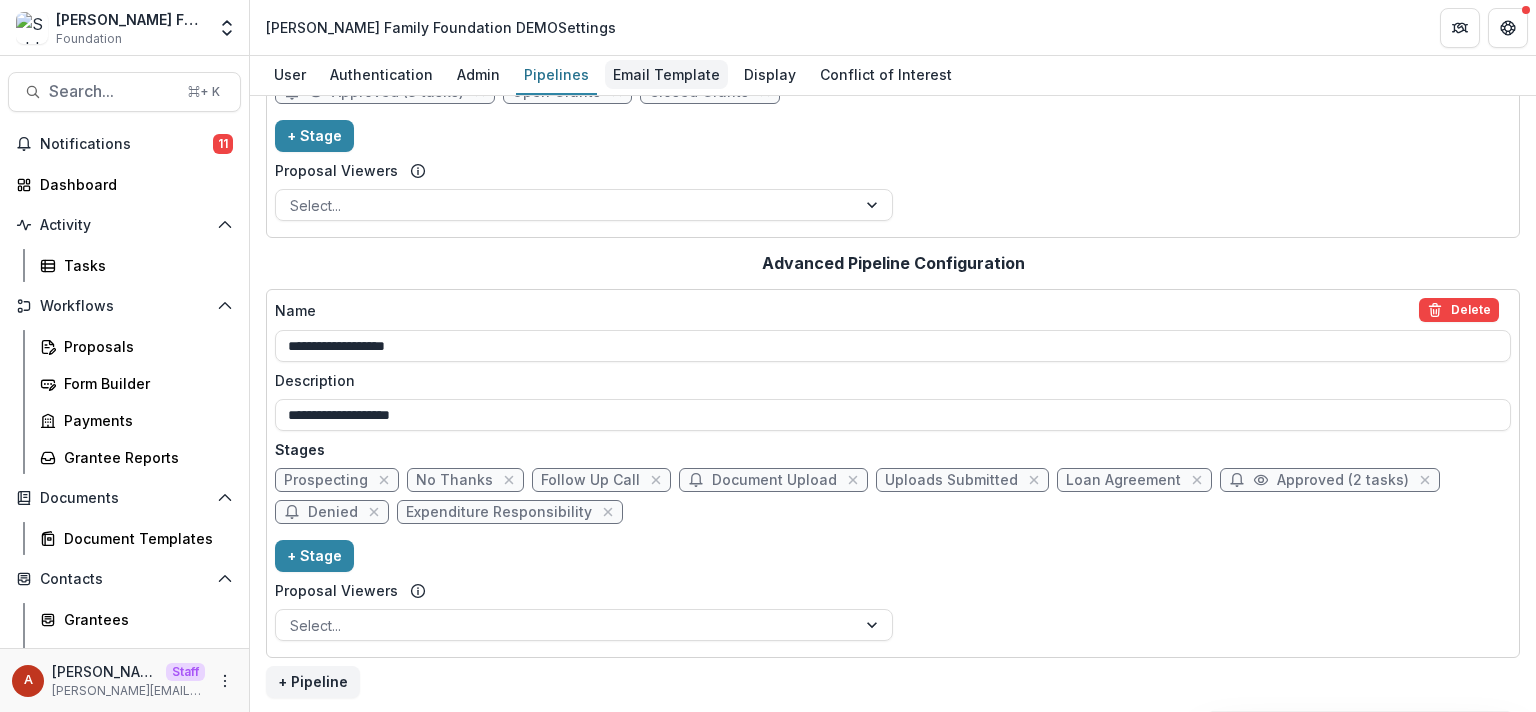 click on "Email Template" at bounding box center (666, 74) 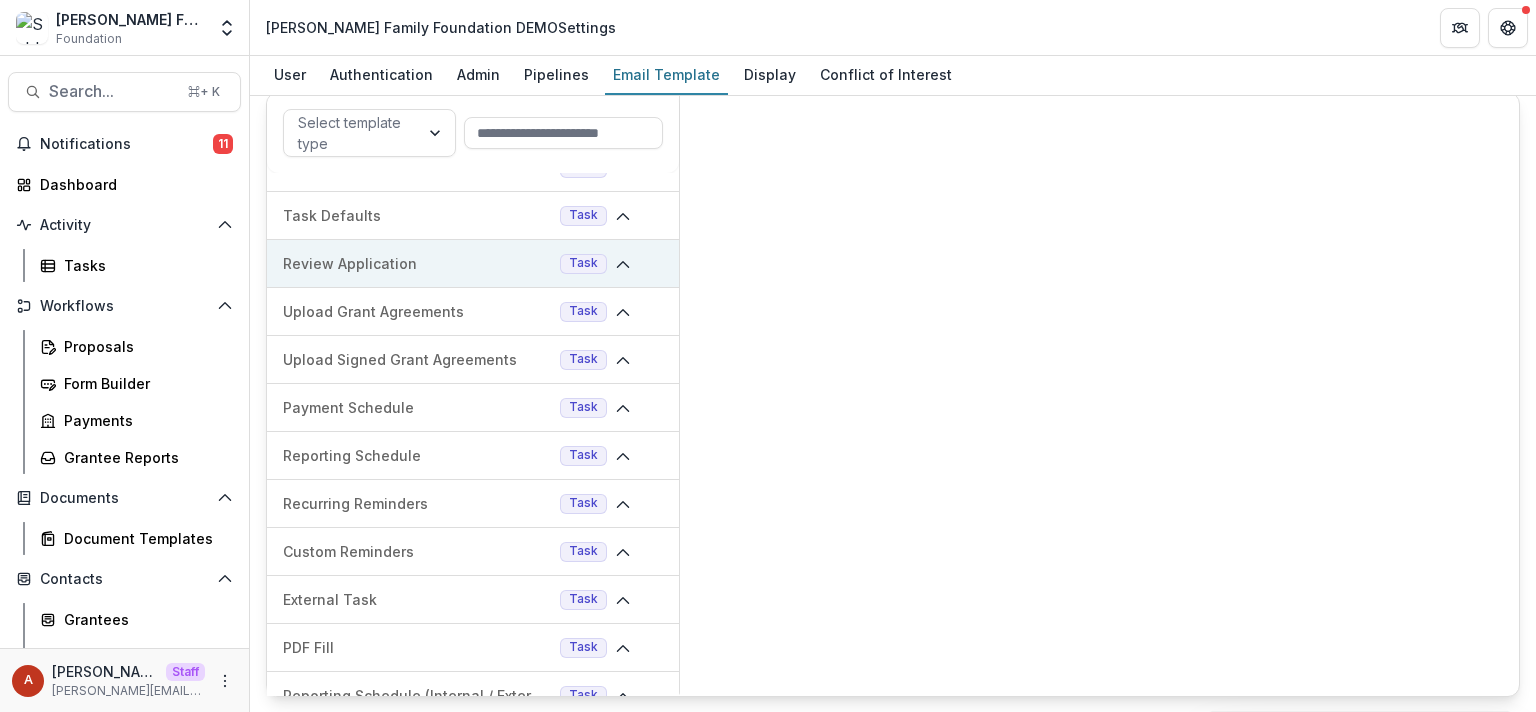 scroll, scrollTop: 0, scrollLeft: 0, axis: both 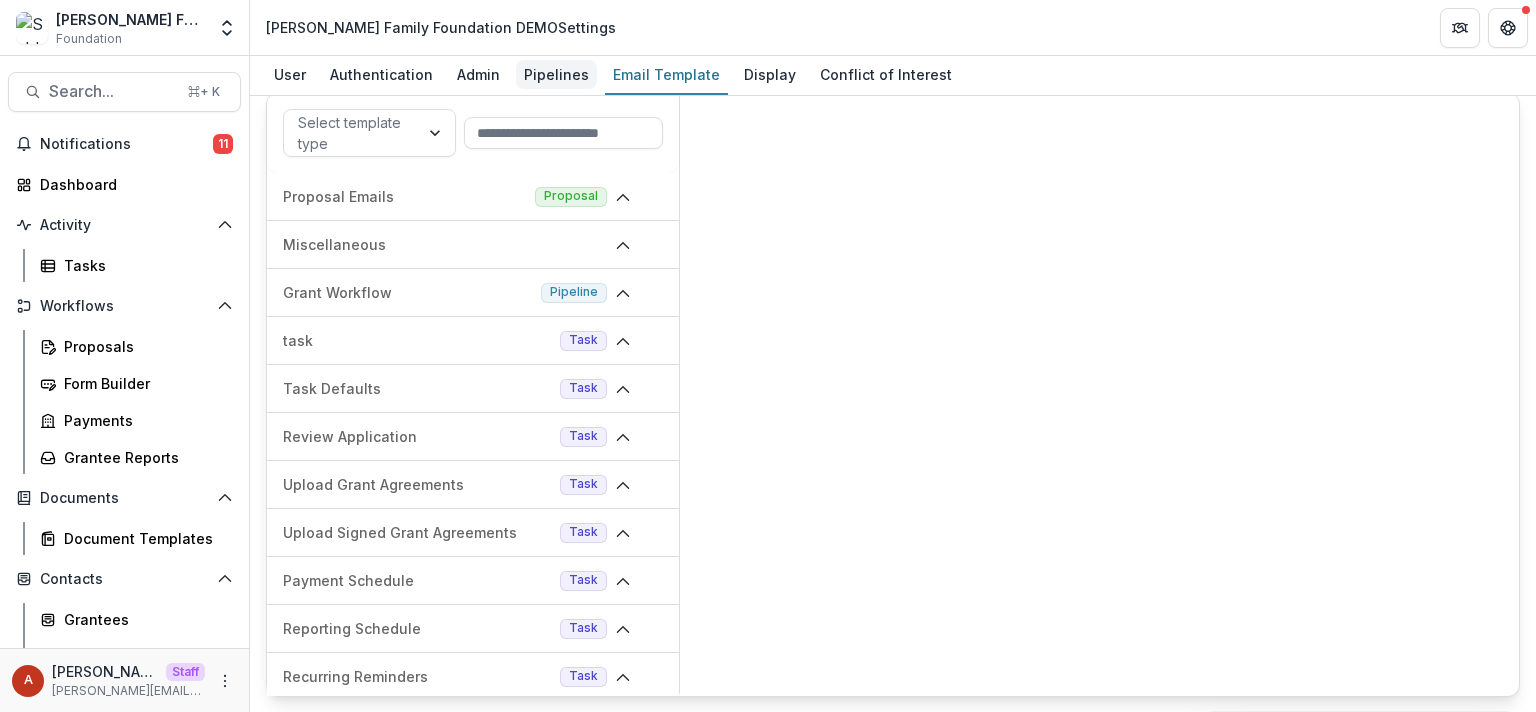 click on "Pipelines" at bounding box center [556, 74] 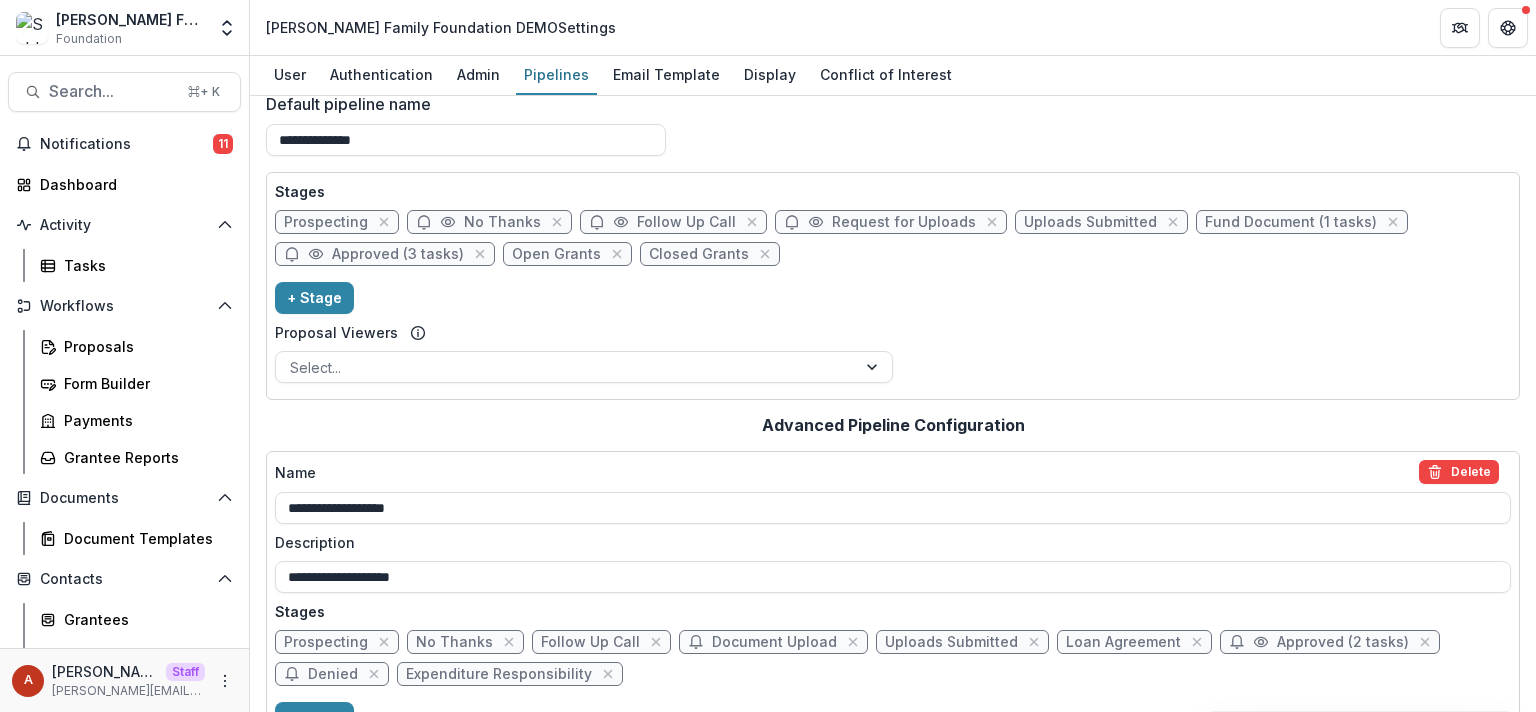 click on "**********" at bounding box center (893, 132) 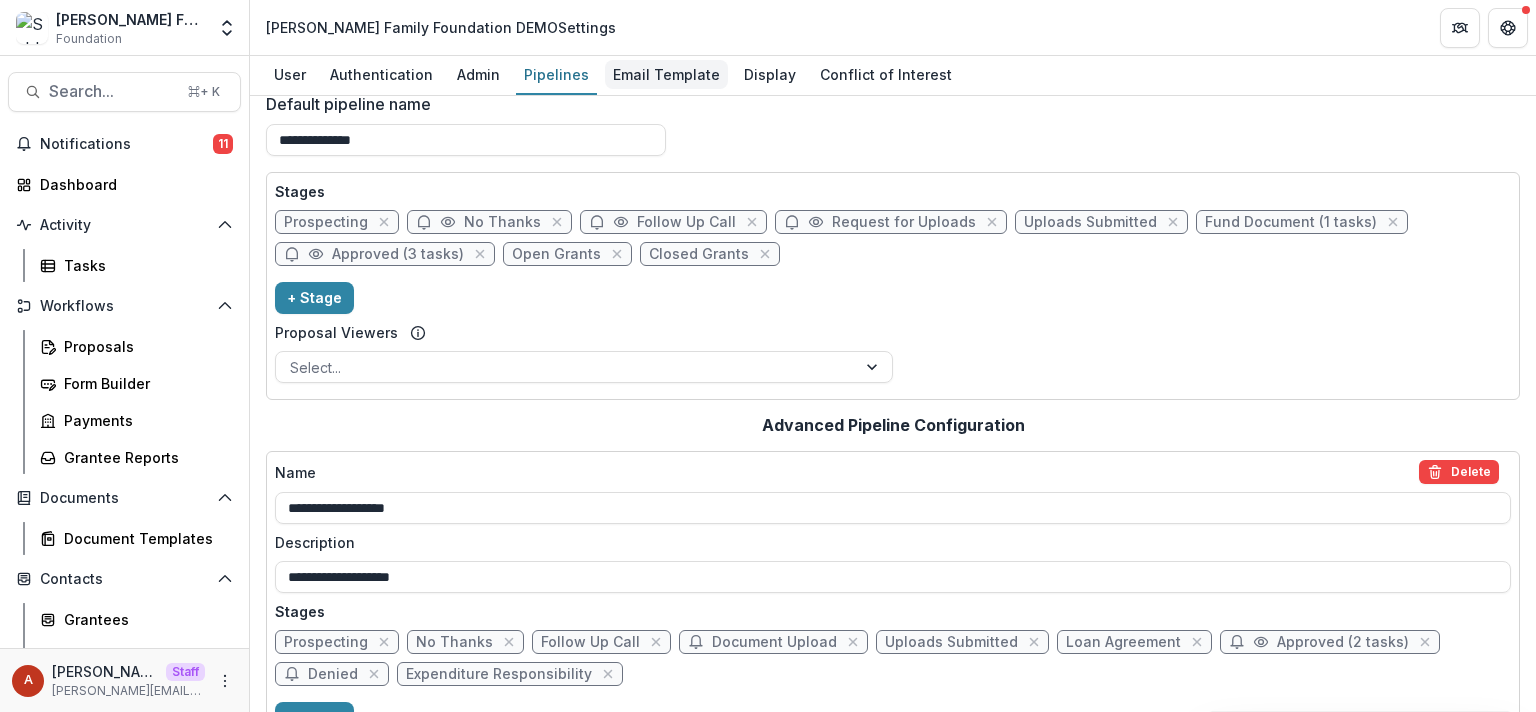 click on "Email Template" at bounding box center (666, 74) 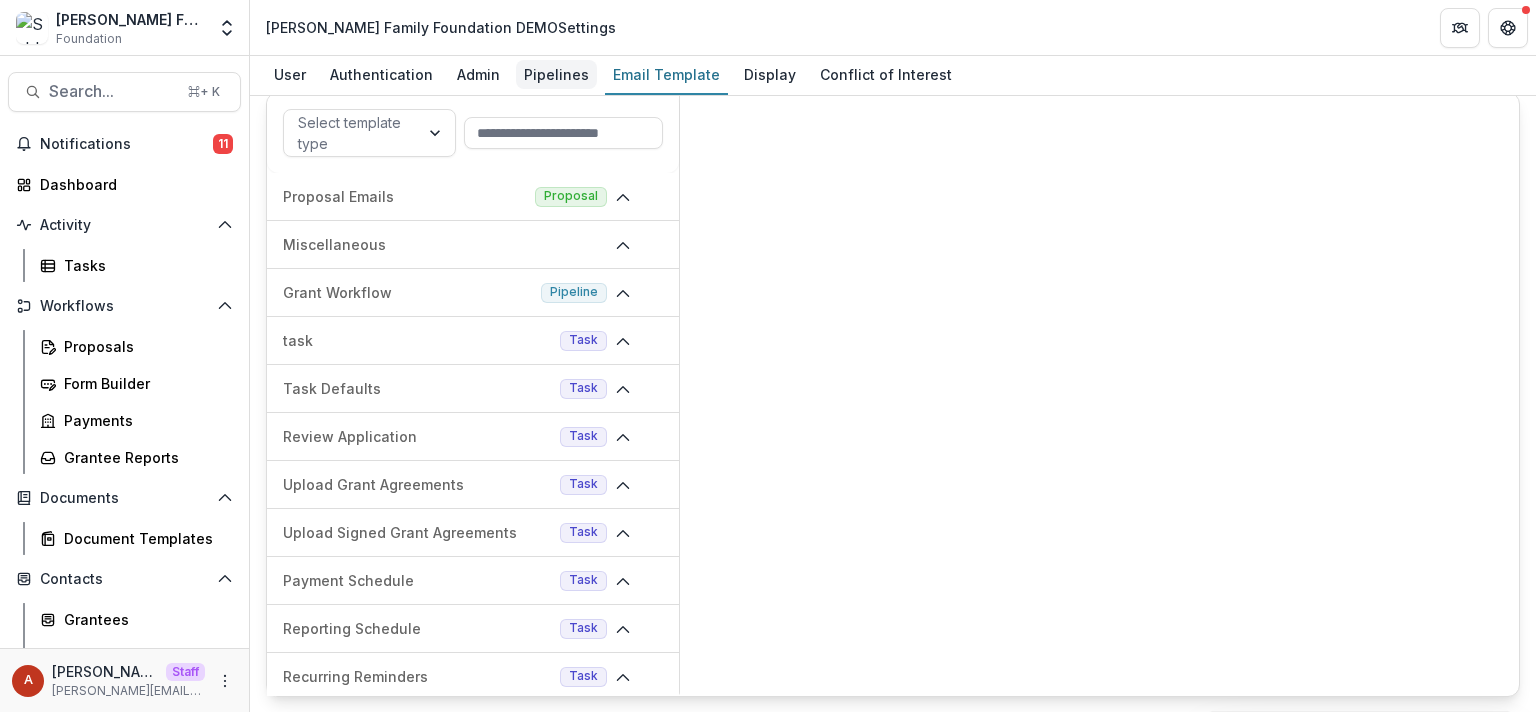 click on "Pipelines" at bounding box center [556, 74] 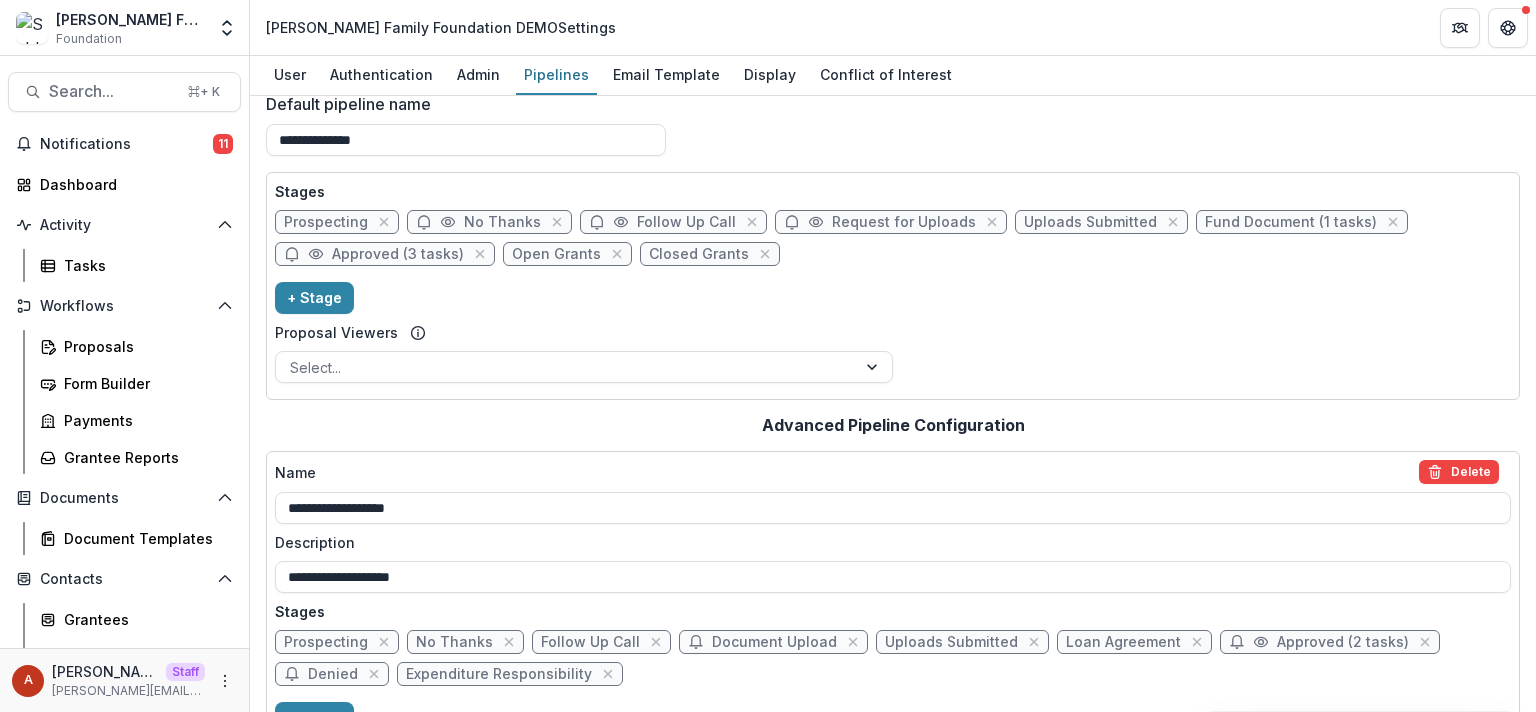click on "Default pipeline name" at bounding box center [887, 104] 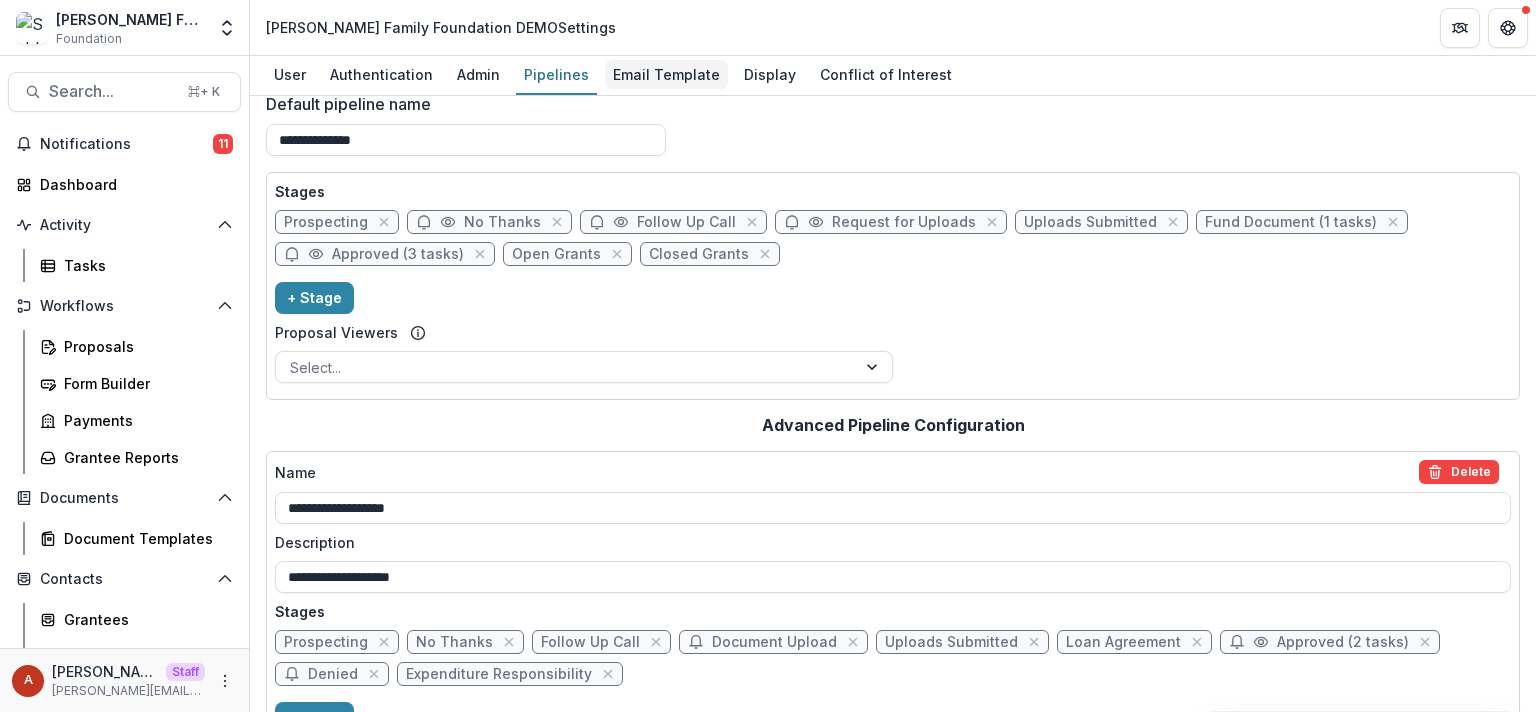 click on "Email Template" at bounding box center [666, 75] 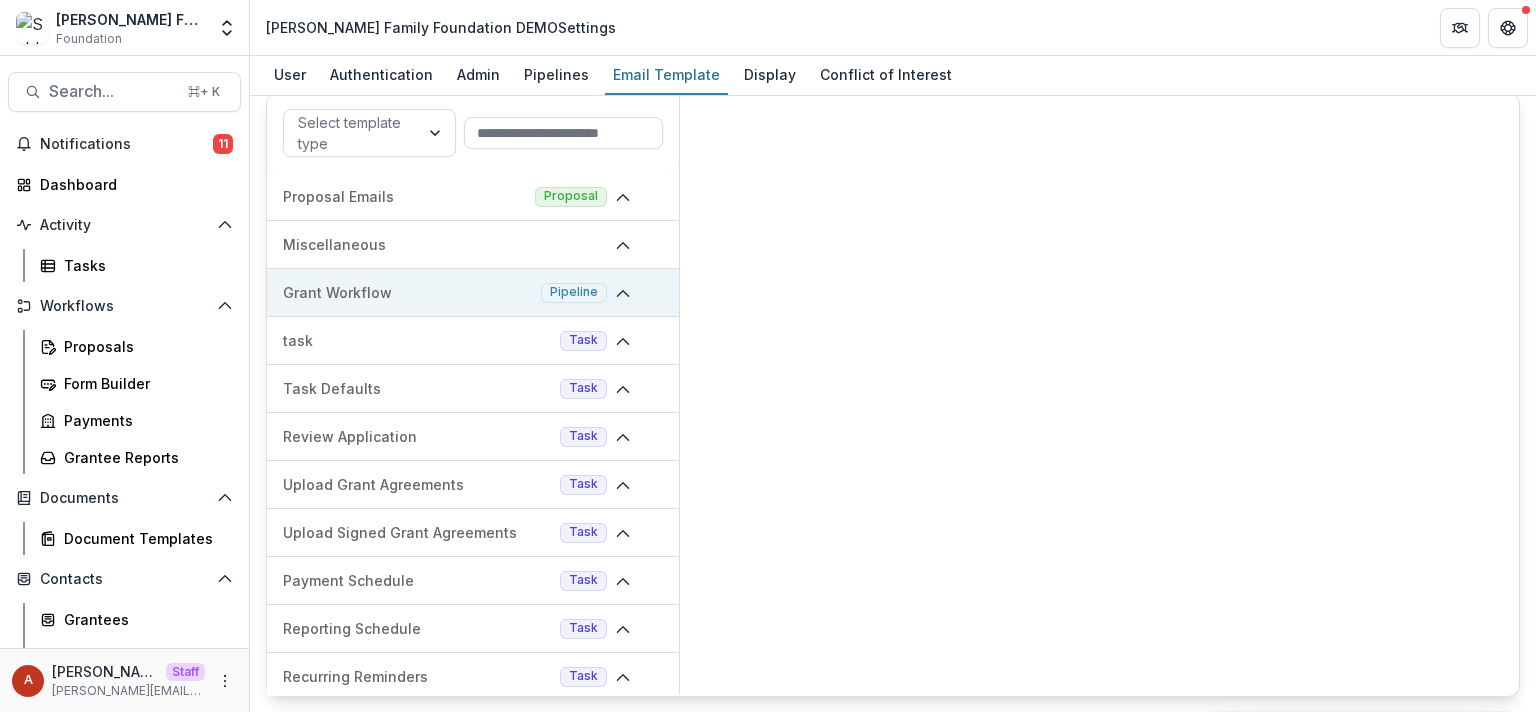 click on "Grant Workflow" at bounding box center (408, 292) 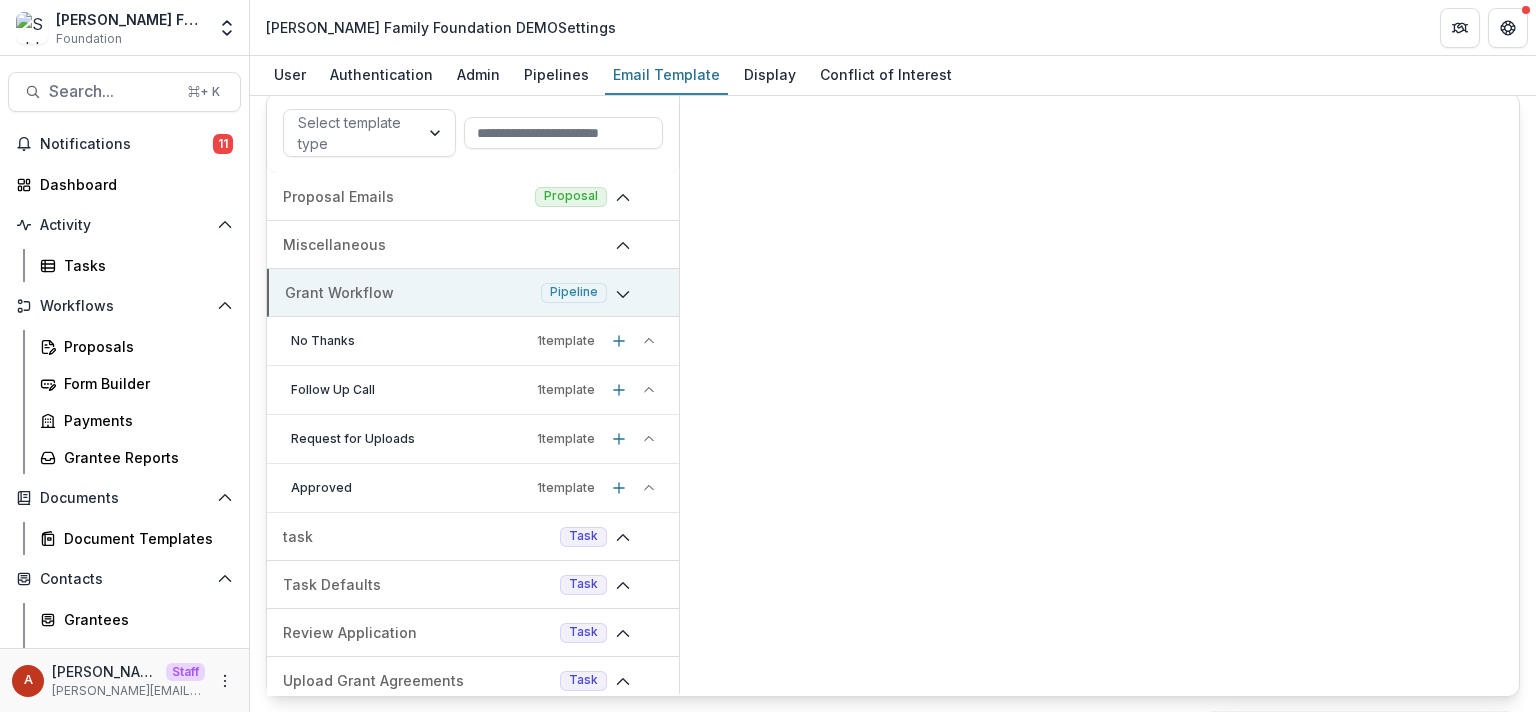 click on "Grant Workflow Pipeline" at bounding box center [473, 293] 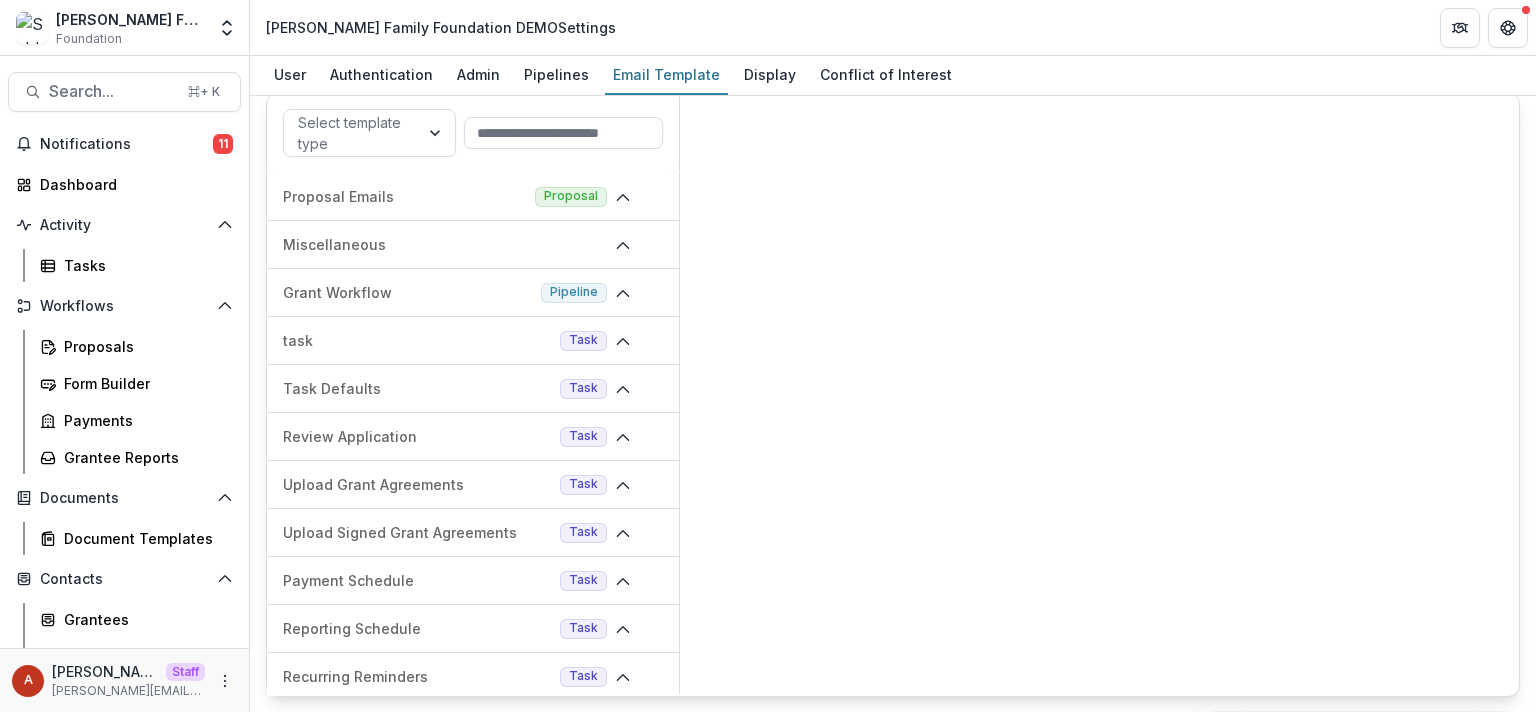 click on "Schlecht Family Foundation DEMO  Settings" at bounding box center (893, 27) 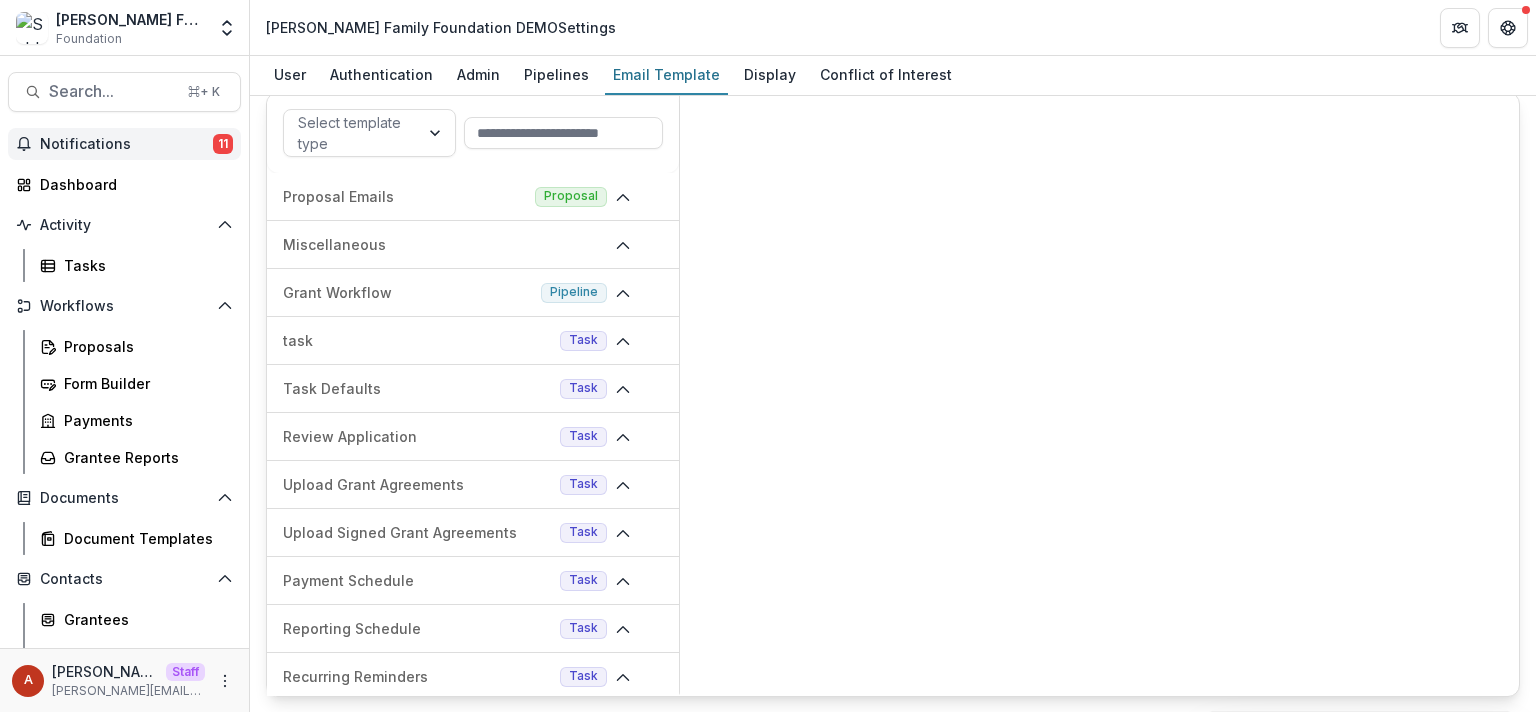 click on "Notifications" at bounding box center [126, 144] 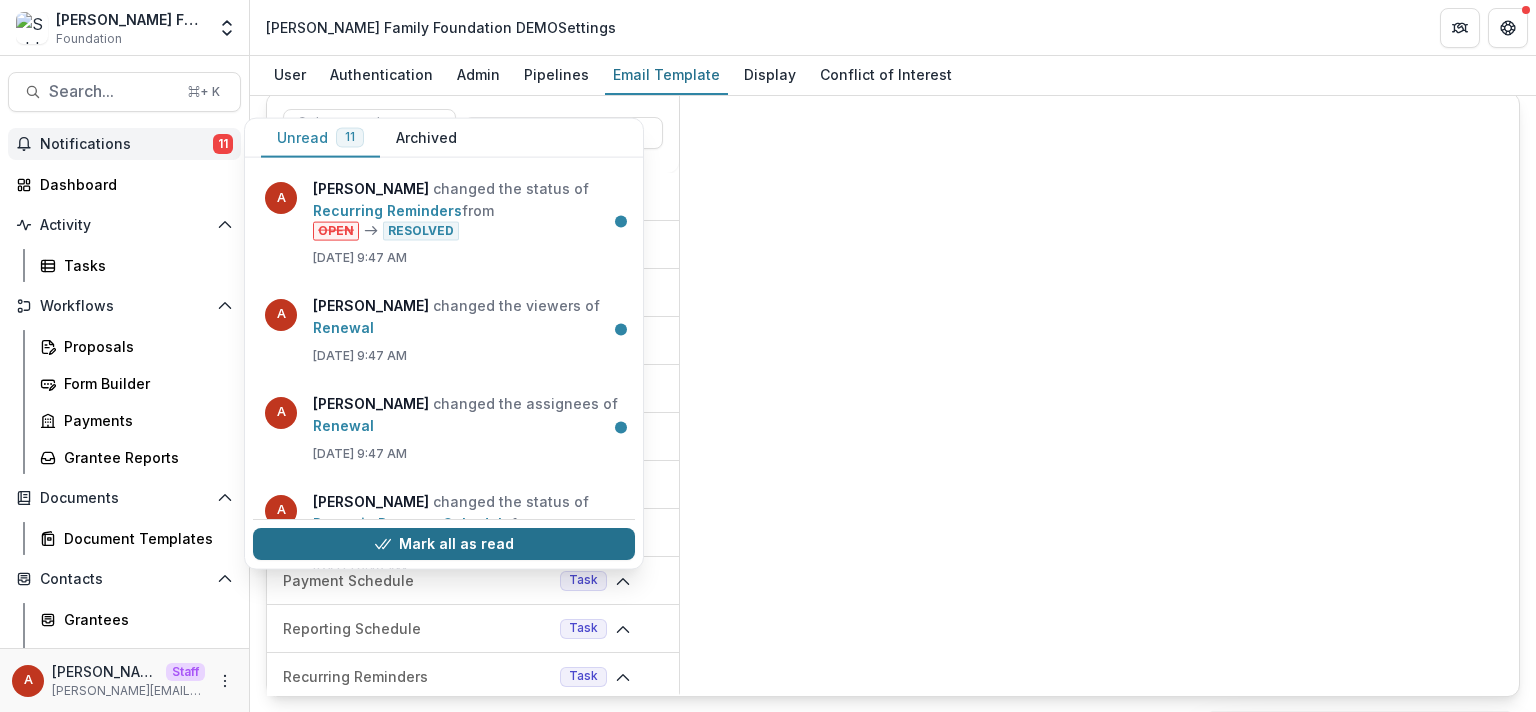 click on "Mark all as read" at bounding box center (444, 545) 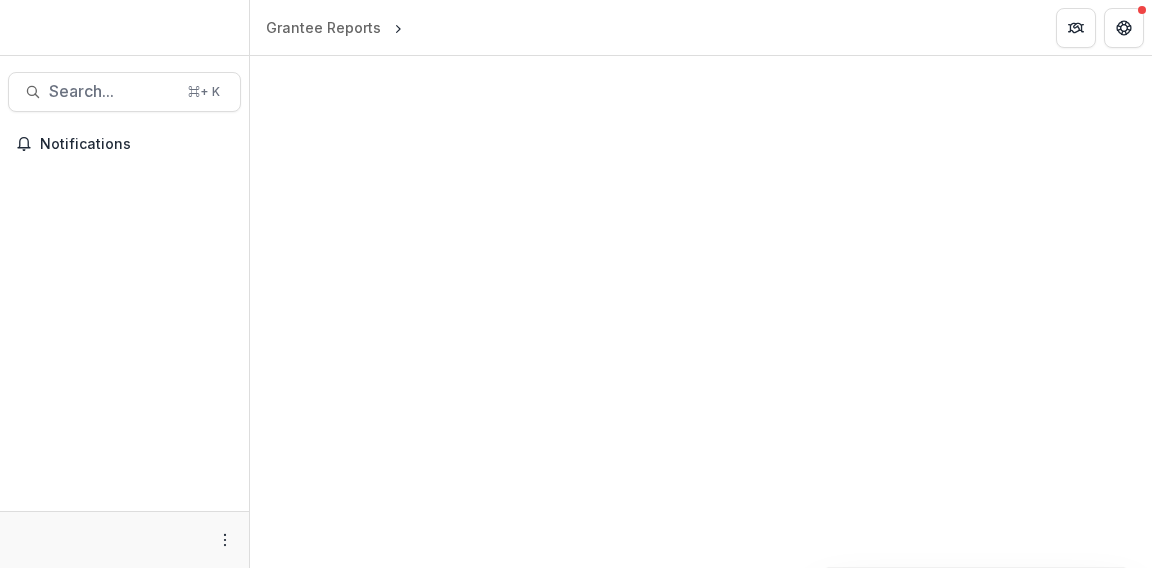 scroll, scrollTop: 0, scrollLeft: 0, axis: both 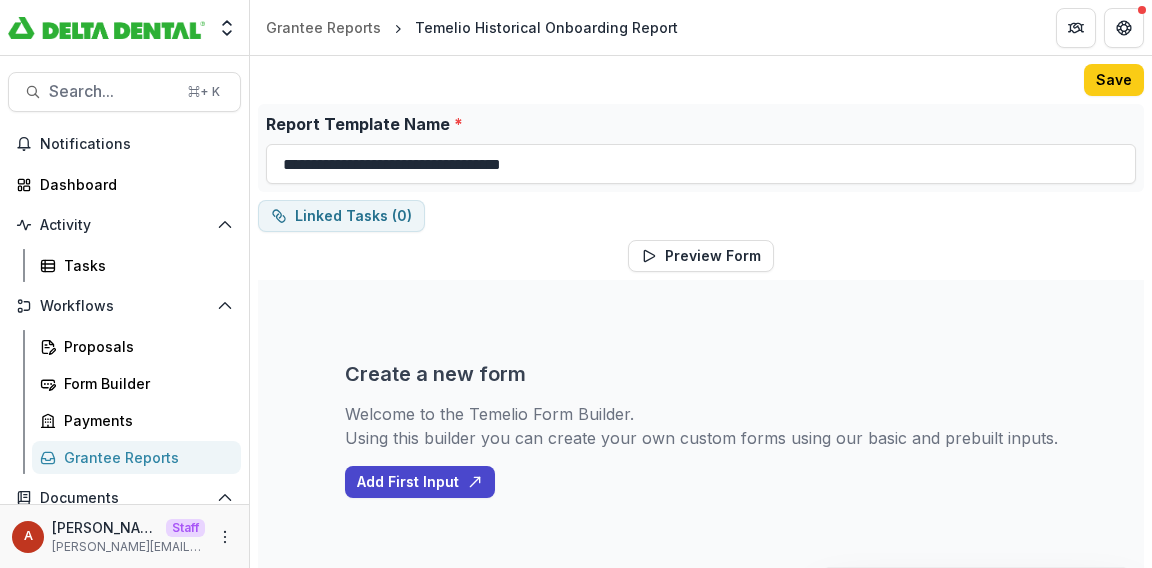 click on "Grantee Reports" at bounding box center [144, 457] 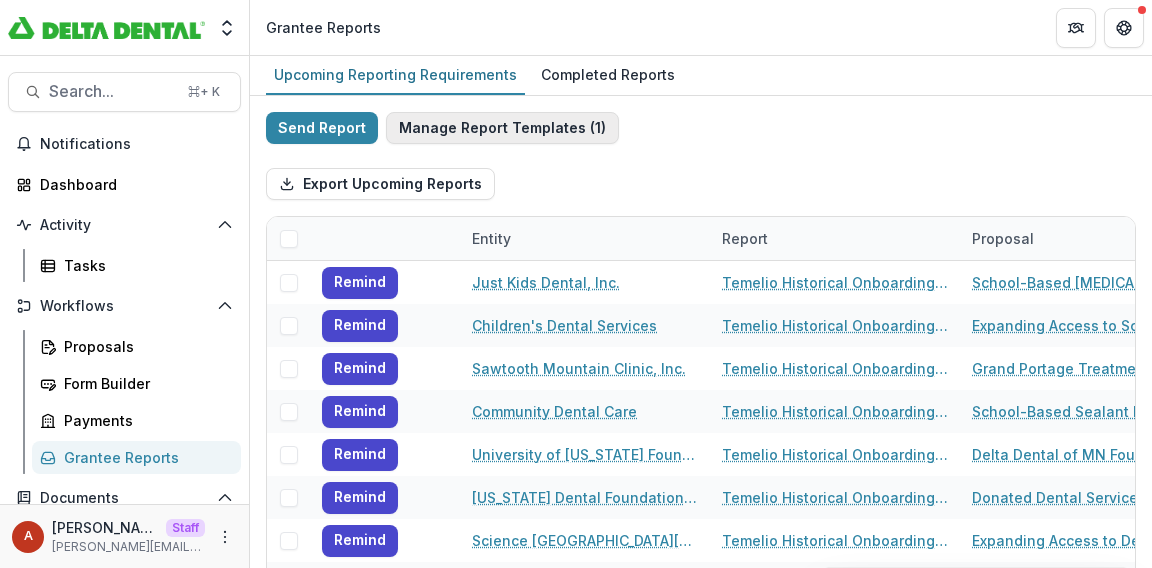 click on "Manage Report Templates ( 1 )" at bounding box center (502, 128) 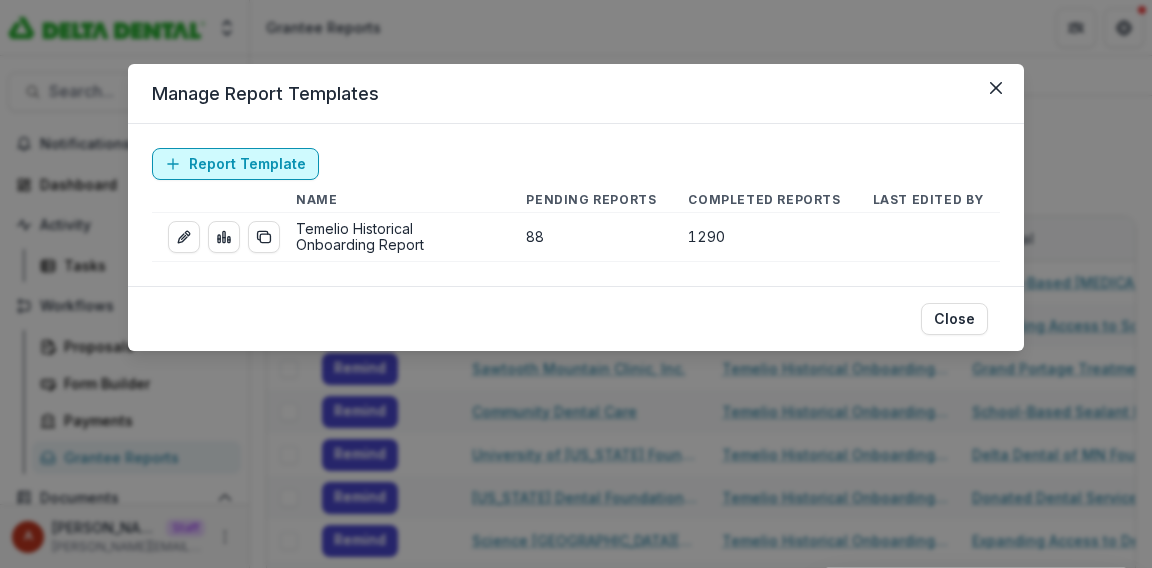 click on "Report Template" at bounding box center [235, 164] 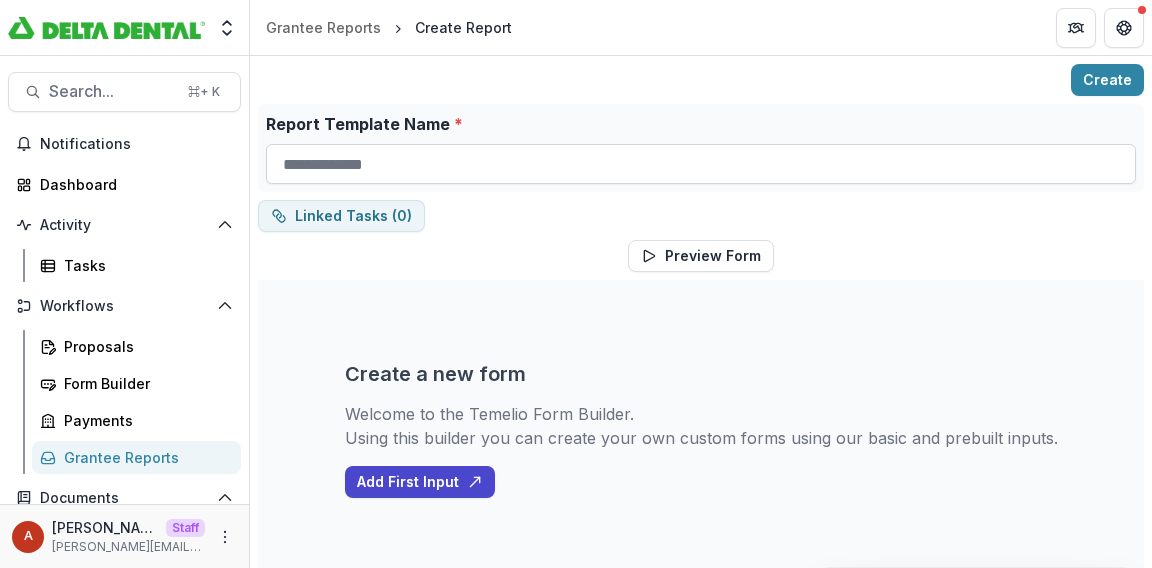 click on "Report Template Name *" at bounding box center (701, 164) 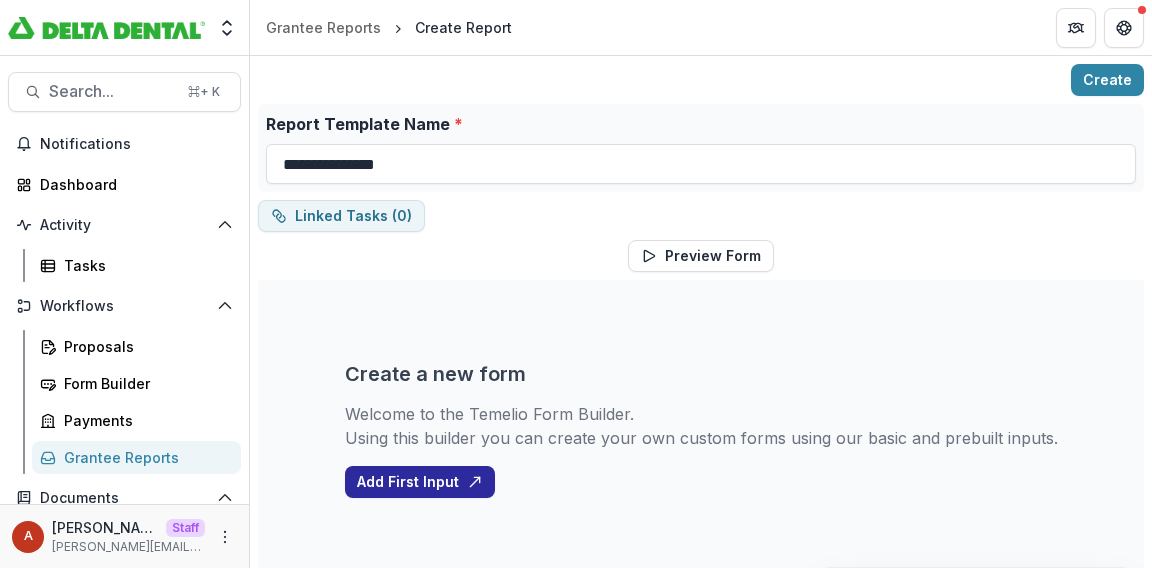 type on "**********" 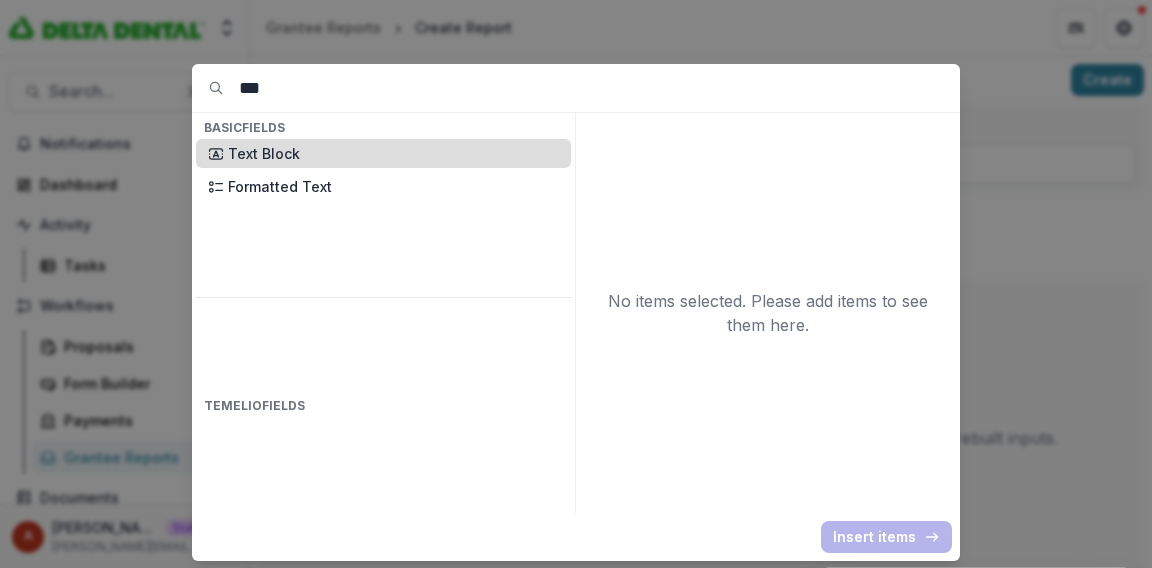 type on "***" 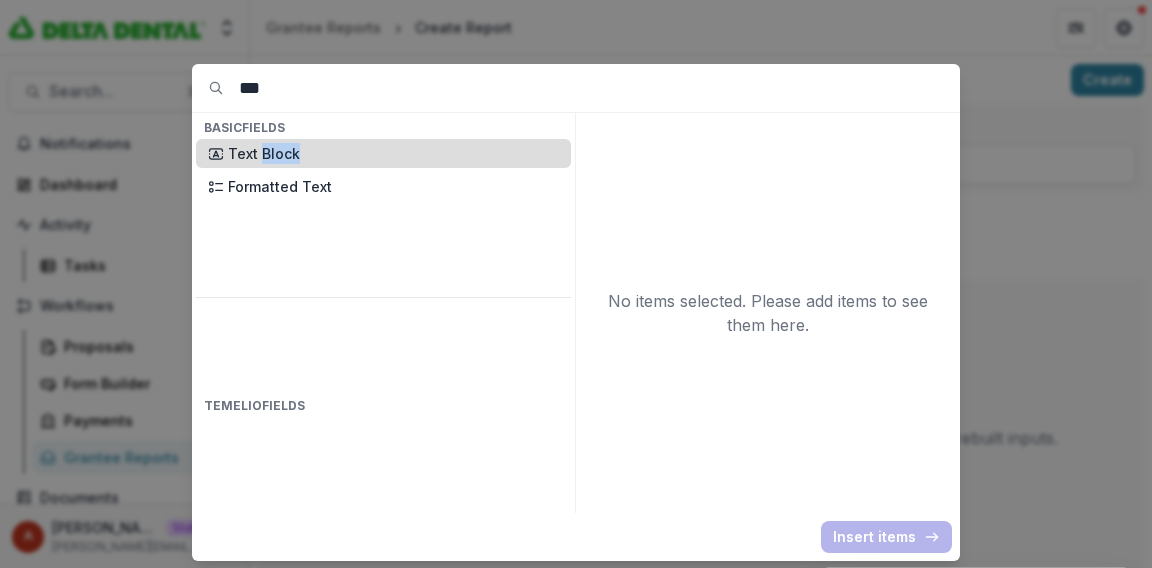 click on "Text Block" at bounding box center (393, 153) 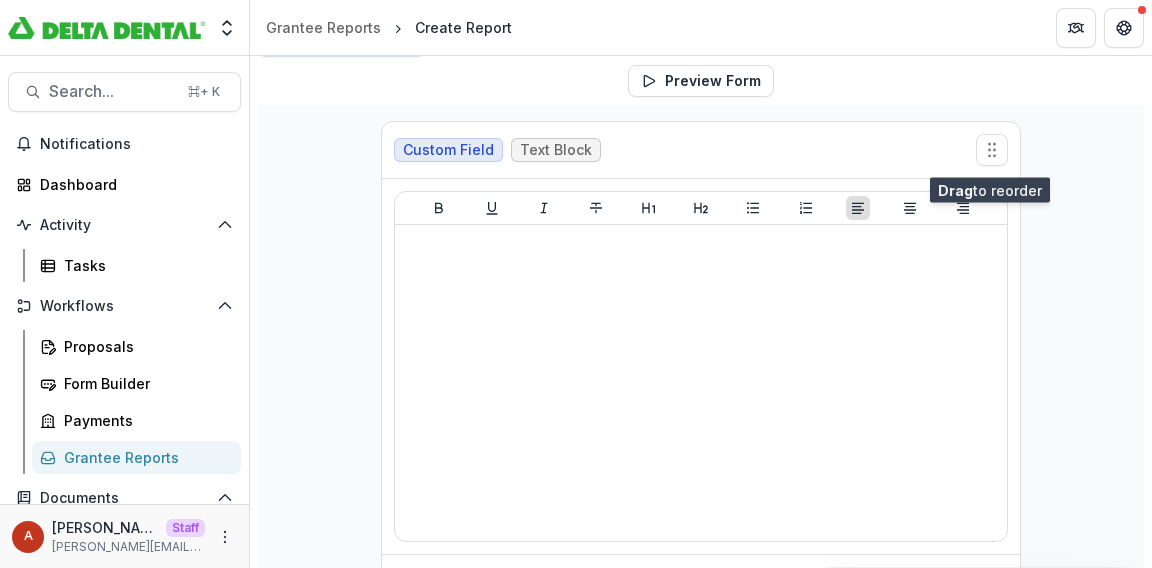 scroll, scrollTop: 171, scrollLeft: 0, axis: vertical 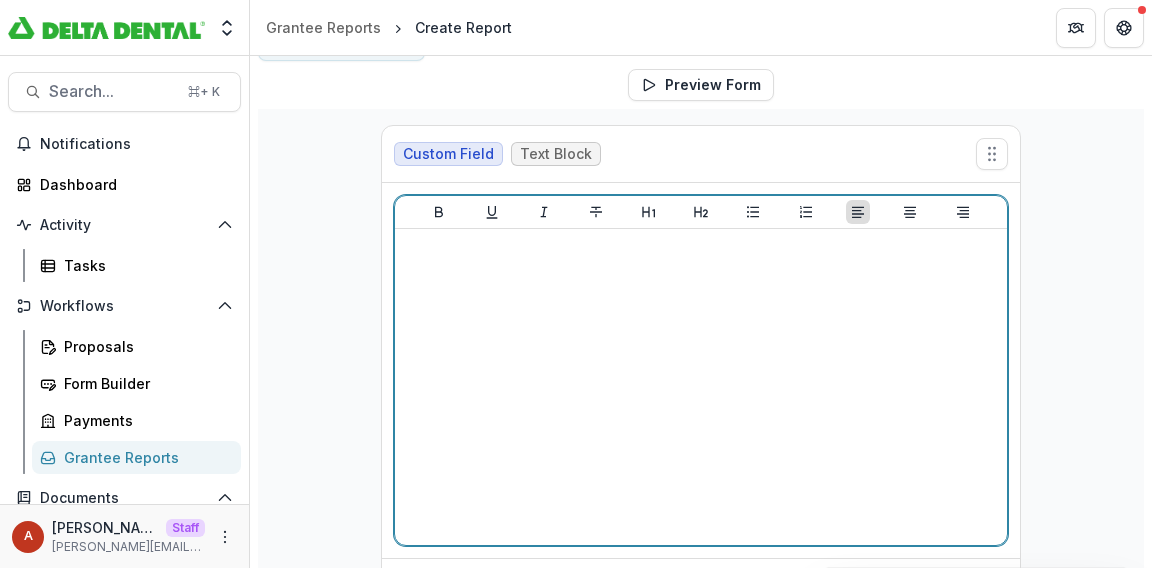 click at bounding box center (701, 387) 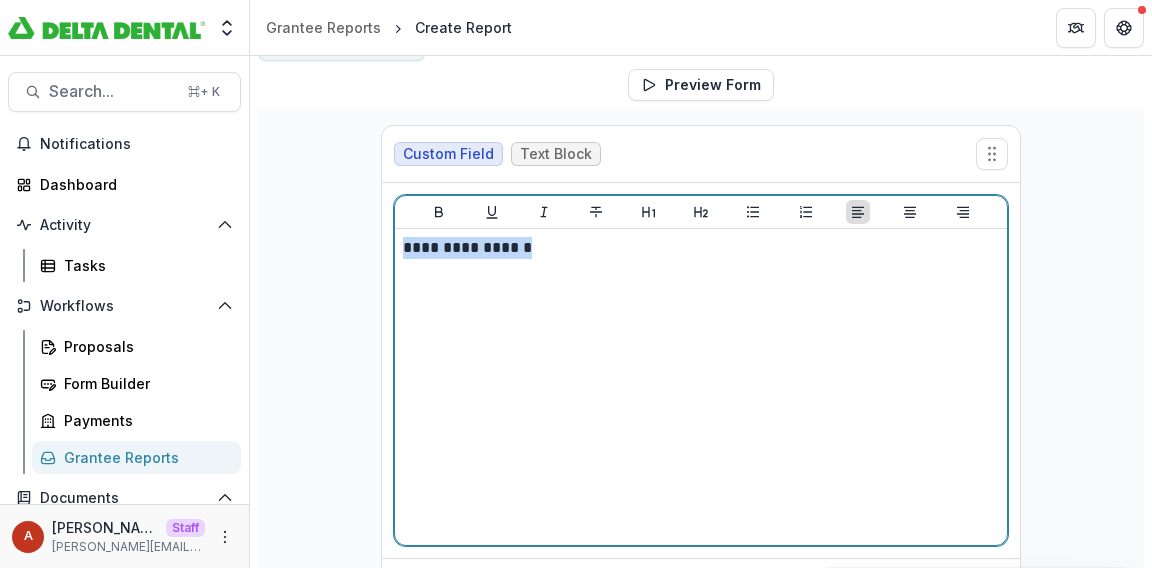 drag, startPoint x: 535, startPoint y: 242, endPoint x: 391, endPoint y: 242, distance: 144 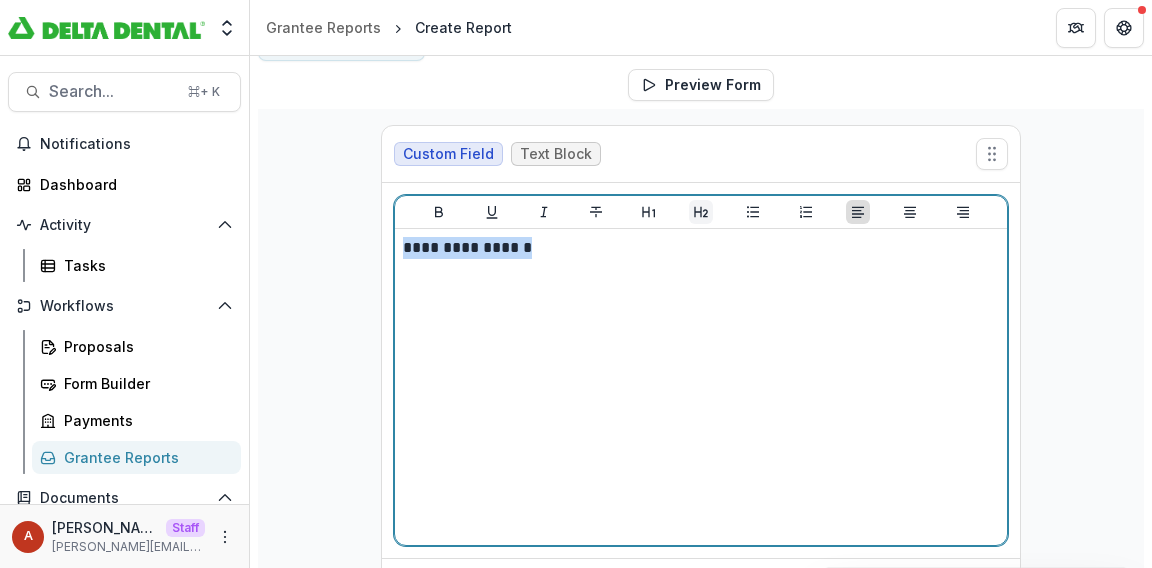 click 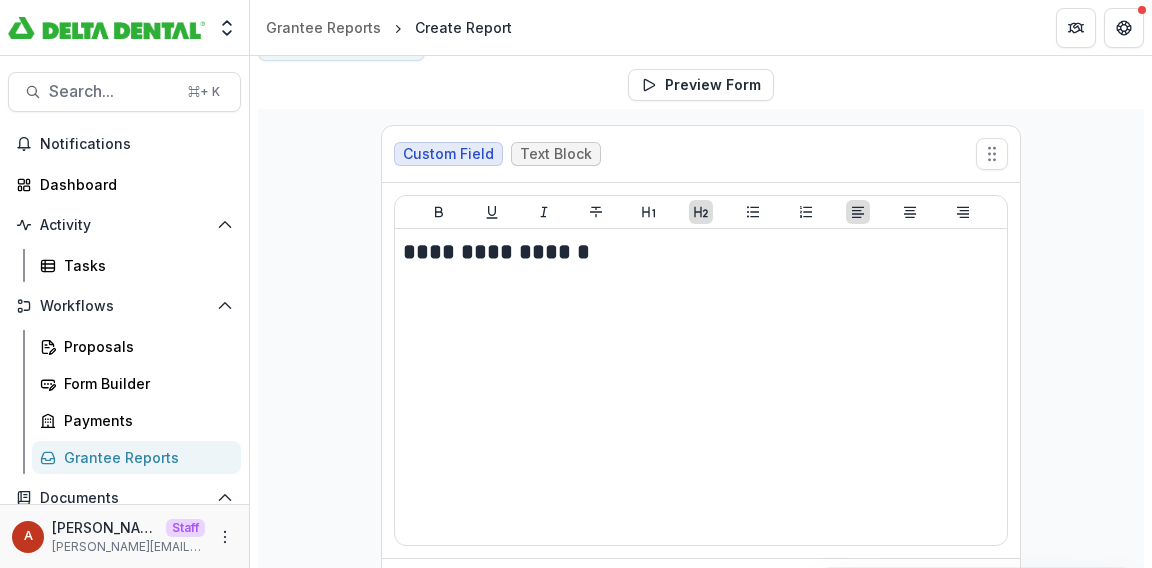 click on "**********" at bounding box center [701, 370] 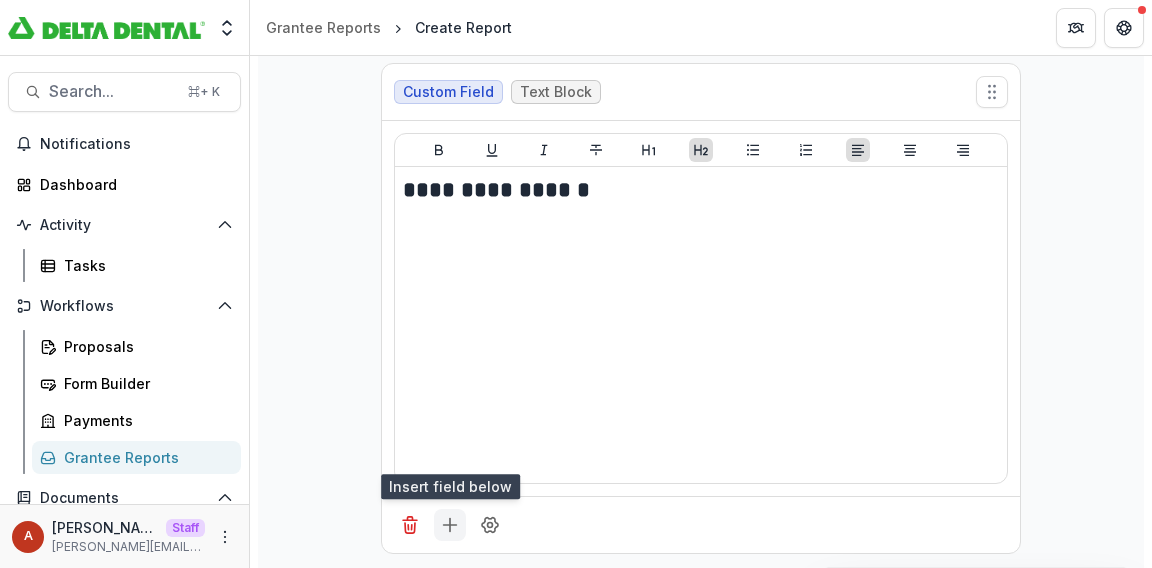 click at bounding box center [450, 525] 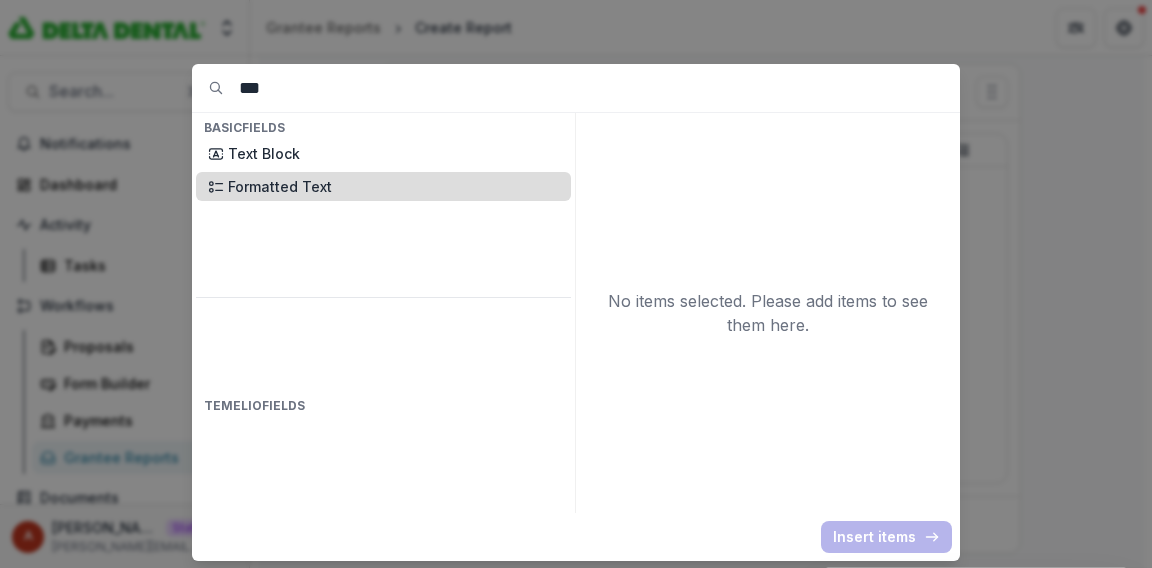 click on "Formatted Text" at bounding box center [393, 186] 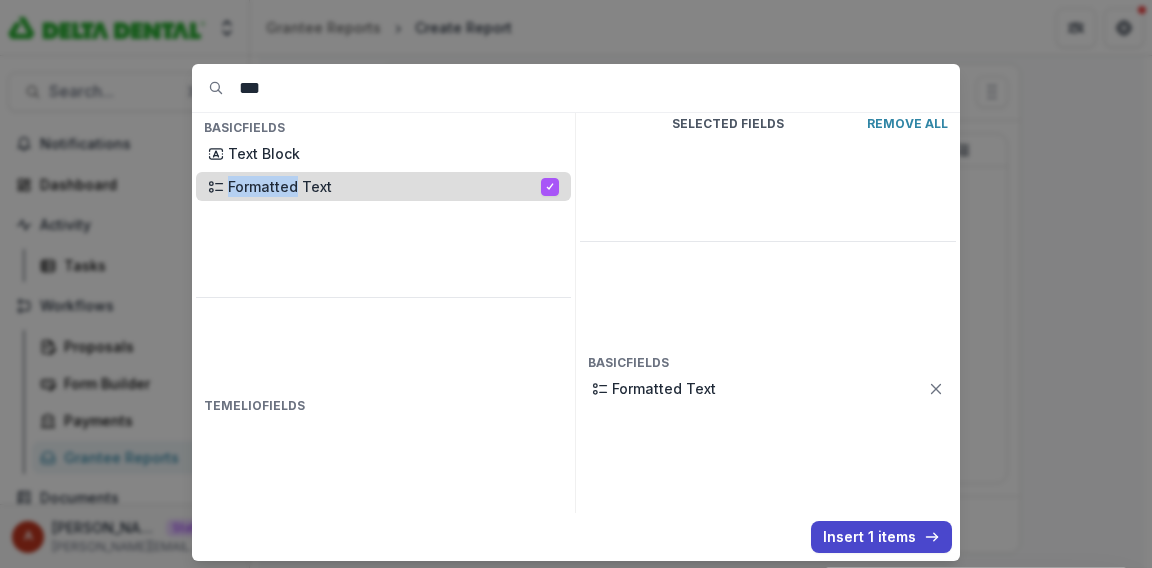 click on "Formatted Text" at bounding box center (384, 186) 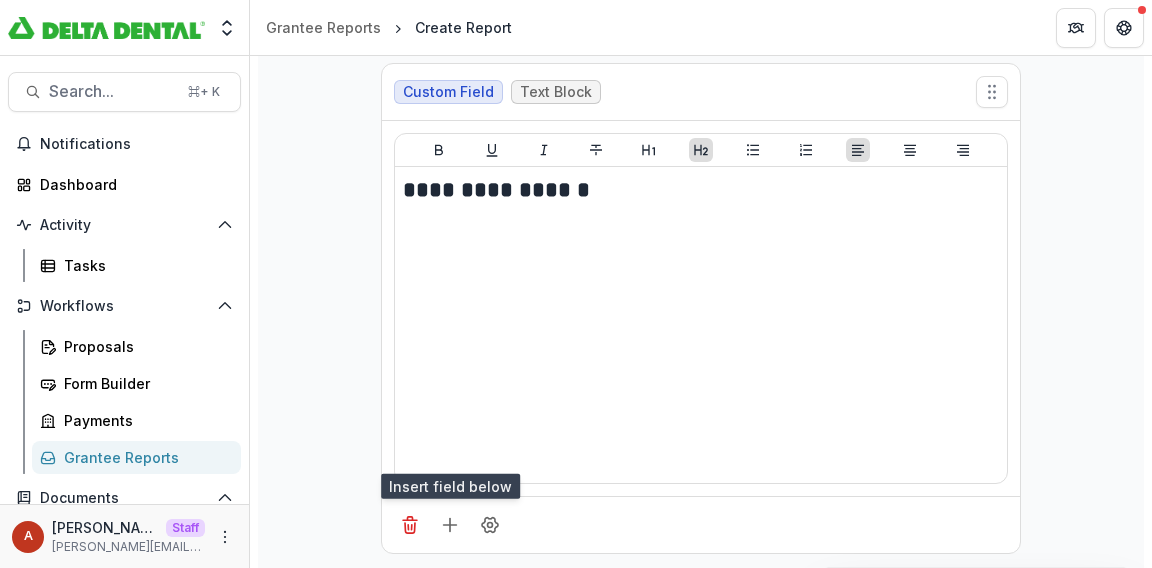 scroll, scrollTop: 826, scrollLeft: 0, axis: vertical 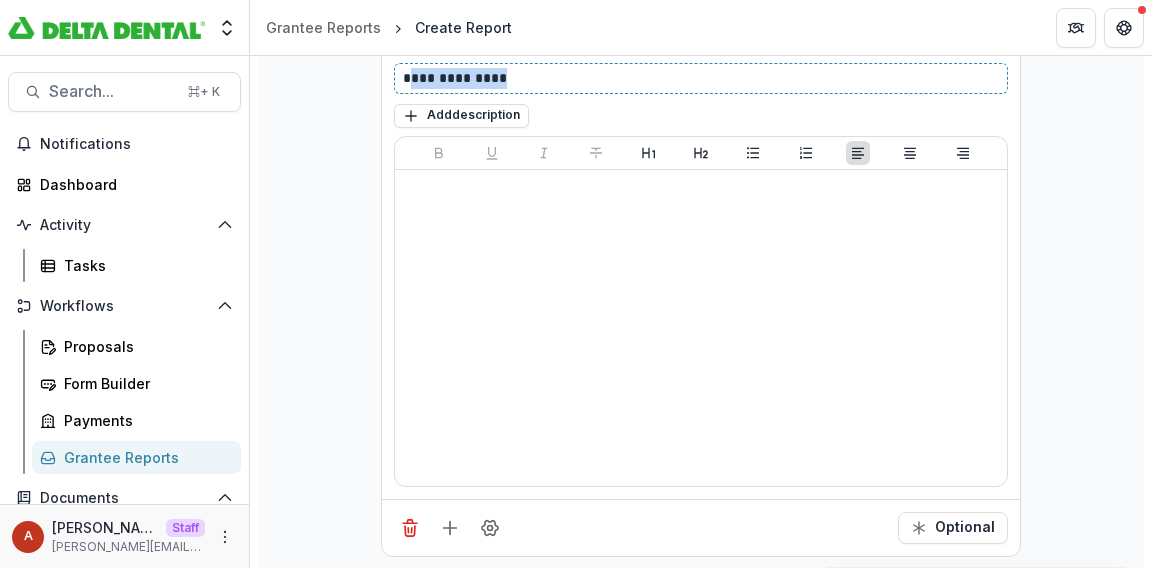 drag, startPoint x: 510, startPoint y: 70, endPoint x: 404, endPoint y: 70, distance: 106 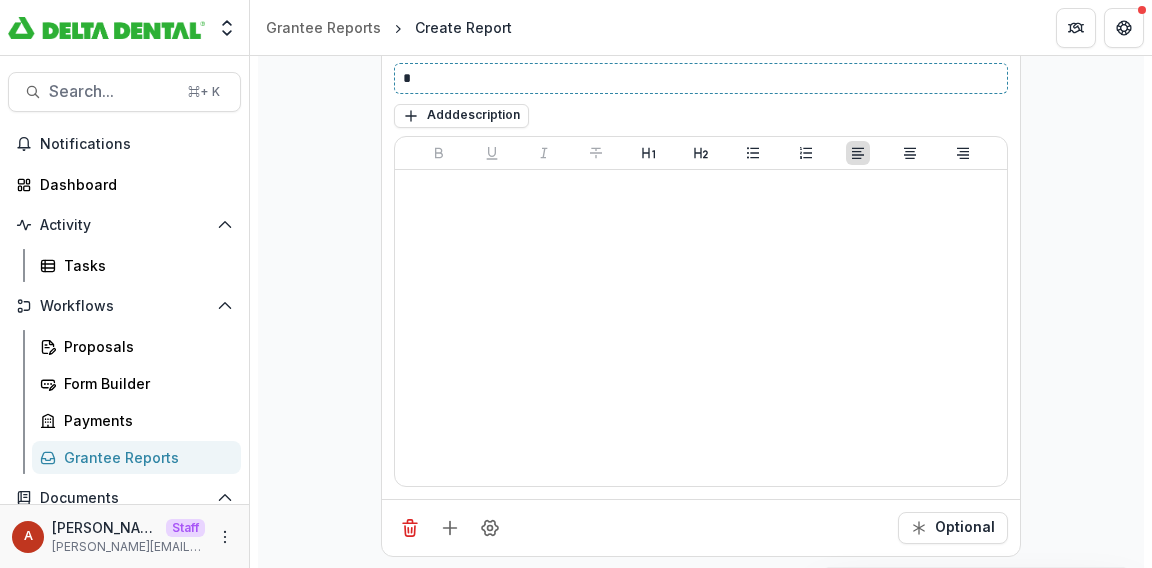 type 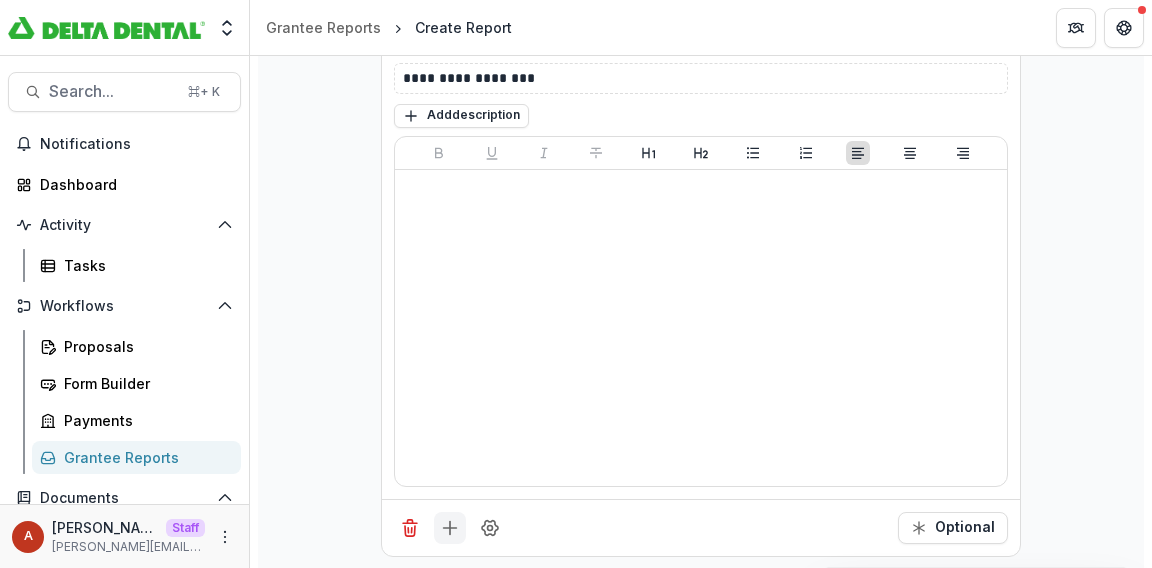 click 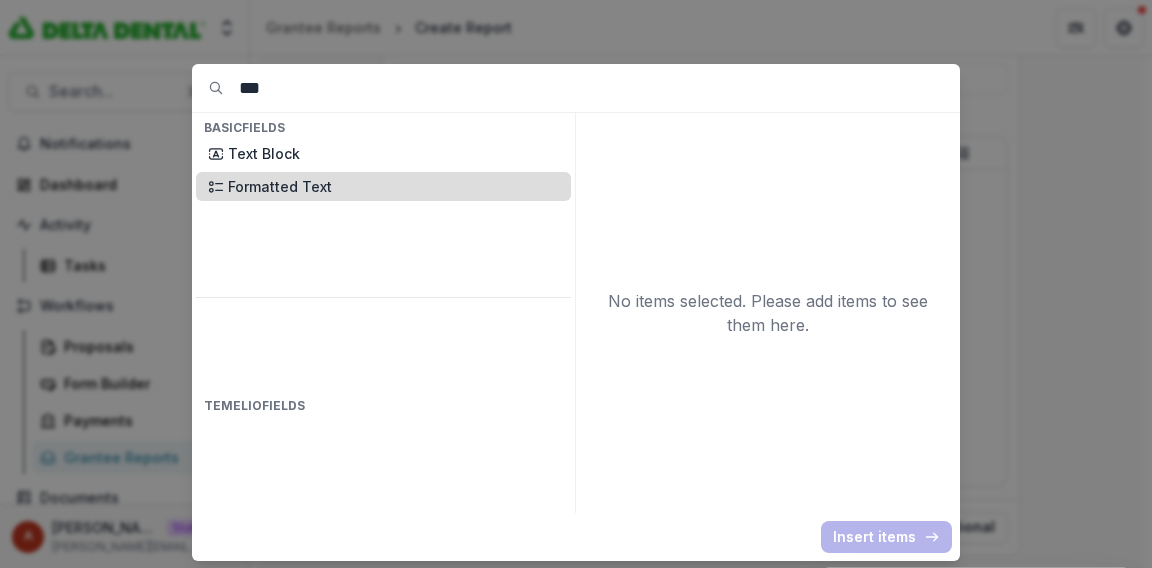 click on "Formatted Text" at bounding box center (393, 186) 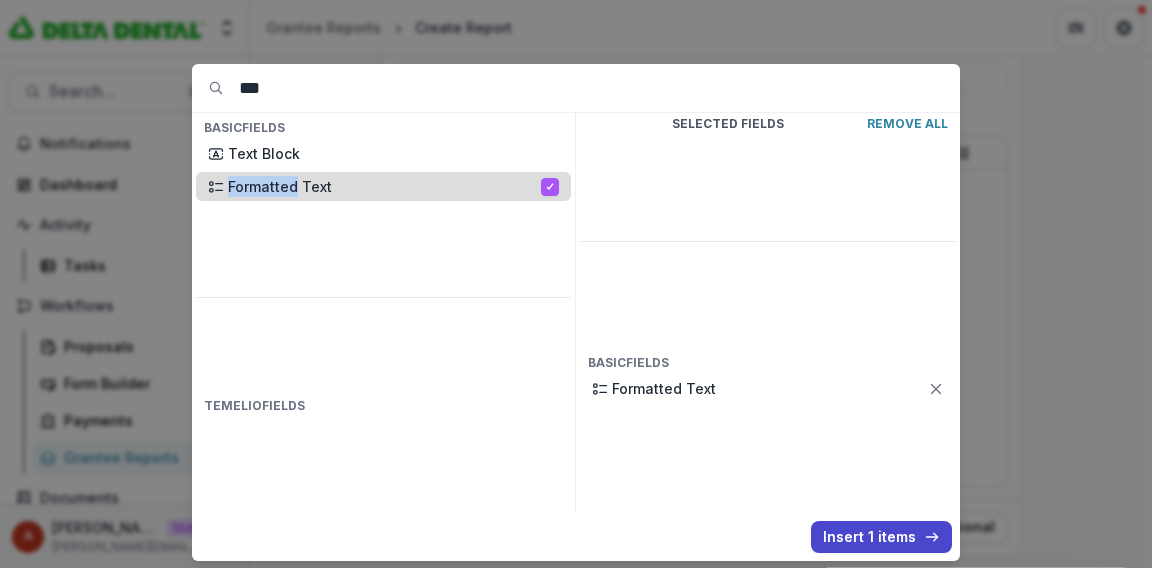 click on "Formatted Text" at bounding box center (384, 186) 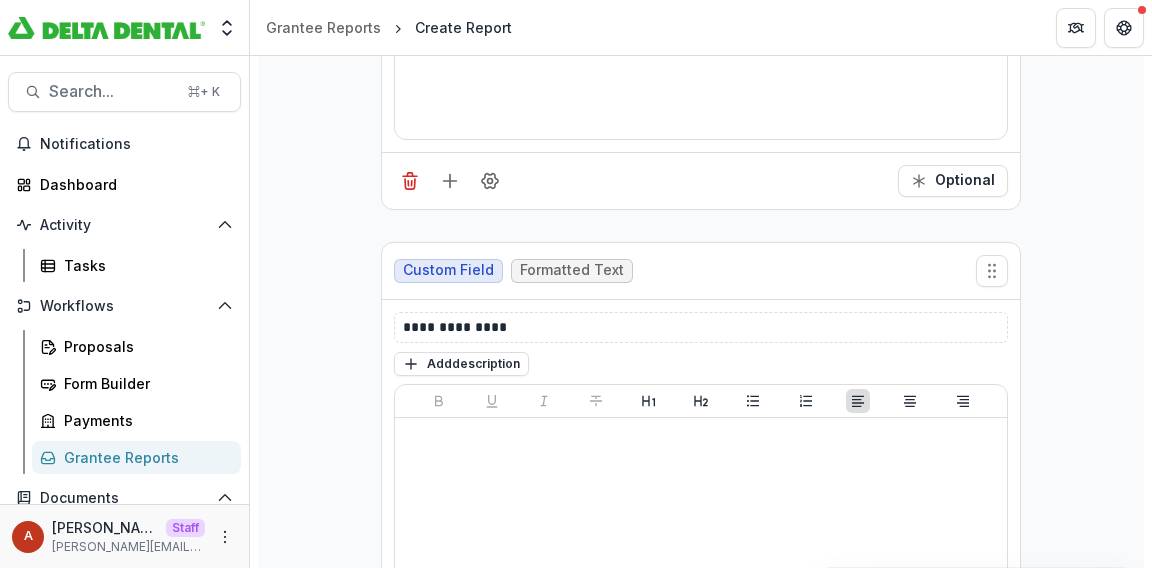 scroll, scrollTop: 1420, scrollLeft: 0, axis: vertical 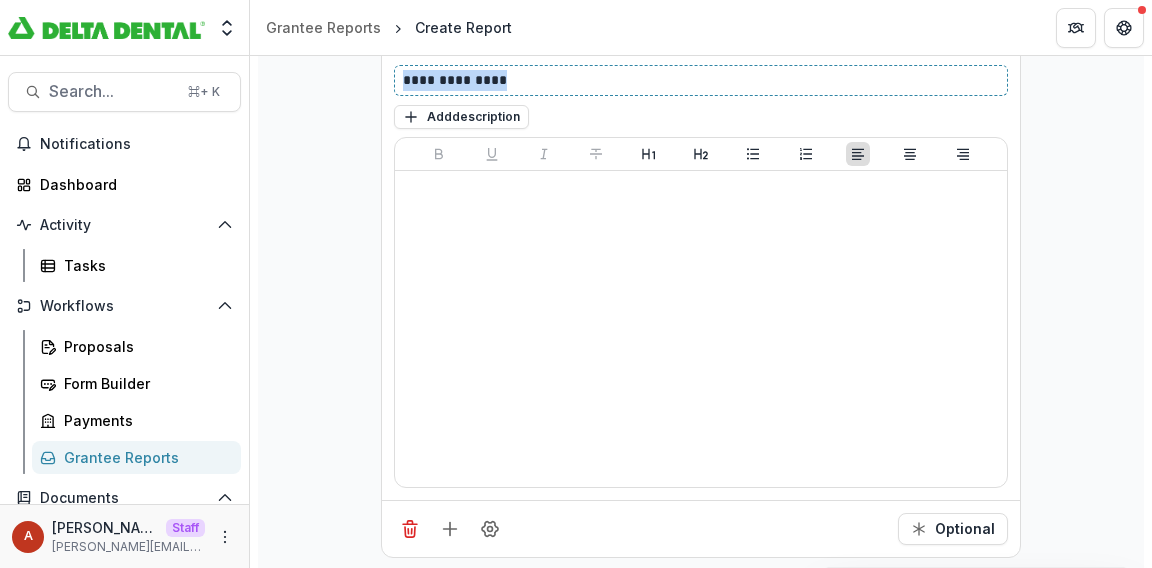 drag, startPoint x: 511, startPoint y: 83, endPoint x: 382, endPoint y: 71, distance: 129.55693 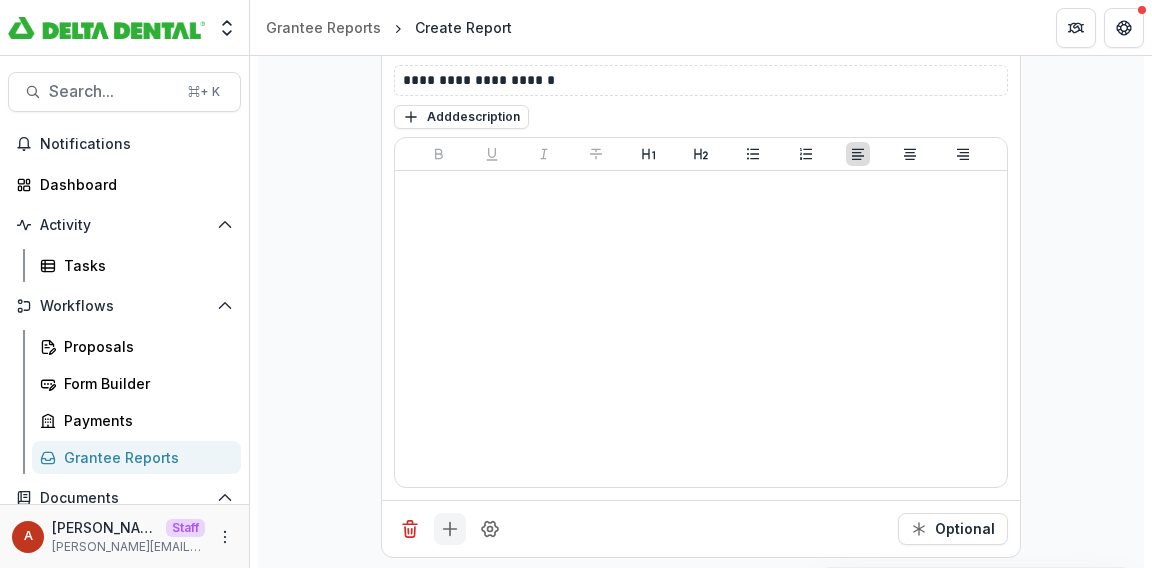 click 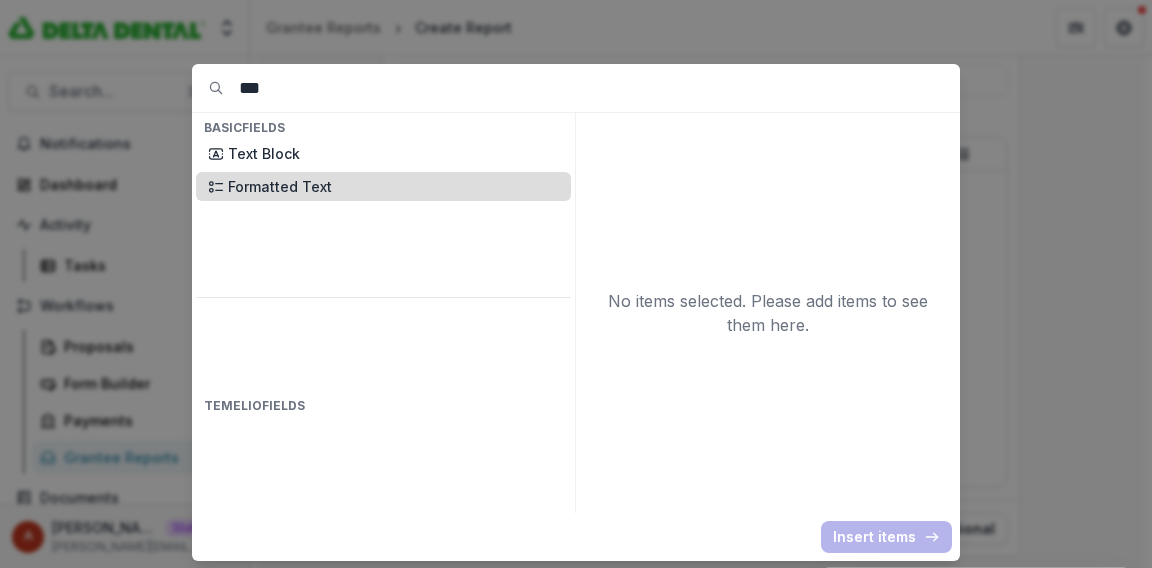 click on "Formatted Text" at bounding box center (393, 186) 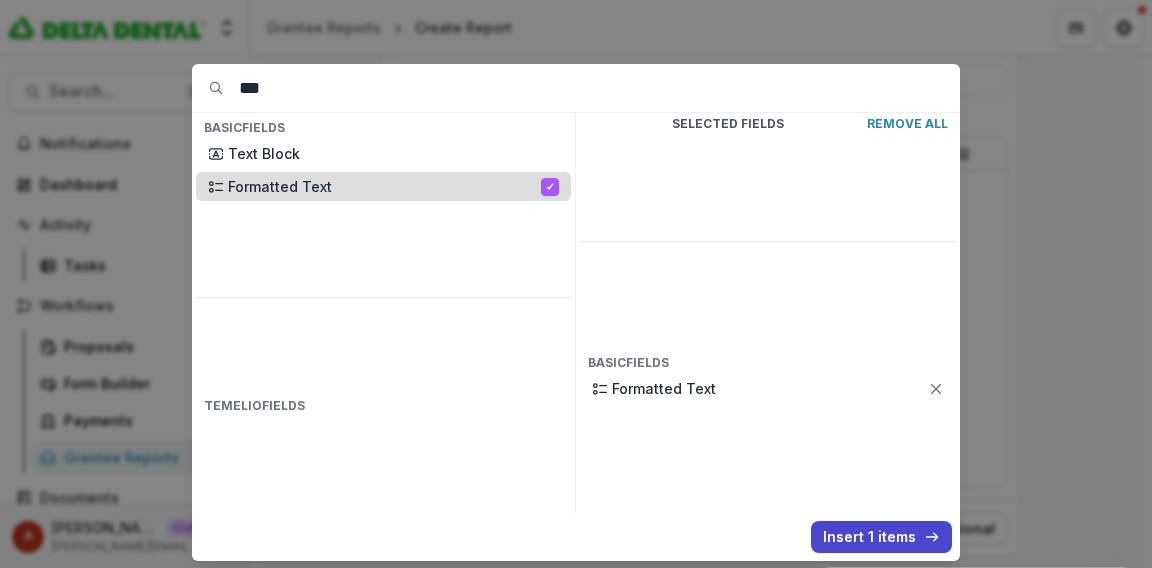 click on "Formatted Text" at bounding box center (384, 186) 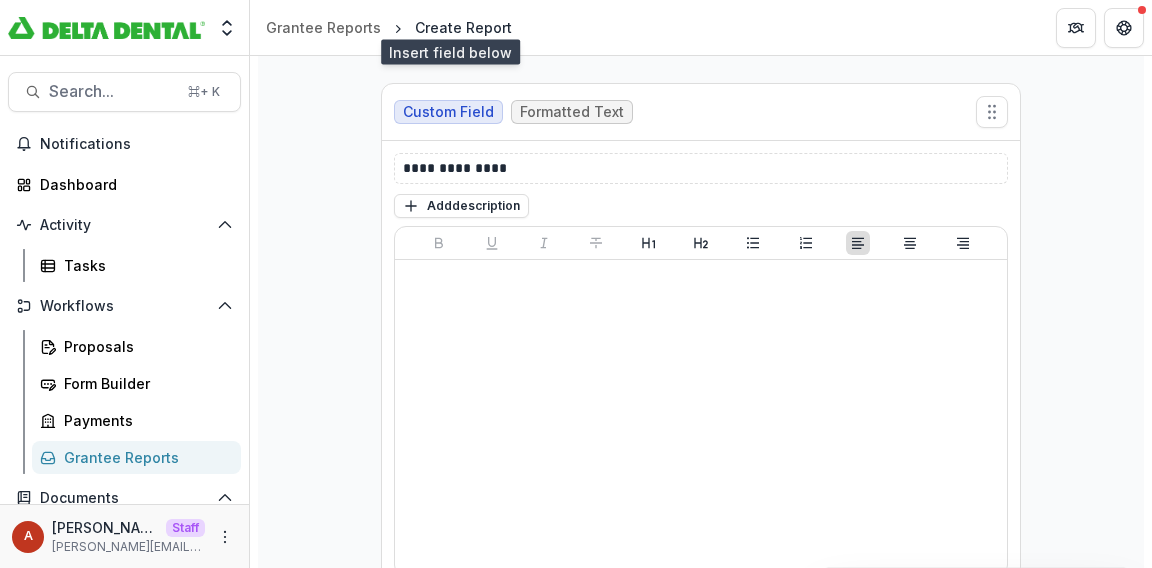 scroll, scrollTop: 1928, scrollLeft: 0, axis: vertical 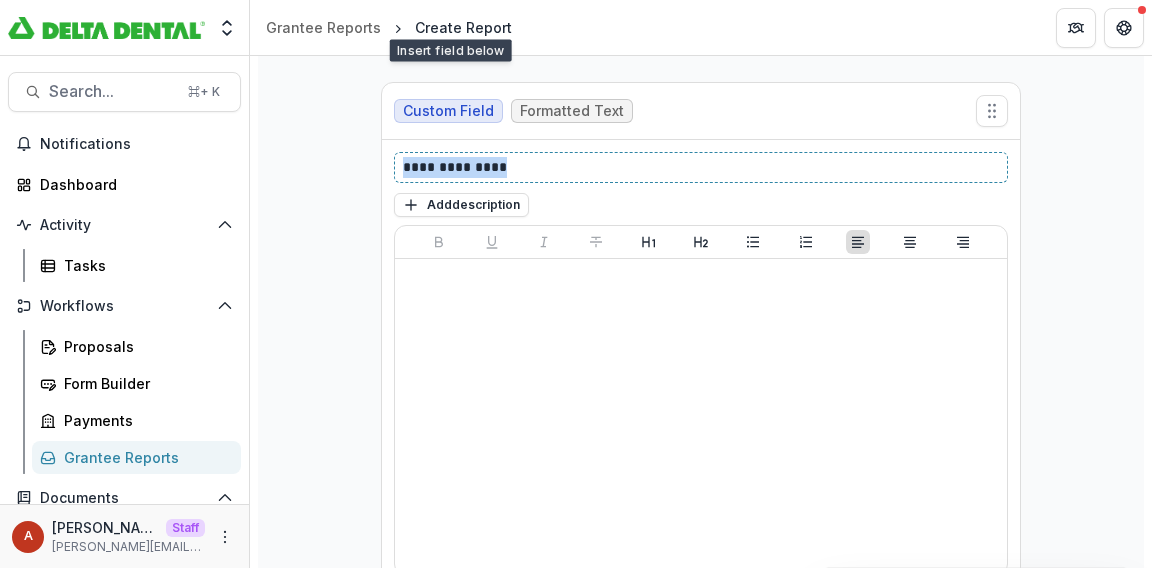 drag, startPoint x: 547, startPoint y: 157, endPoint x: 355, endPoint y: 140, distance: 192.75113 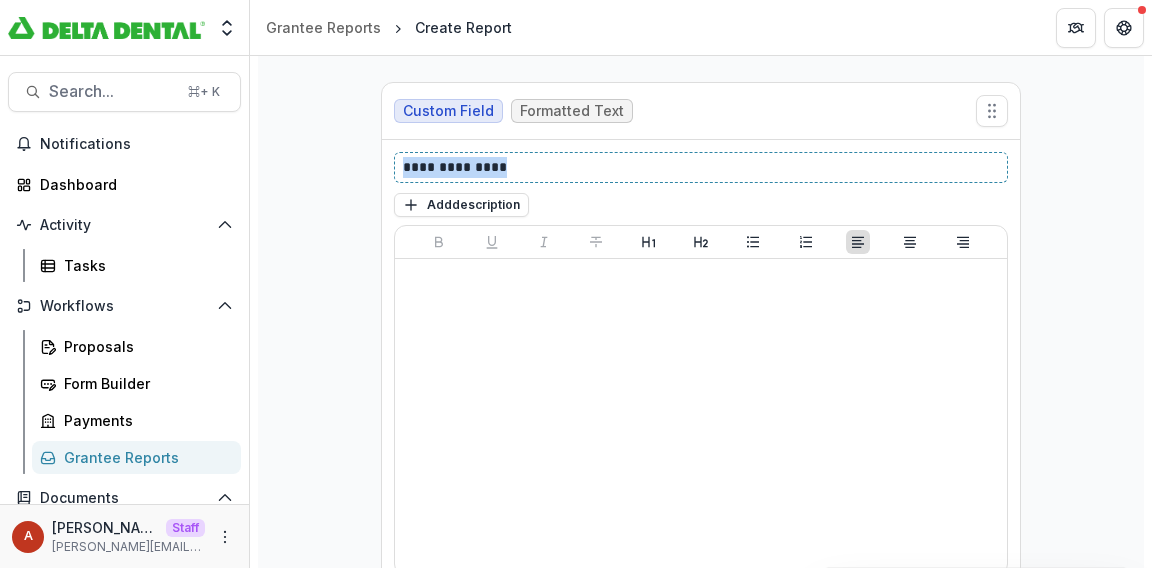 type 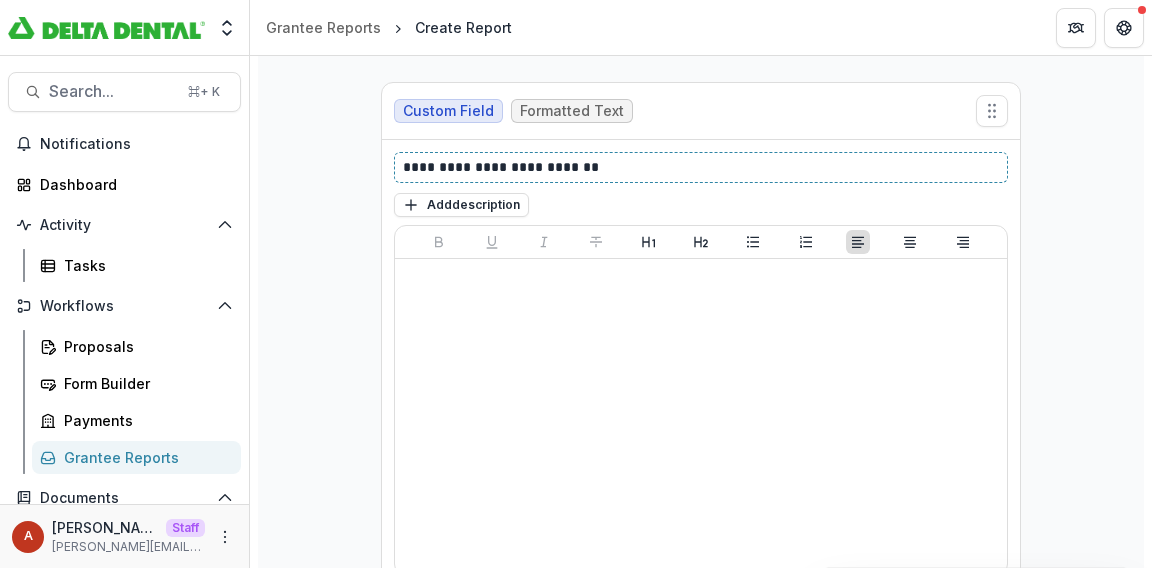 scroll, scrollTop: 2013, scrollLeft: 0, axis: vertical 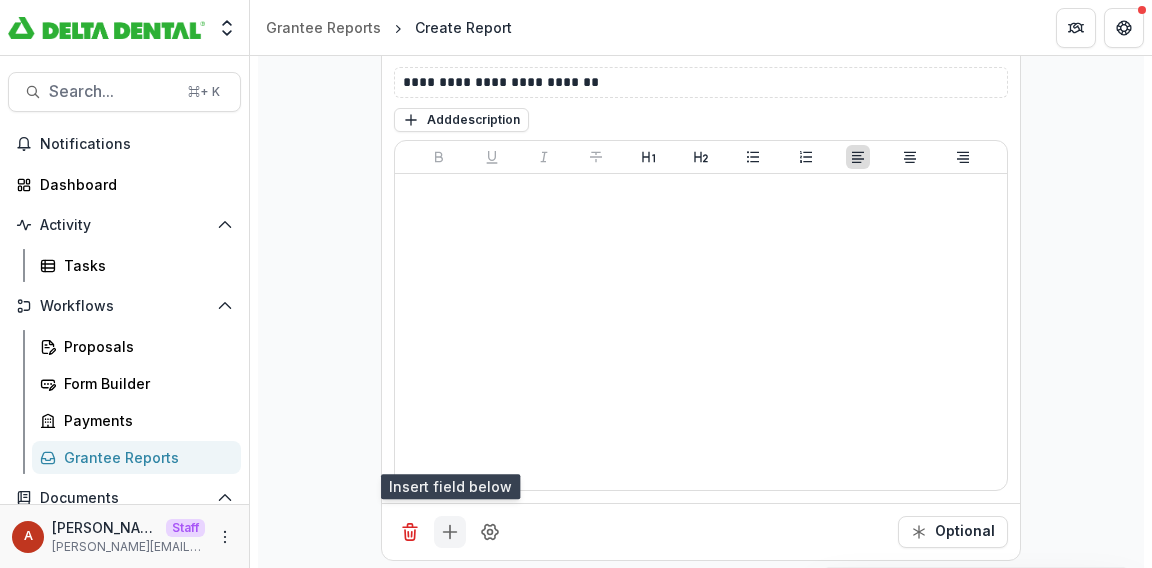 click 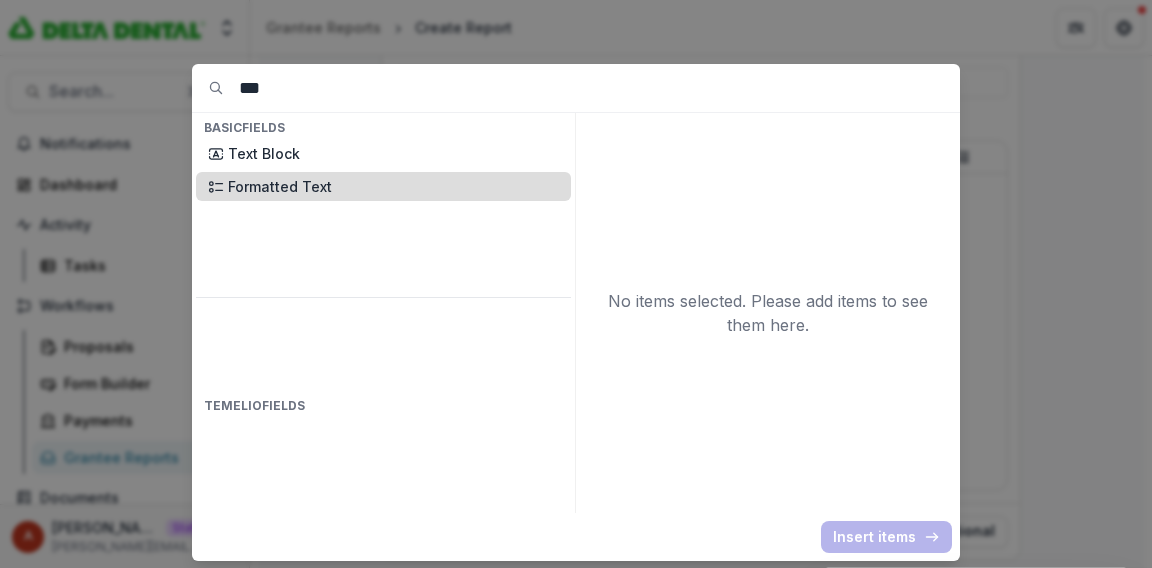 click on "Formatted Text" at bounding box center (393, 186) 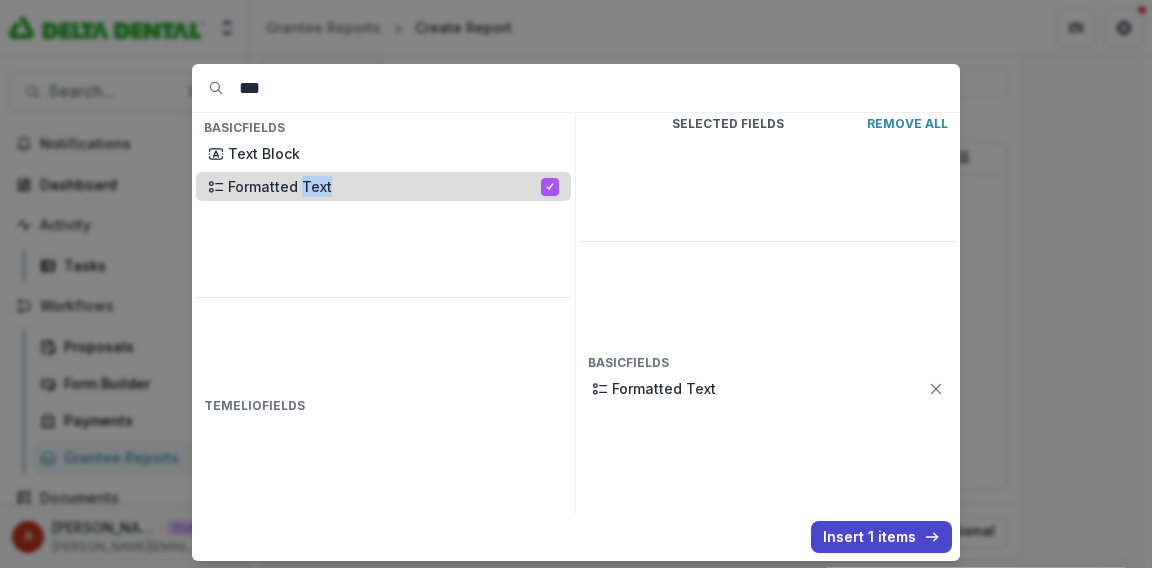 click on "Formatted Text" at bounding box center (384, 186) 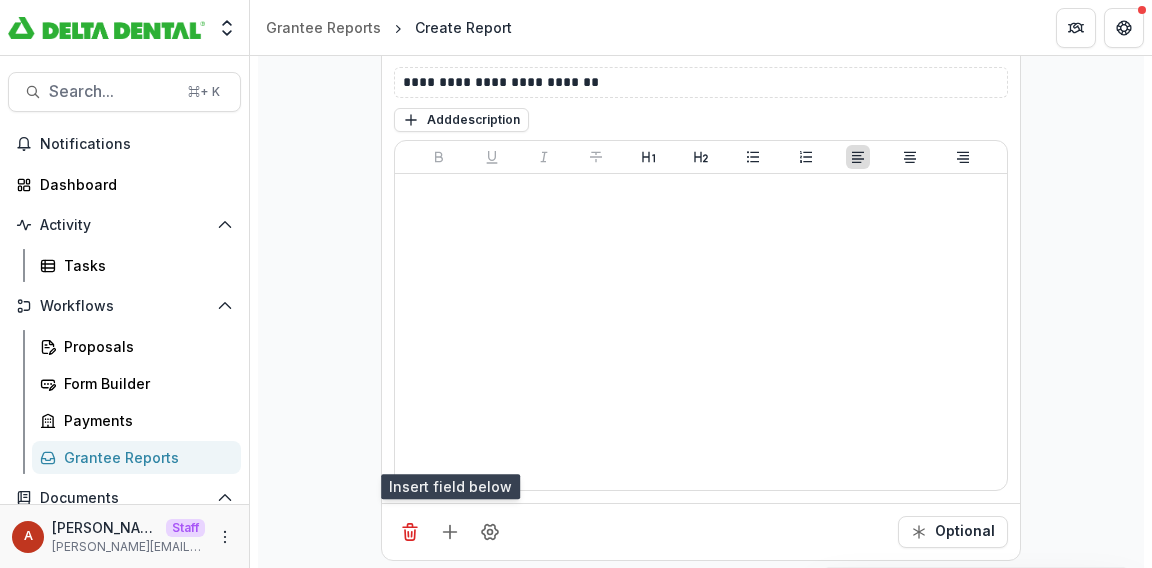 scroll, scrollTop: 2606, scrollLeft: 0, axis: vertical 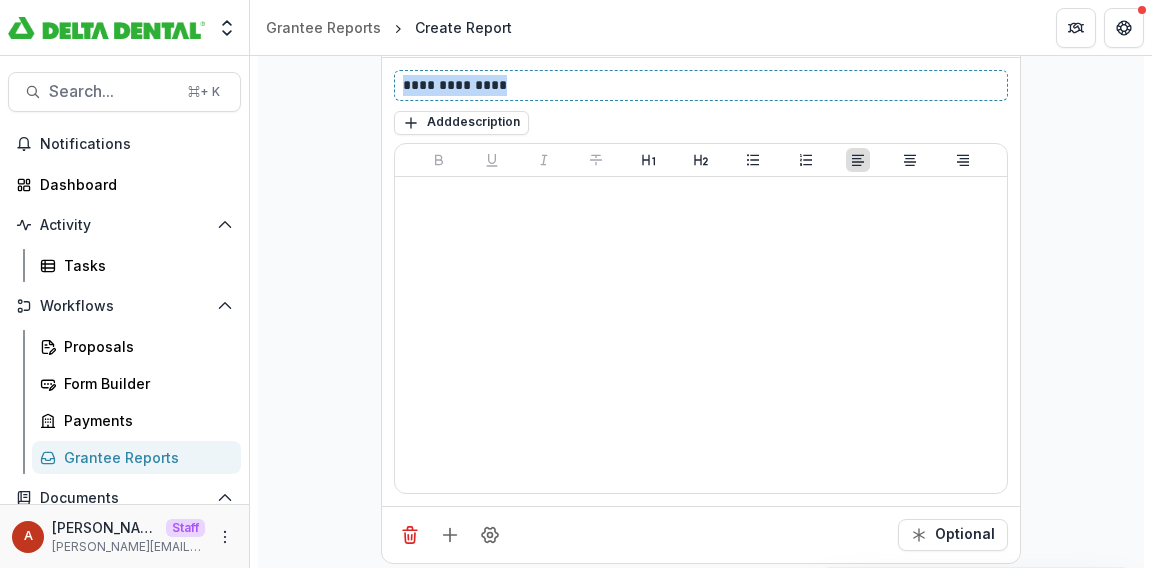 drag, startPoint x: 514, startPoint y: 77, endPoint x: 332, endPoint y: 73, distance: 182.04395 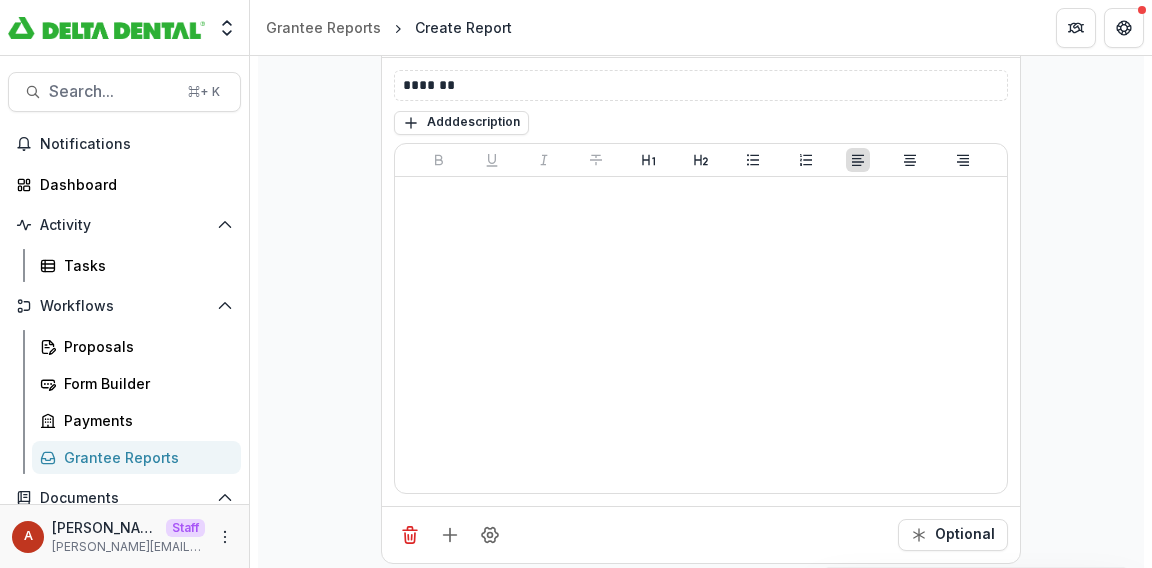 click on "Optional" at bounding box center (701, 534) 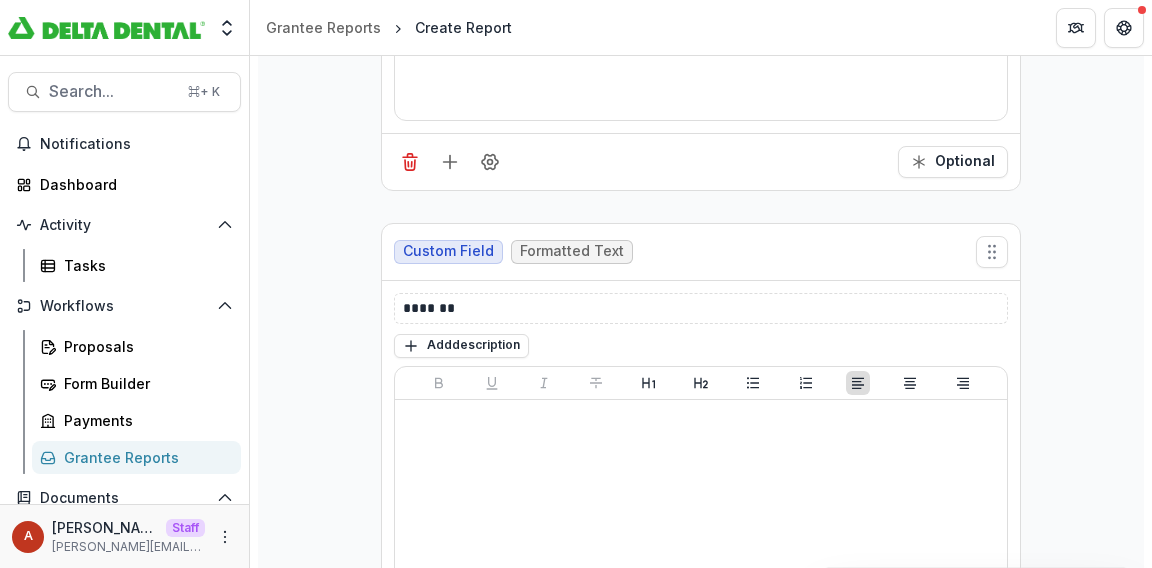 scroll, scrollTop: 2383, scrollLeft: 0, axis: vertical 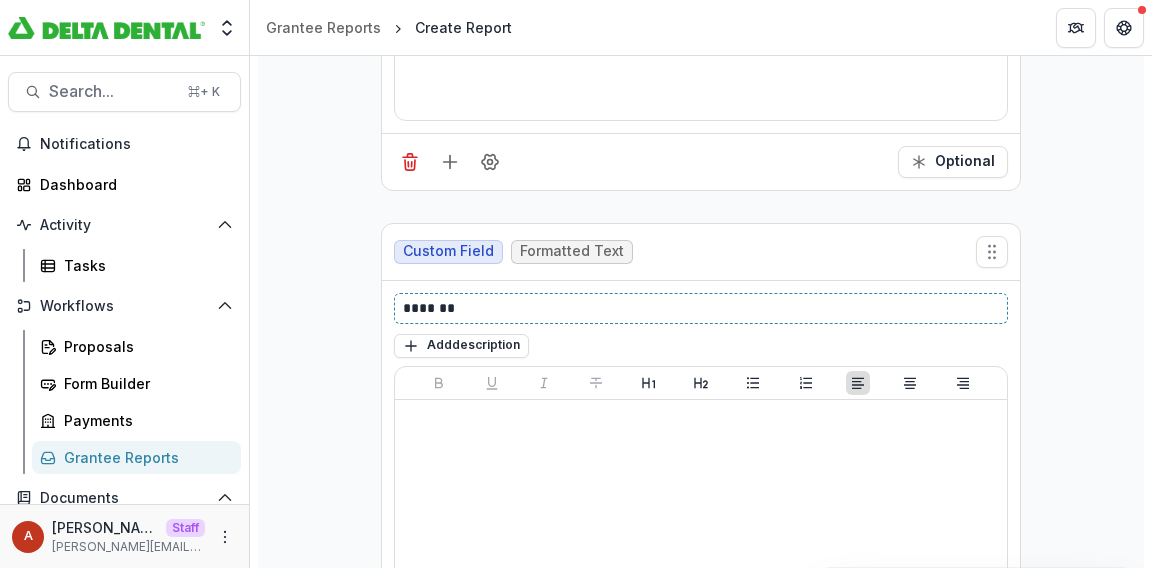 click on "*******" at bounding box center [701, 308] 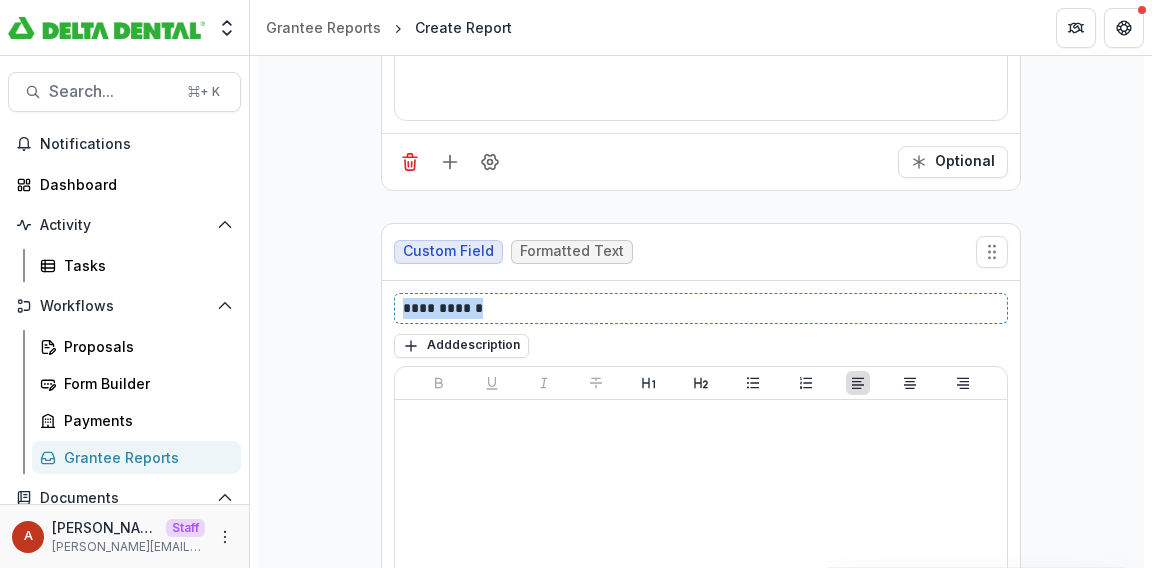 drag, startPoint x: 457, startPoint y: 302, endPoint x: 356, endPoint y: 301, distance: 101.00495 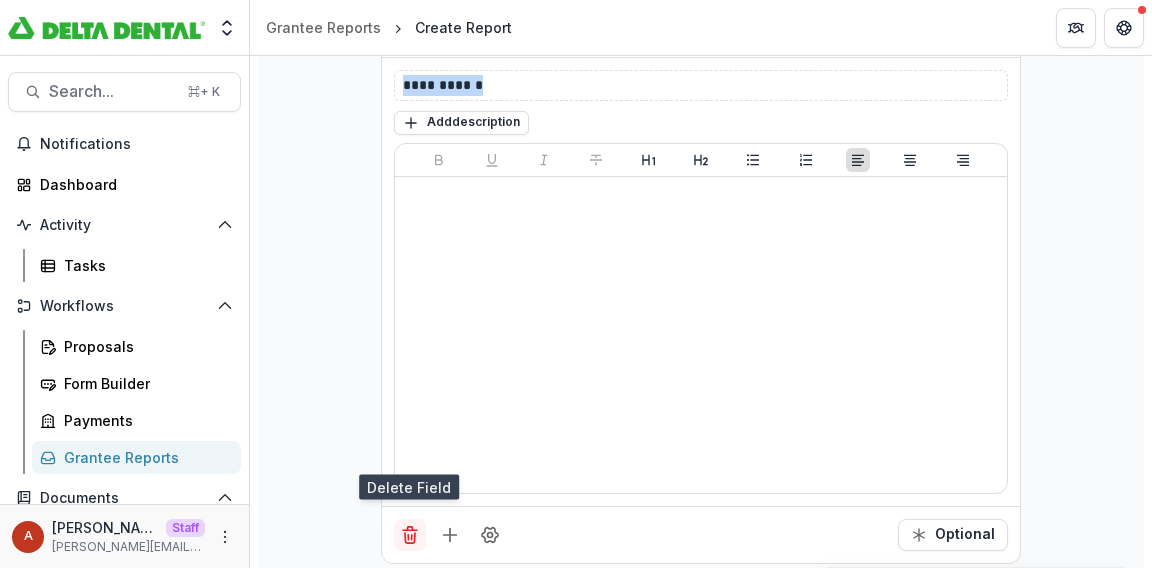 click 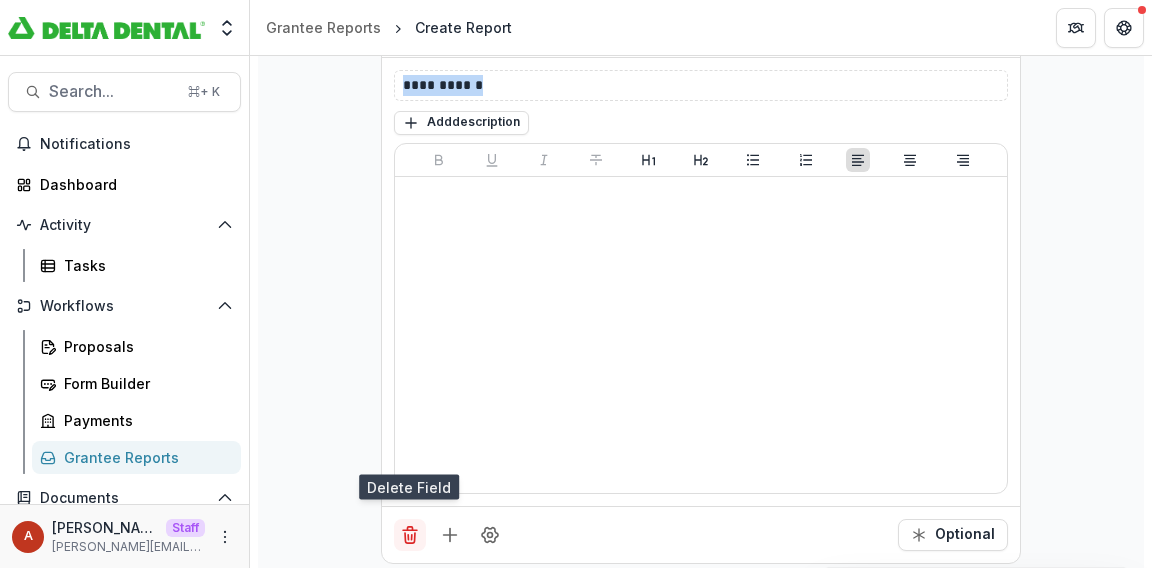 scroll, scrollTop: 2013, scrollLeft: 0, axis: vertical 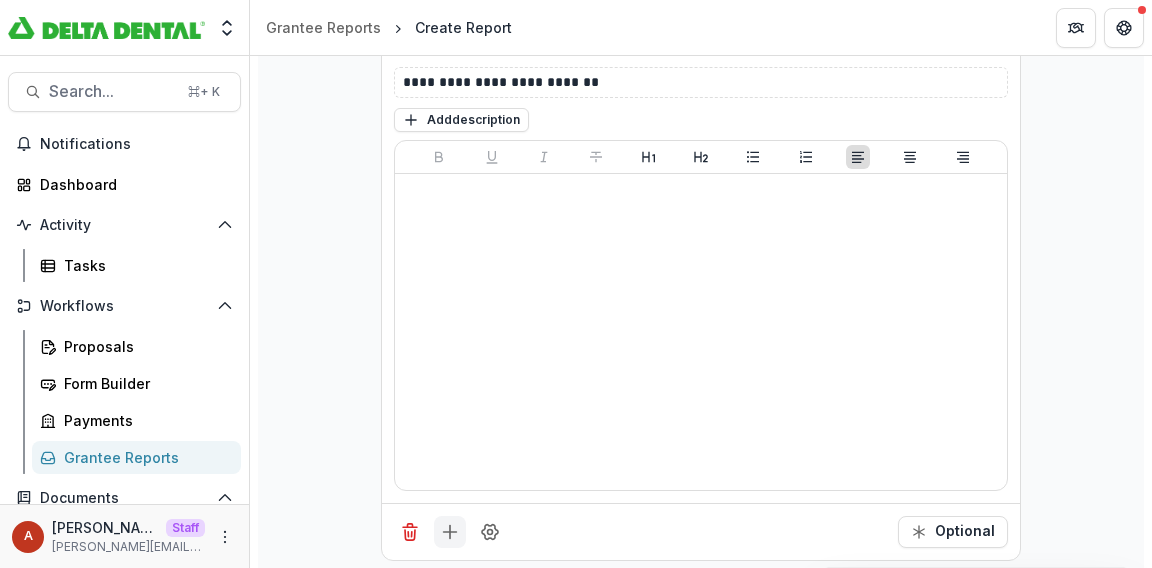 click at bounding box center (450, 532) 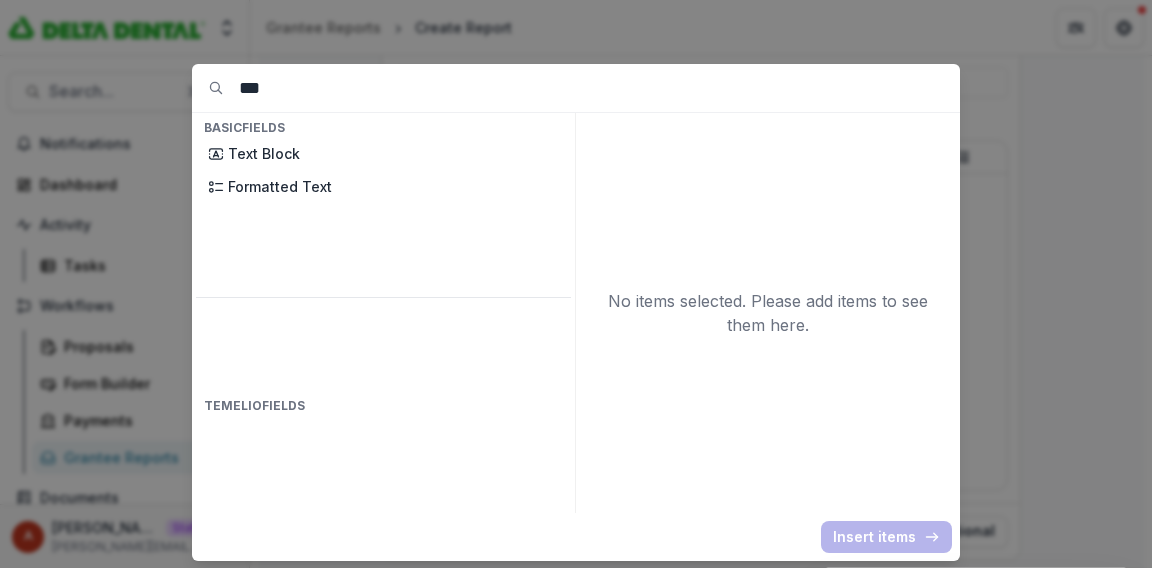 drag, startPoint x: 276, startPoint y: 87, endPoint x: 139, endPoint y: 87, distance: 137 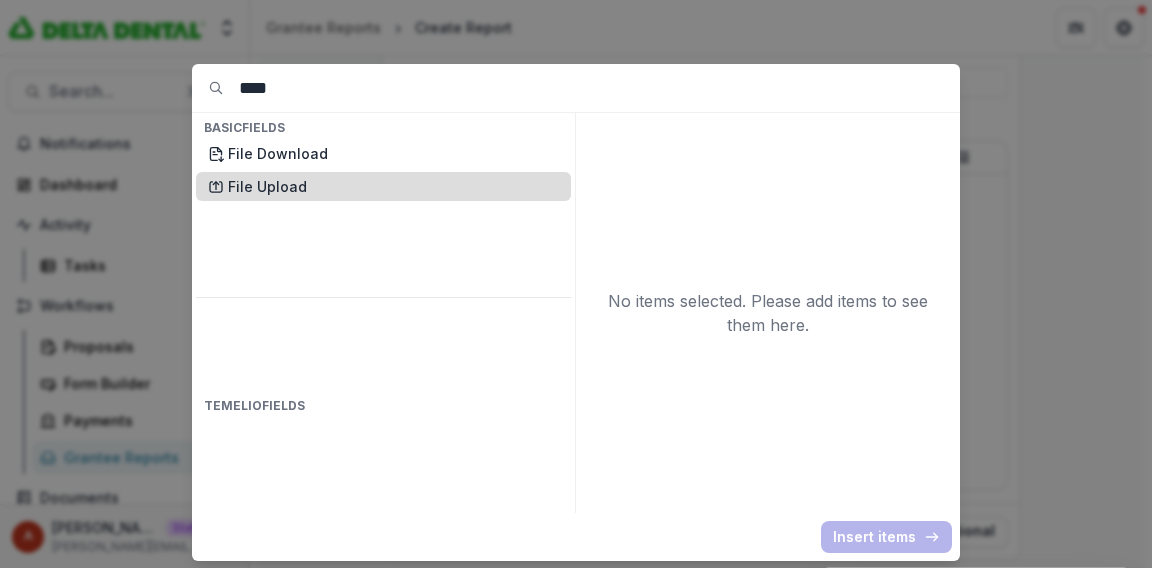 type on "****" 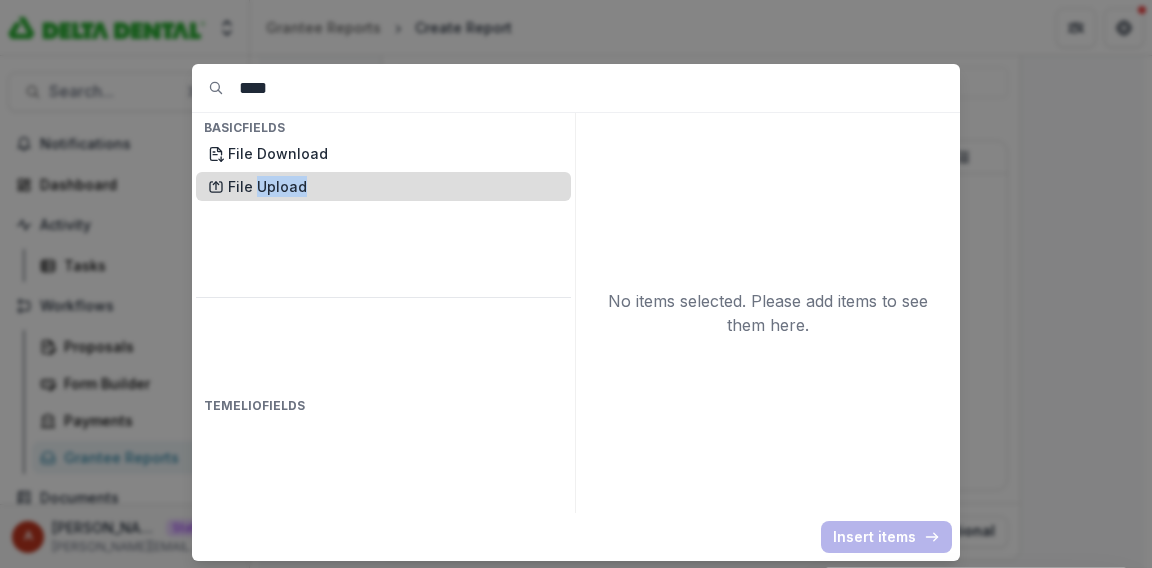 click on "File Upload" at bounding box center [393, 186] 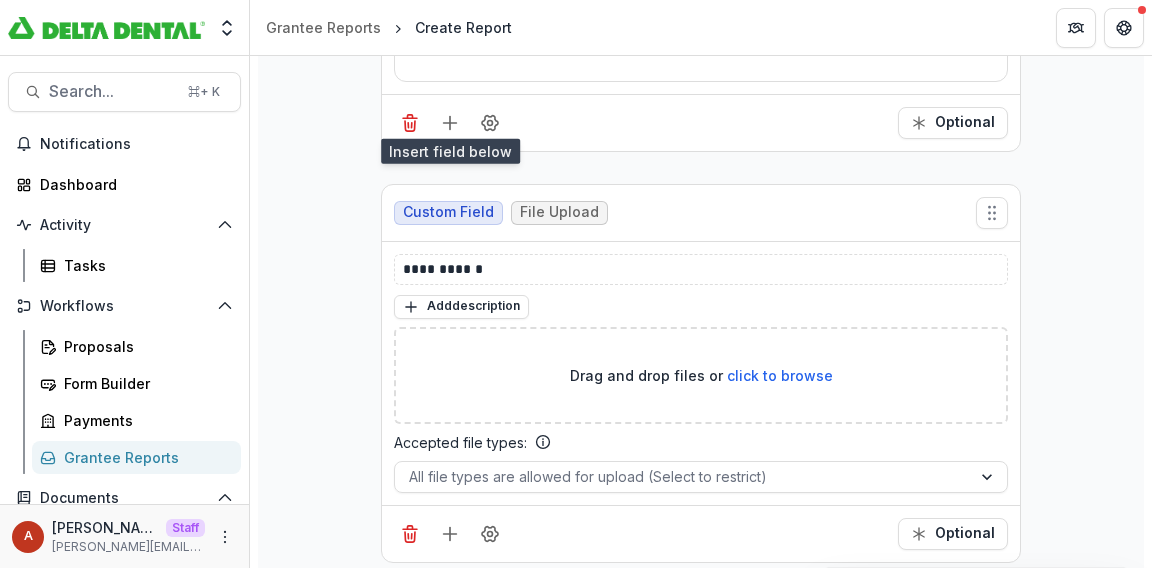 scroll, scrollTop: 2351, scrollLeft: 0, axis: vertical 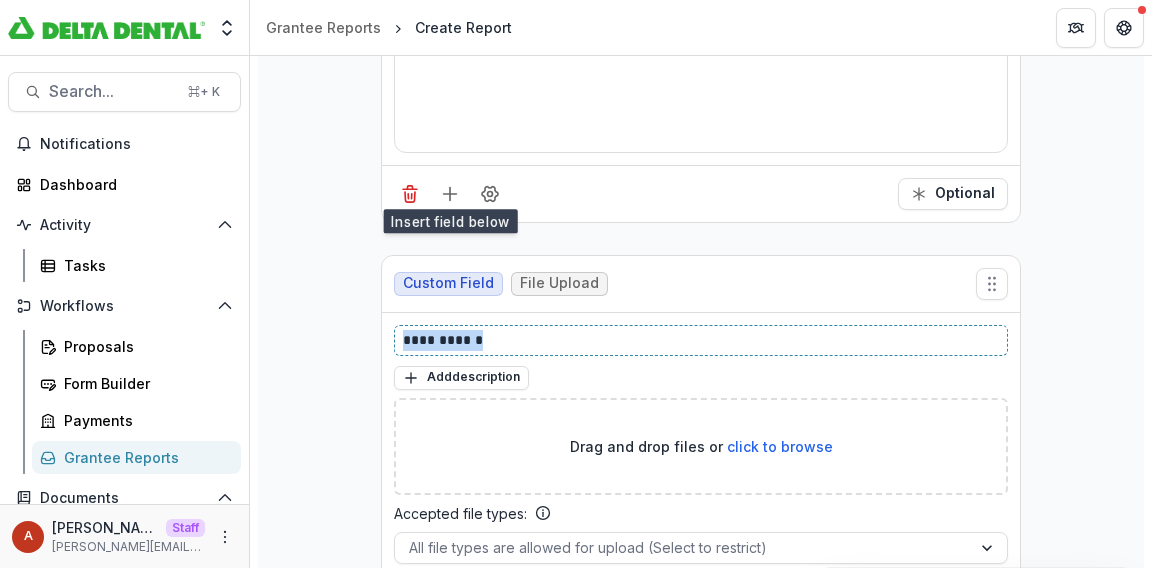 drag, startPoint x: 484, startPoint y: 329, endPoint x: 343, endPoint y: 329, distance: 141 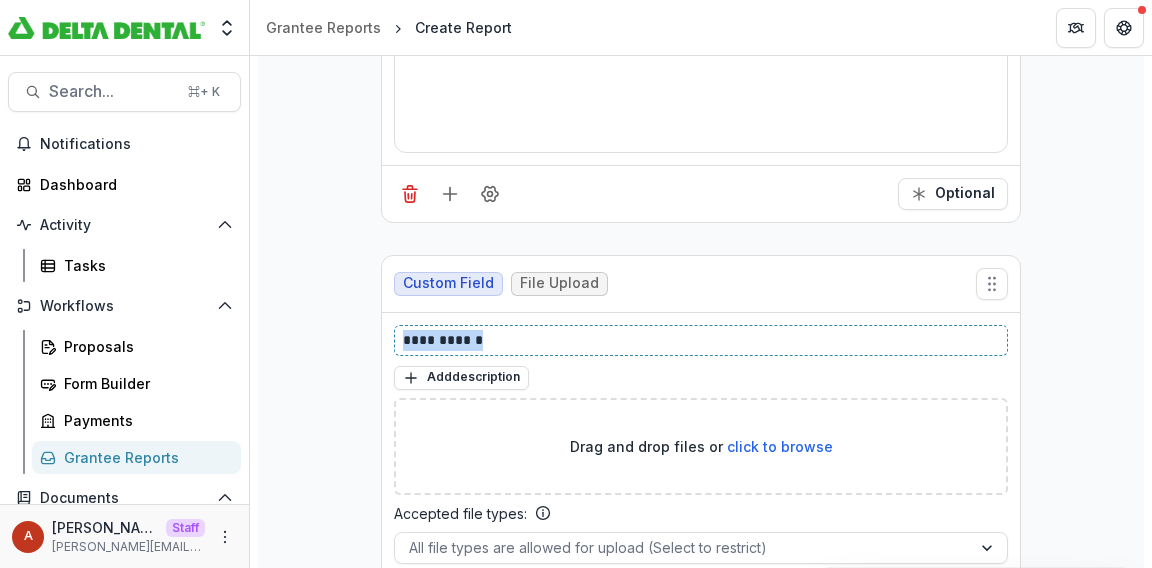 paste 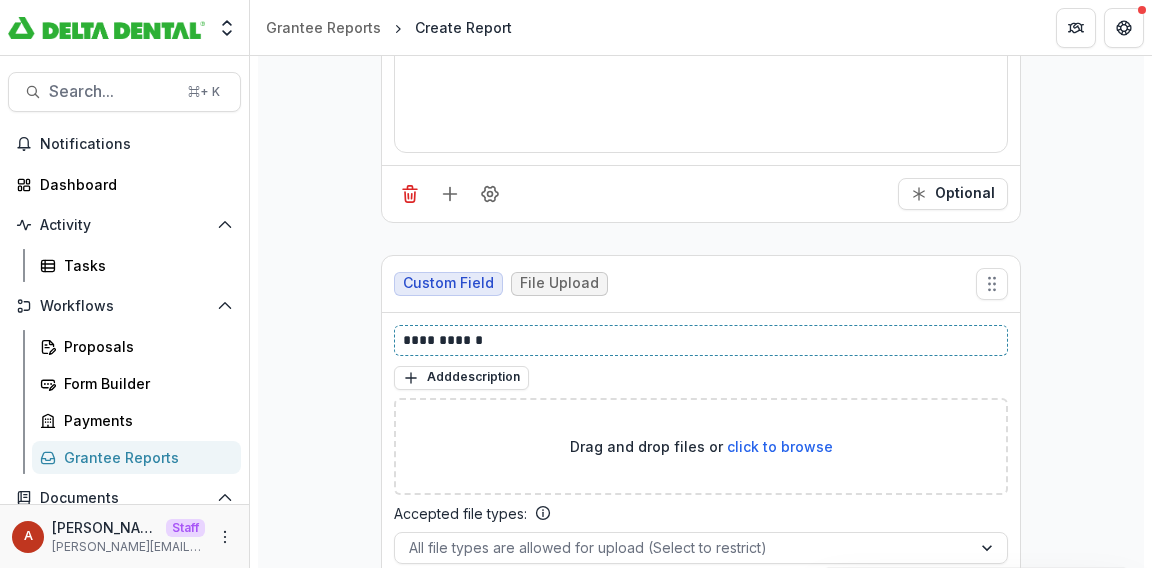 scroll, scrollTop: 2422, scrollLeft: 0, axis: vertical 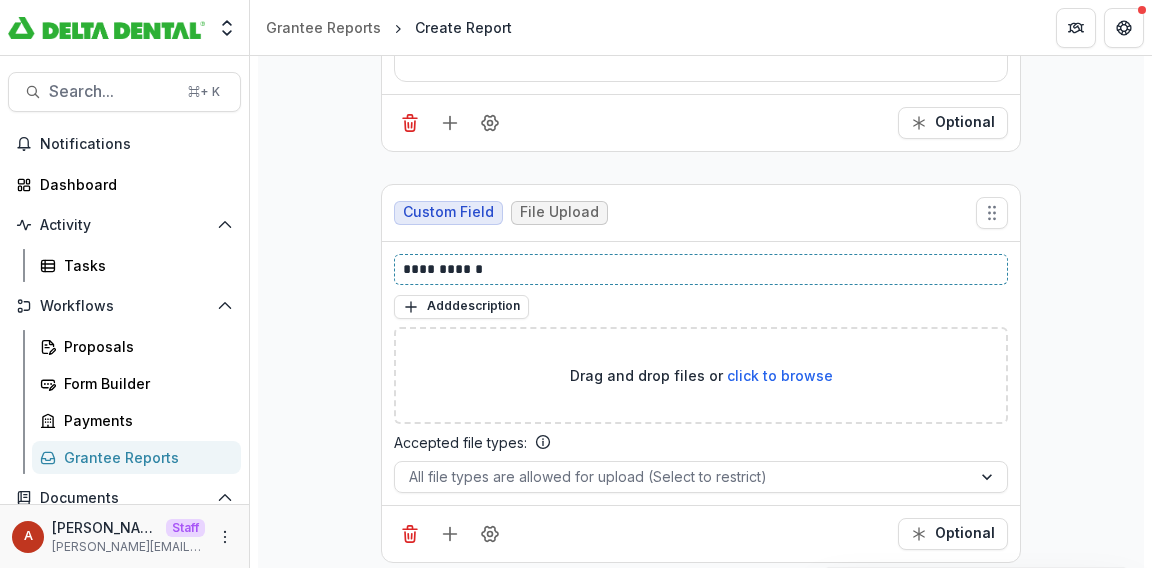type 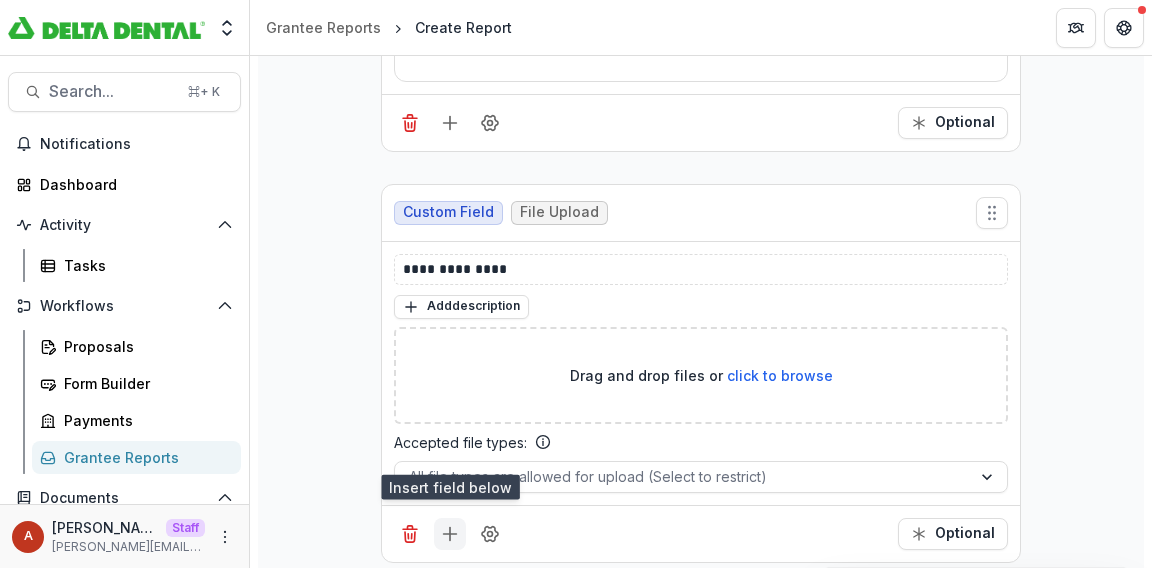 click 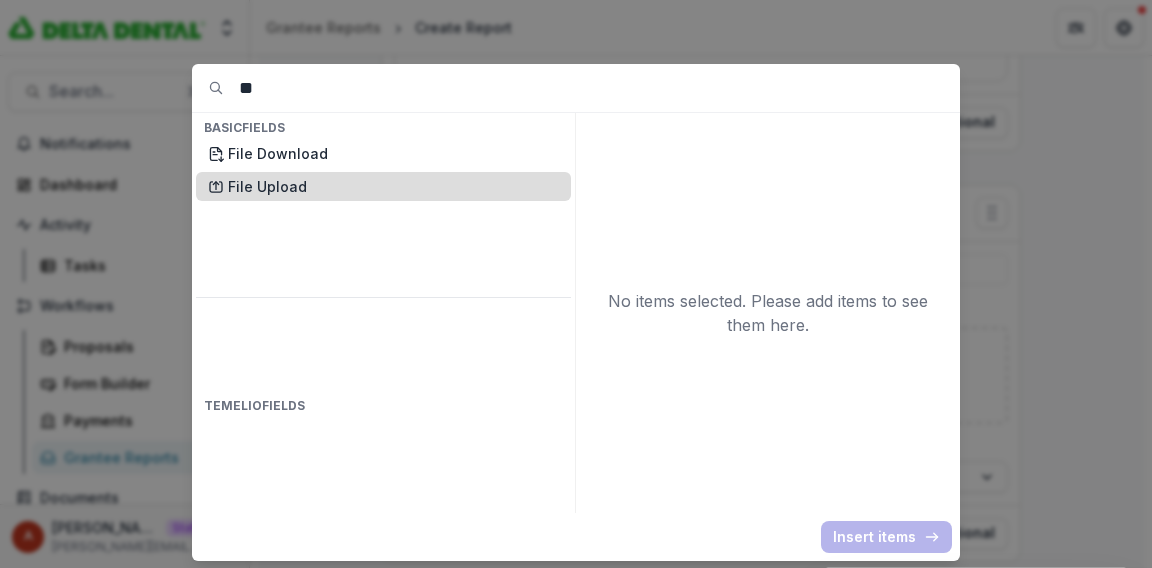 type on "*" 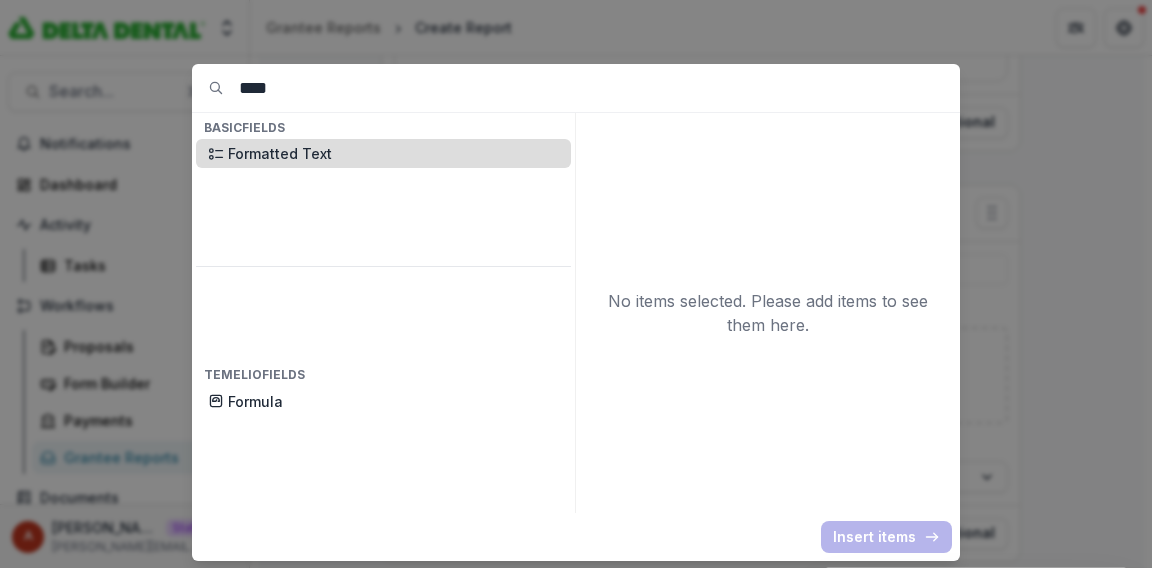 type on "****" 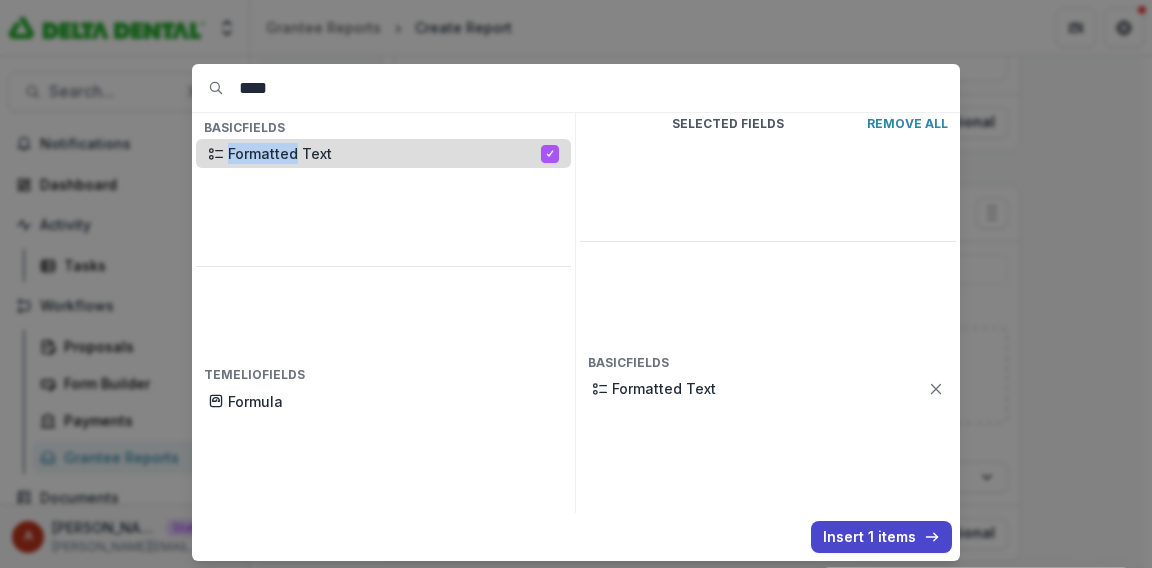 click on "Formatted Text" at bounding box center [384, 153] 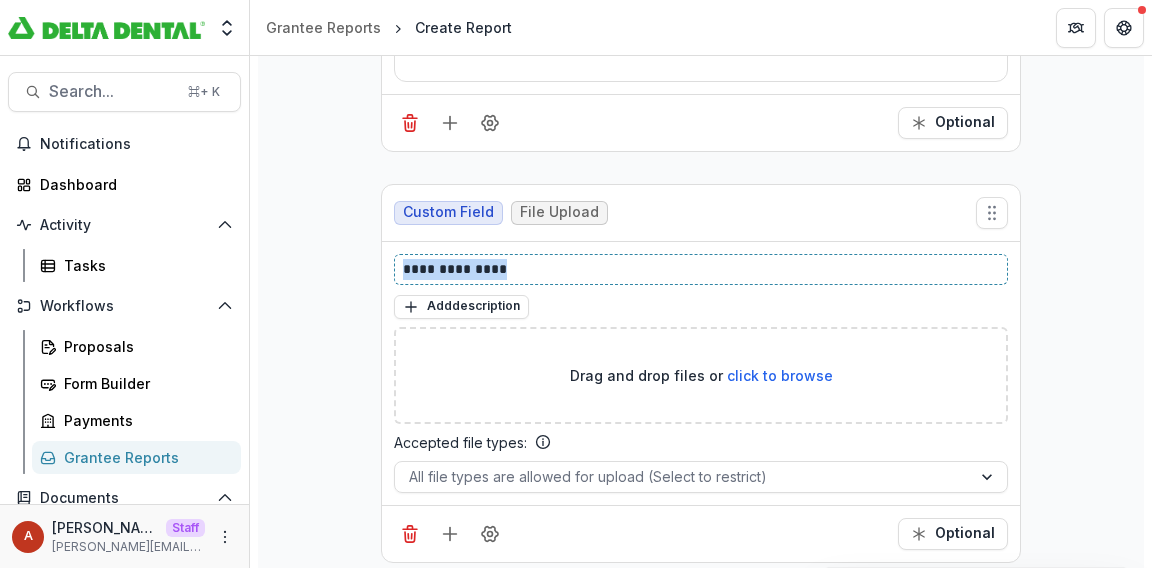 drag, startPoint x: 426, startPoint y: 261, endPoint x: 323, endPoint y: 261, distance: 103 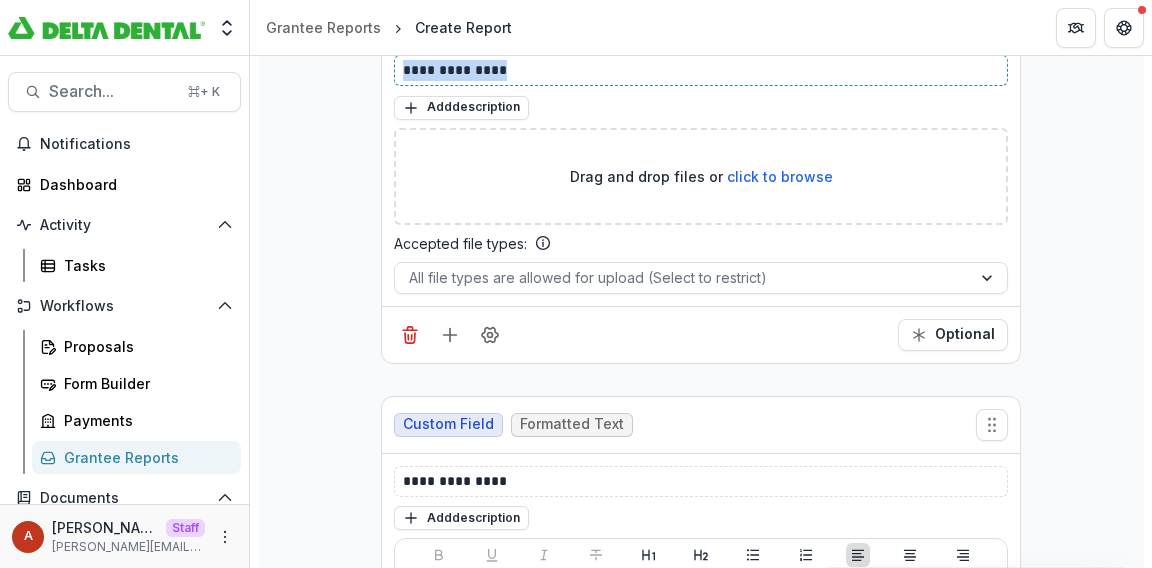 scroll, scrollTop: 2621, scrollLeft: 0, axis: vertical 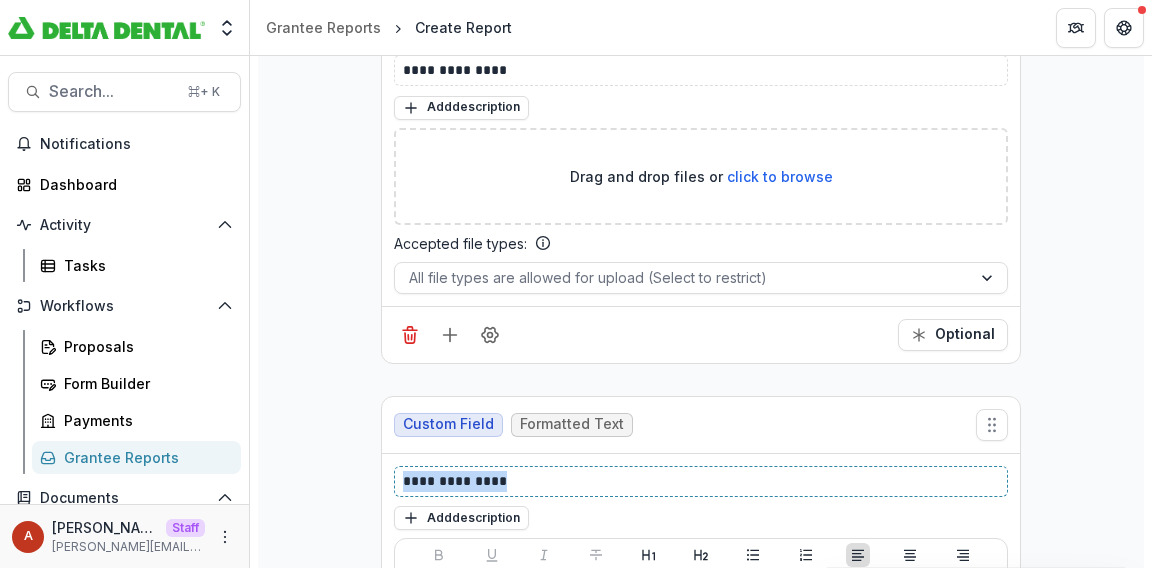 drag, startPoint x: 519, startPoint y: 478, endPoint x: 304, endPoint y: 468, distance: 215.23244 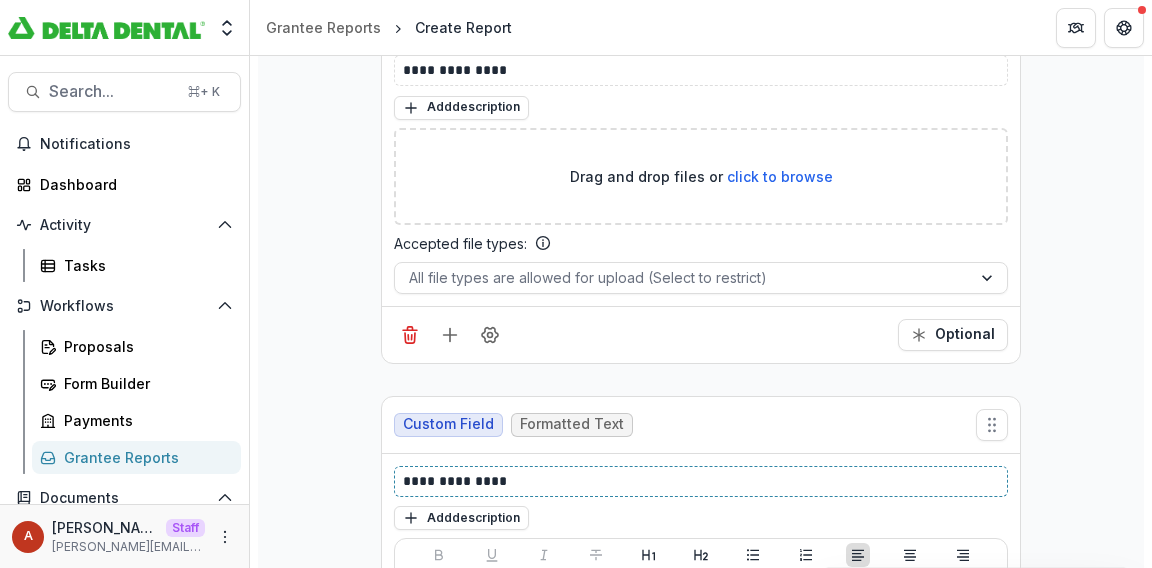 type 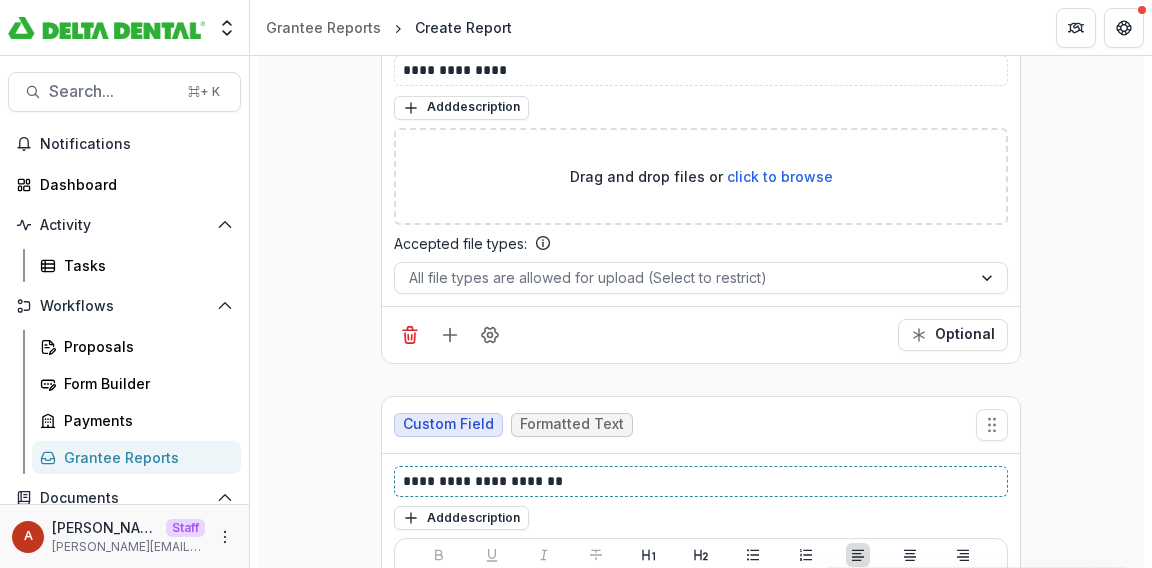 scroll, scrollTop: 3016, scrollLeft: 0, axis: vertical 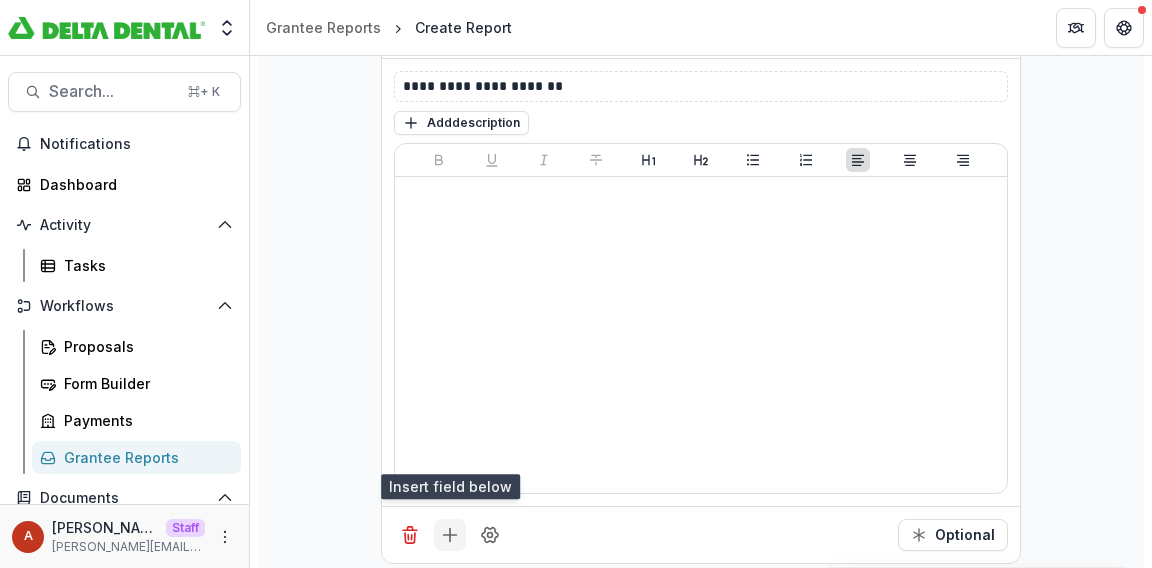 click 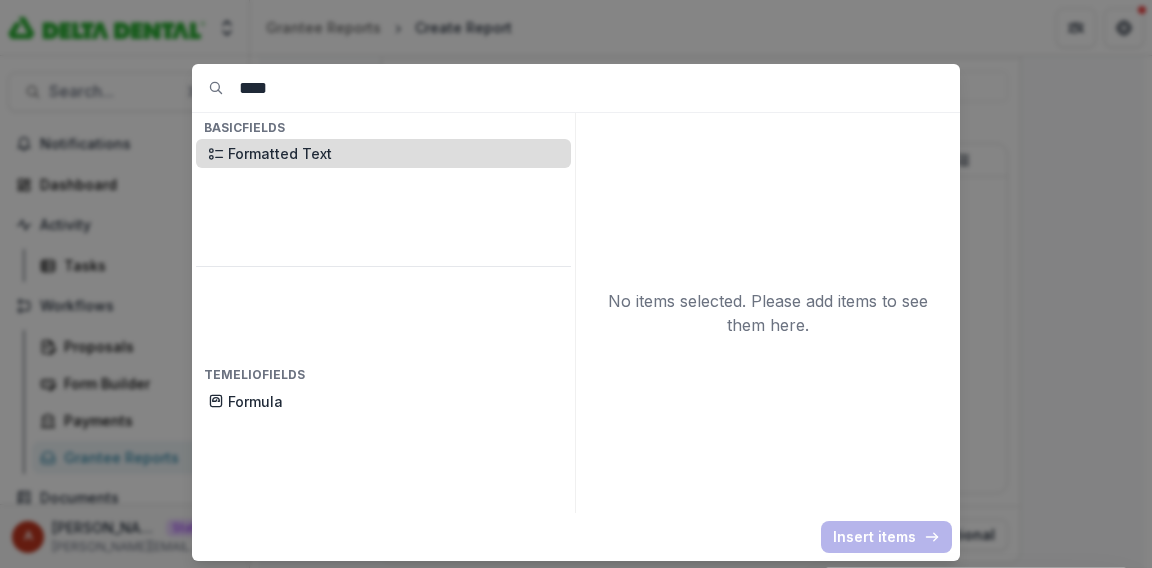 click on "Formatted Text" at bounding box center [393, 153] 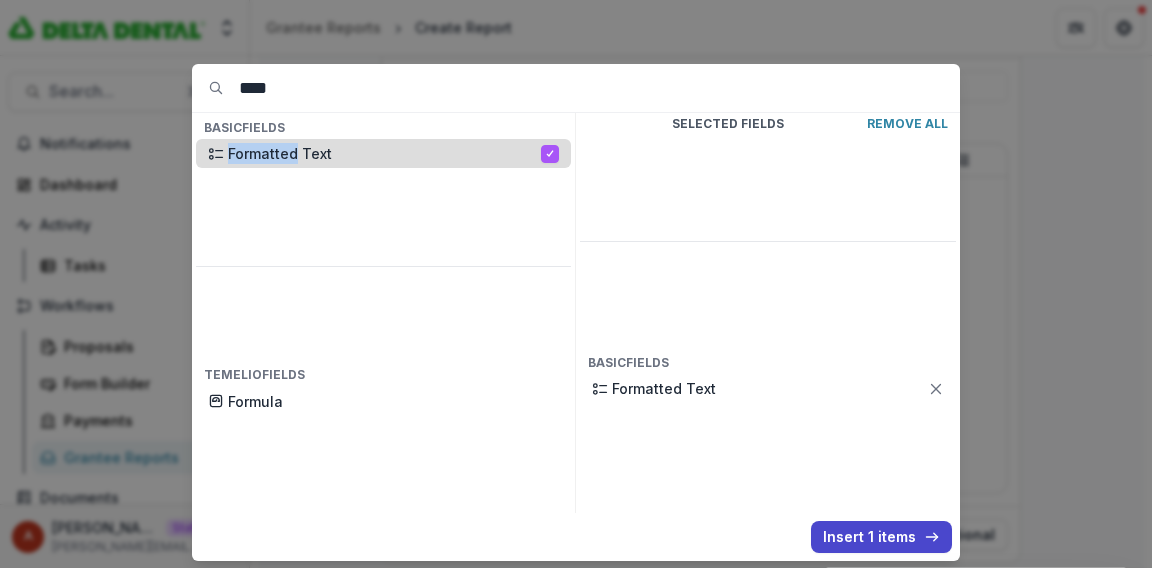 click on "Formatted Text" at bounding box center (384, 153) 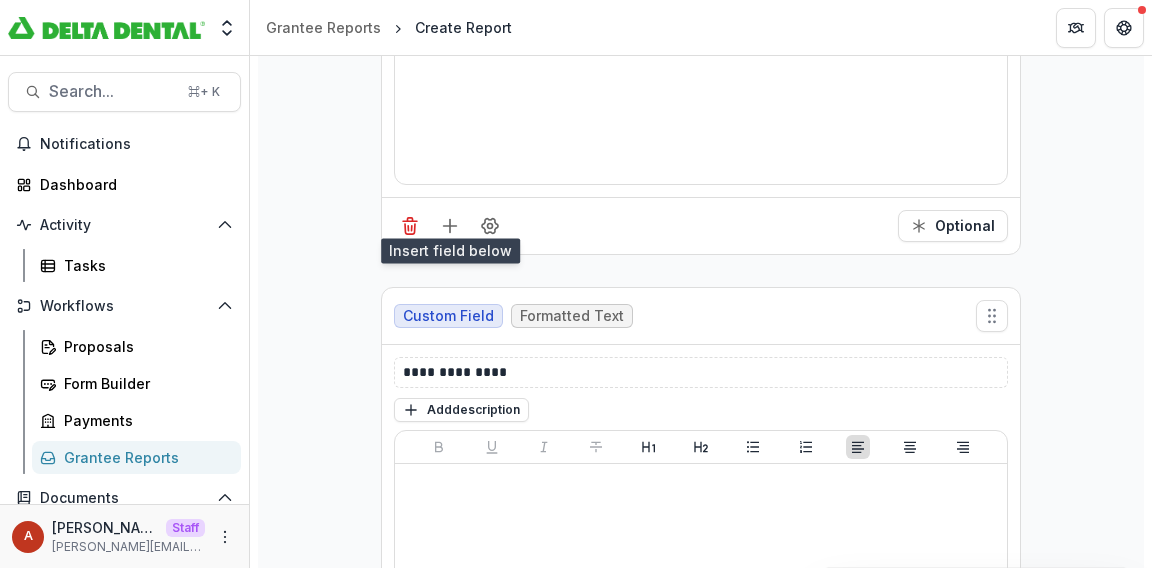 scroll, scrollTop: 3324, scrollLeft: 0, axis: vertical 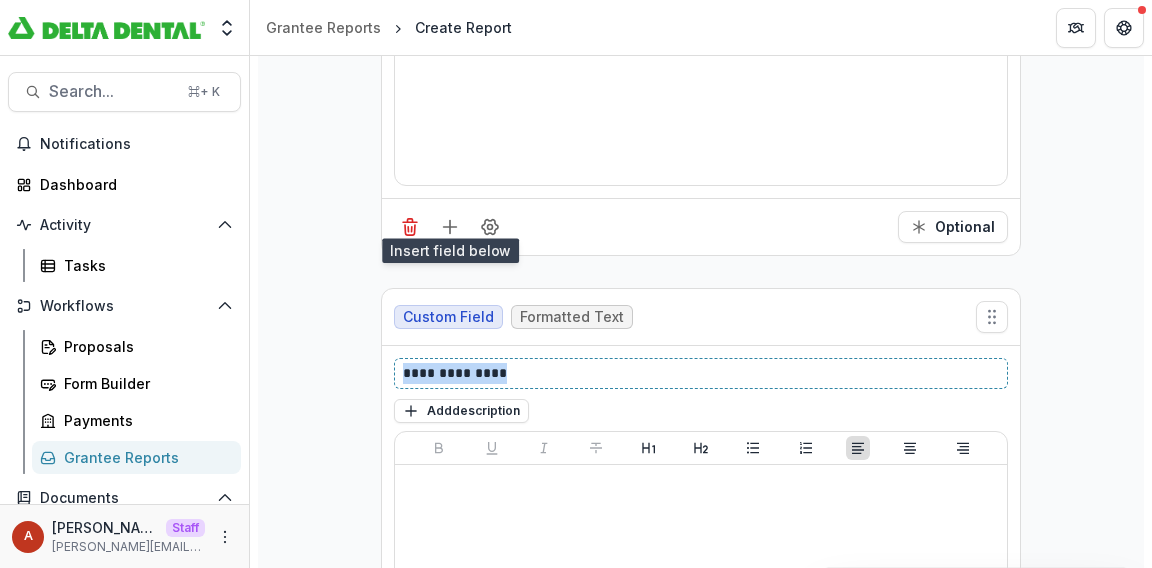 drag, startPoint x: 509, startPoint y: 369, endPoint x: 273, endPoint y: 342, distance: 237.53947 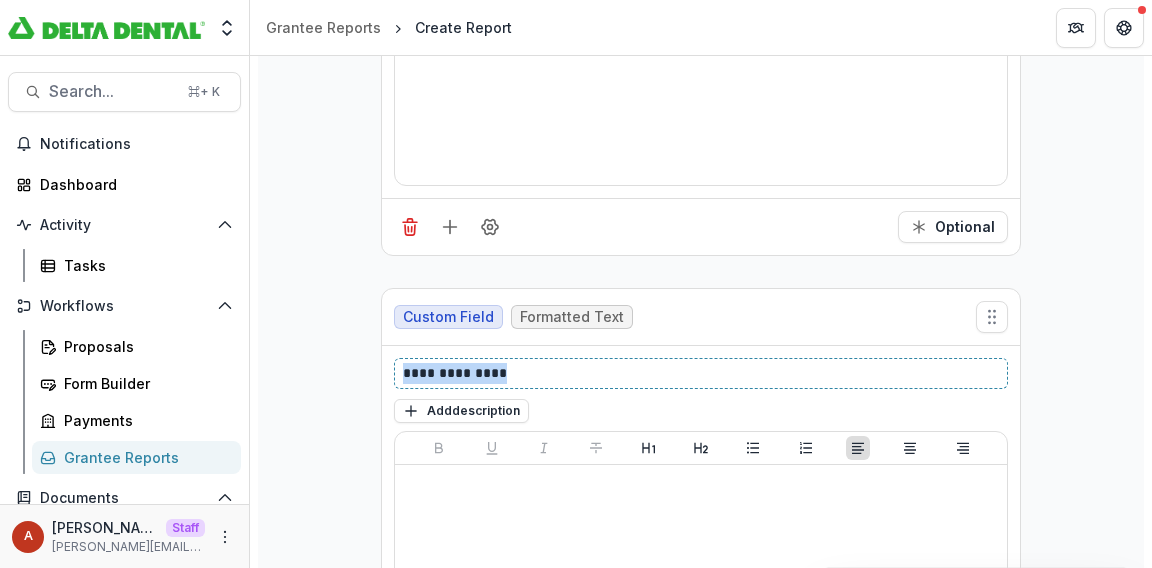 type 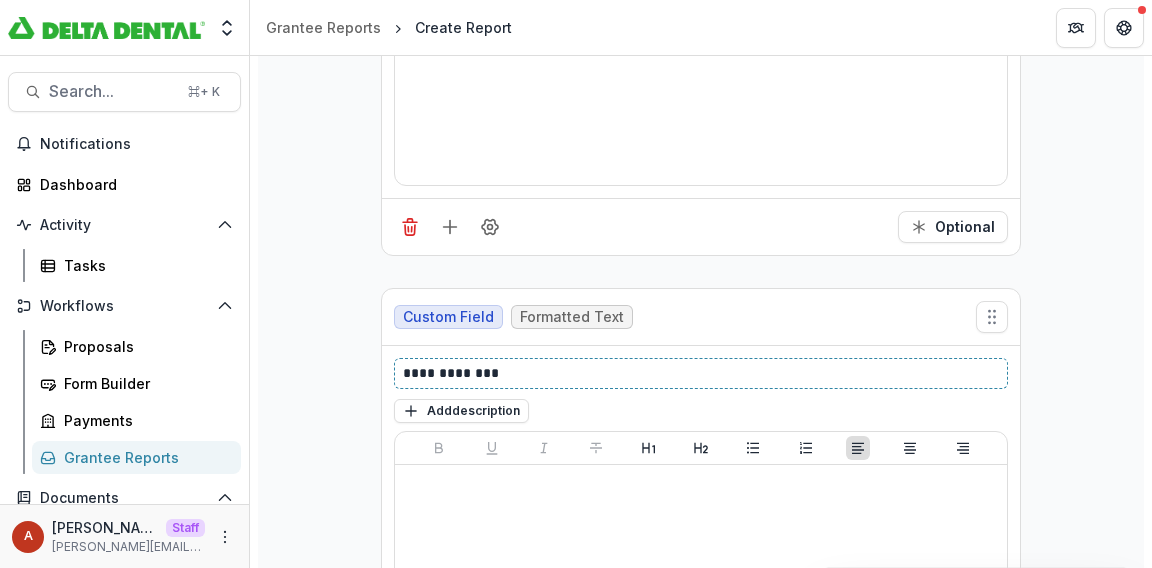 scroll, scrollTop: 3609, scrollLeft: 0, axis: vertical 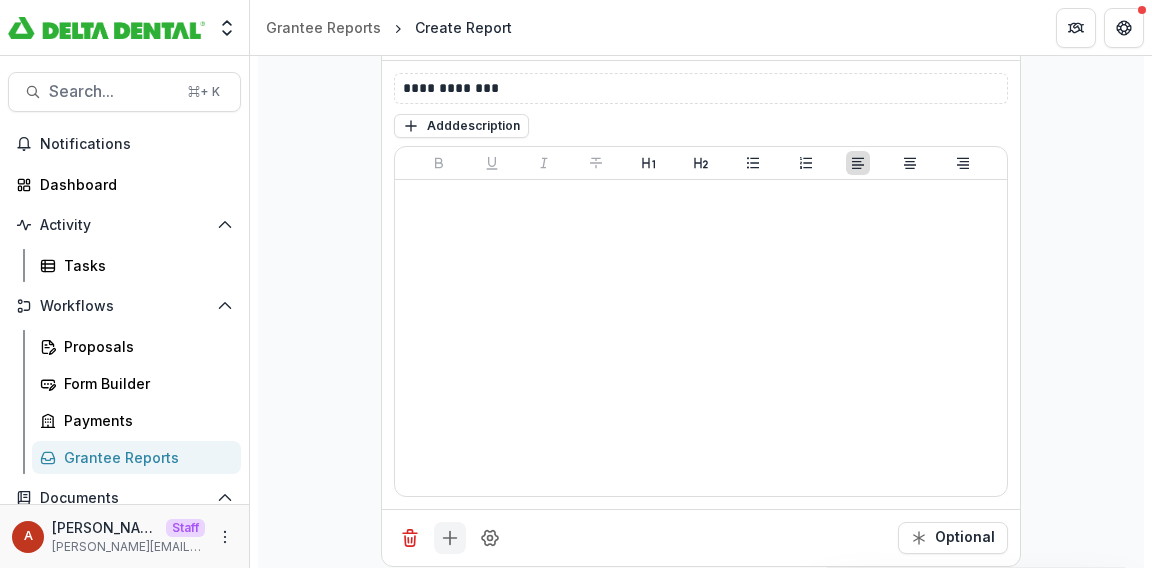 click 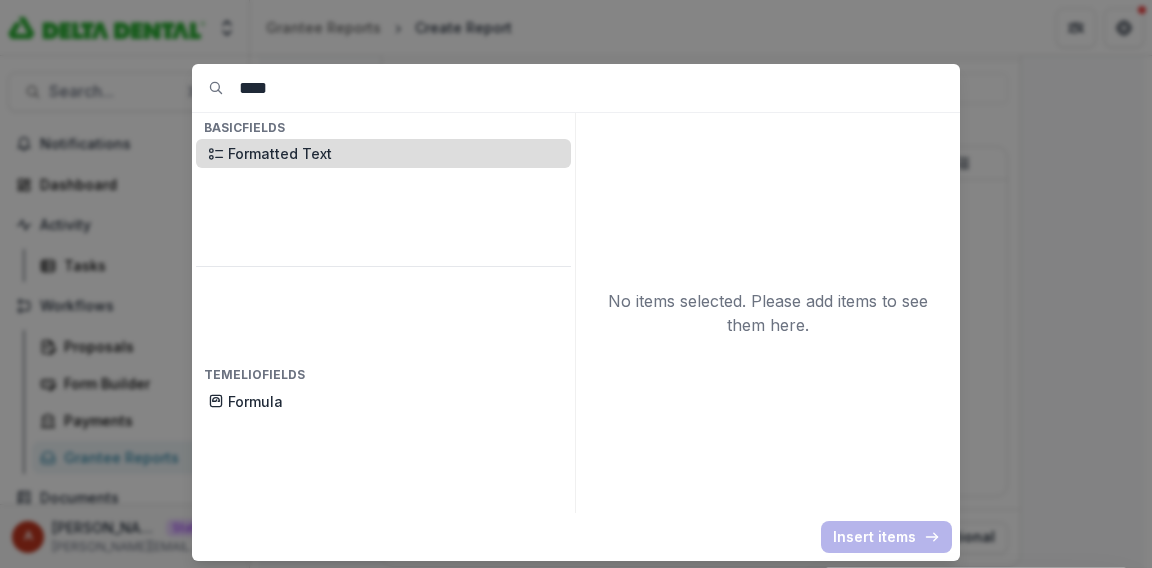 click on "Formatted Text" at bounding box center (393, 153) 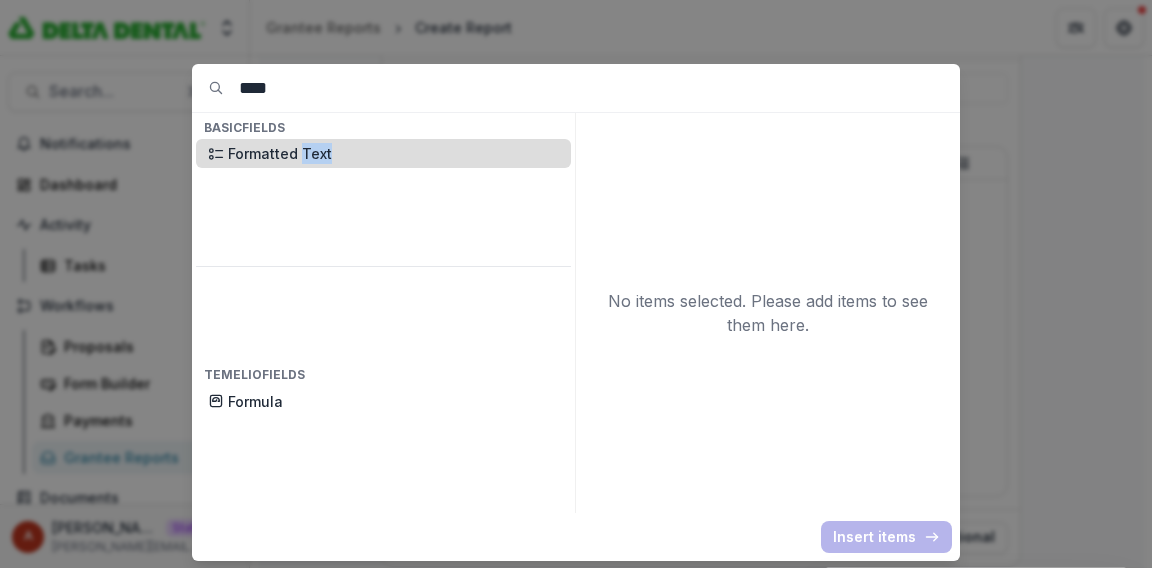click on "Formatted Text" at bounding box center (393, 153) 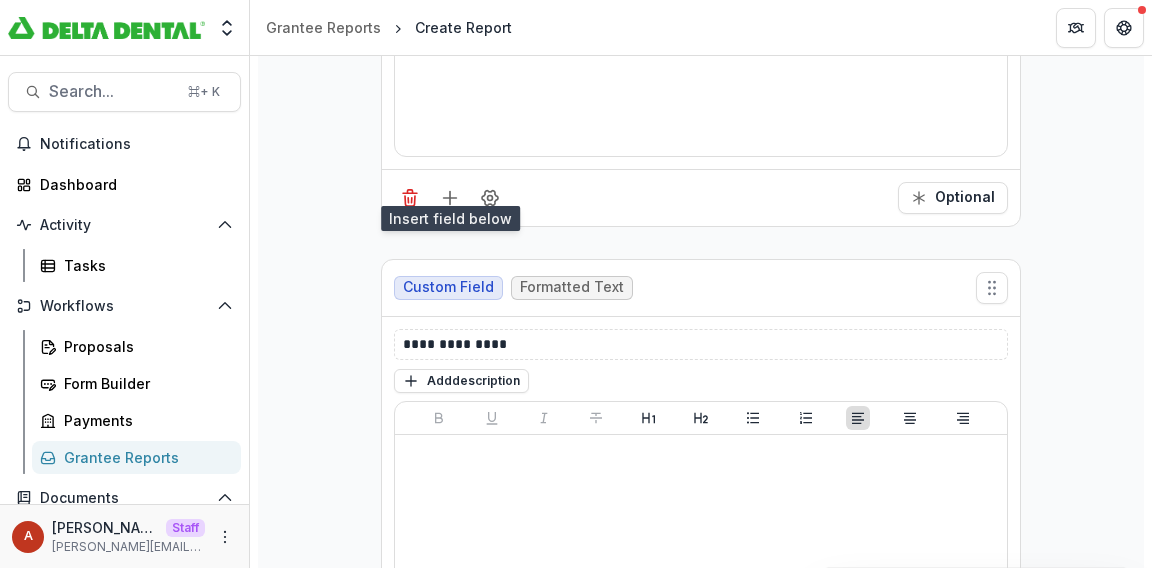 scroll, scrollTop: 3950, scrollLeft: 0, axis: vertical 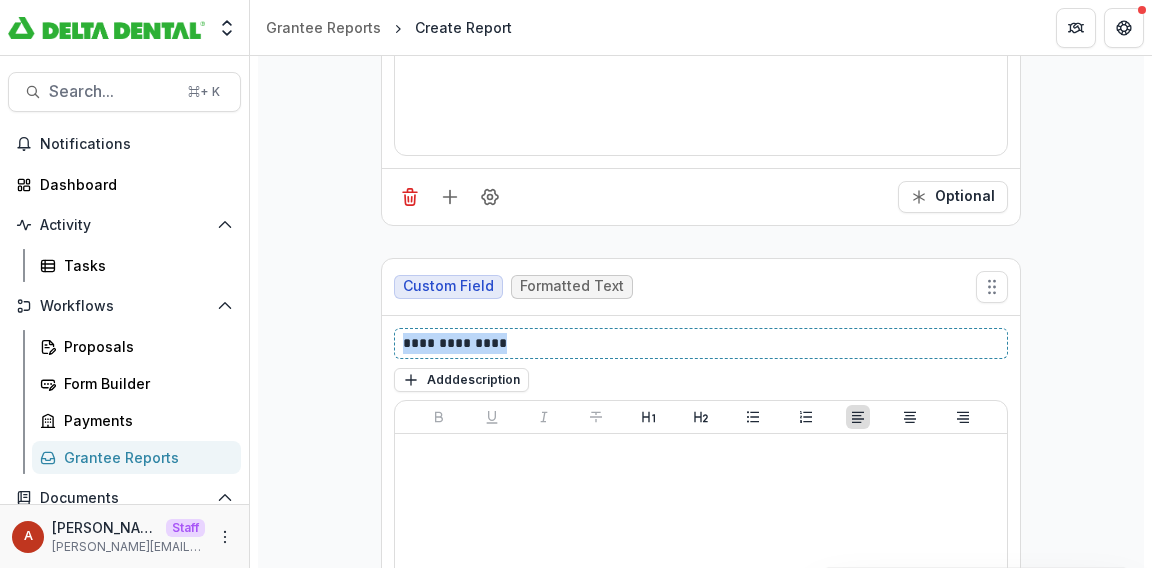 drag, startPoint x: 527, startPoint y: 321, endPoint x: 240, endPoint y: 320, distance: 287.00174 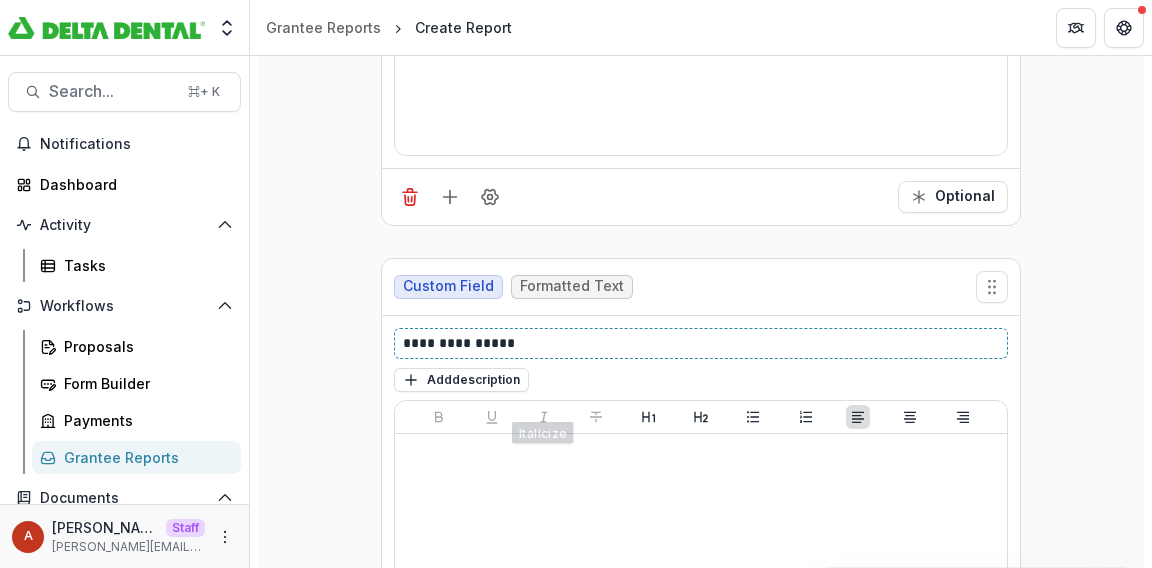 scroll, scrollTop: 4202, scrollLeft: 0, axis: vertical 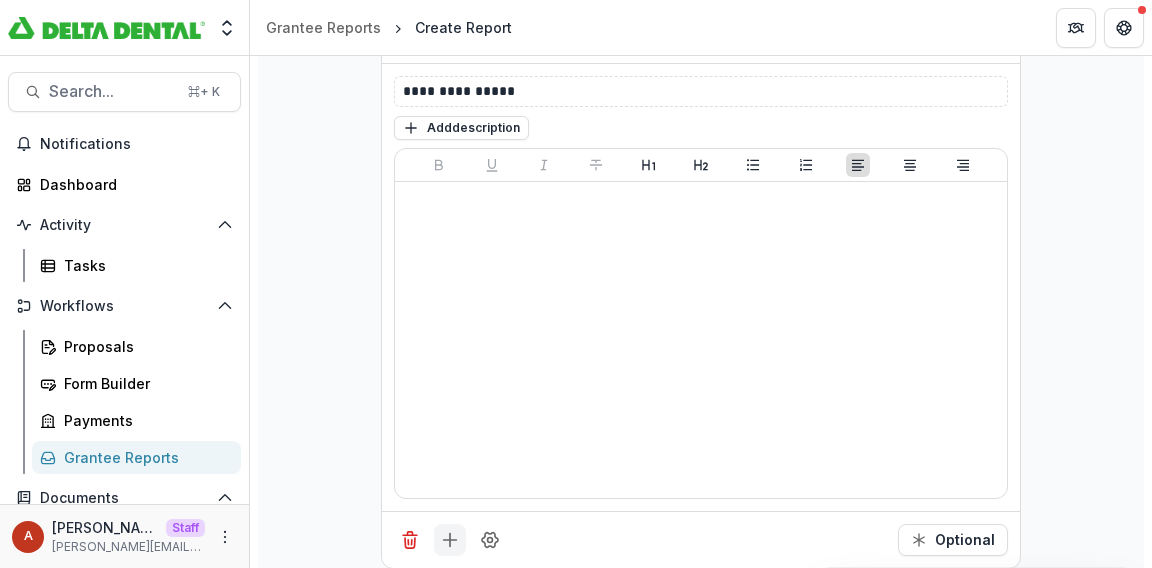 click 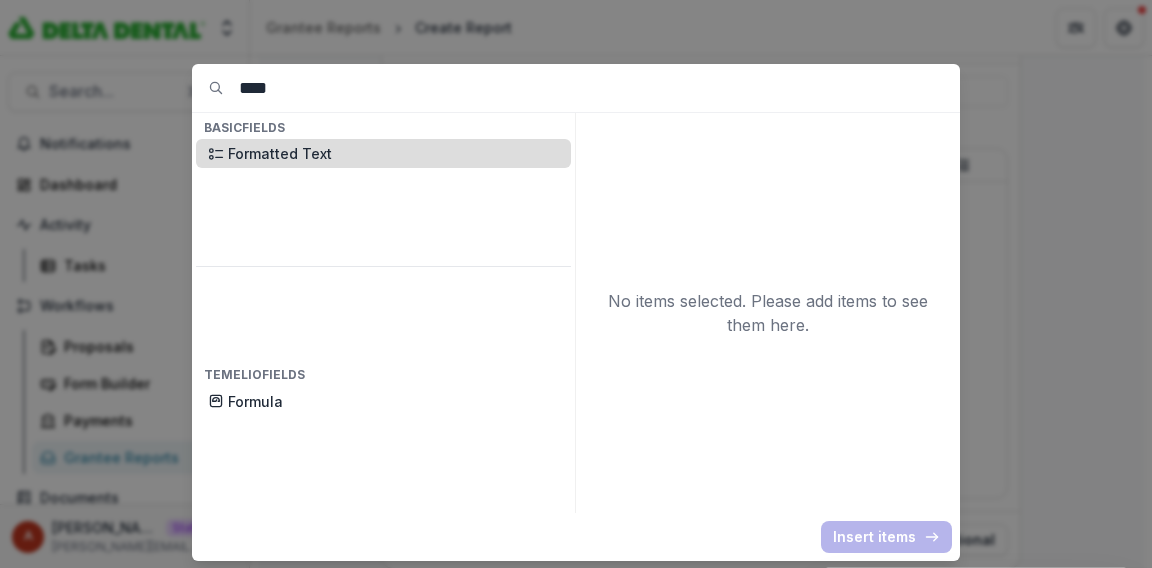 click on "Formatted Text" at bounding box center [393, 153] 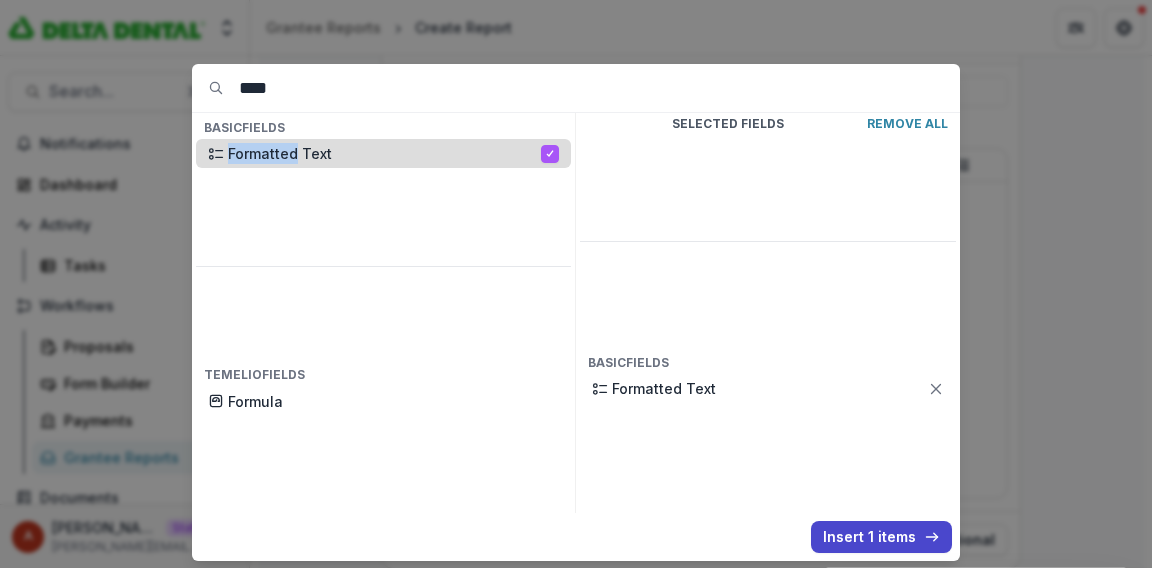 click on "Formatted Text" at bounding box center (384, 153) 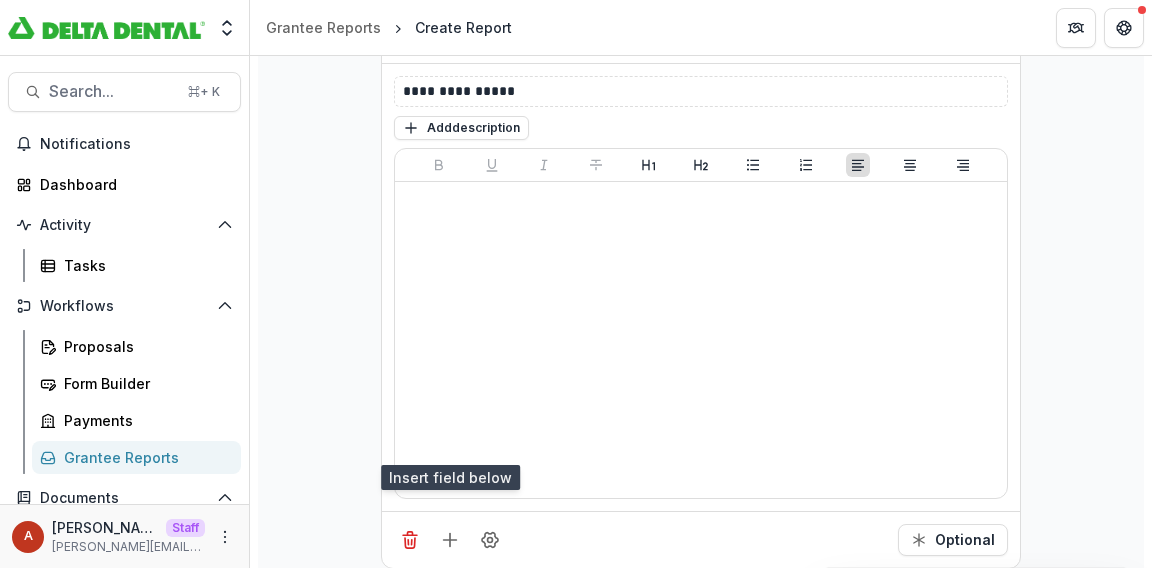 scroll, scrollTop: 4796, scrollLeft: 0, axis: vertical 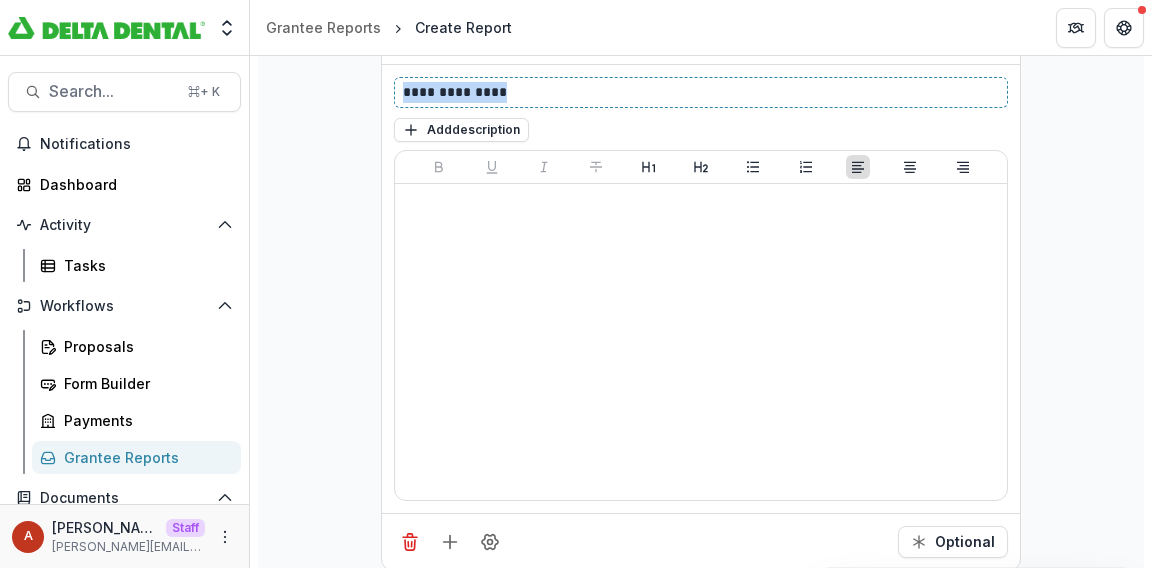 drag, startPoint x: 523, startPoint y: 75, endPoint x: 270, endPoint y: 75, distance: 253 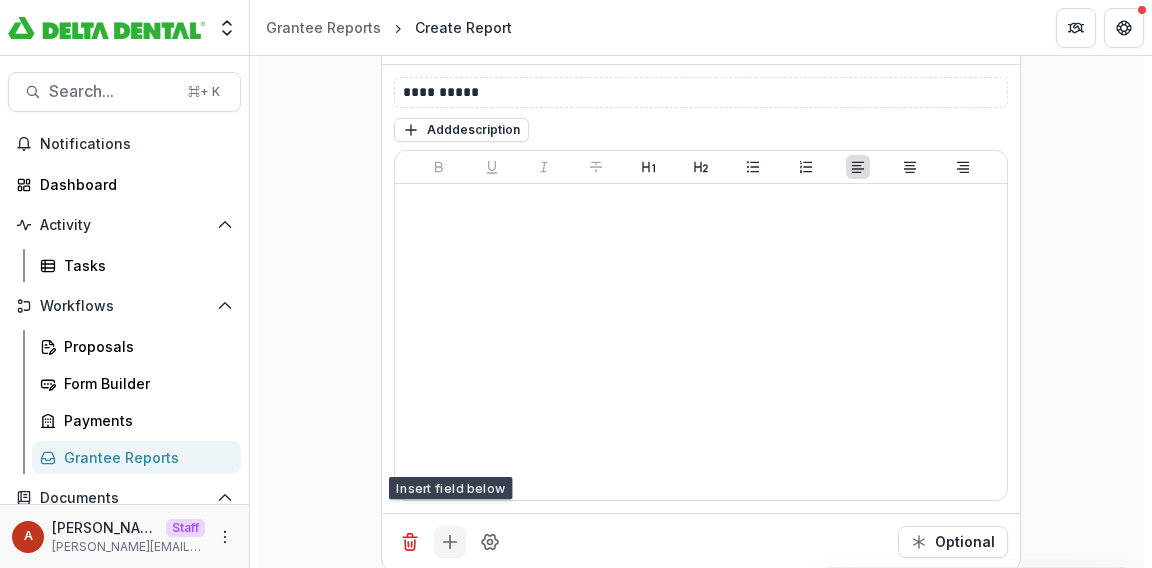 click 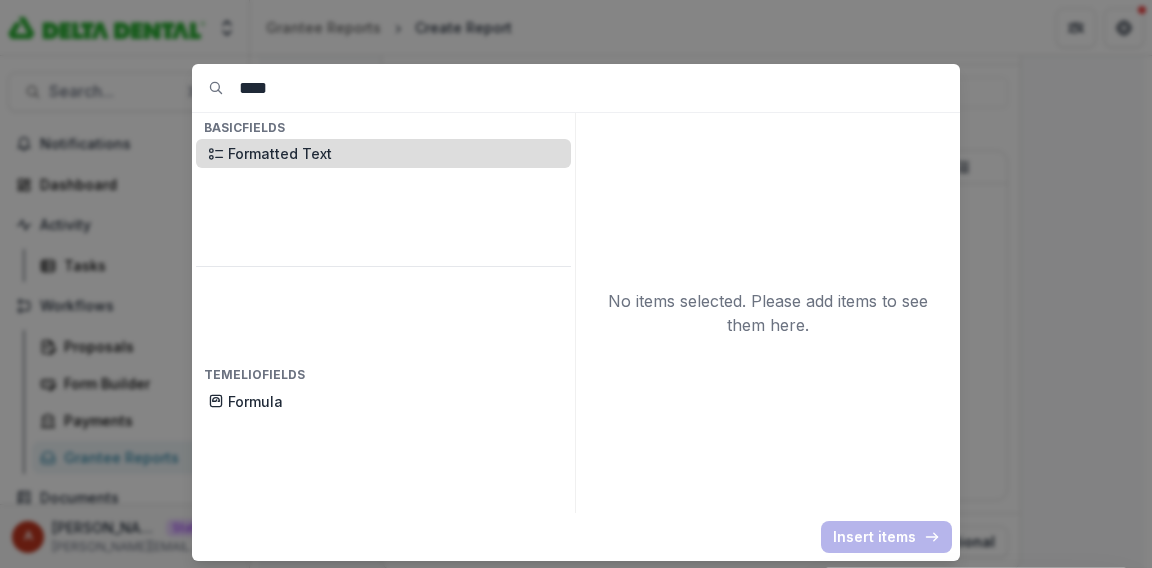 click on "Formatted Text" at bounding box center (393, 153) 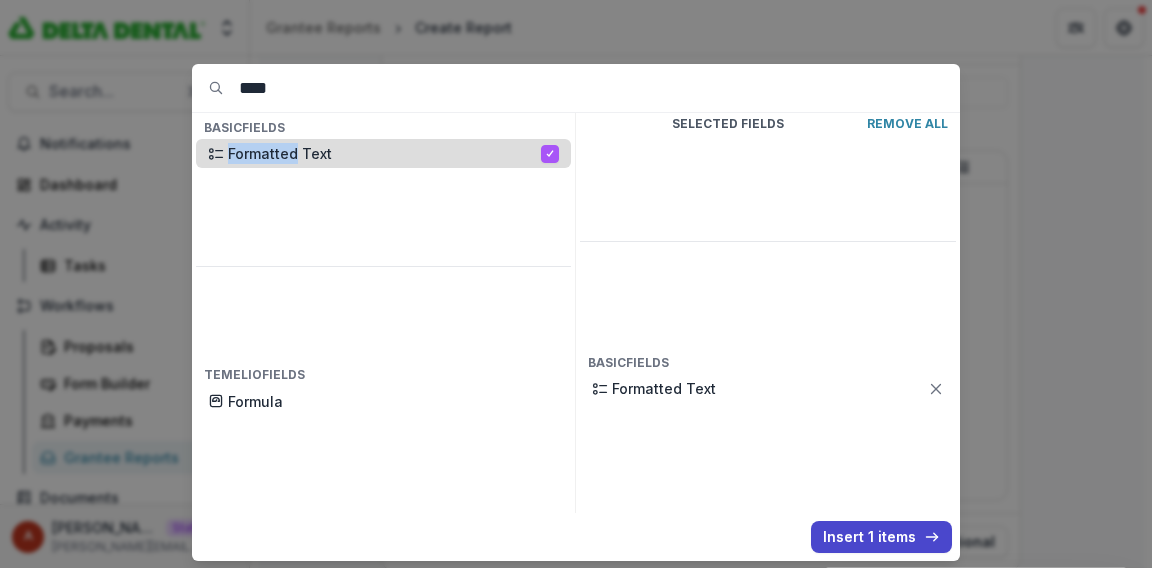 click on "Formatted Text" at bounding box center [384, 153] 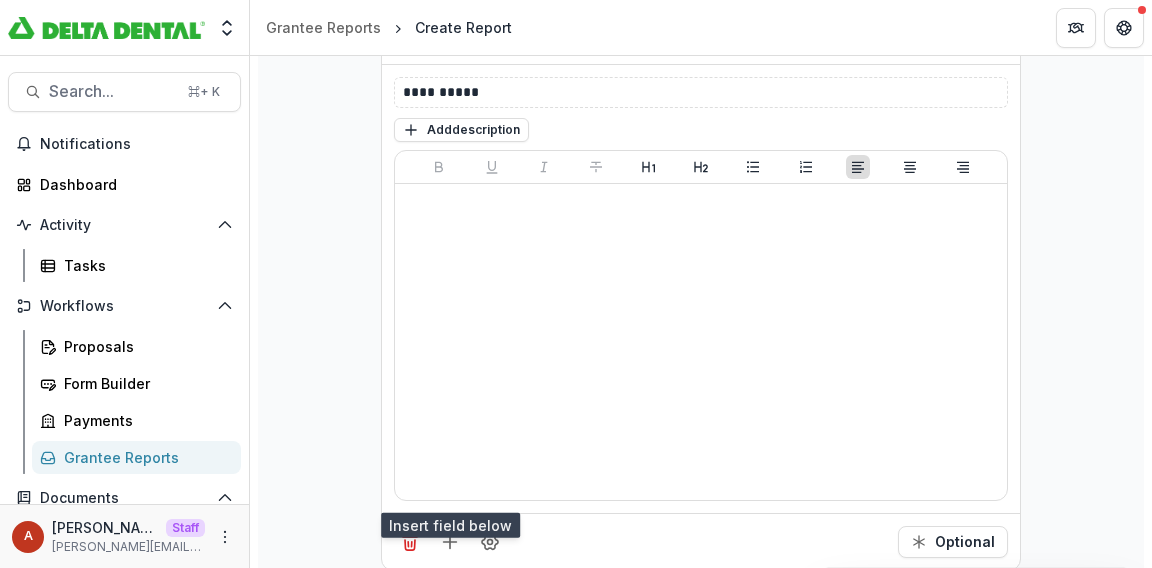 scroll, scrollTop: 5054, scrollLeft: 0, axis: vertical 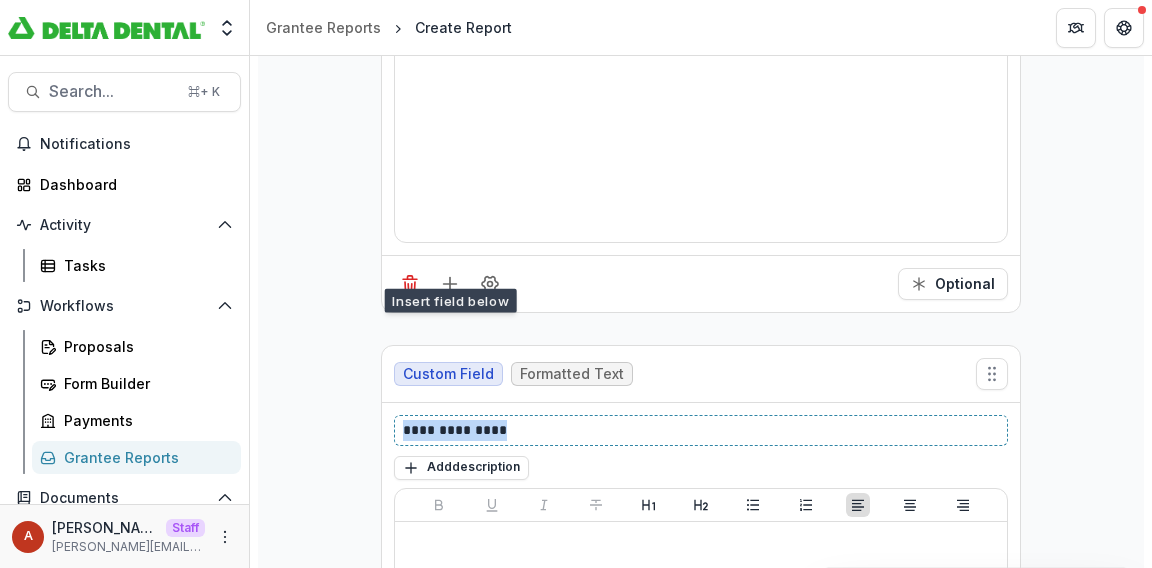 drag, startPoint x: 510, startPoint y: 409, endPoint x: 242, endPoint y: 403, distance: 268.06717 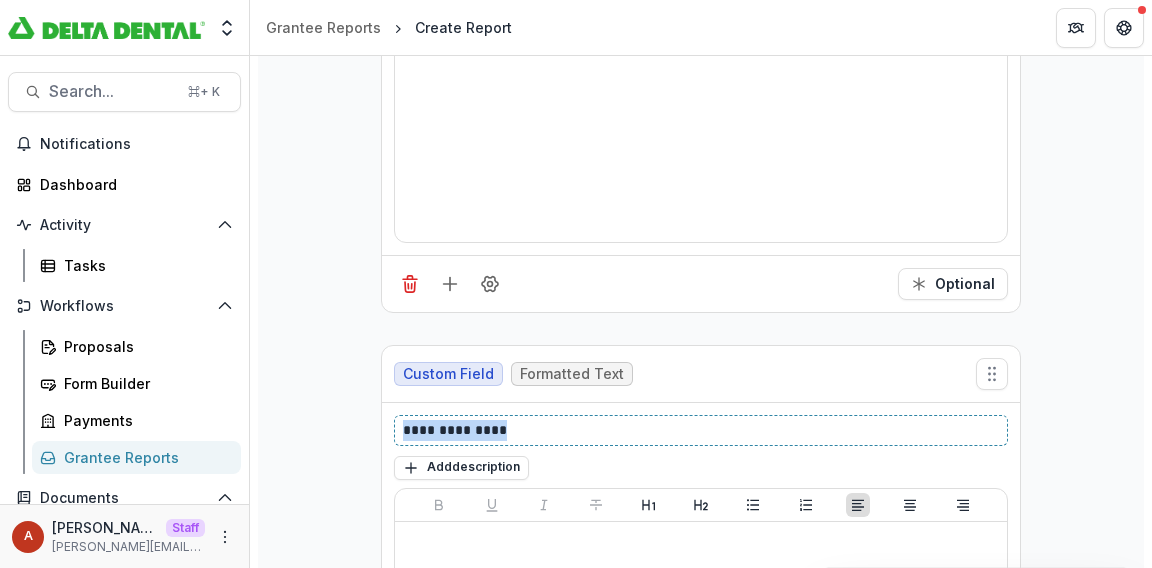 type 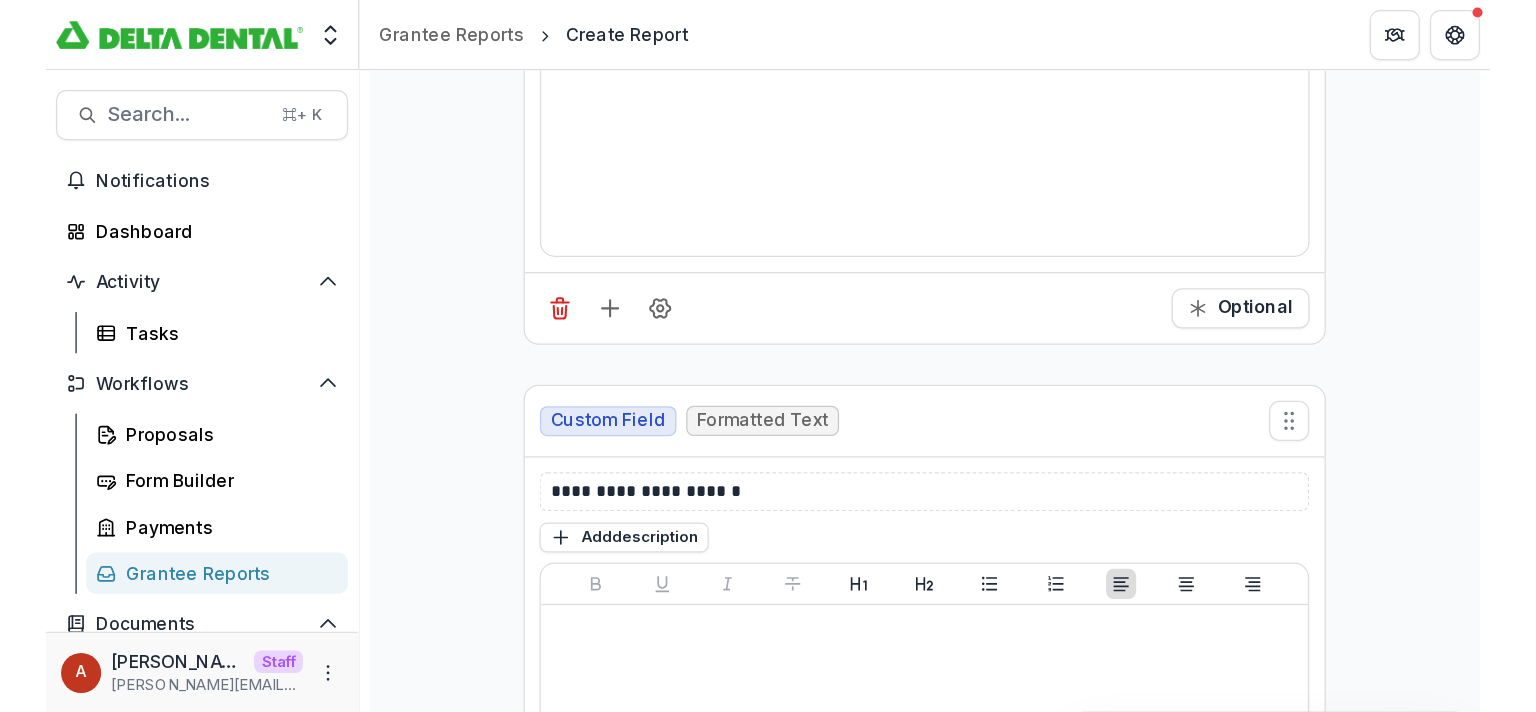 scroll, scrollTop: 0, scrollLeft: 0, axis: both 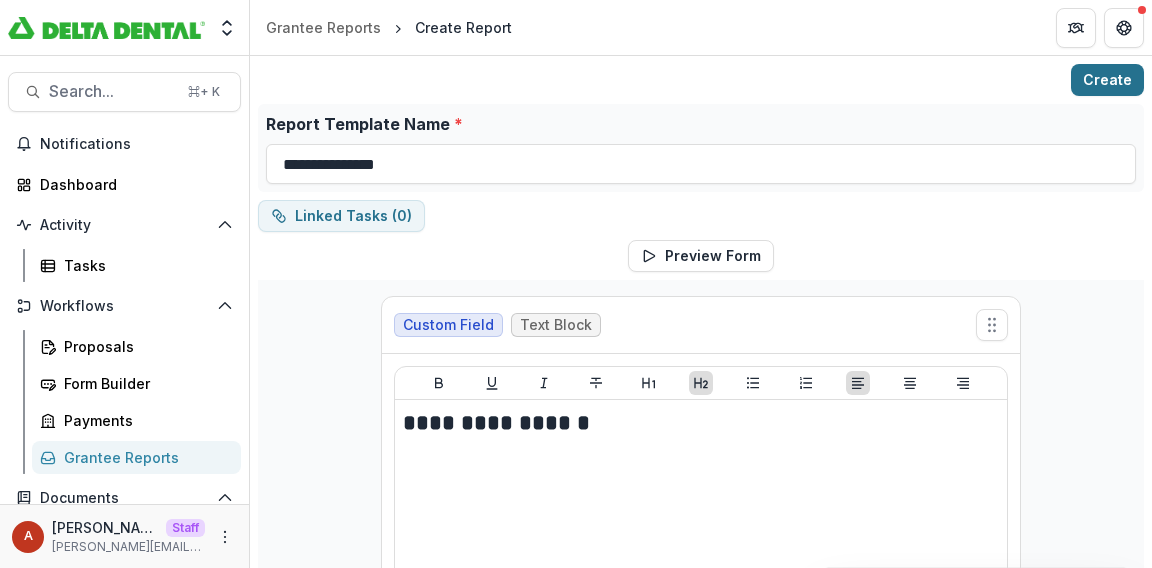 click on "Create" at bounding box center (1107, 80) 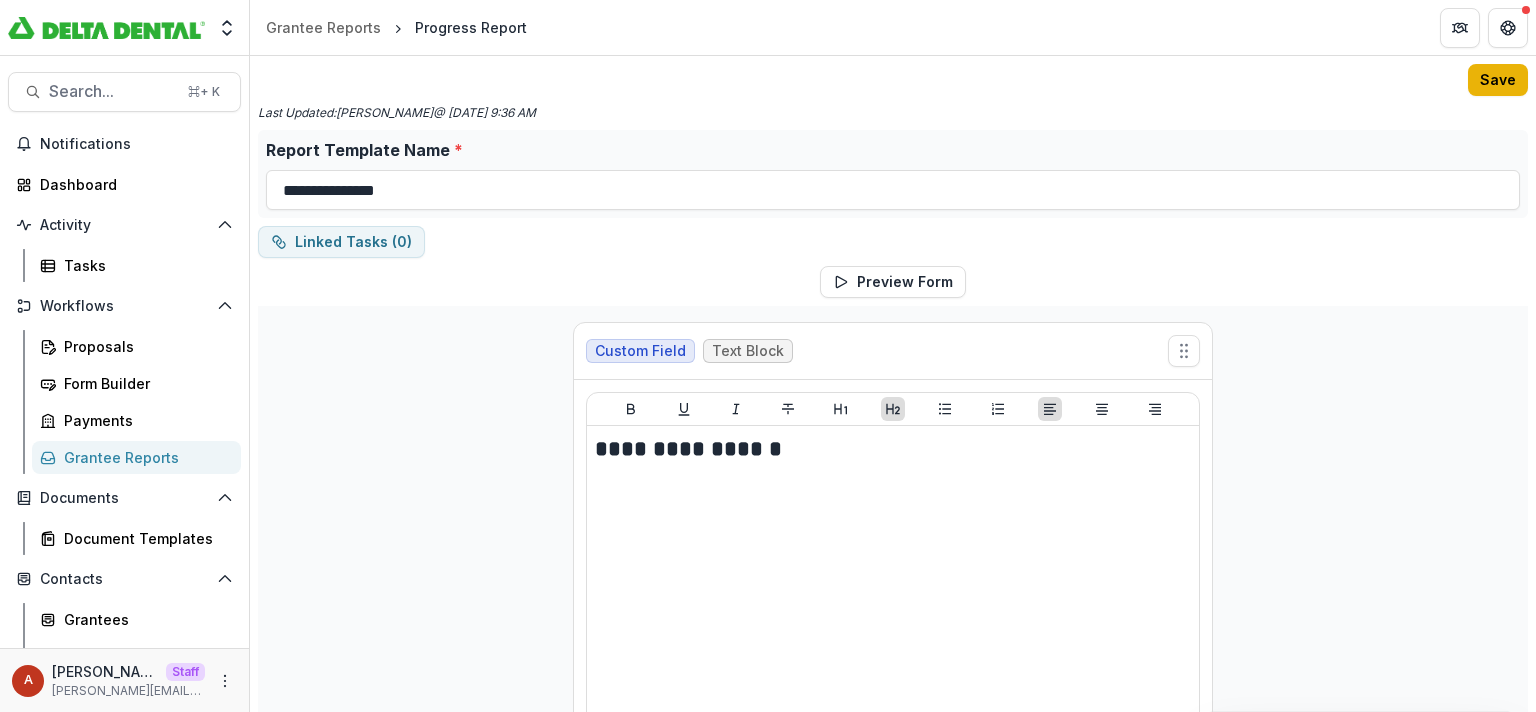 click on "Save" at bounding box center [1498, 80] 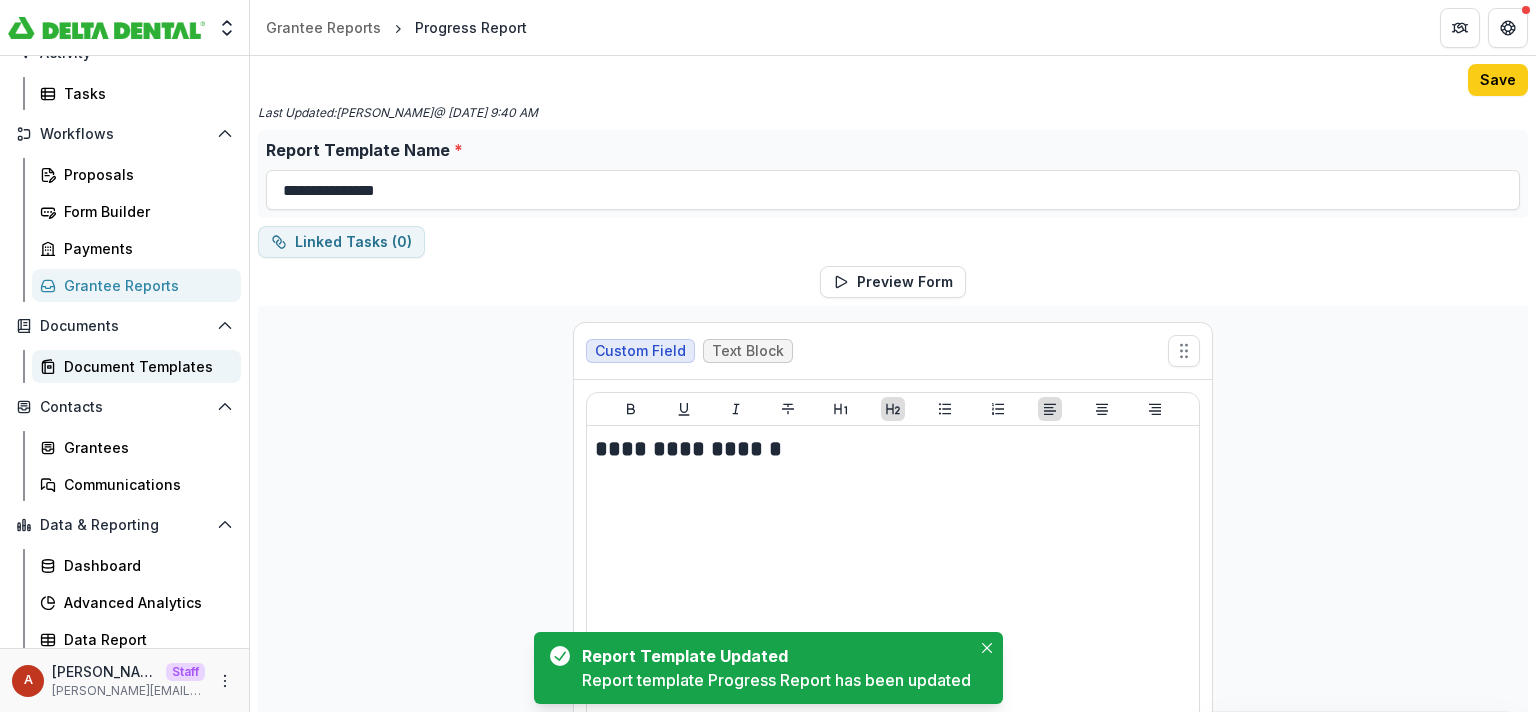 scroll, scrollTop: 180, scrollLeft: 0, axis: vertical 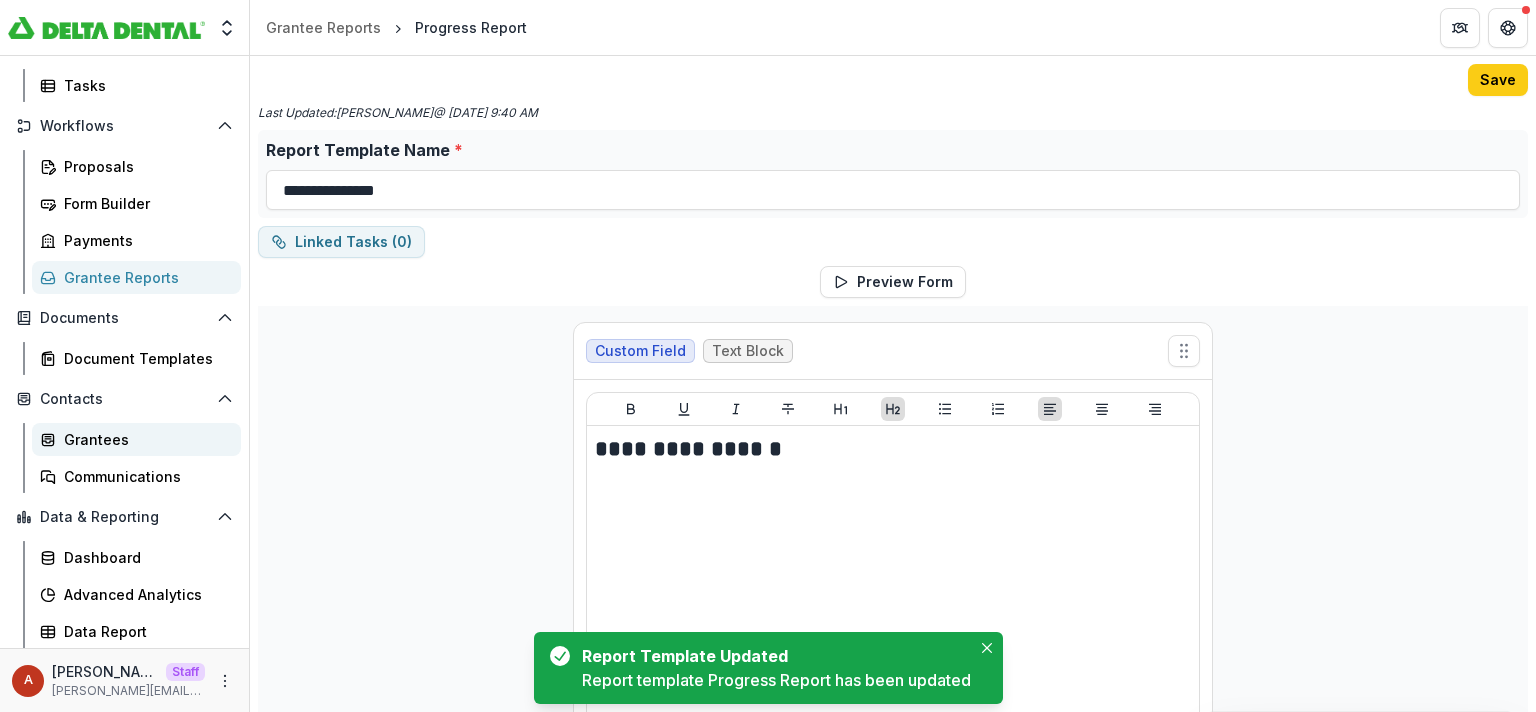 click on "Grantees" at bounding box center (144, 439) 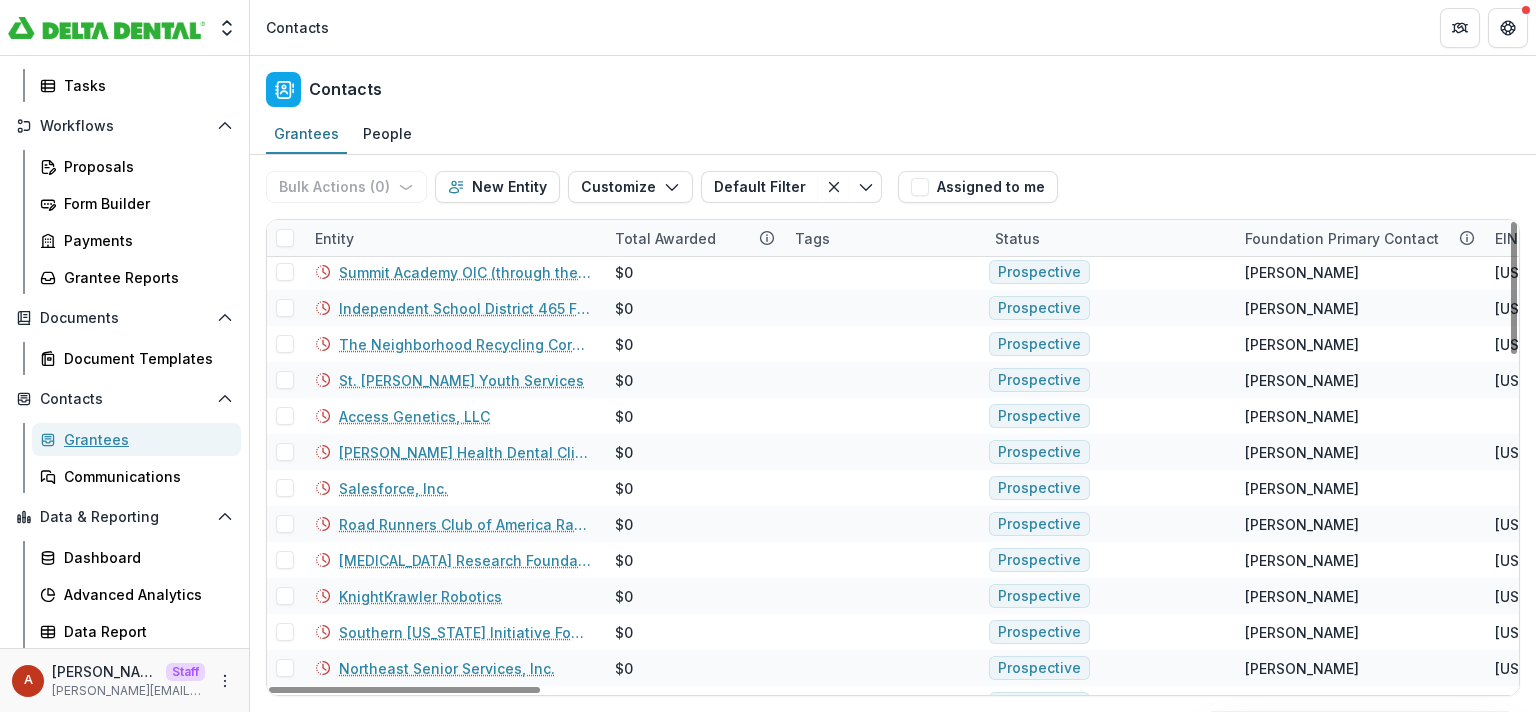 scroll, scrollTop: 1180, scrollLeft: 0, axis: vertical 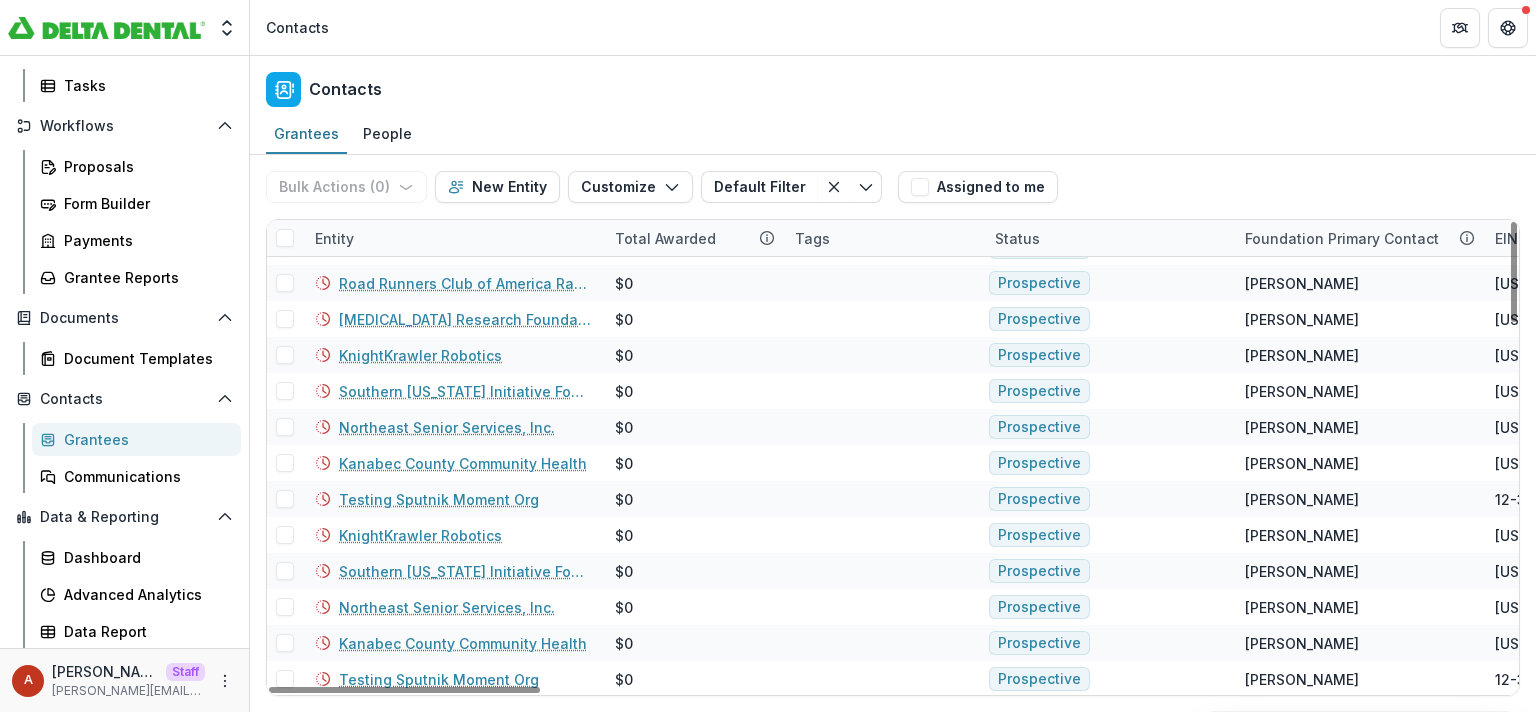 click on "Entity" at bounding box center (453, 238) 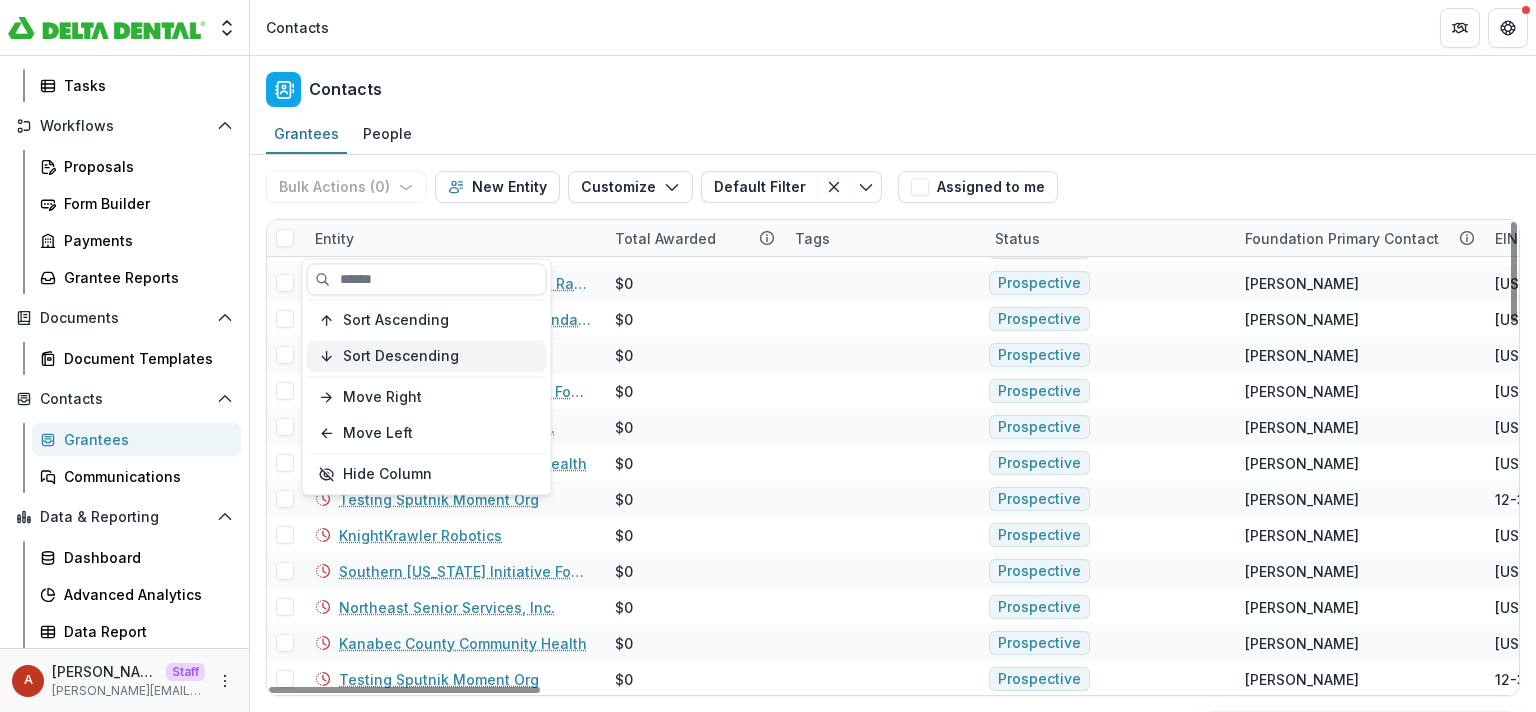click on "Sort Descending" at bounding box center [401, 356] 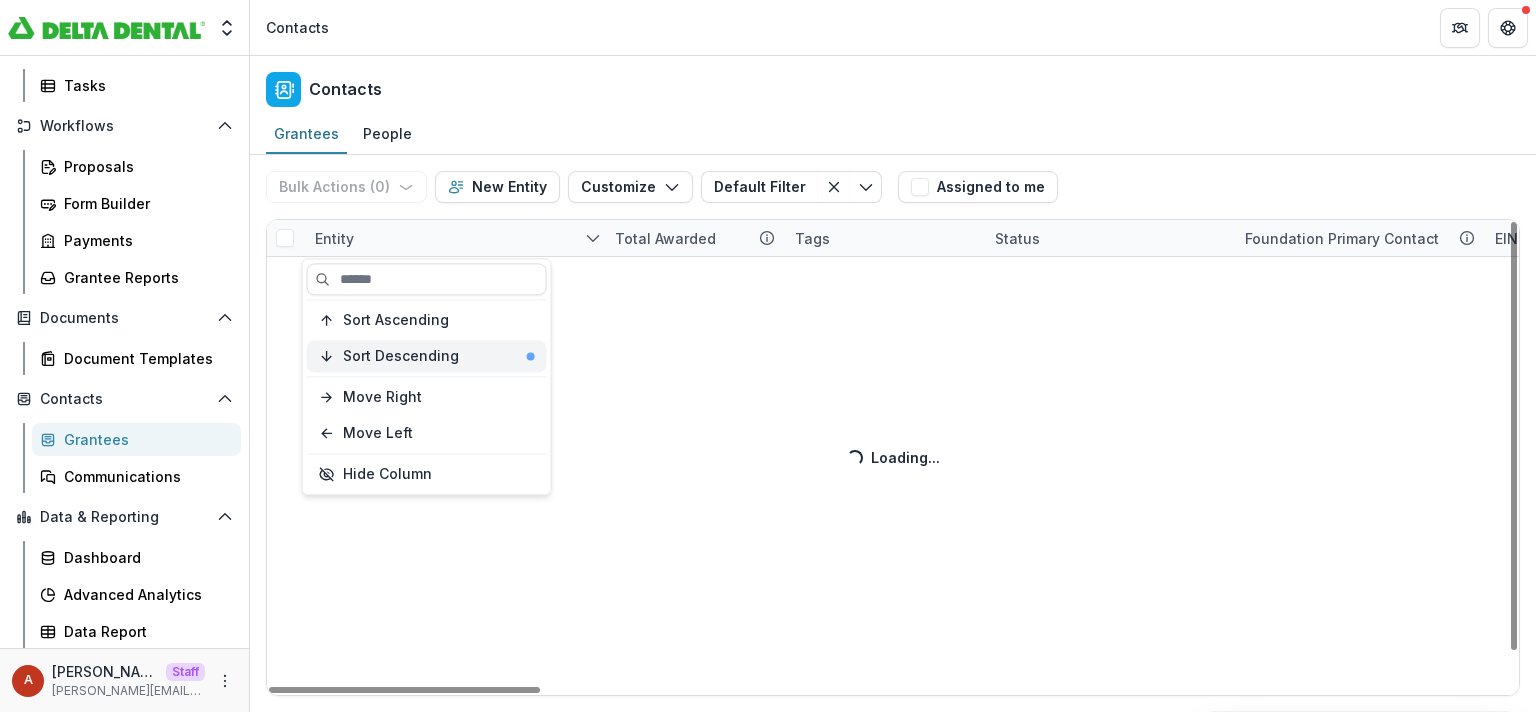 scroll, scrollTop: 36, scrollLeft: 0, axis: vertical 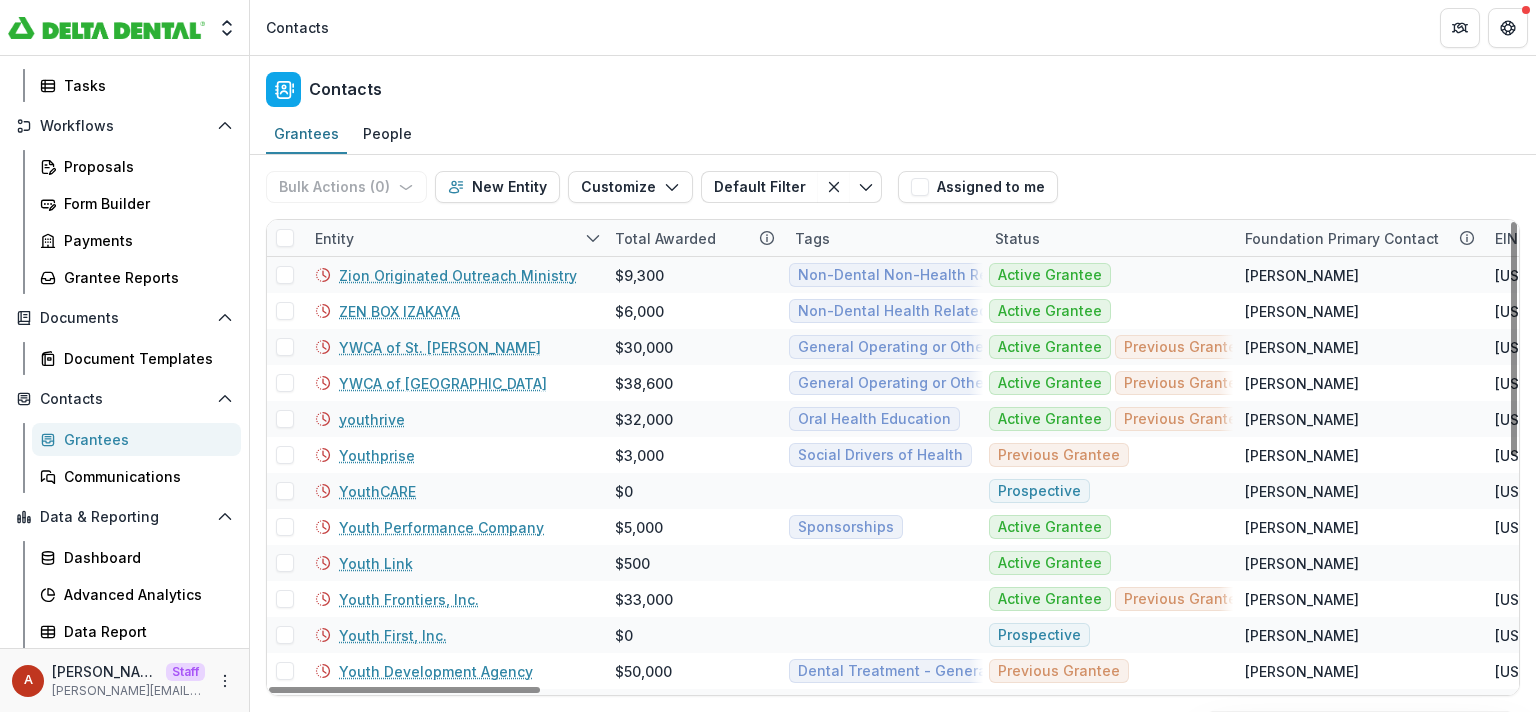 click on "Contacts" at bounding box center [893, 85] 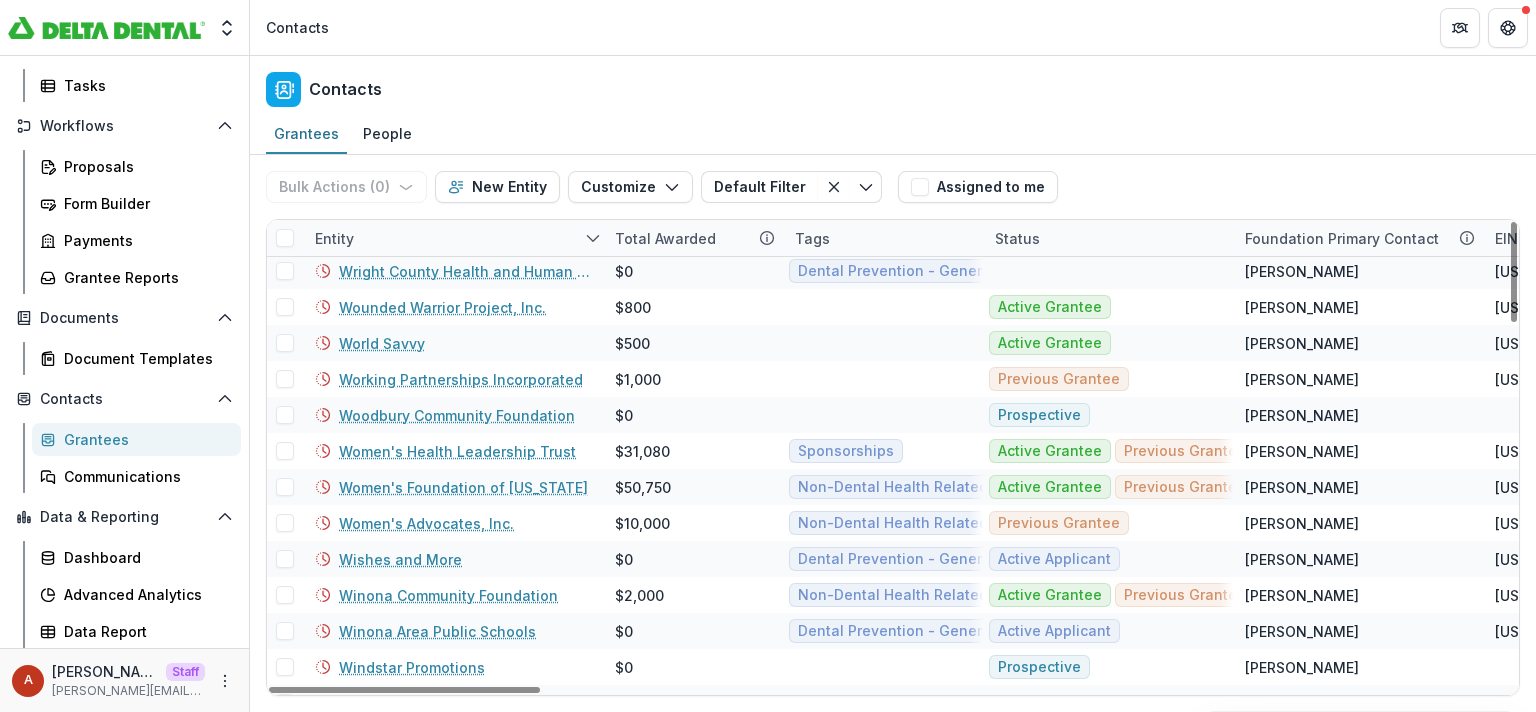 scroll, scrollTop: 0, scrollLeft: 0, axis: both 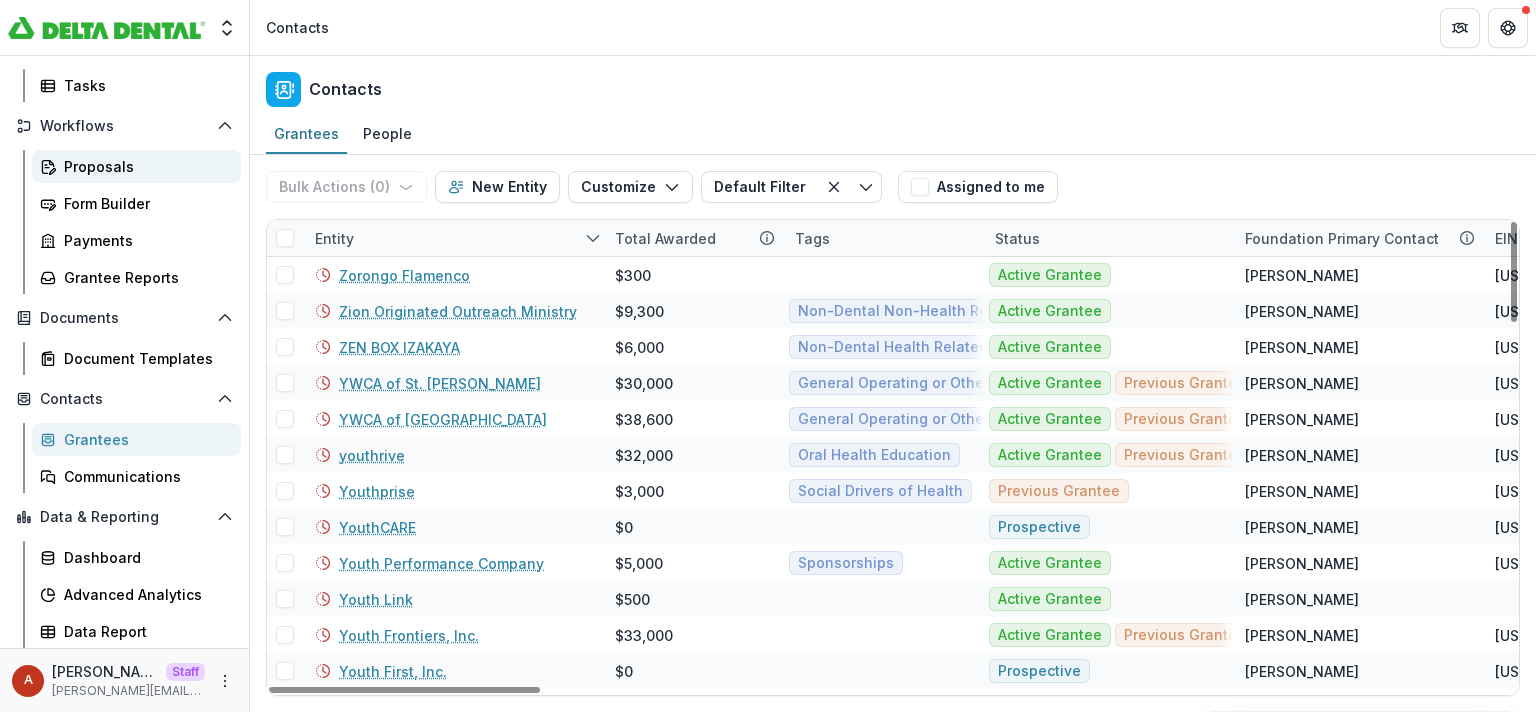 click on "Proposals" at bounding box center [144, 166] 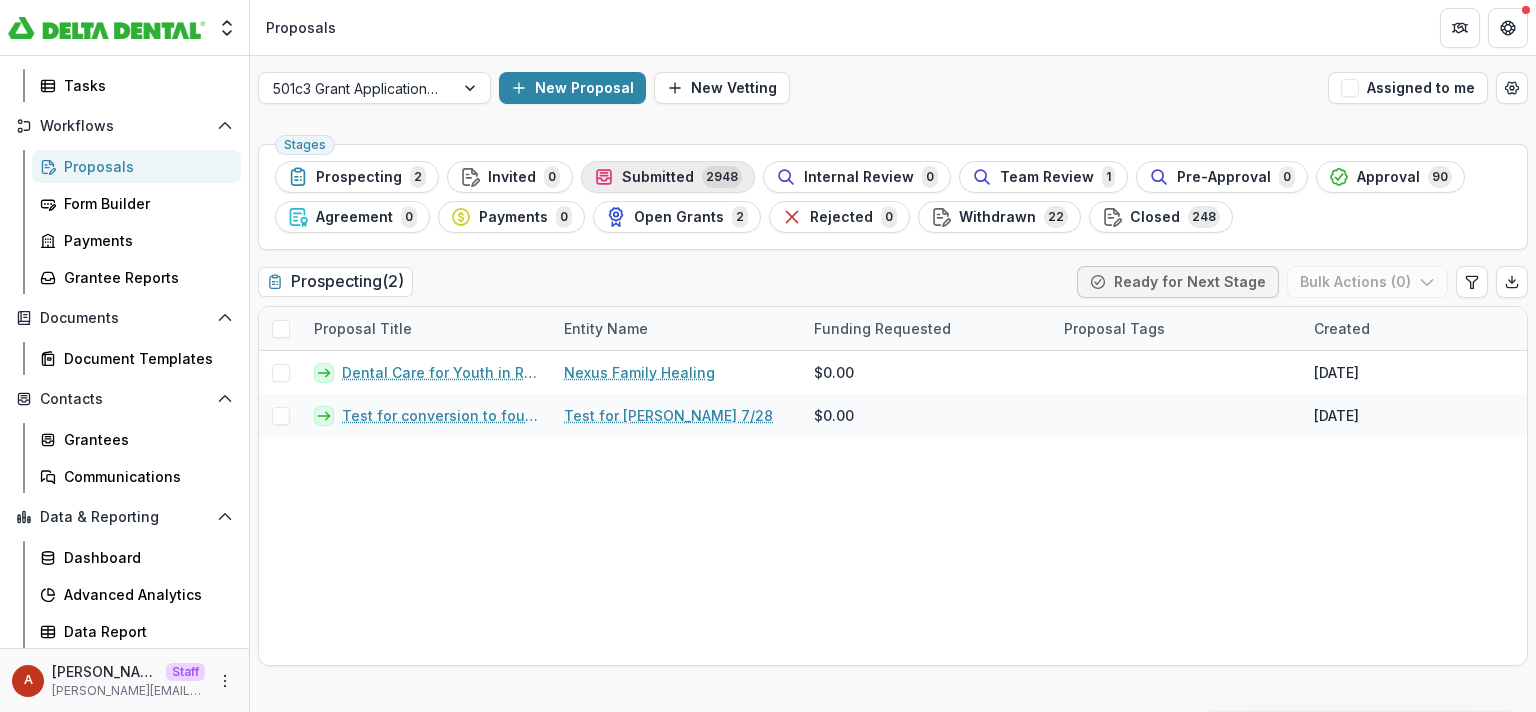 click on "Submitted" at bounding box center (658, 177) 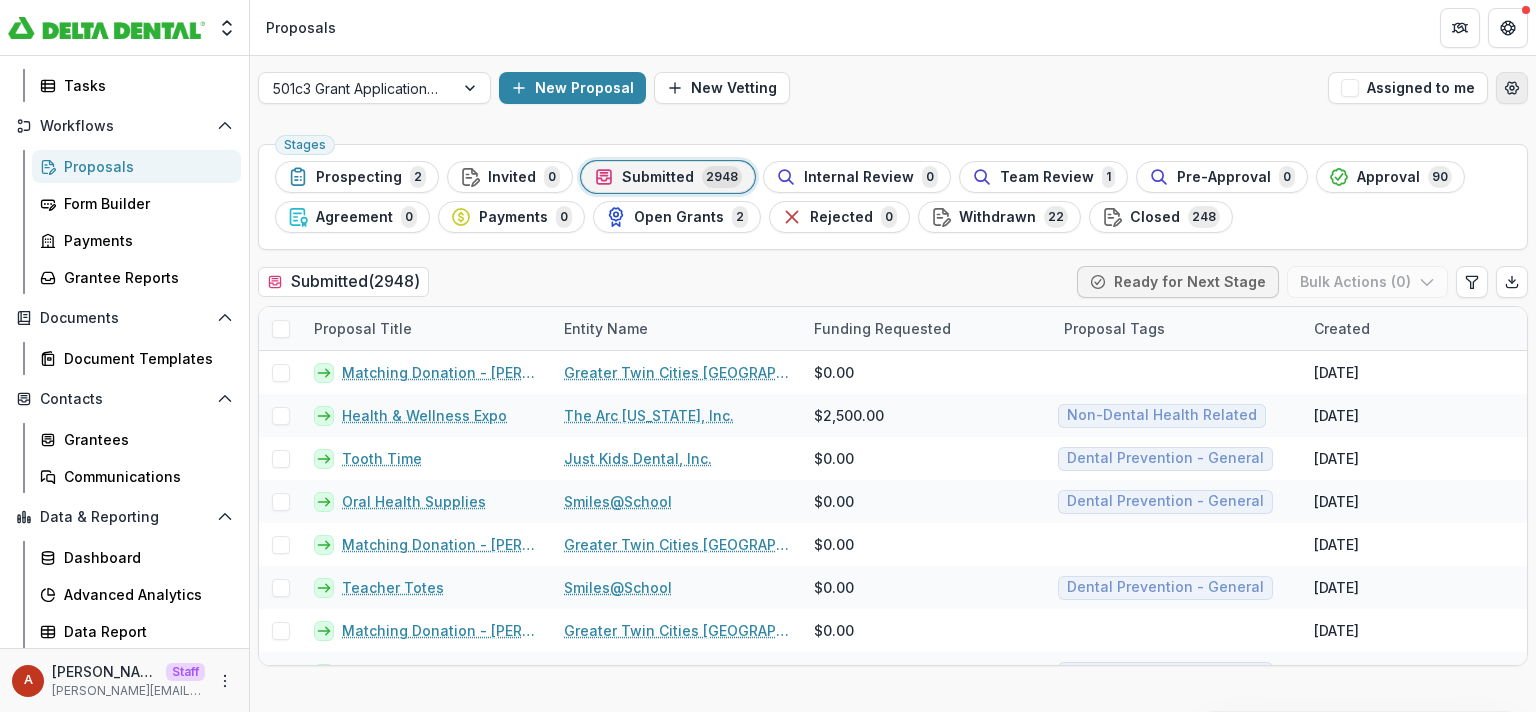 click 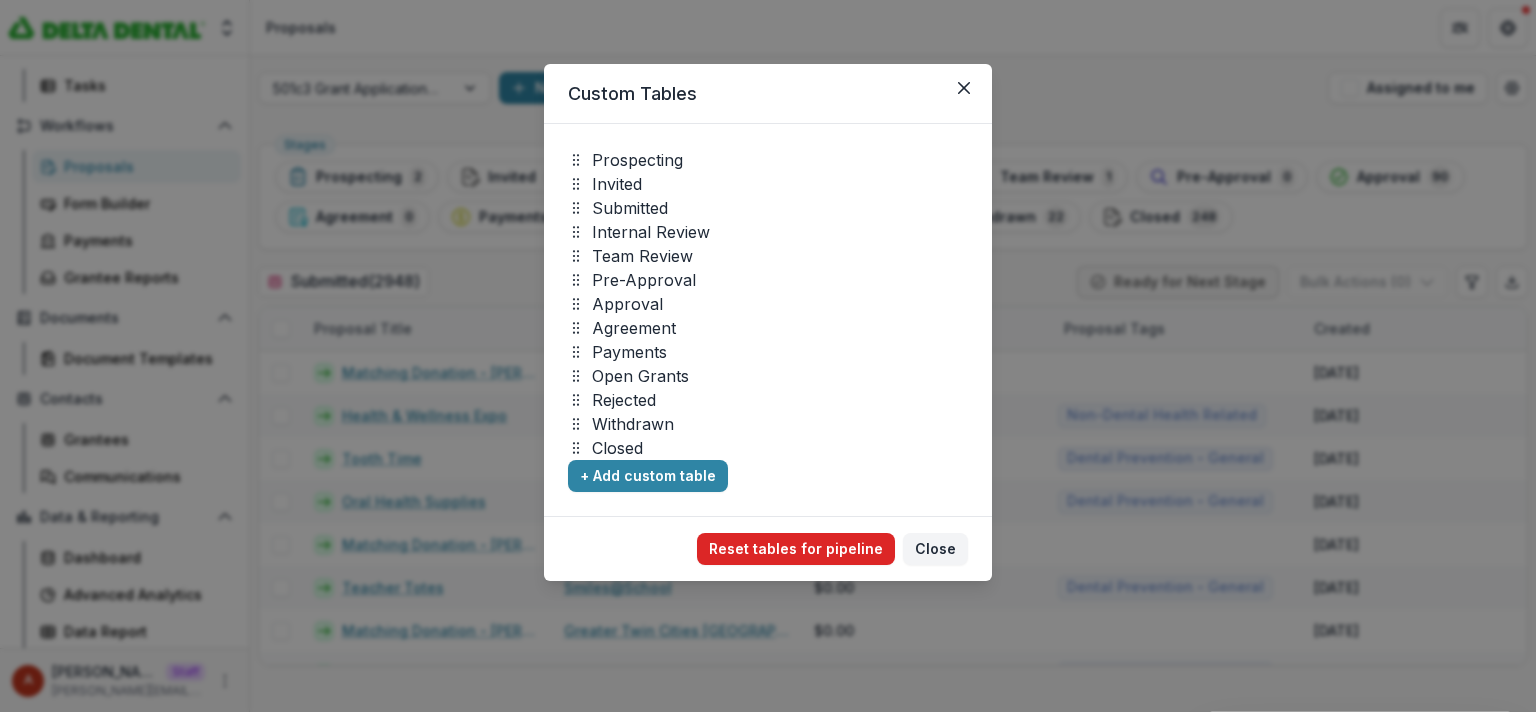 click on "Reset tables for pipeline" at bounding box center [796, 549] 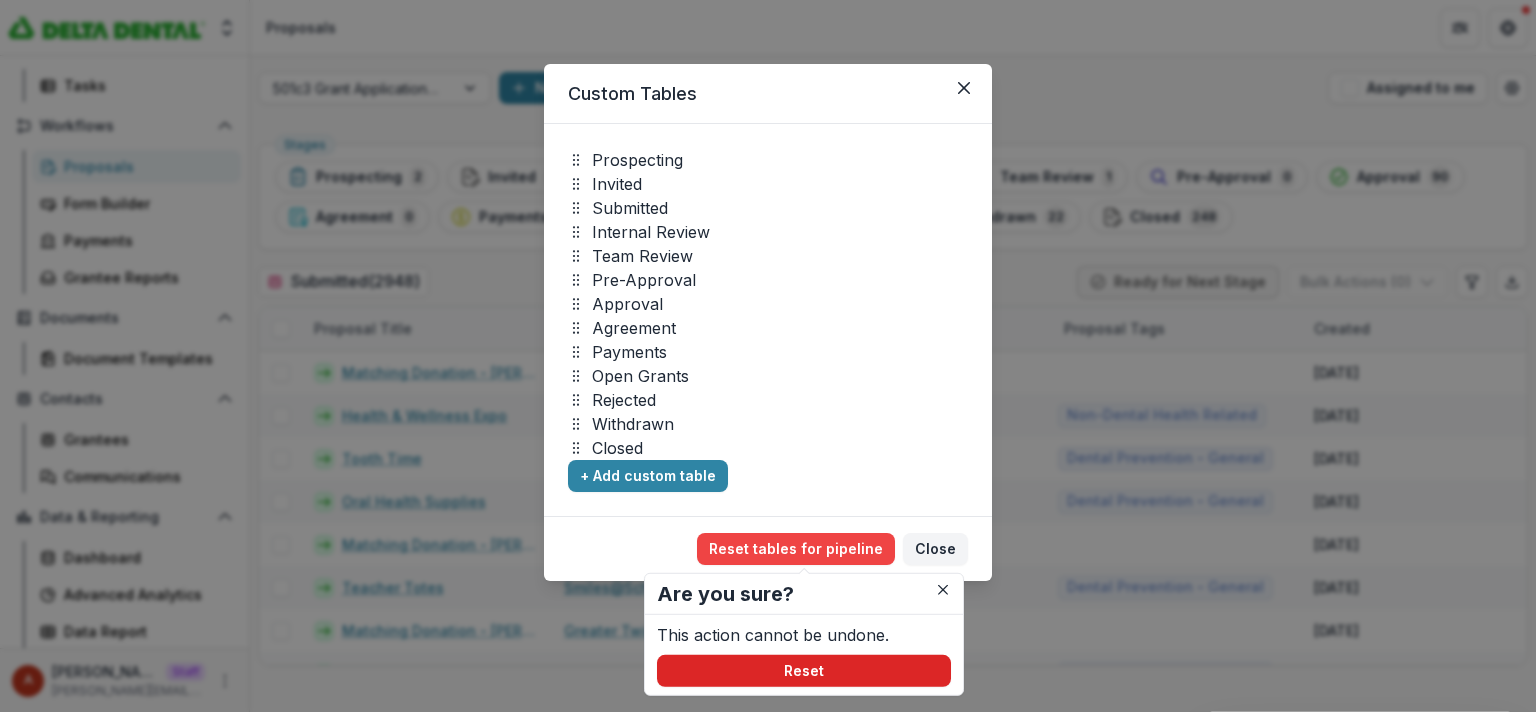 click on "Reset" at bounding box center [804, 671] 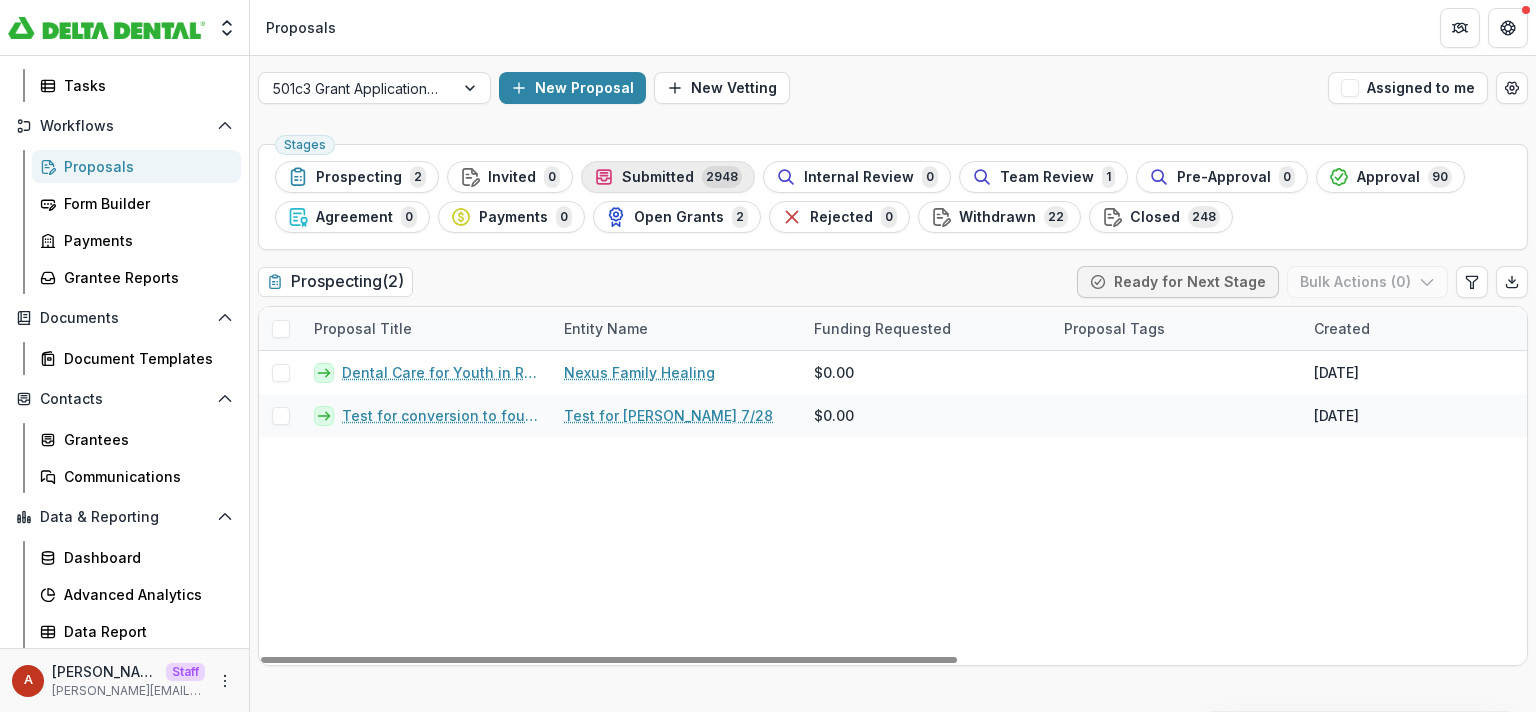 click on "Submitted" at bounding box center [658, 177] 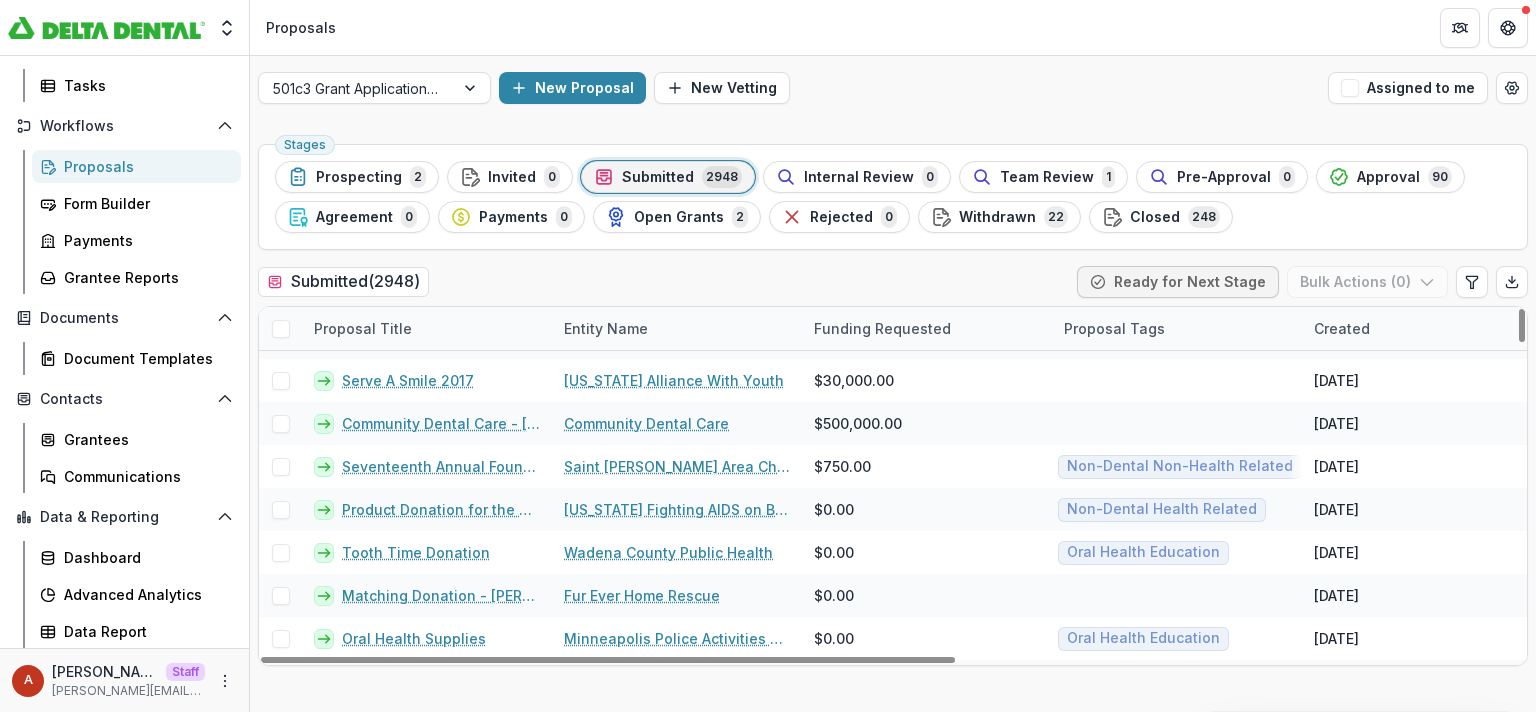 scroll, scrollTop: 1764, scrollLeft: 0, axis: vertical 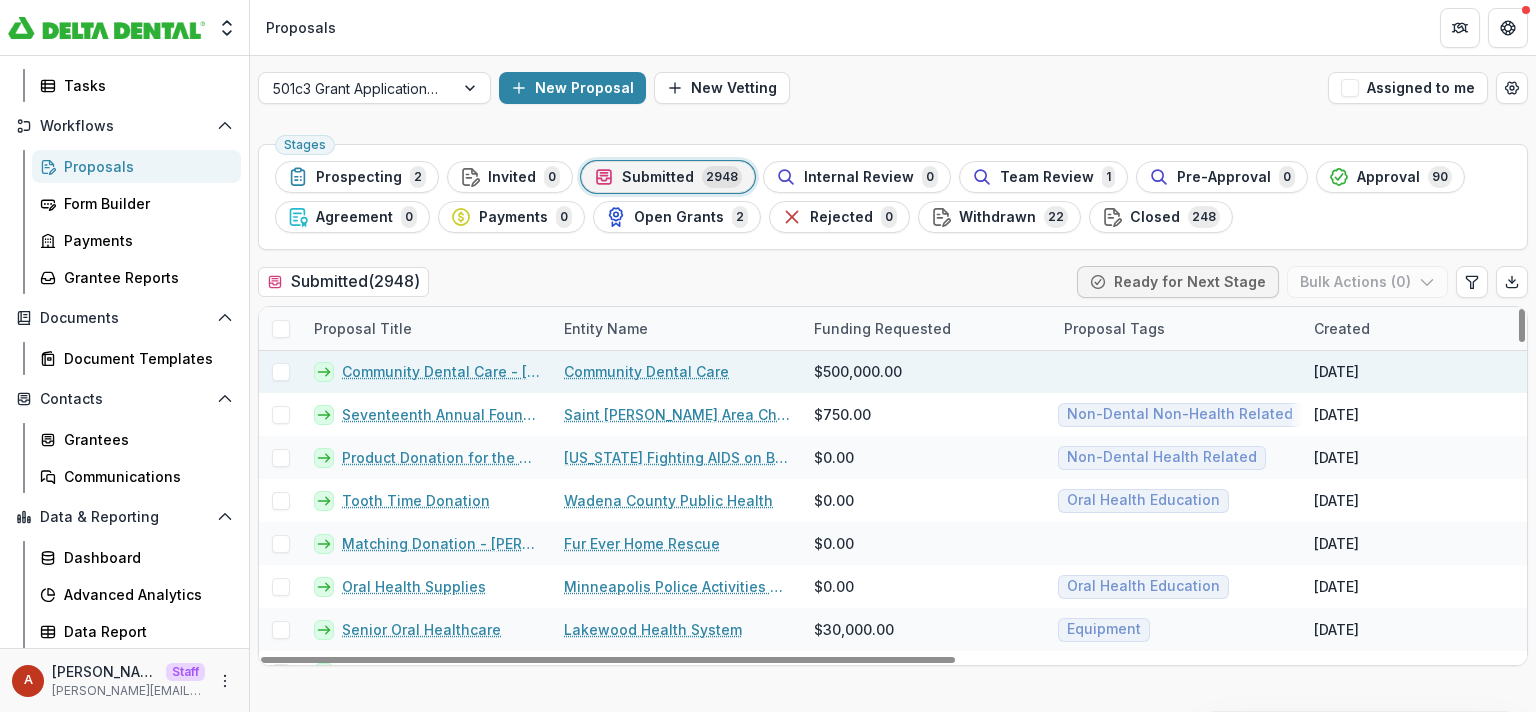 click on "Community Dental Care - [GEOGRAPHIC_DATA]" at bounding box center [441, 371] 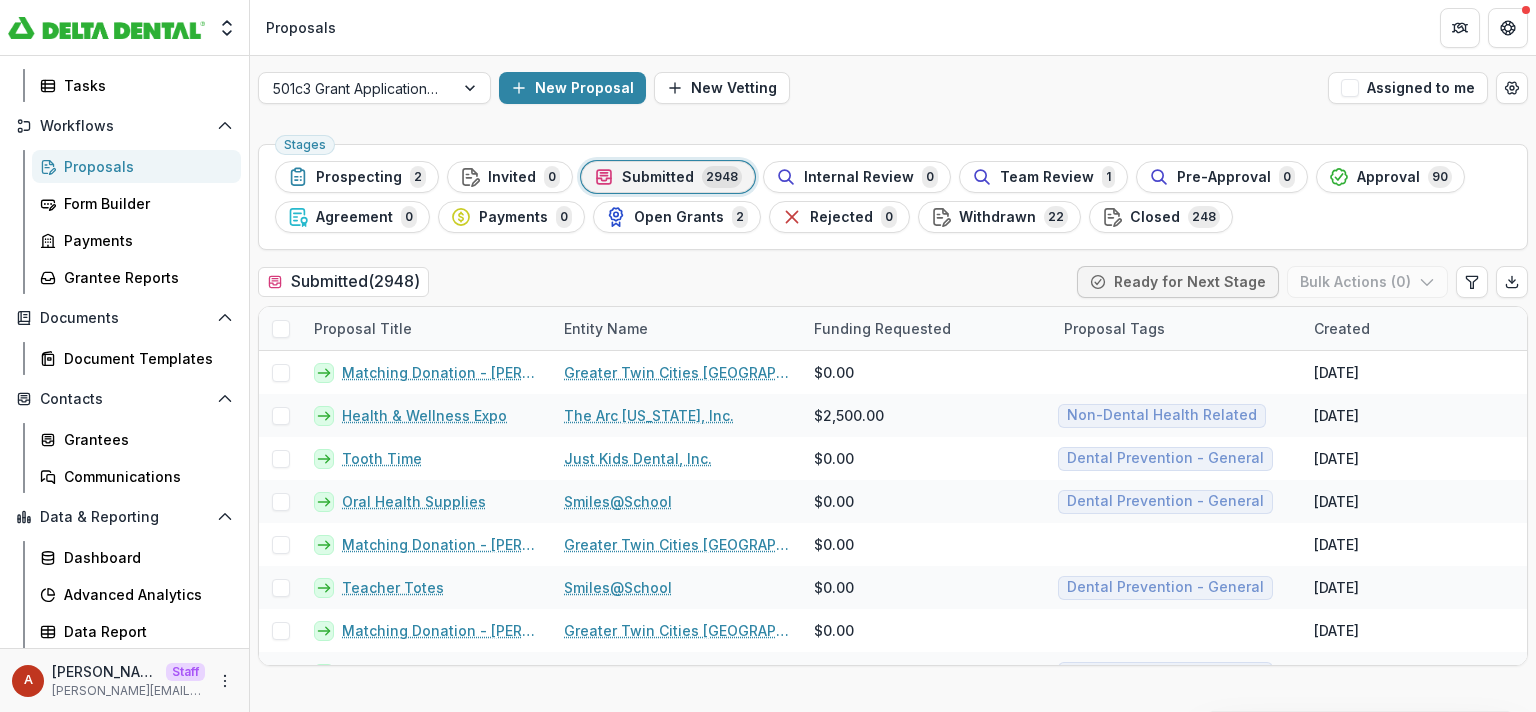 click on "501c3 Grant Application Workflow New Proposal New Vetting Assigned to me" at bounding box center [893, 88] 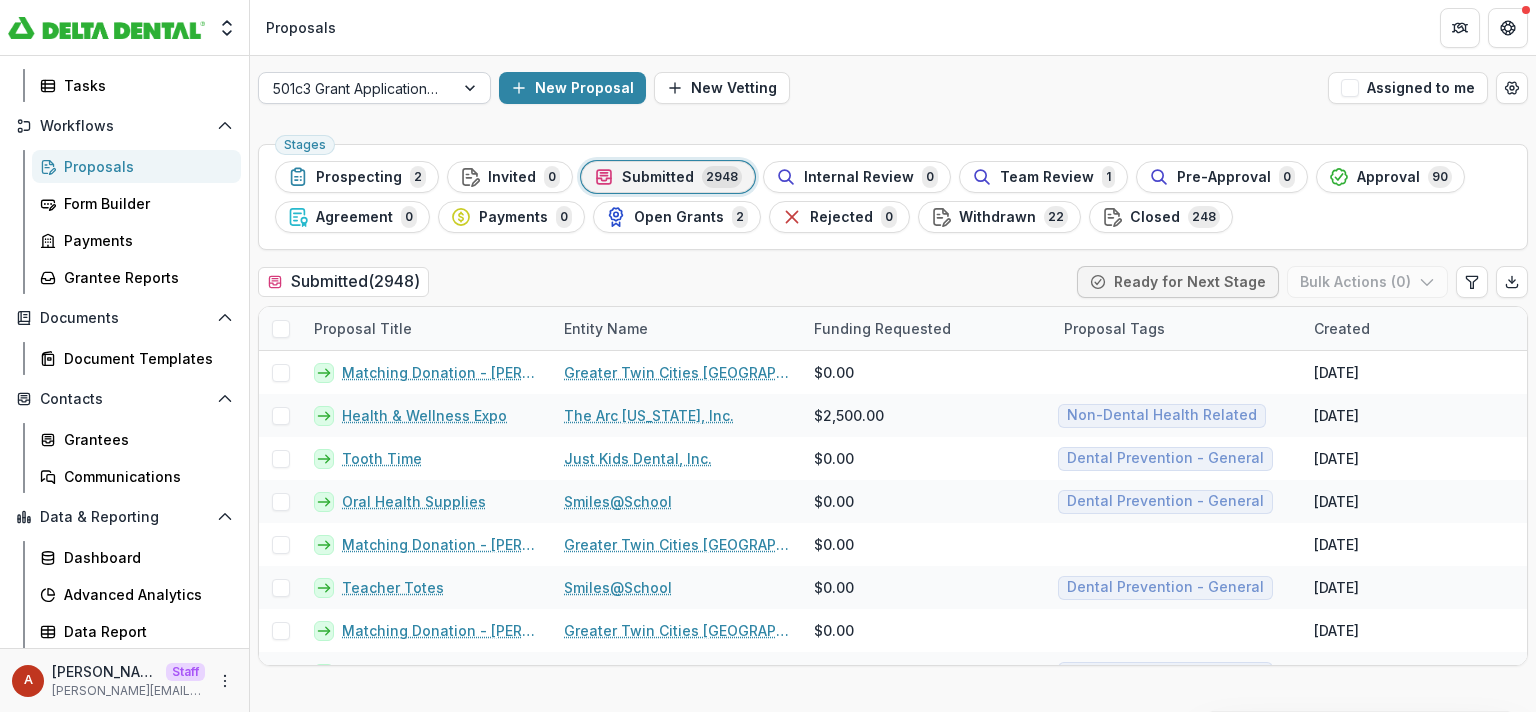 click at bounding box center [356, 88] 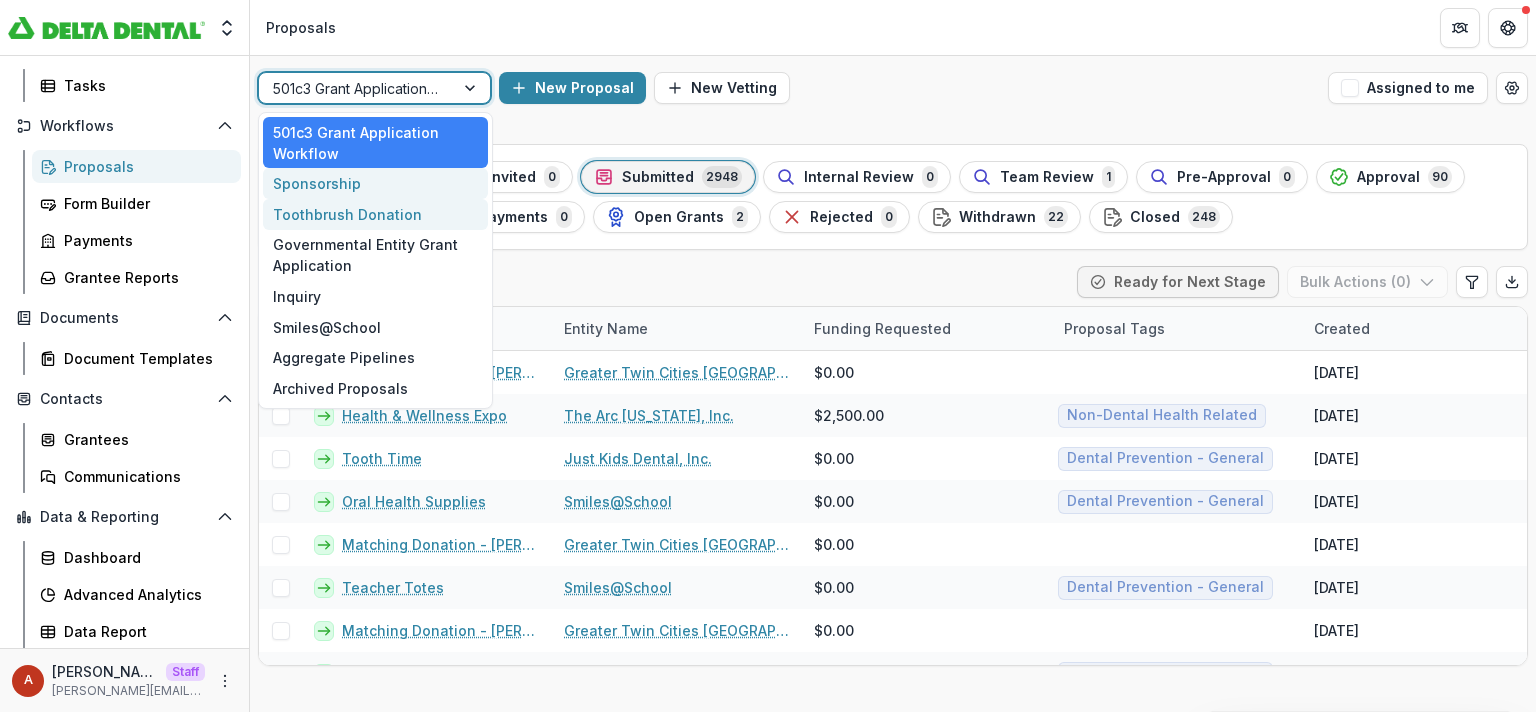 click on "Toothbrush Donation" at bounding box center [375, 214] 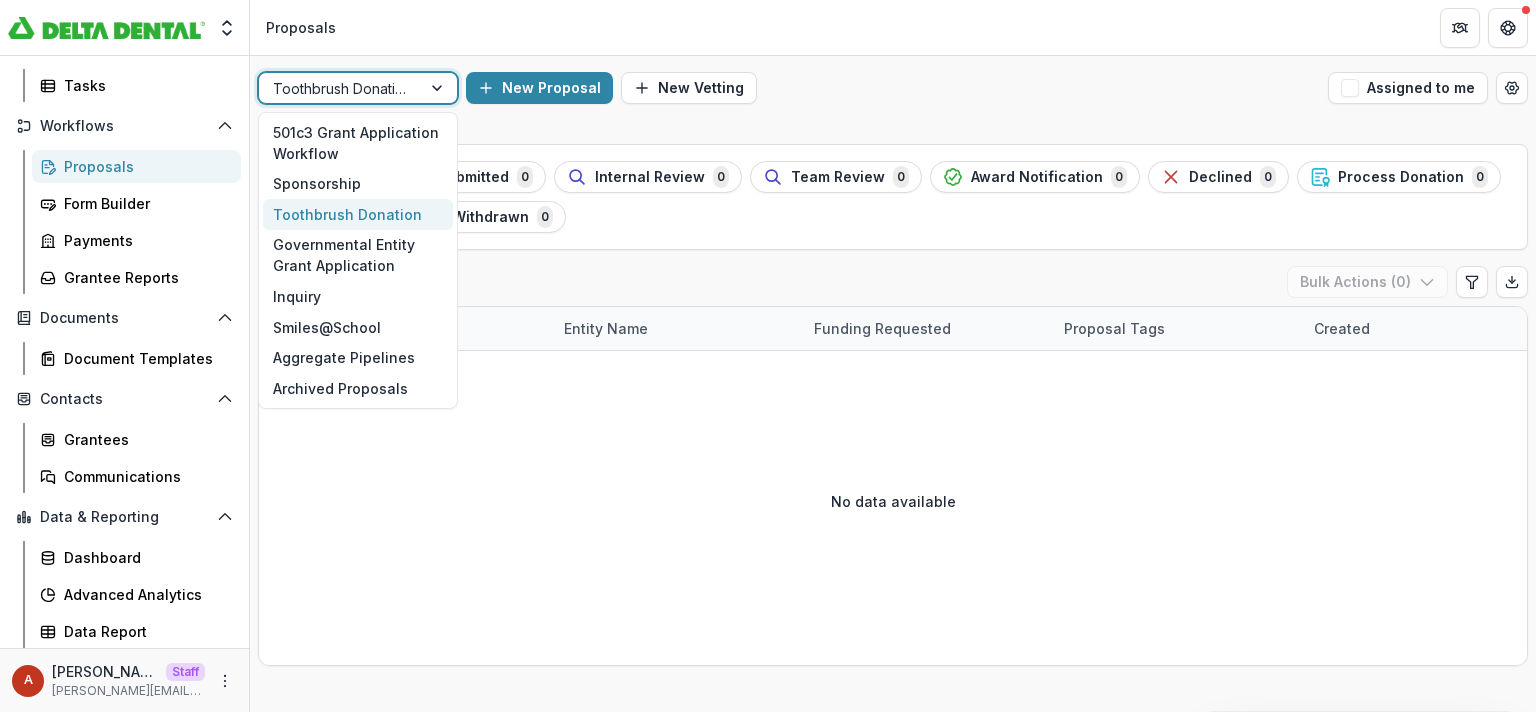 click at bounding box center [340, 88] 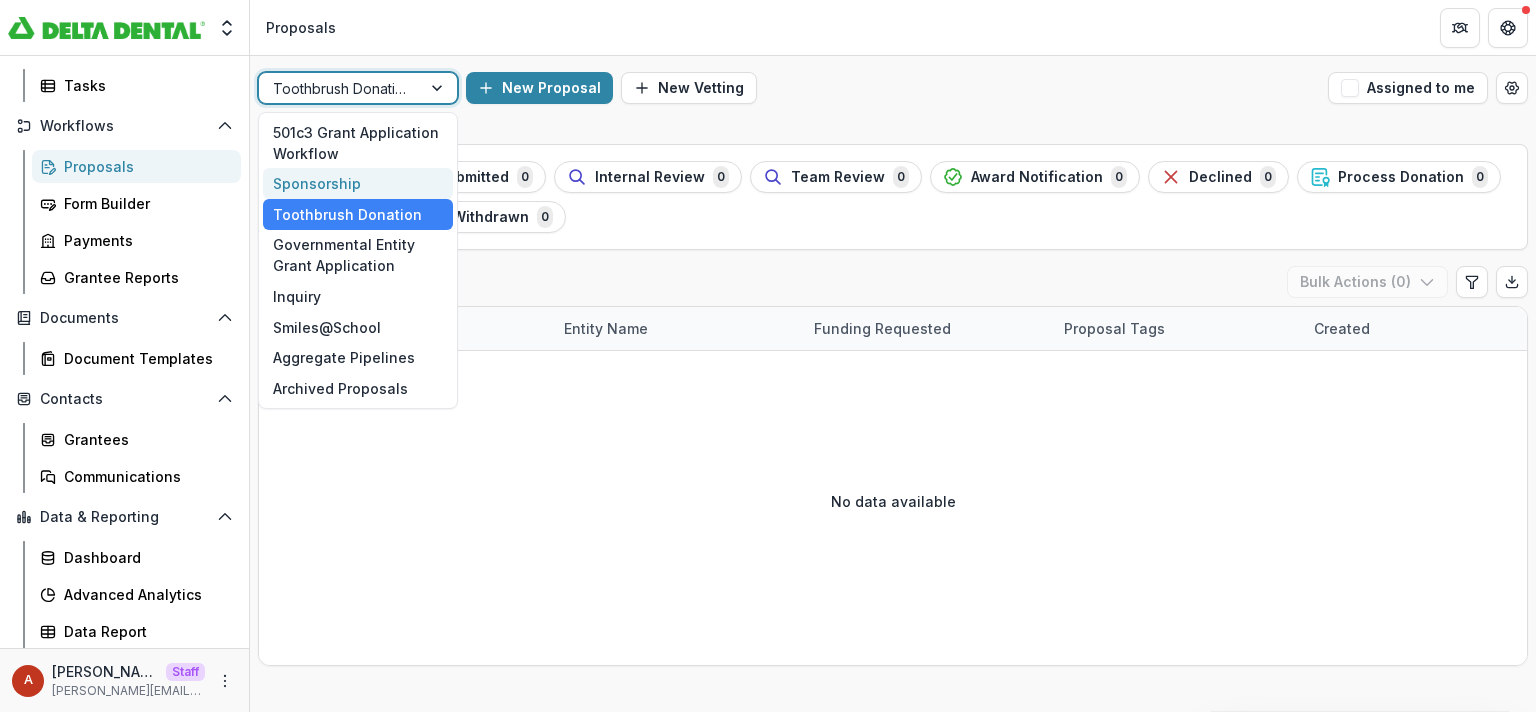 click on "Sponsorship" at bounding box center [358, 183] 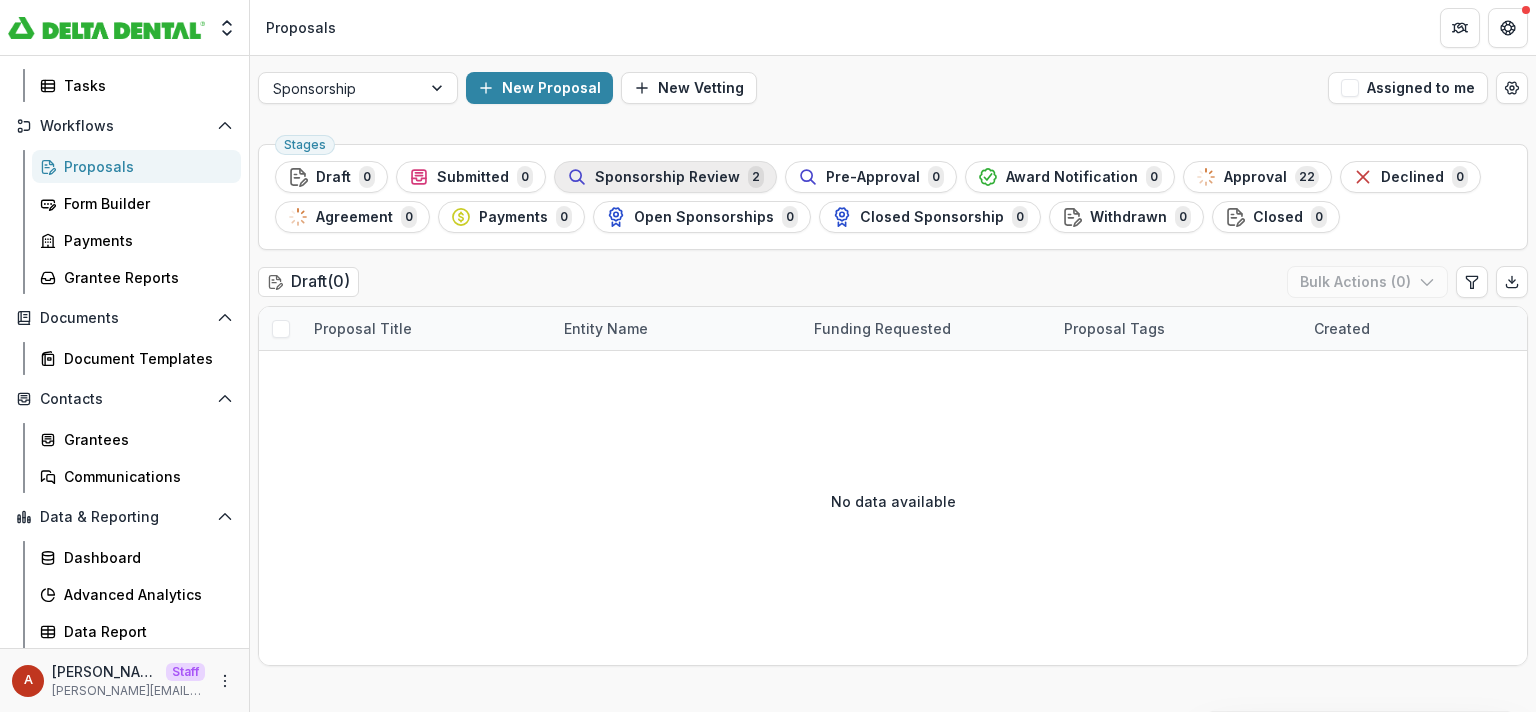click on "Sponsorship Review 2" at bounding box center (665, 177) 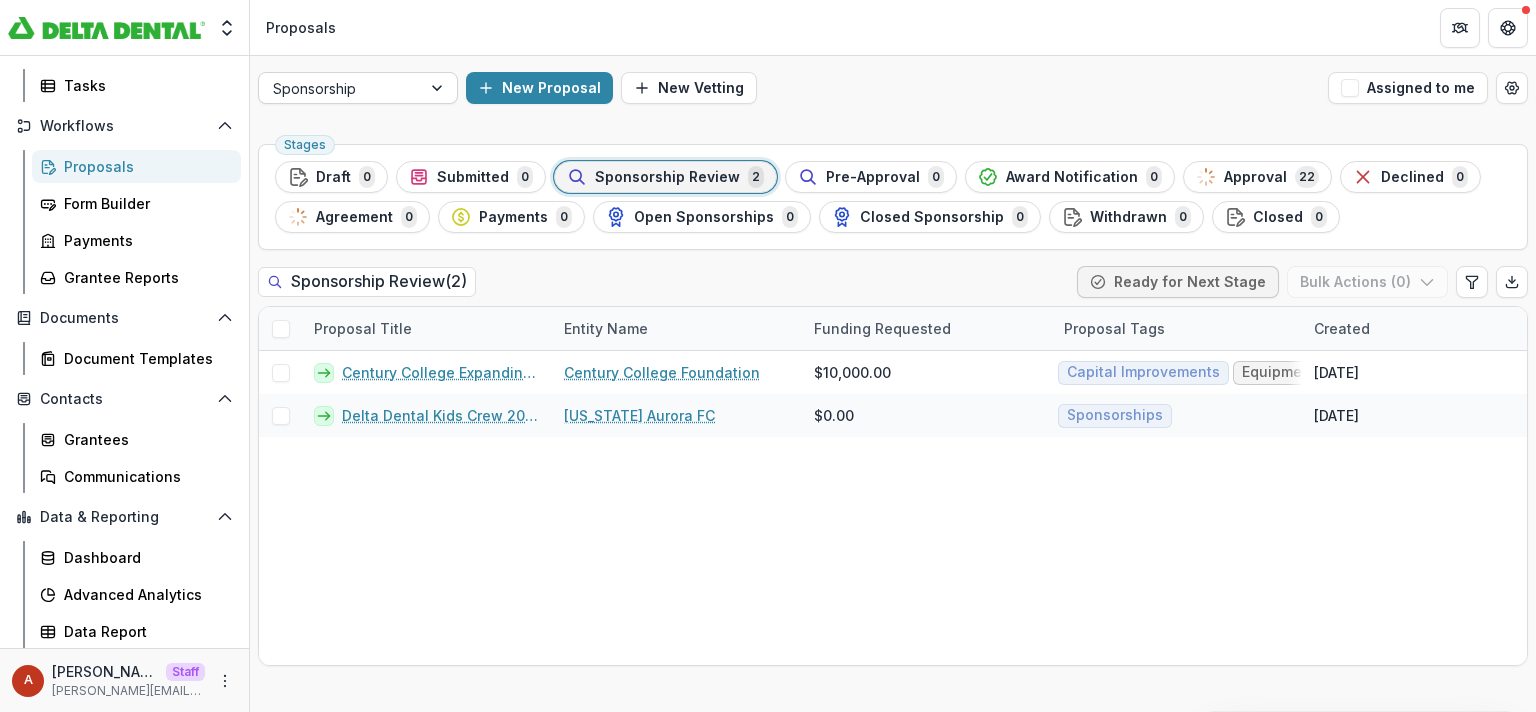 click at bounding box center [340, 88] 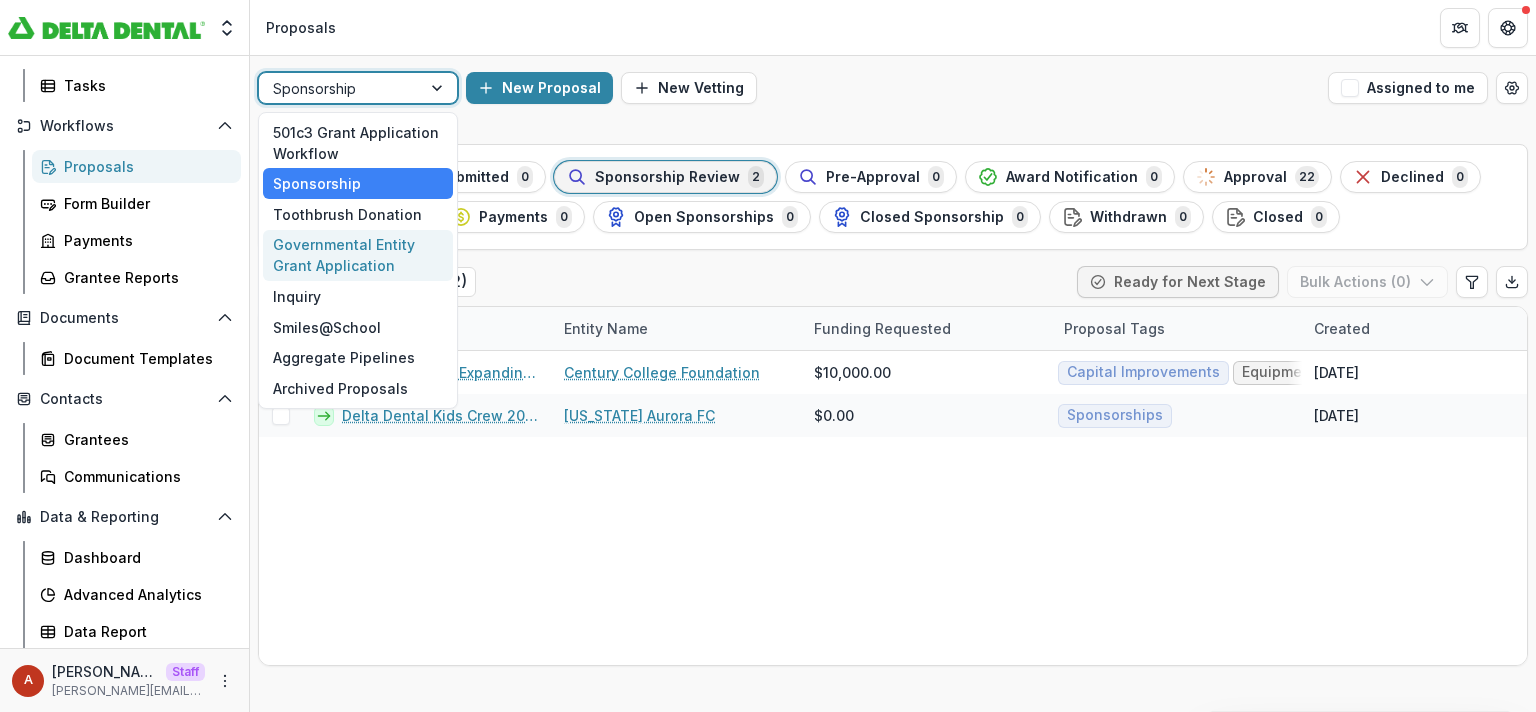 click on "Governmental Entity Grant Application" at bounding box center (358, 256) 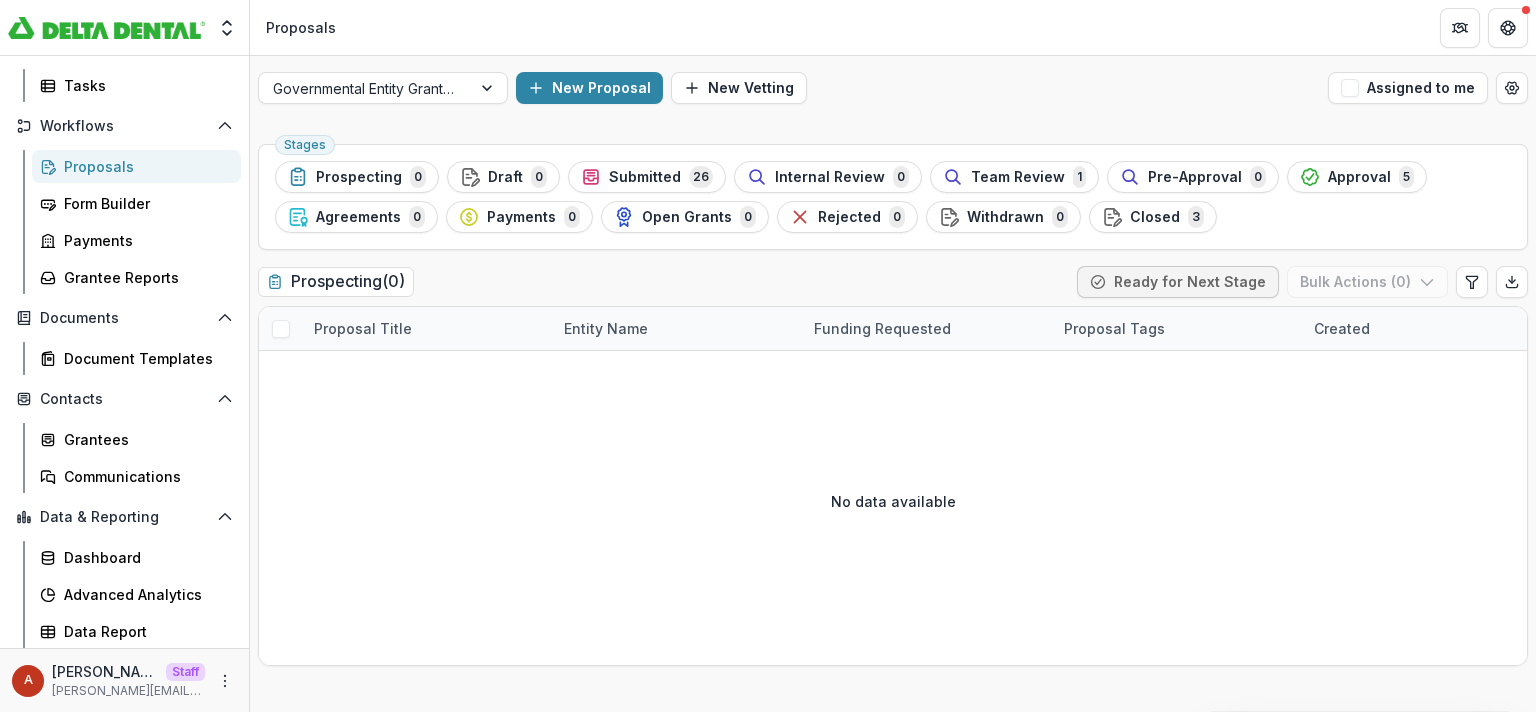 click on "Governmental Entity Grant Application New Proposal New Vetting Assigned to me" at bounding box center [893, 88] 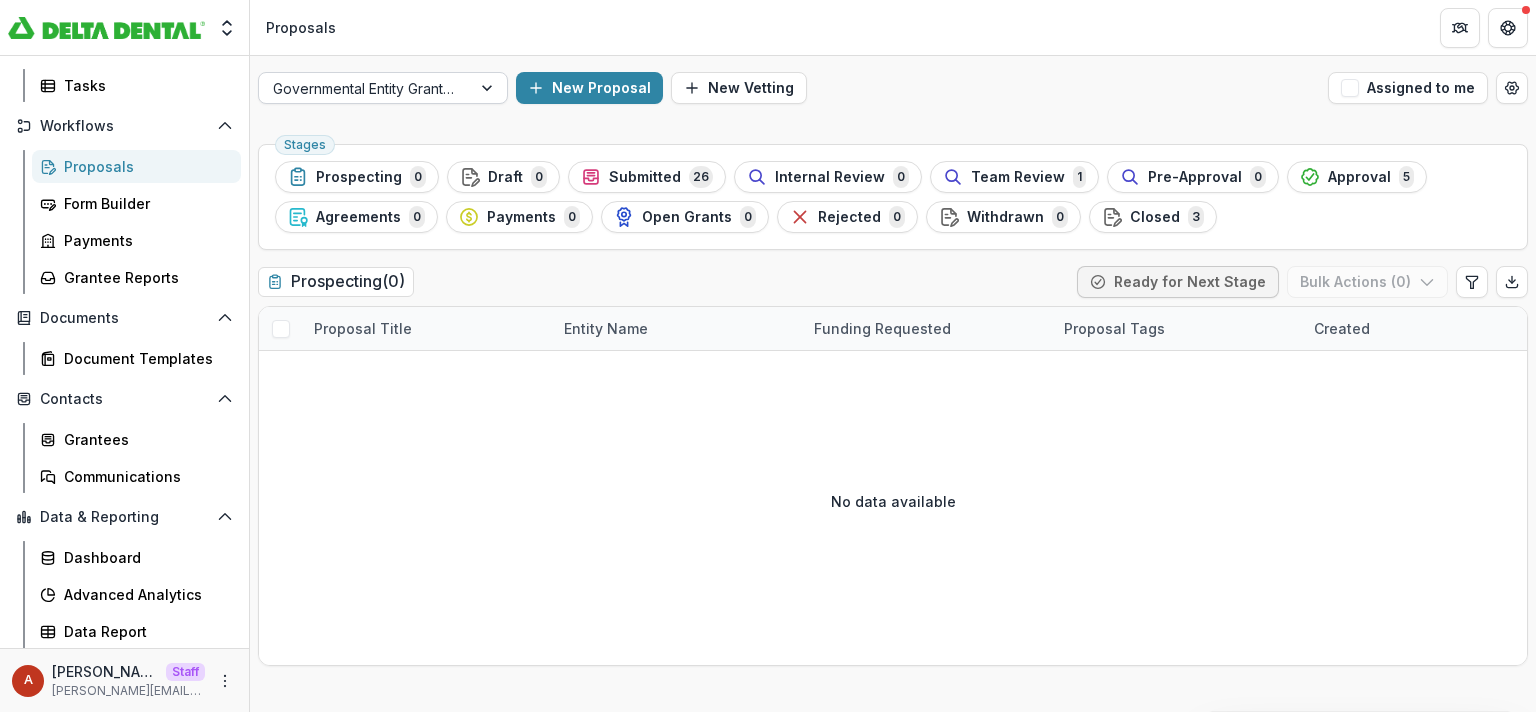 click at bounding box center [365, 88] 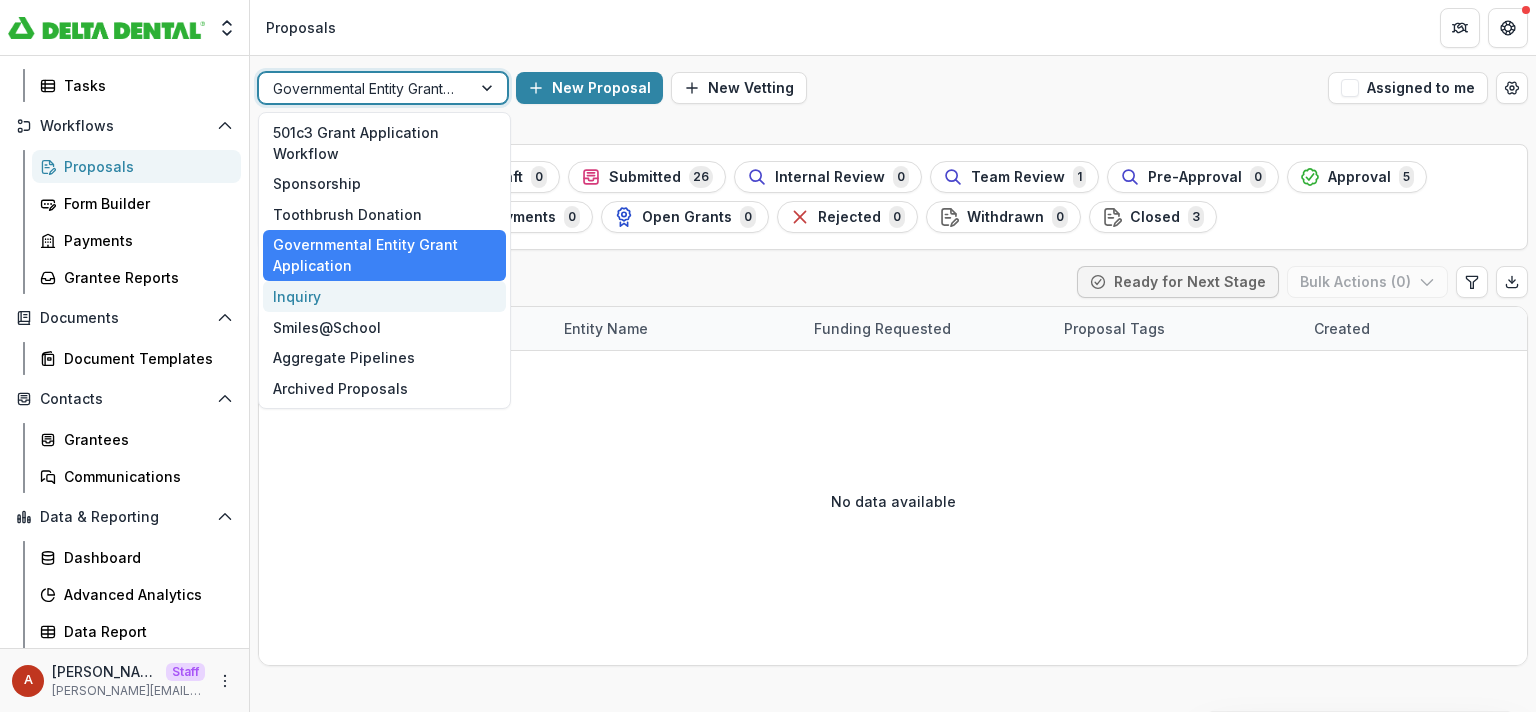 click on "Inquiry" at bounding box center [384, 296] 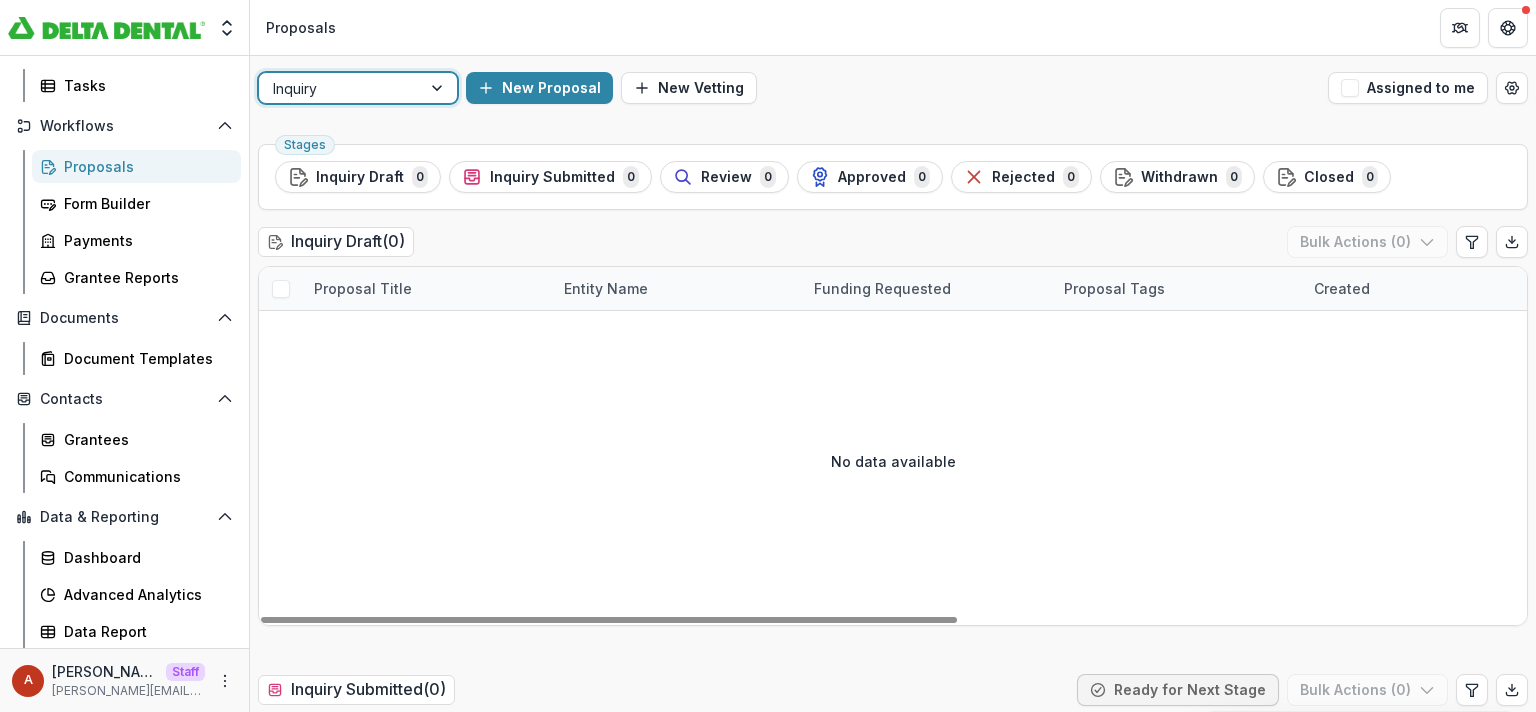 click at bounding box center (340, 88) 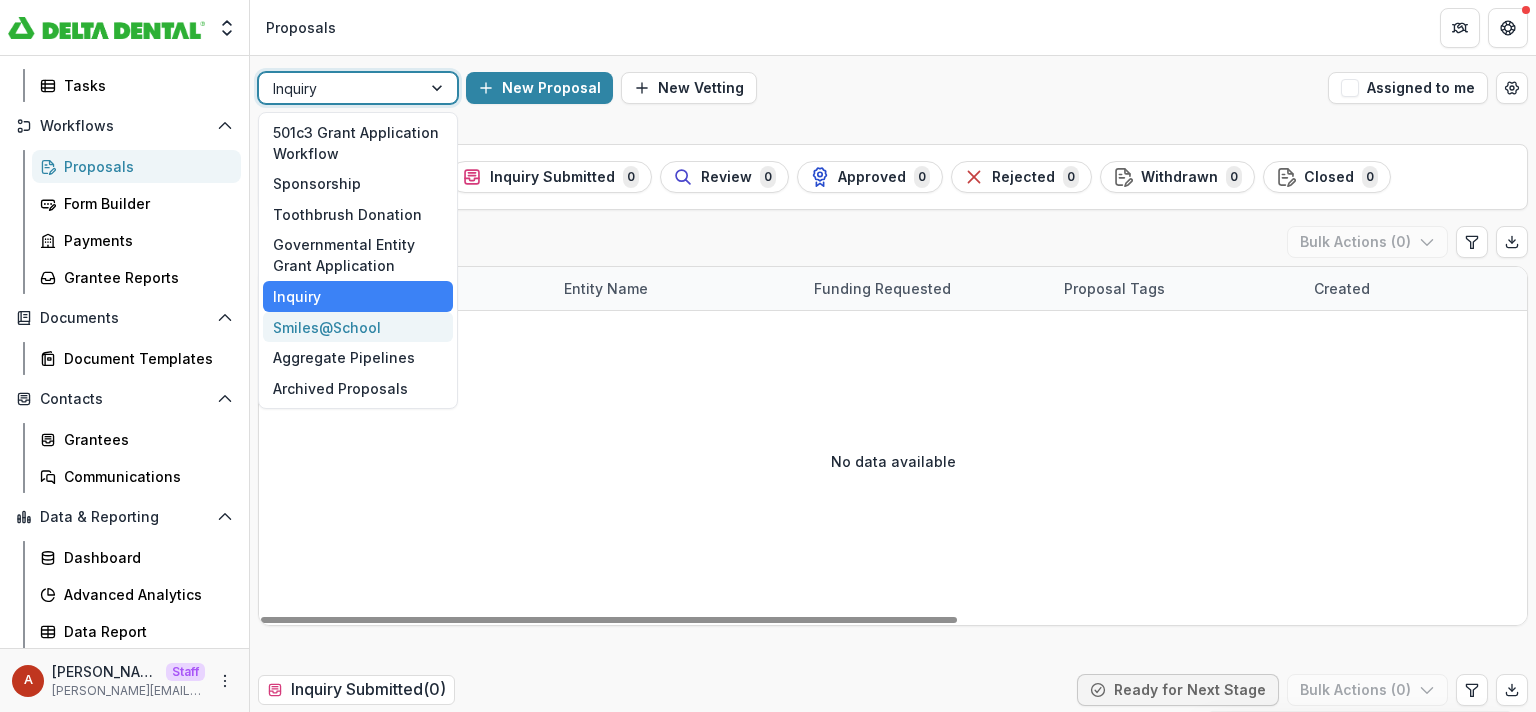 click on "Smiles@School" at bounding box center [358, 327] 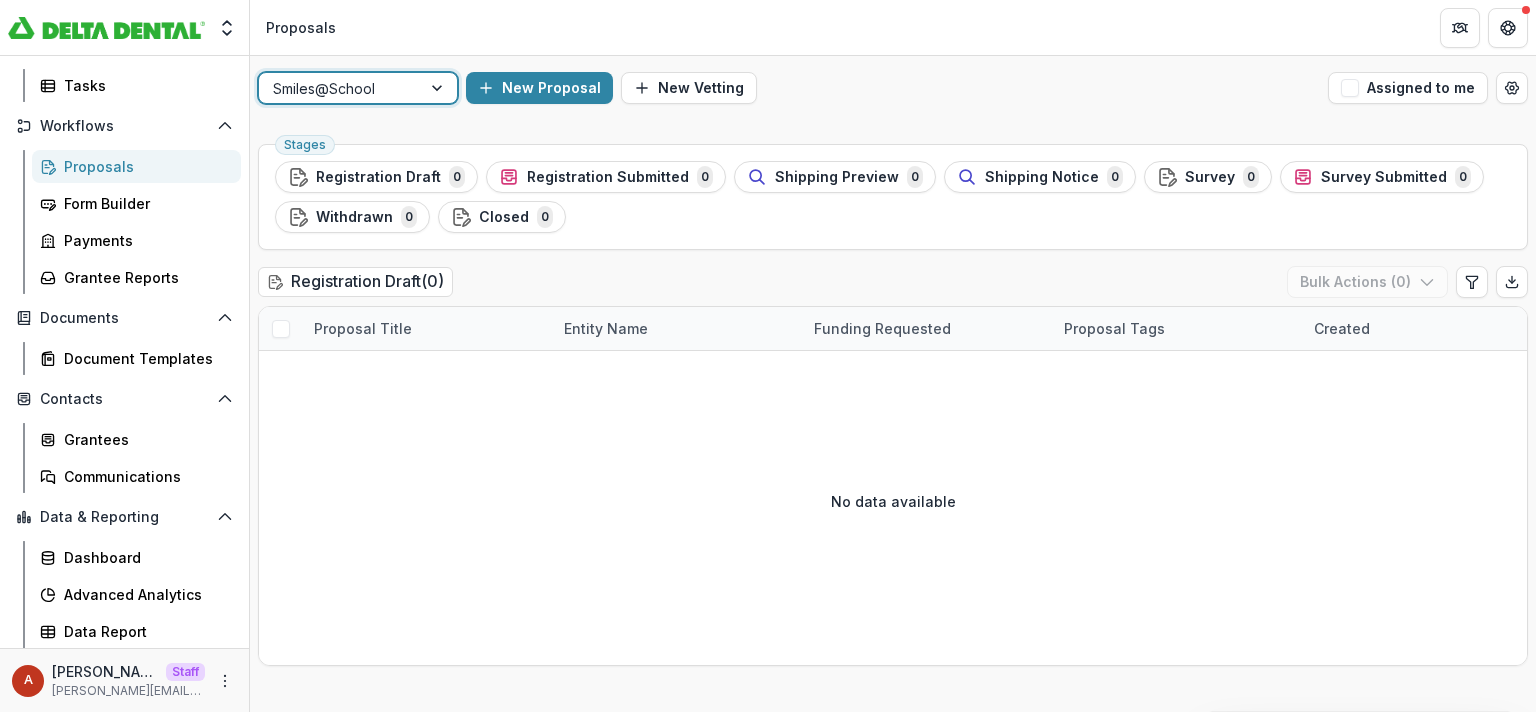 click at bounding box center (340, 88) 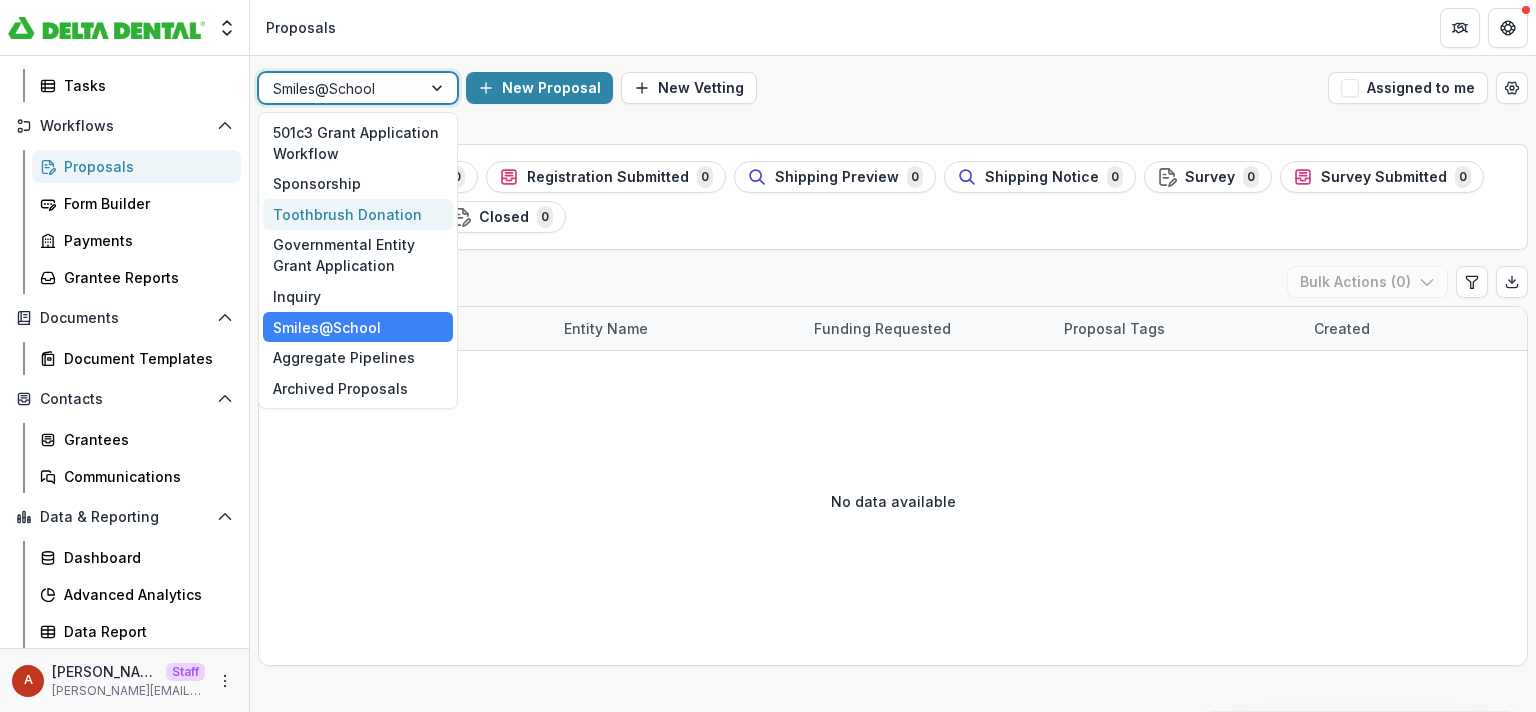 click on "Toothbrush Donation" at bounding box center (358, 214) 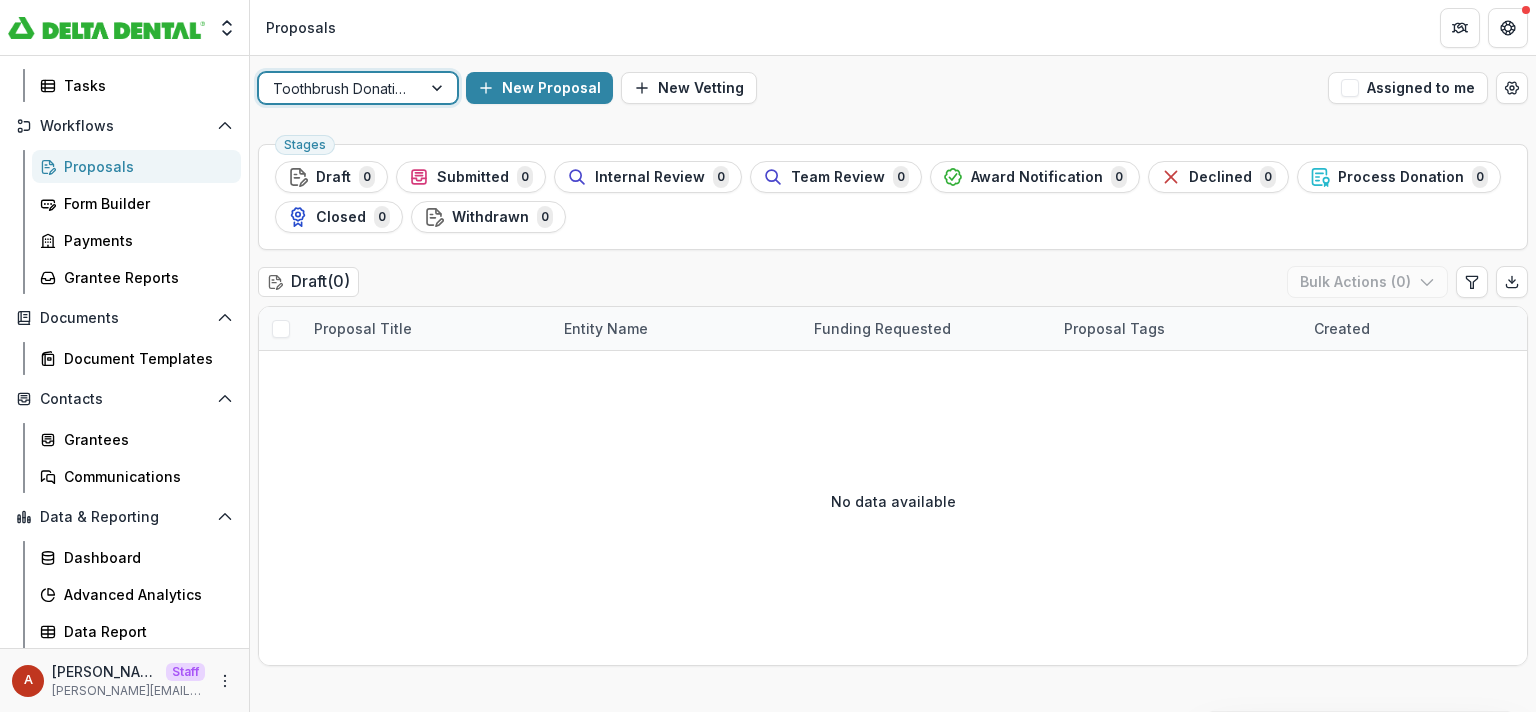 click on "option Toothbrush Donation, selected. Toothbrush Donation New Proposal New Vetting Assigned to me Stages Draft 0 Submitted 0 Internal Review 0 Team Review 0 Award Notification 0 Declined 0 Process Donation 0 Closed 0 Withdrawn 0 Draft  ( 0 ) Bulk Actions ( 0 ) Proposal Title Entity Name Funding Requested Proposal Tags Created Submitted Date Form Current Stage Task Assignees Pending Tasks No data available Submitted  ( 0 ) Ready for Next Stage Bulk Actions ( 0 ) Proposal Title Entity Name Funding Requested Proposal Tags Created Submitted Date Form Current Stage Task Assignees Pending Tasks No data available Internal Review  ( 0 ) Ready for Next Stage Bulk Actions ( 0 ) Proposal Title Entity Name Funding Requested Proposal Tags Created Submitted Date Form Current Stage Task Assignees Pending Tasks No data available Team Review  ( 0 ) Ready for Next Stage Bulk Actions ( 0 ) Proposal Title Entity Name Funding Requested Proposal Tags Created Submitted Date Form Current Stage Task Assignees Pending Tasks  ( 0 ) 0 )" at bounding box center [893, 2157] 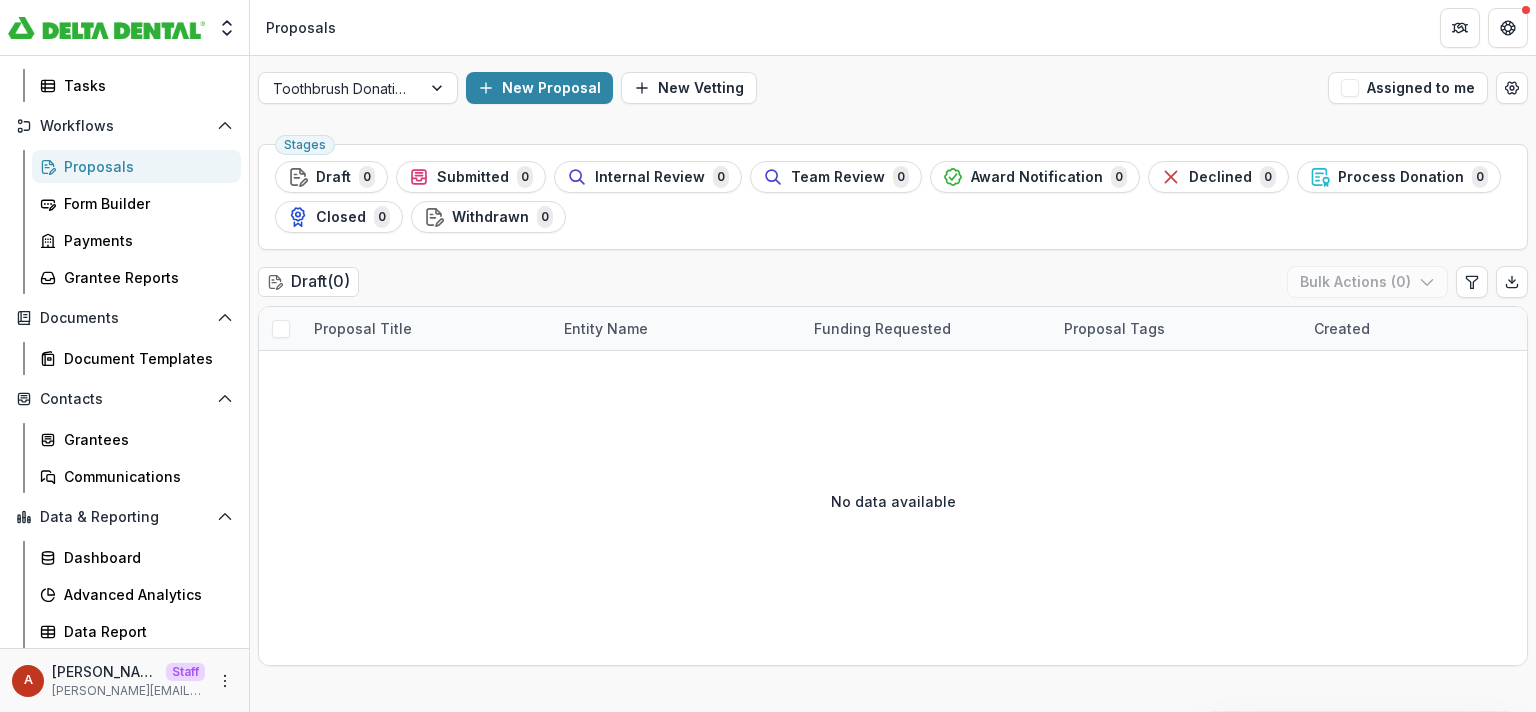 click on "Toothbrush Donation New Proposal New Vetting Assigned to me" at bounding box center (893, 88) 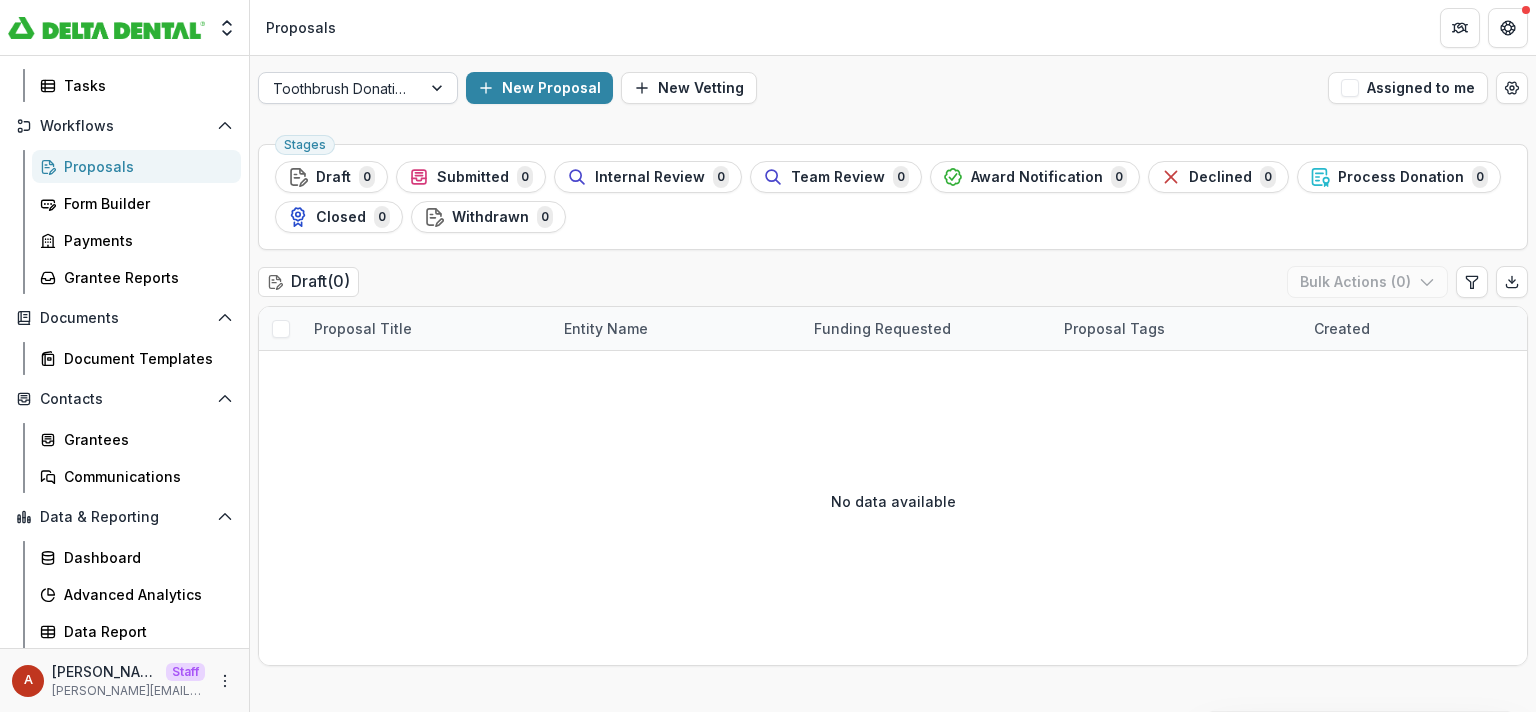 click at bounding box center (340, 88) 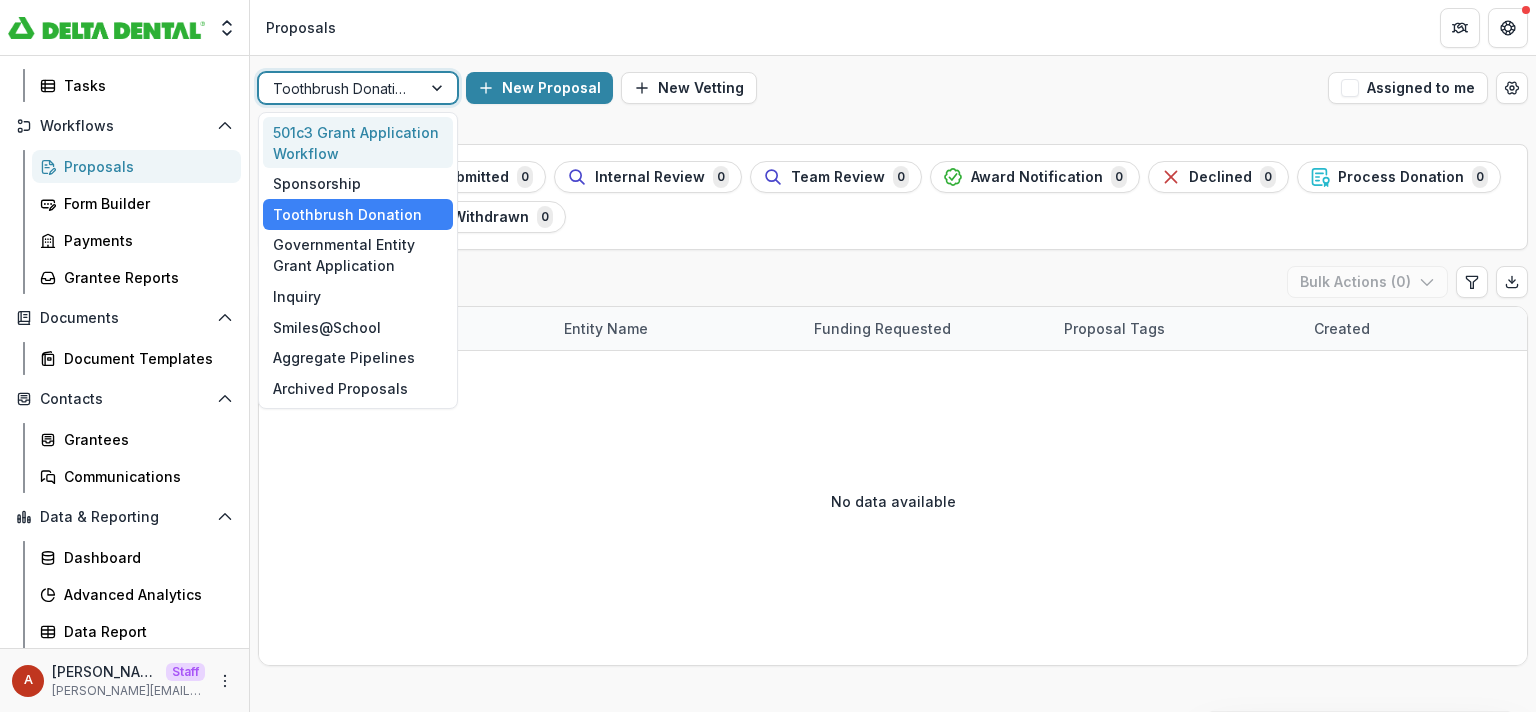 click on "501c3 Grant Application Workflow" at bounding box center [358, 143] 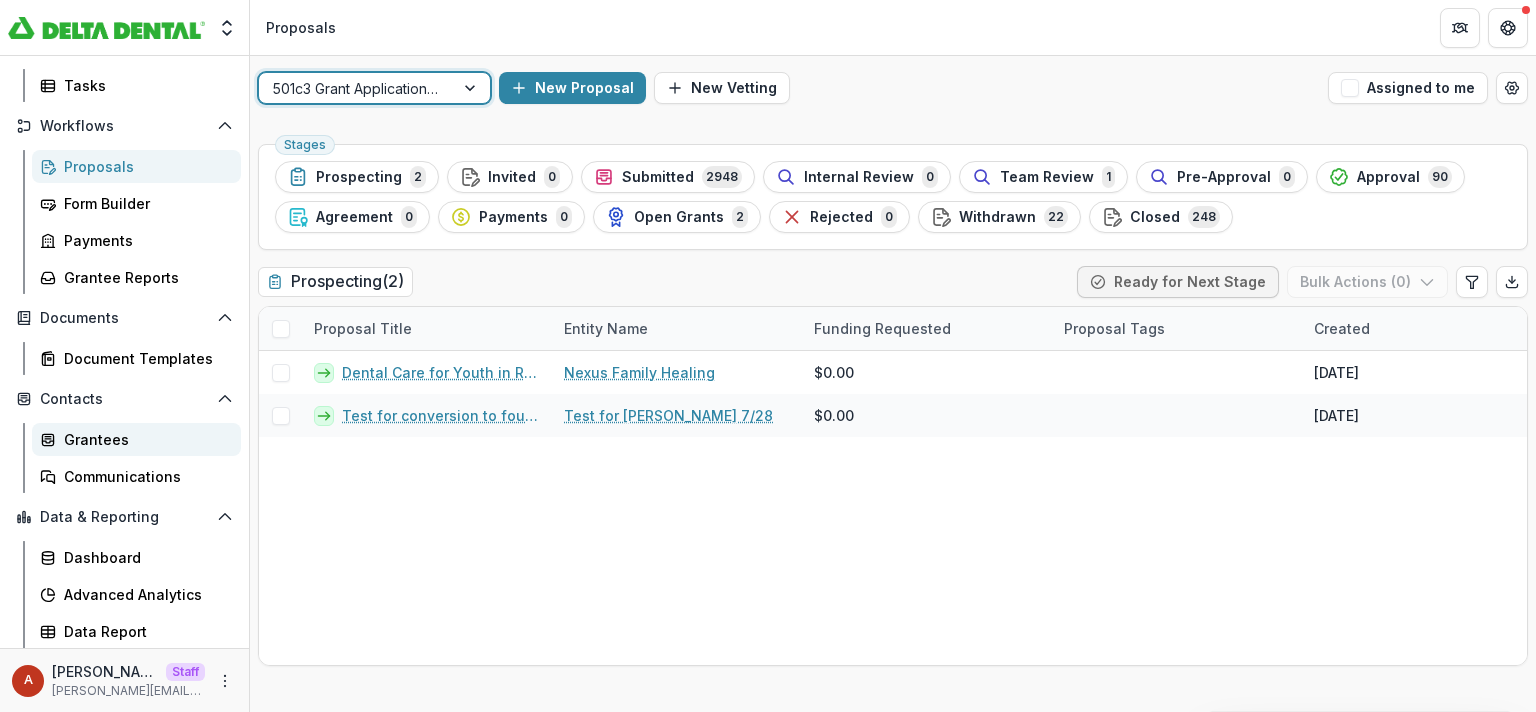 click on "Grantees" at bounding box center [144, 439] 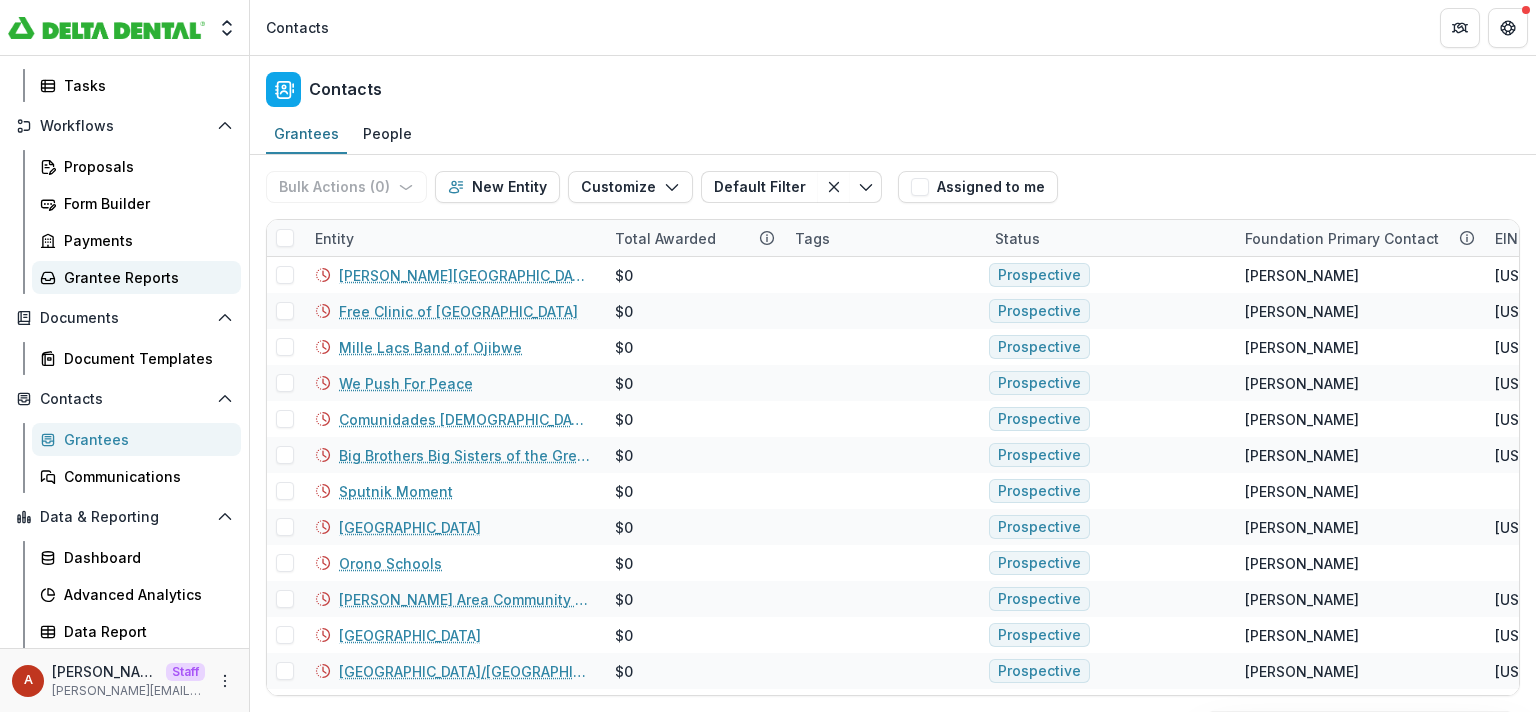 click on "Grantee Reports" at bounding box center (136, 277) 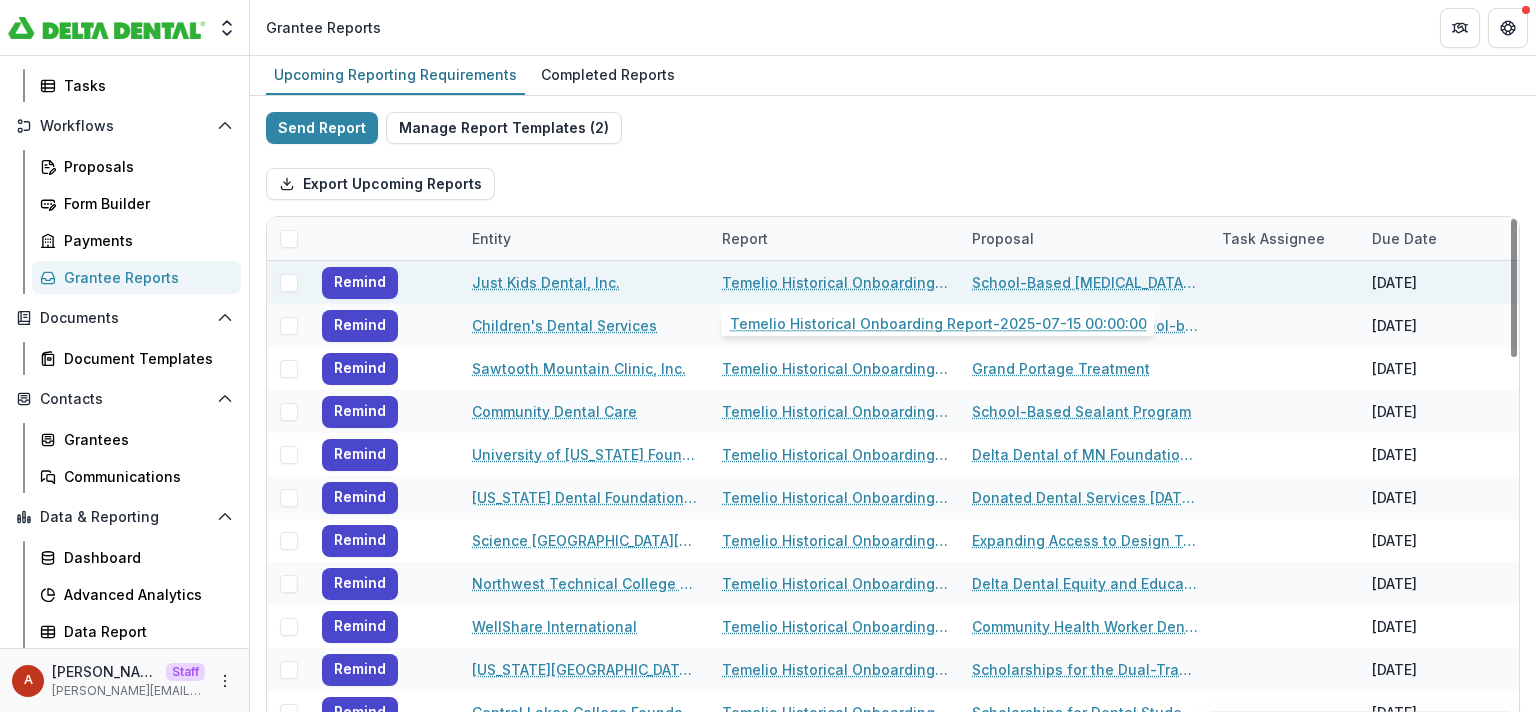 click on "Temelio Historical Onboarding Report-2025-07-15 00:00:00" at bounding box center [835, 282] 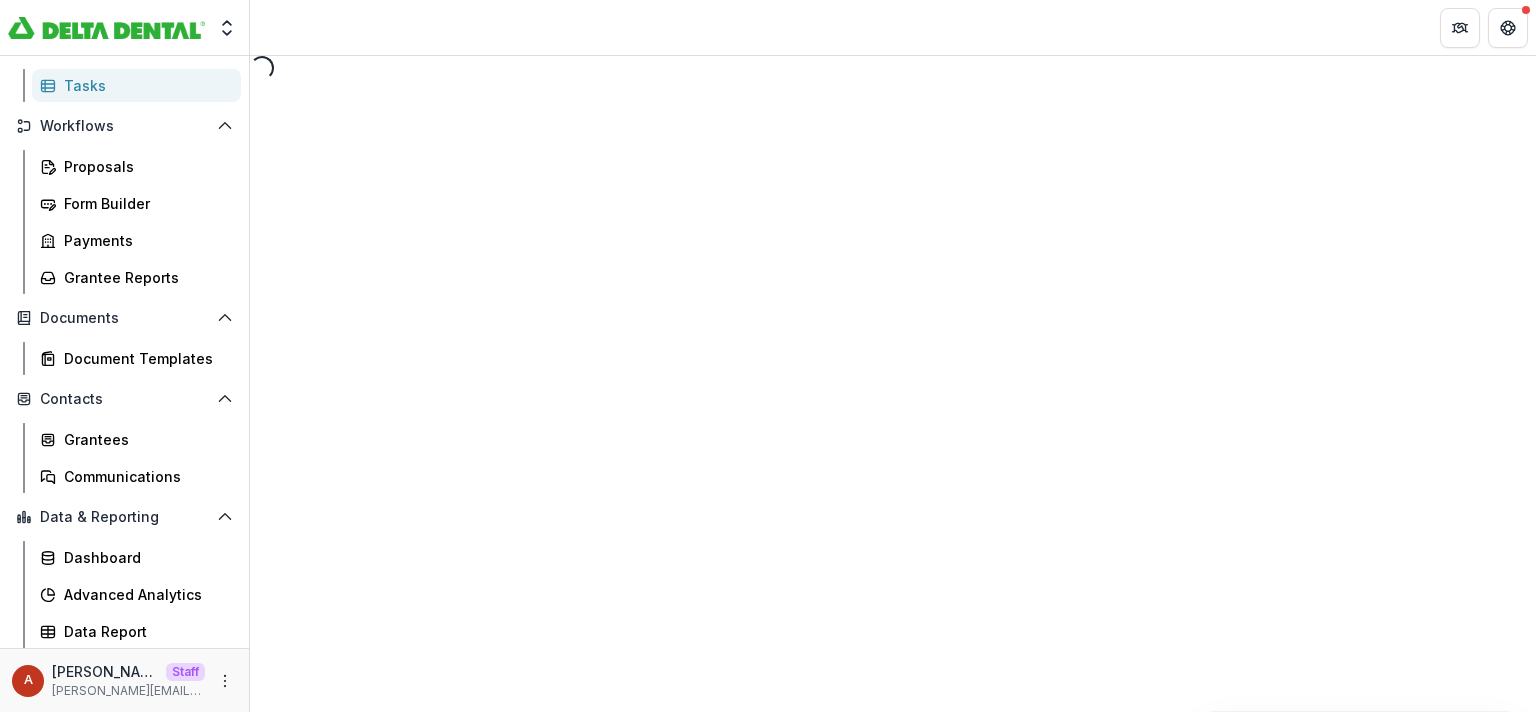 select on "********" 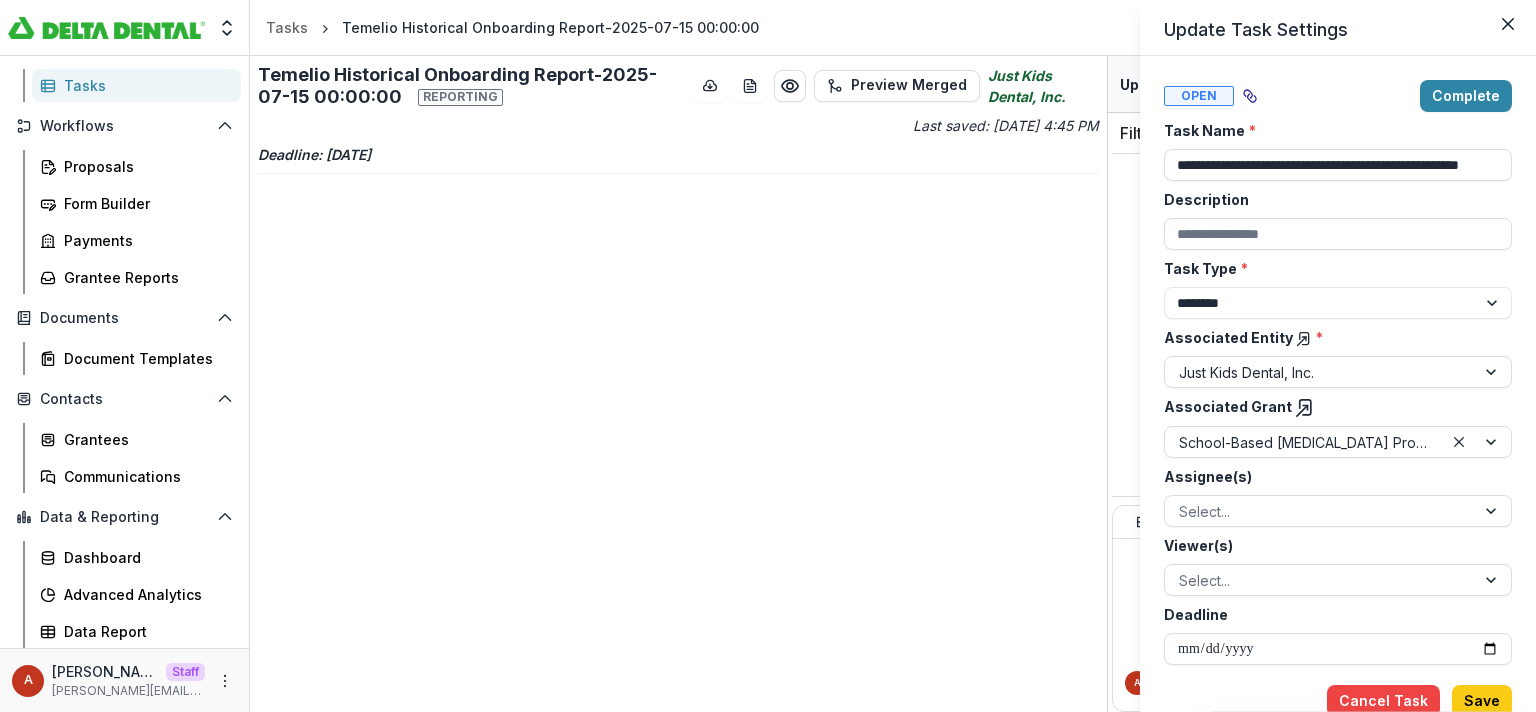 click on "**********" at bounding box center [768, 356] 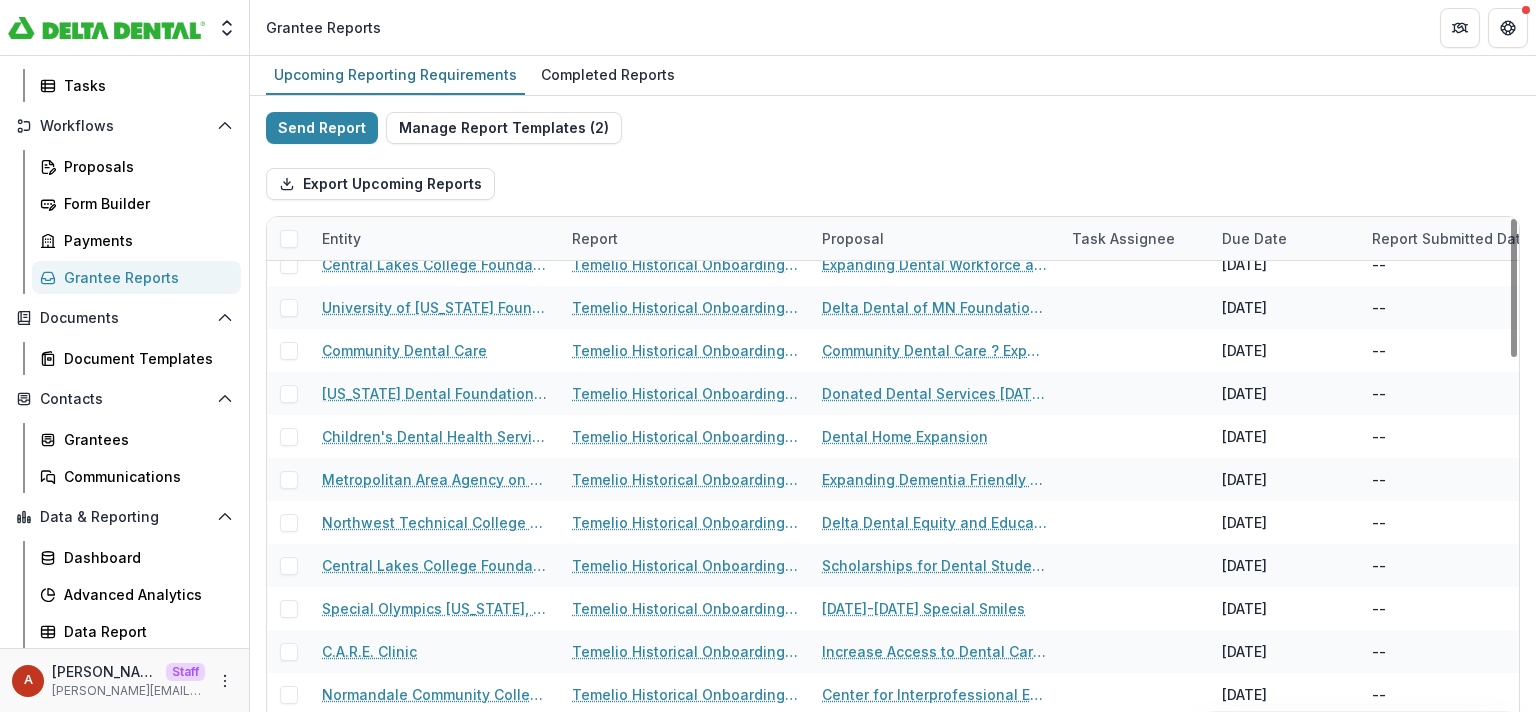scroll, scrollTop: 3093, scrollLeft: 0, axis: vertical 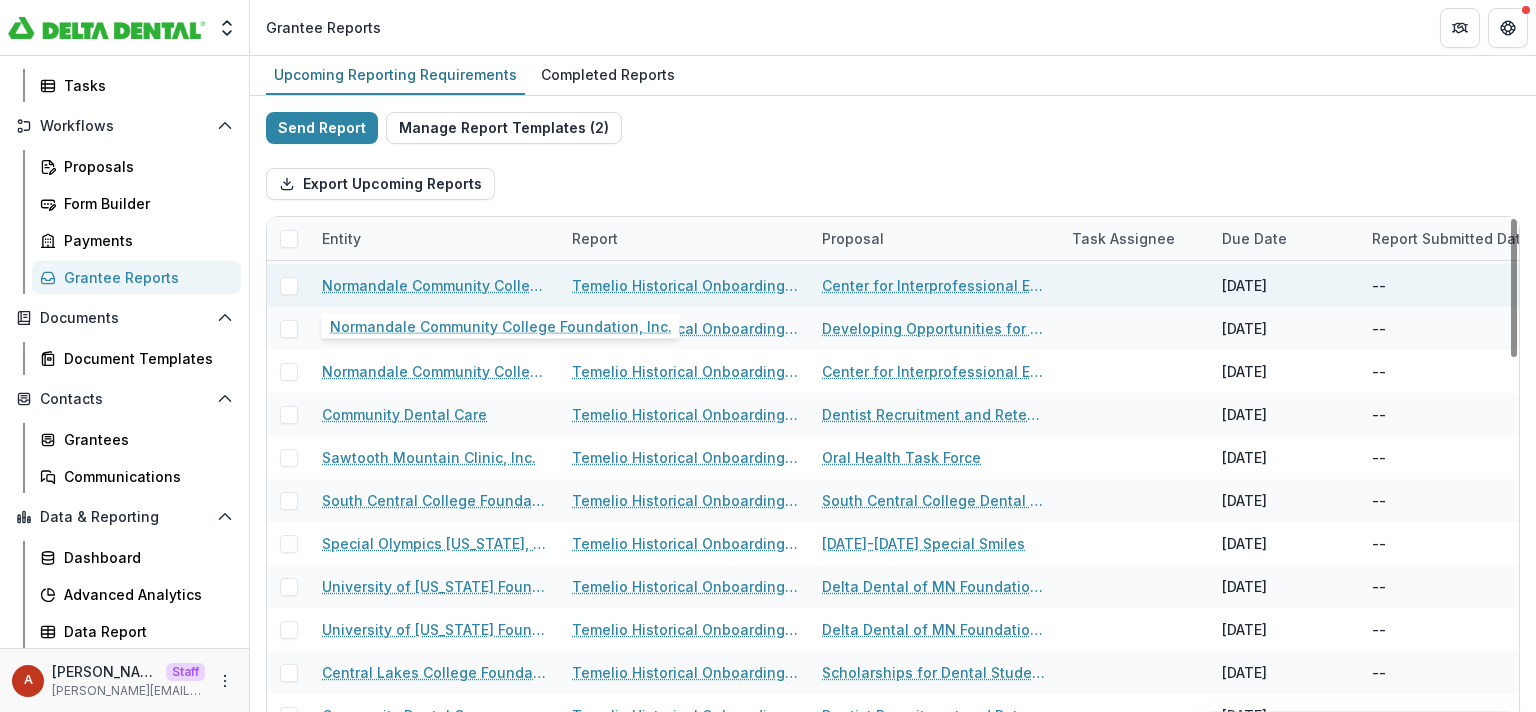 click on "Normandale Community College Foundation, Inc." at bounding box center (435, 285) 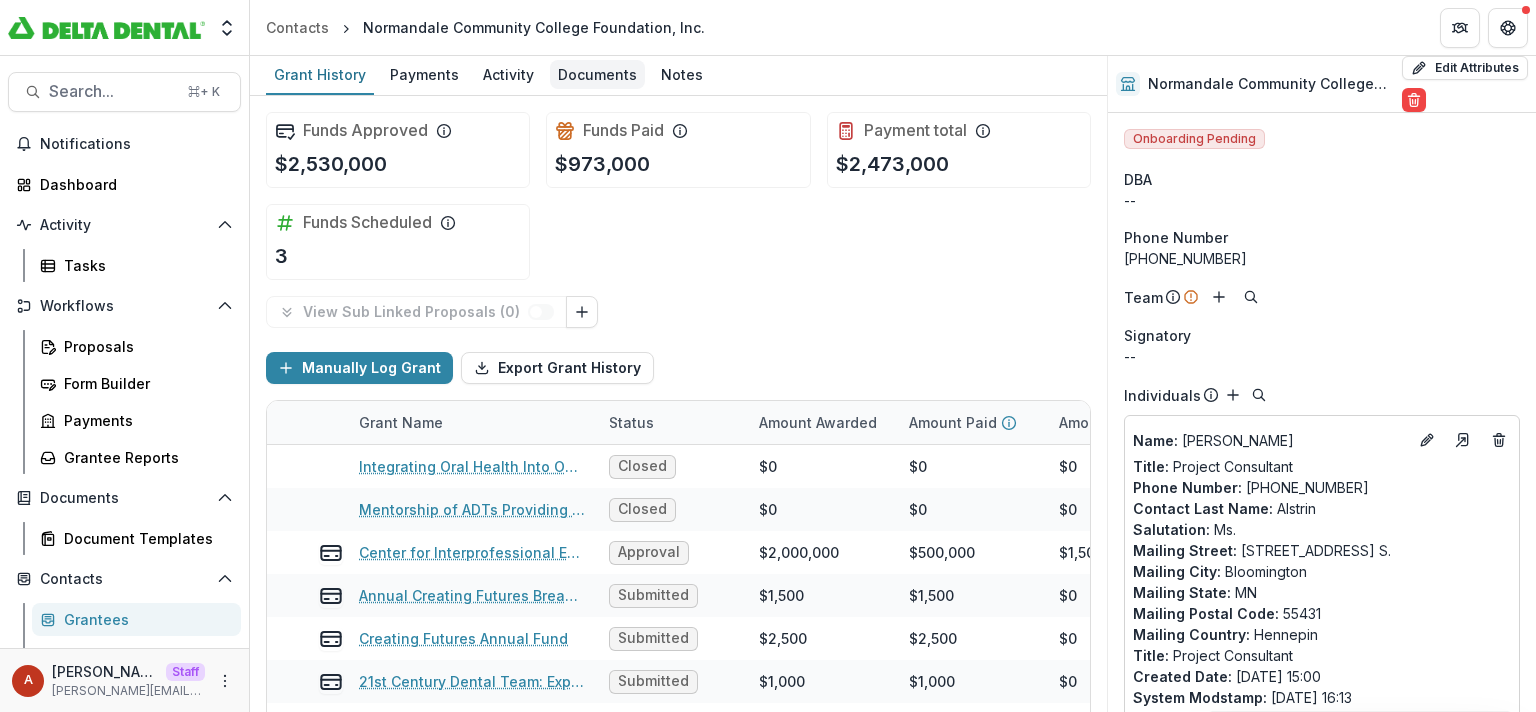 click on "Documents" at bounding box center (597, 74) 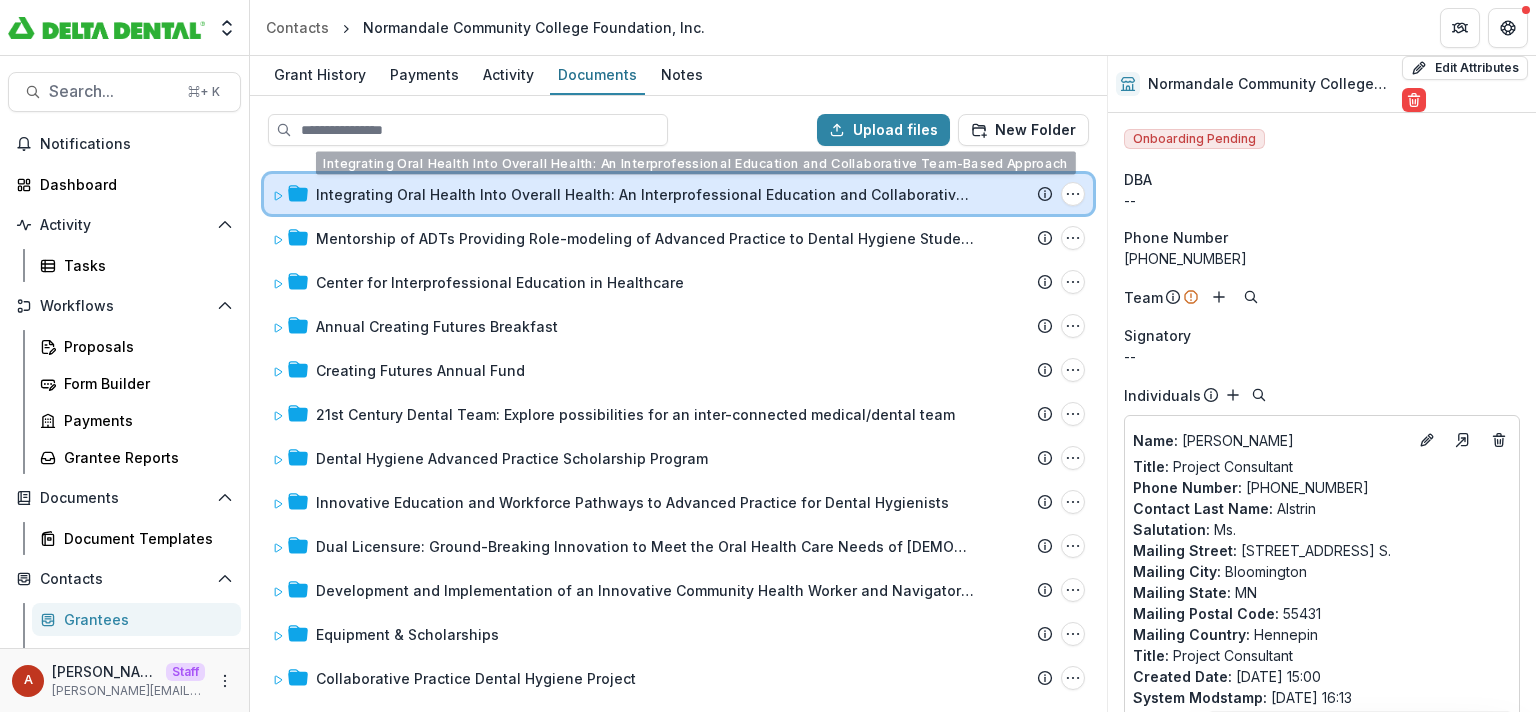 click on "Integrating Oral Health Into Overall Health: An Interprofessional Education and Collaborative Team-Based Approach Submission Temelio Proposal Attached Submission Report Tasks No tasks Folder Options Rename Add Subfolder Delete" at bounding box center (678, 194) 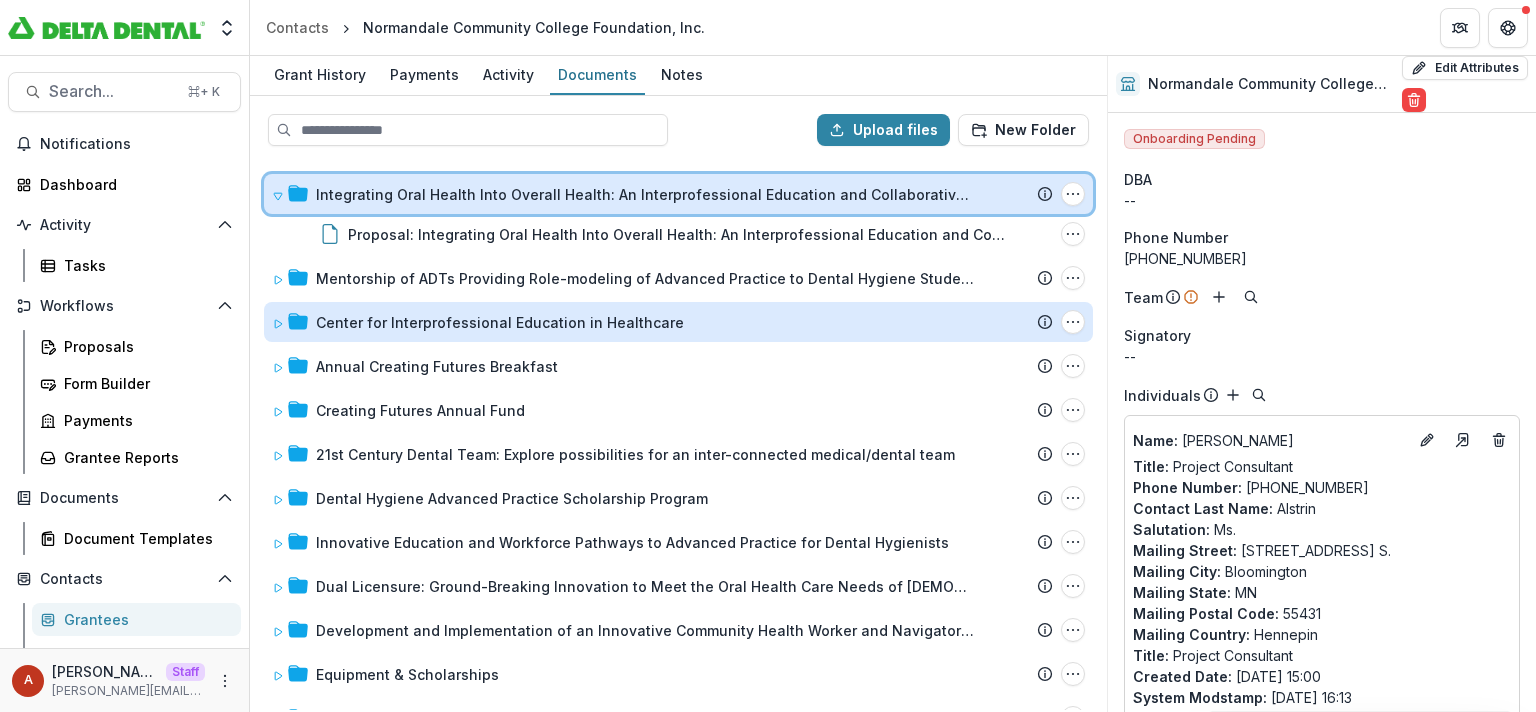 scroll, scrollTop: 126, scrollLeft: 0, axis: vertical 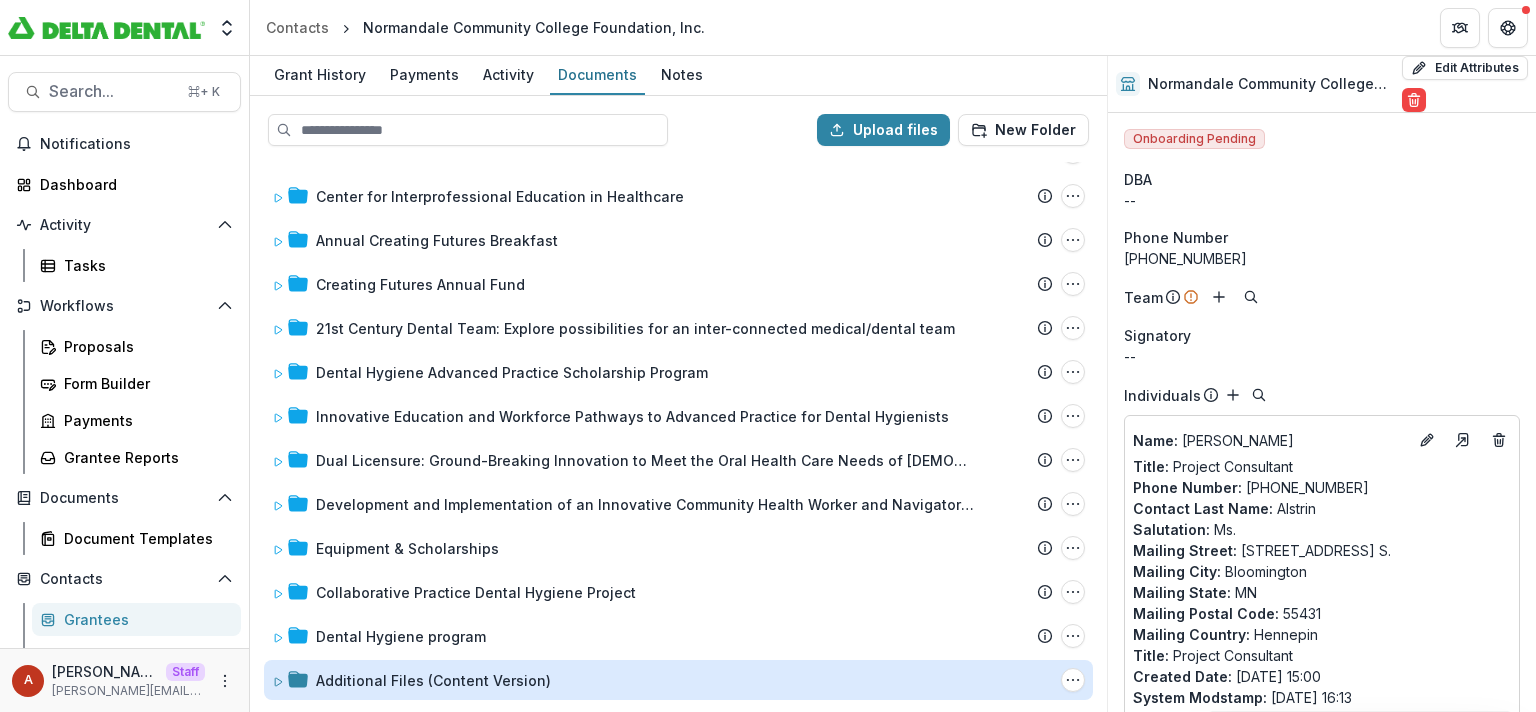 click on "Additional Files (Content Version)" at bounding box center (433, 680) 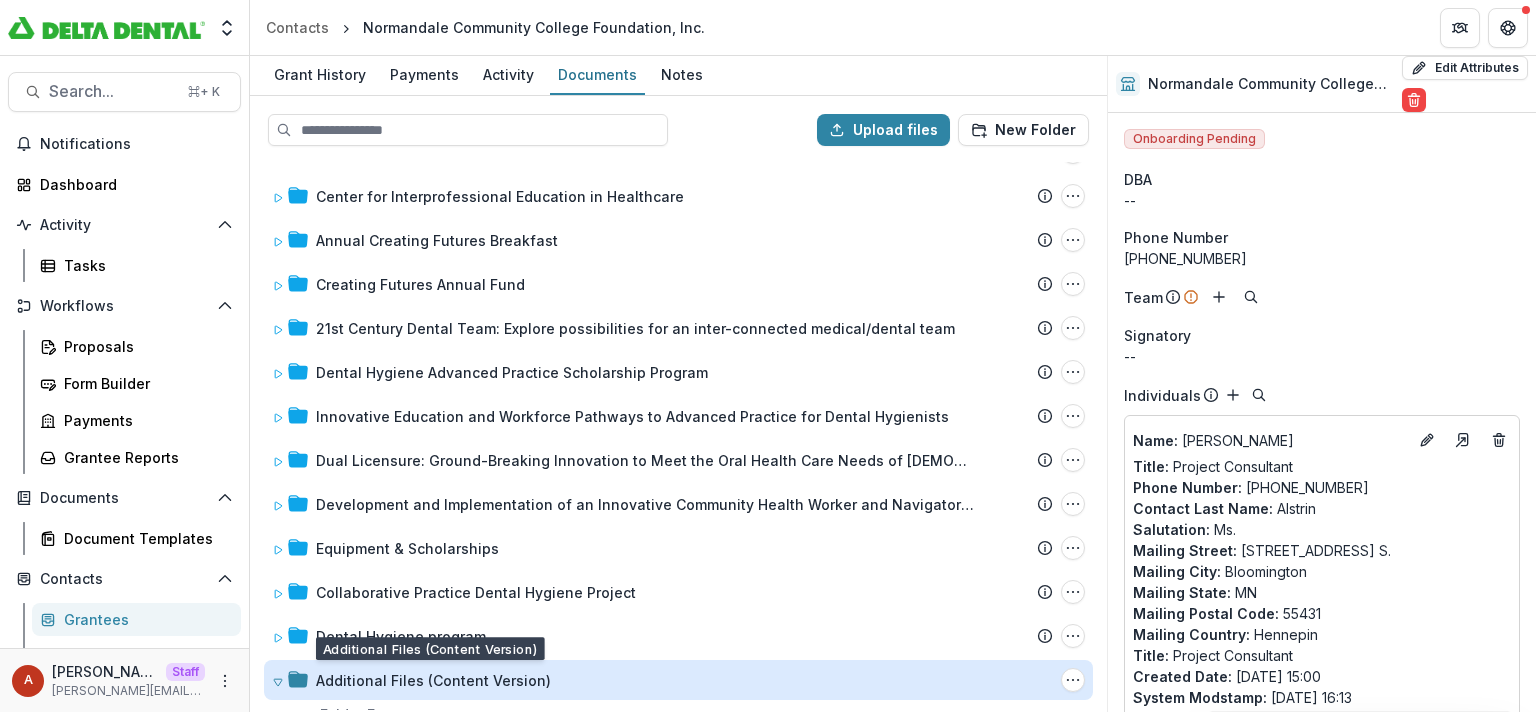 scroll, scrollTop: 155, scrollLeft: 0, axis: vertical 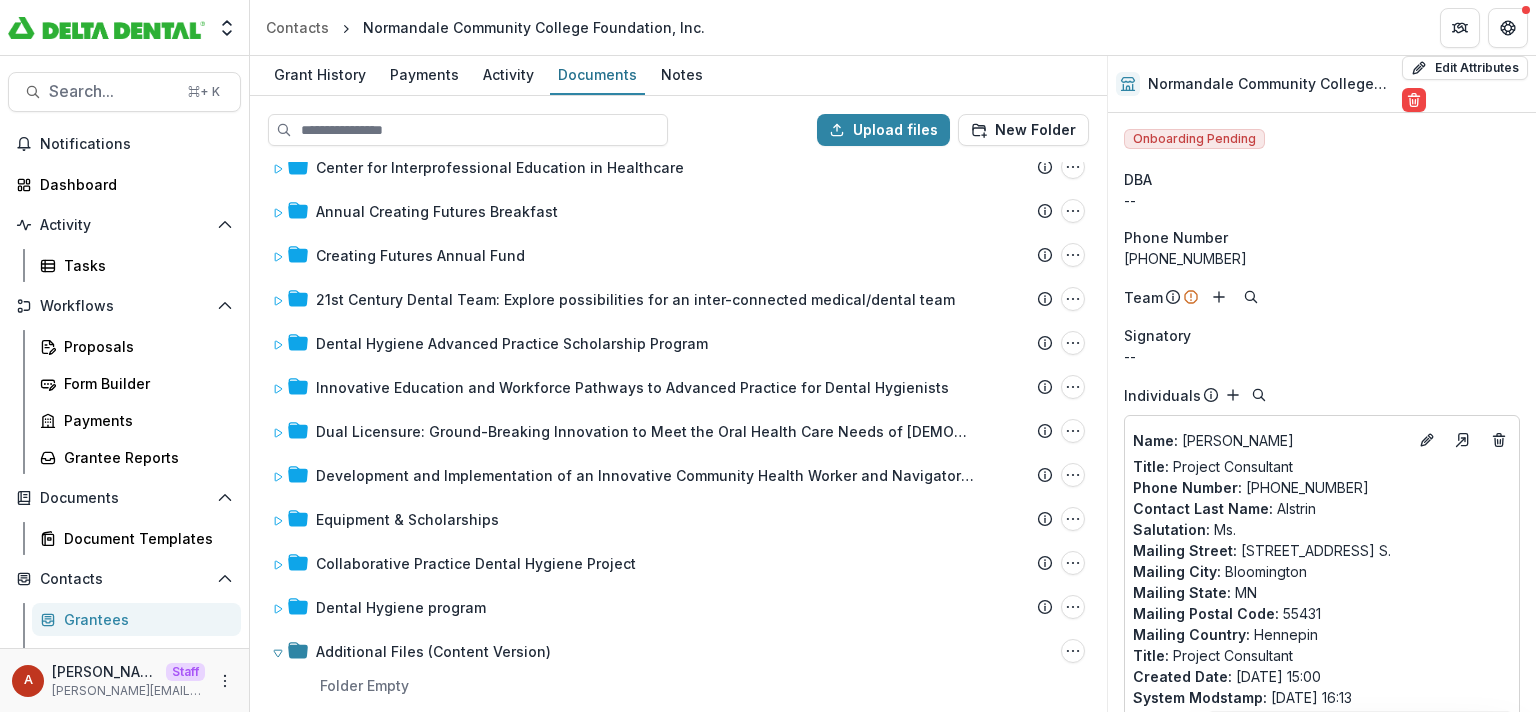 click on "Grantees" at bounding box center [144, 619] 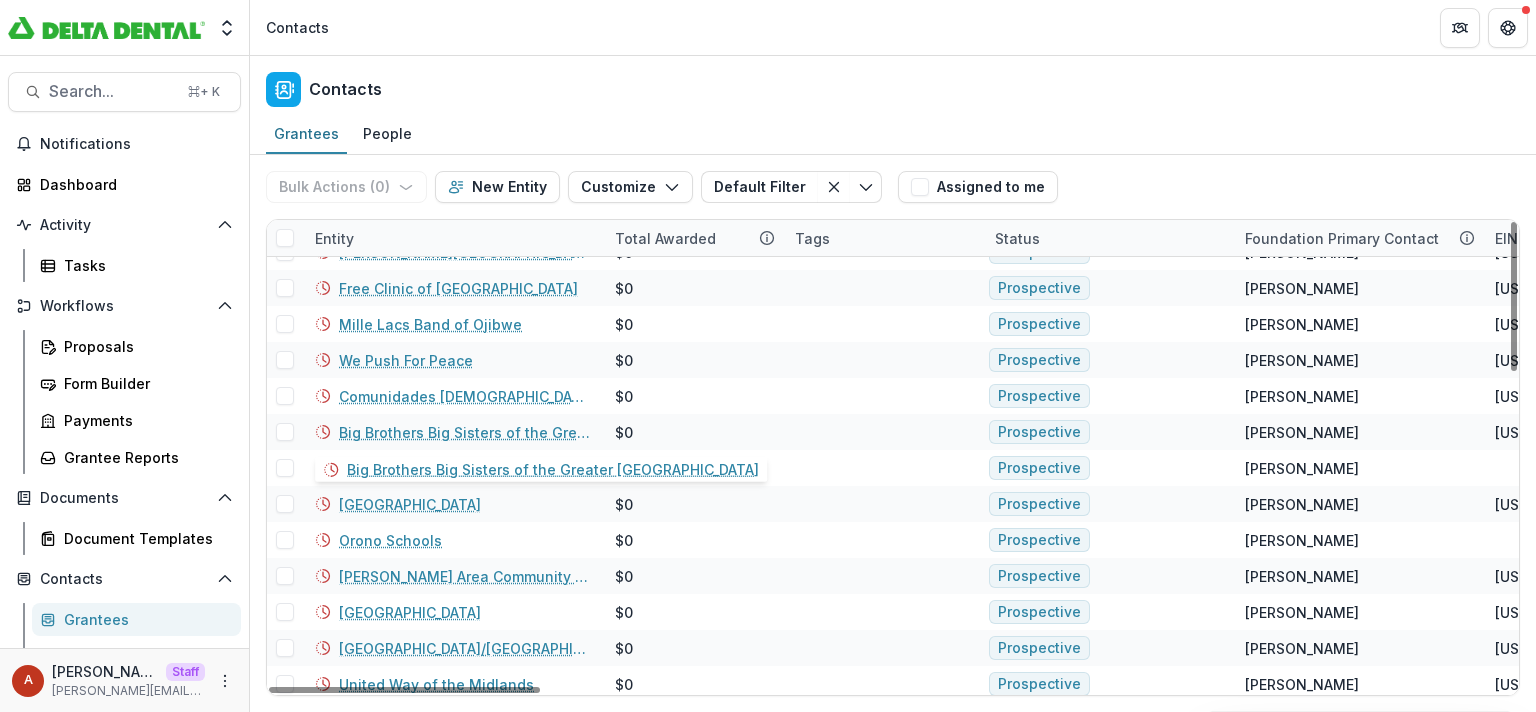 scroll, scrollTop: 27, scrollLeft: 0, axis: vertical 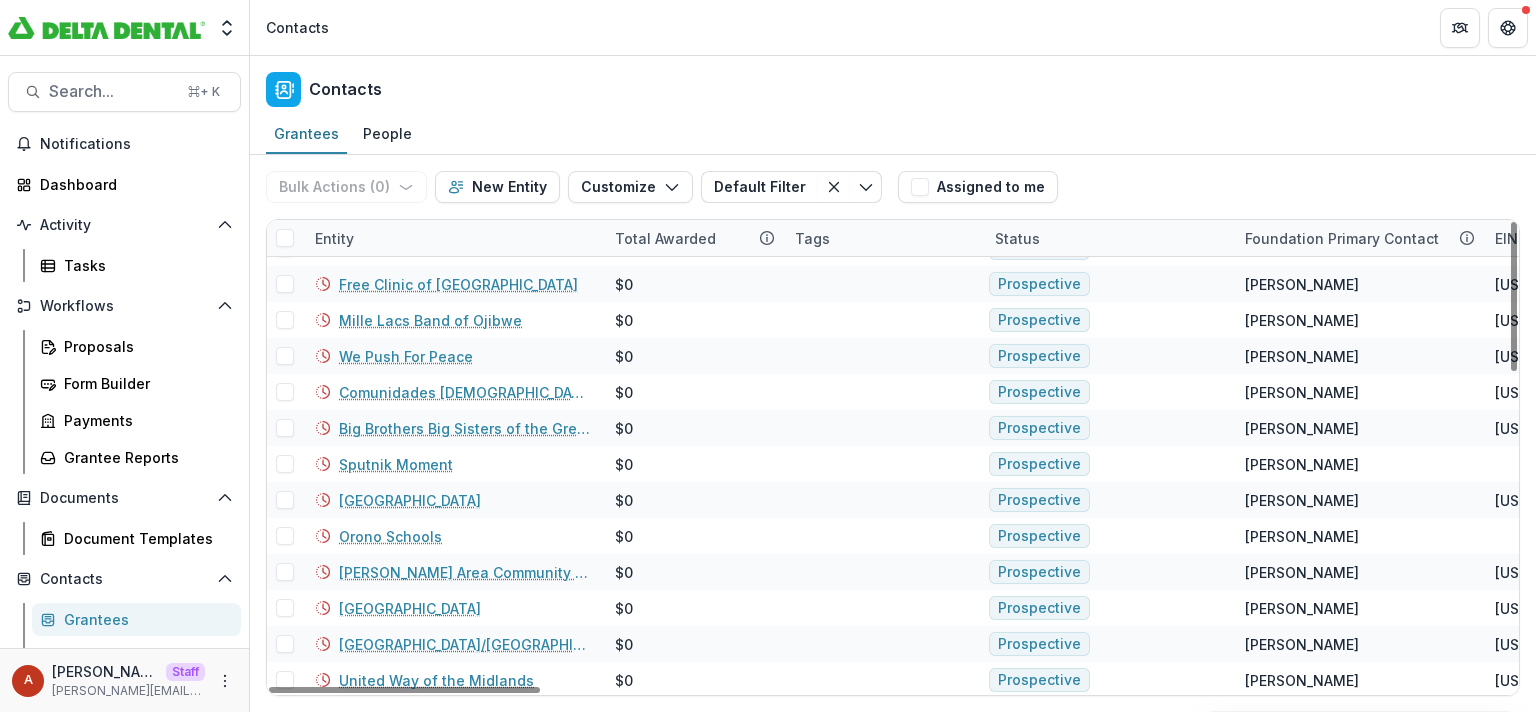 click on "Entity" at bounding box center [334, 238] 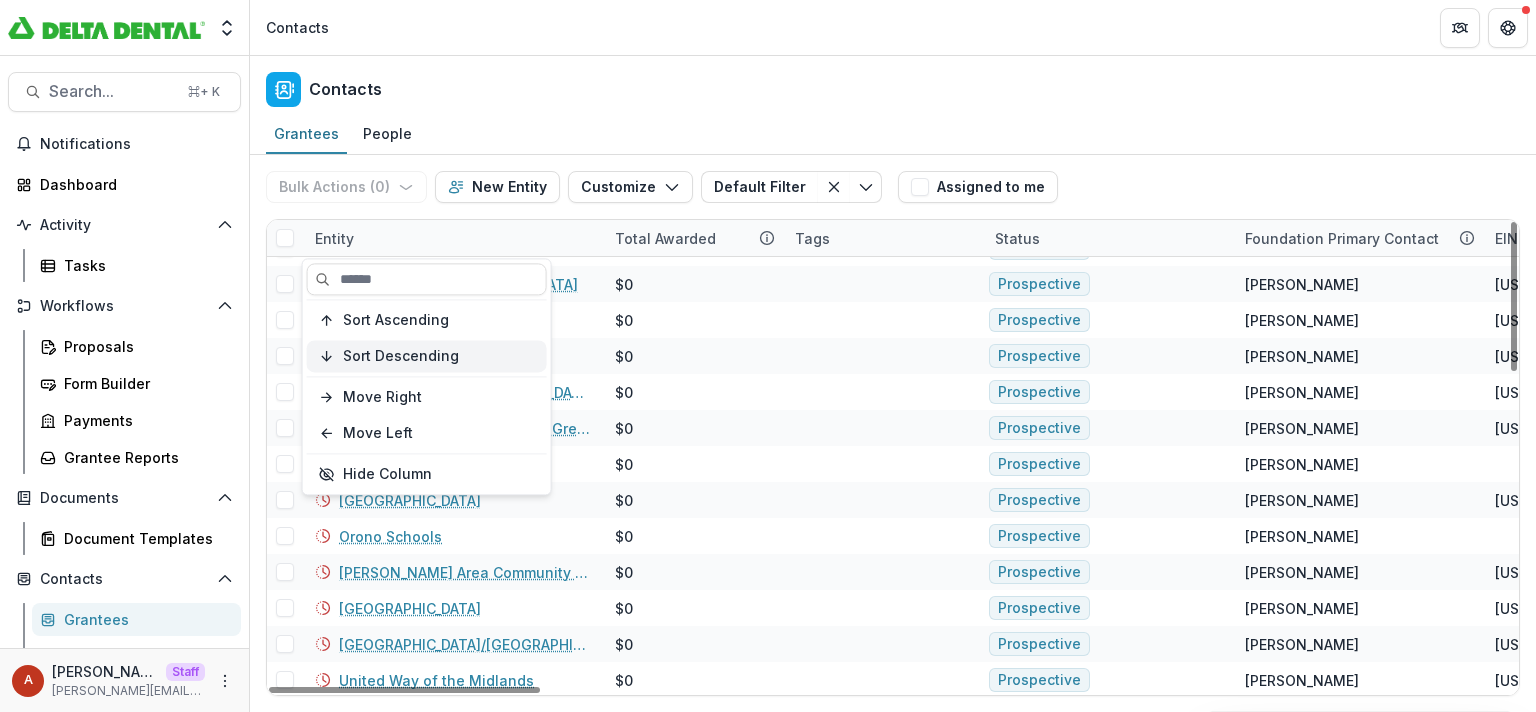 click on "Sort Descending" at bounding box center [401, 356] 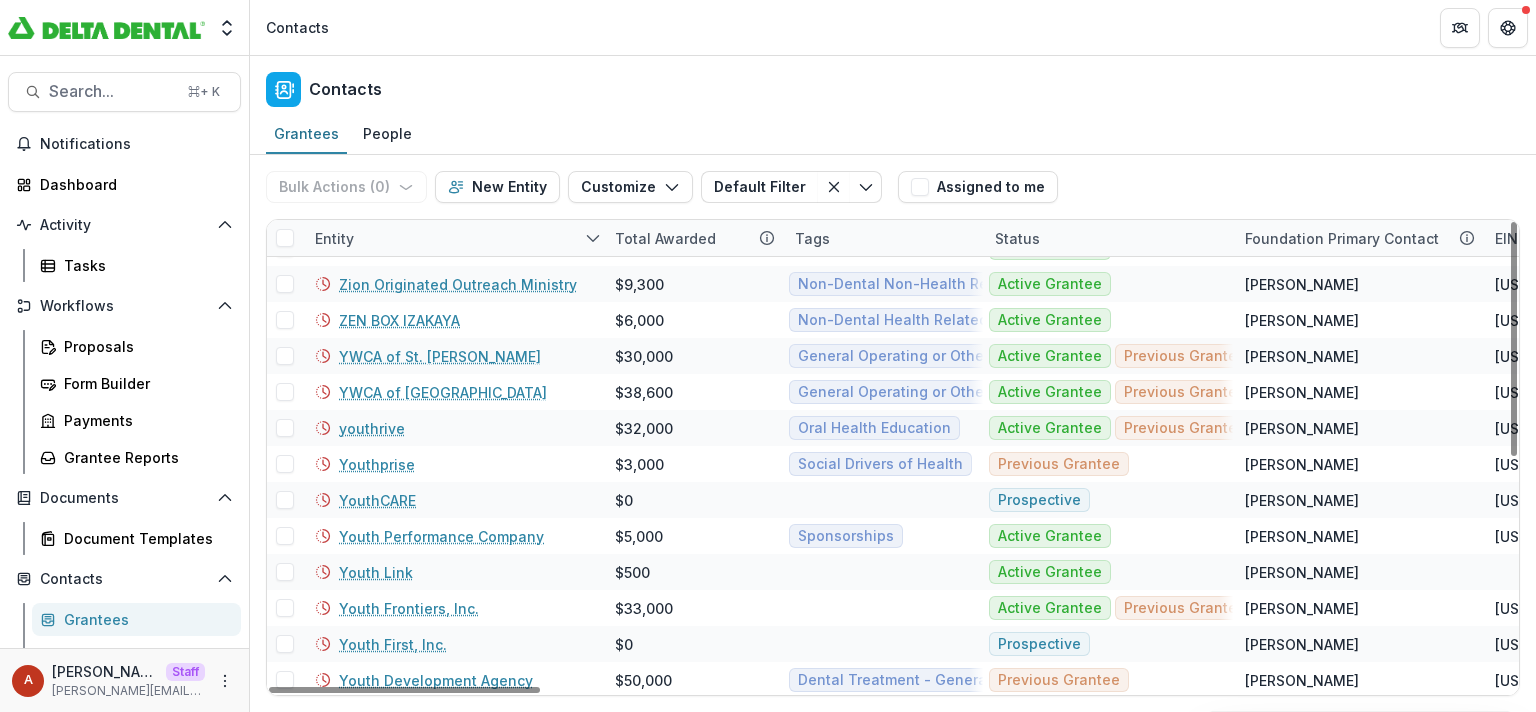 click on "Contacts" at bounding box center (893, 85) 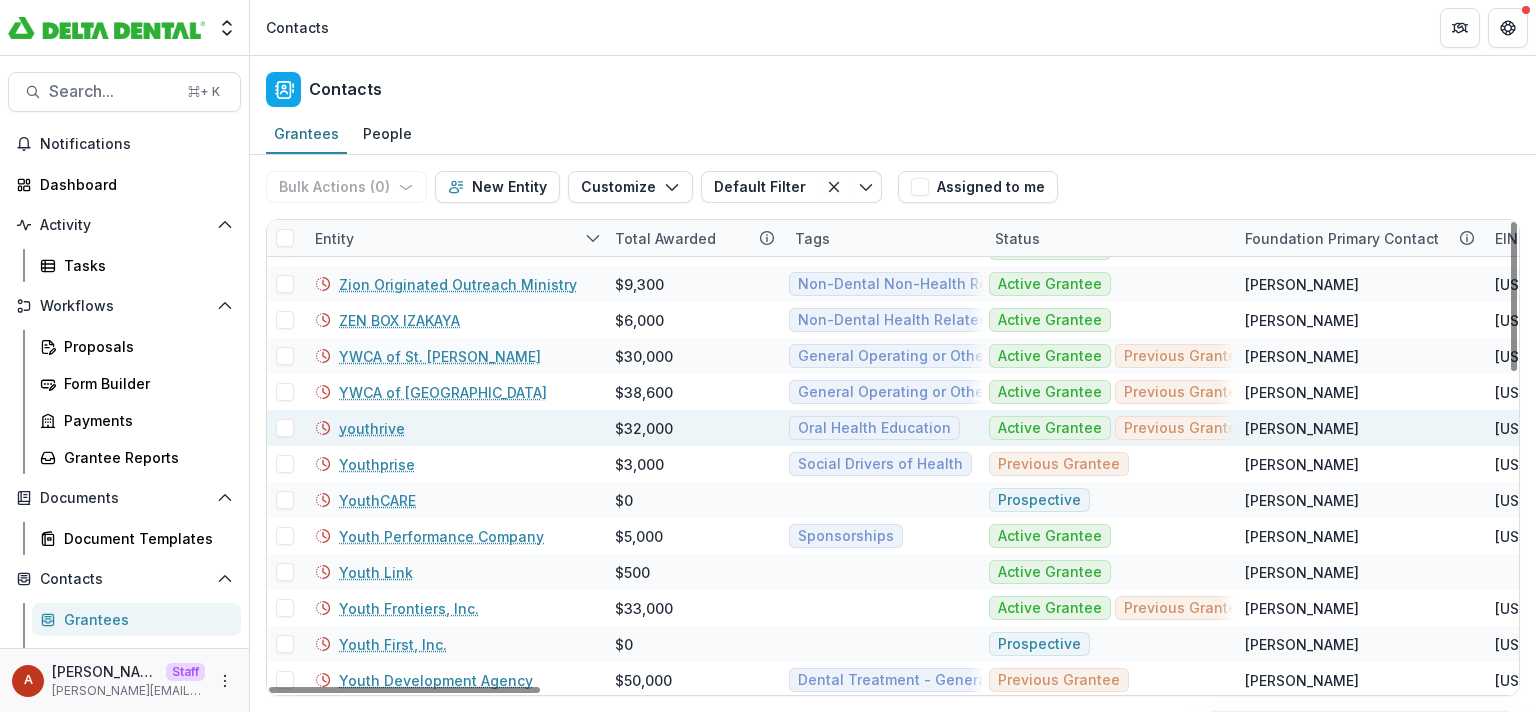 scroll, scrollTop: 0, scrollLeft: 0, axis: both 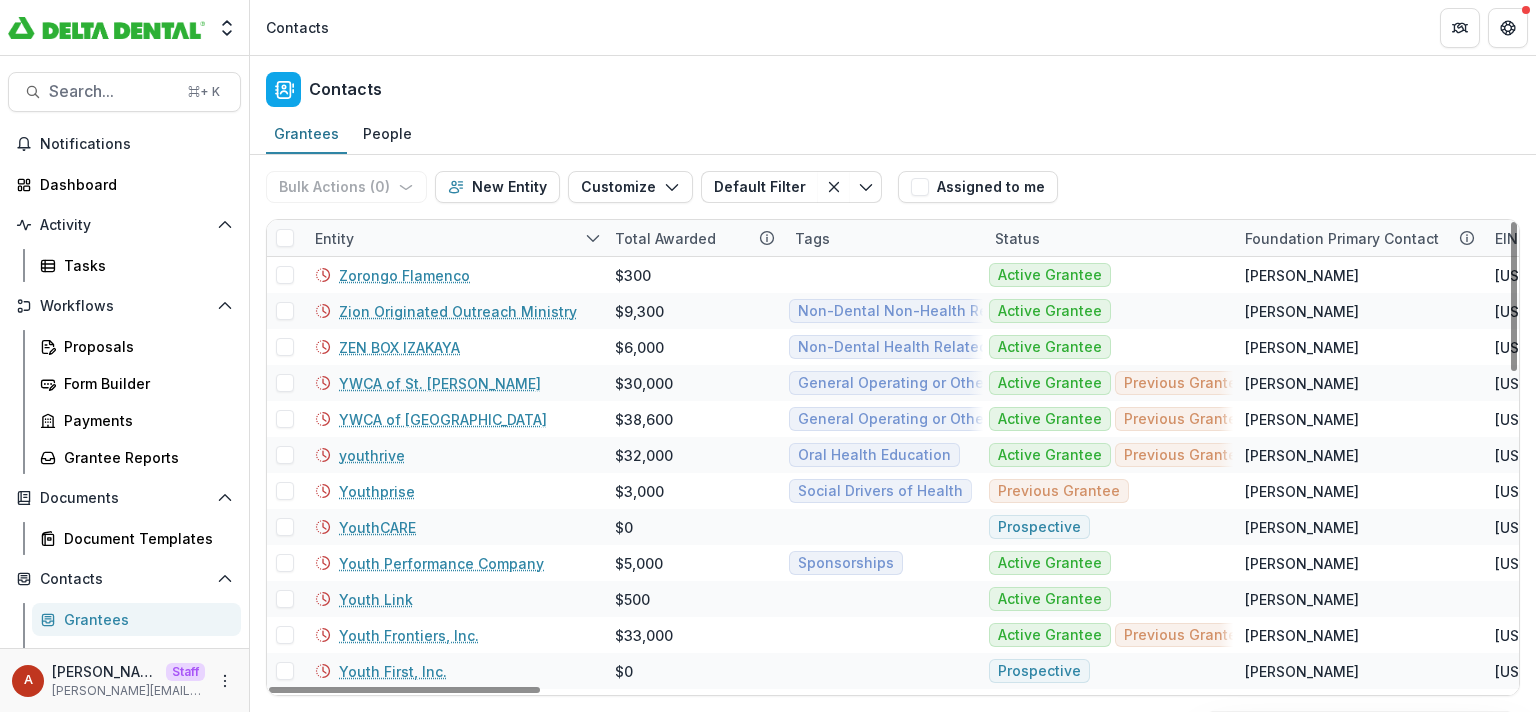 click on "Total Awarded" at bounding box center (665, 238) 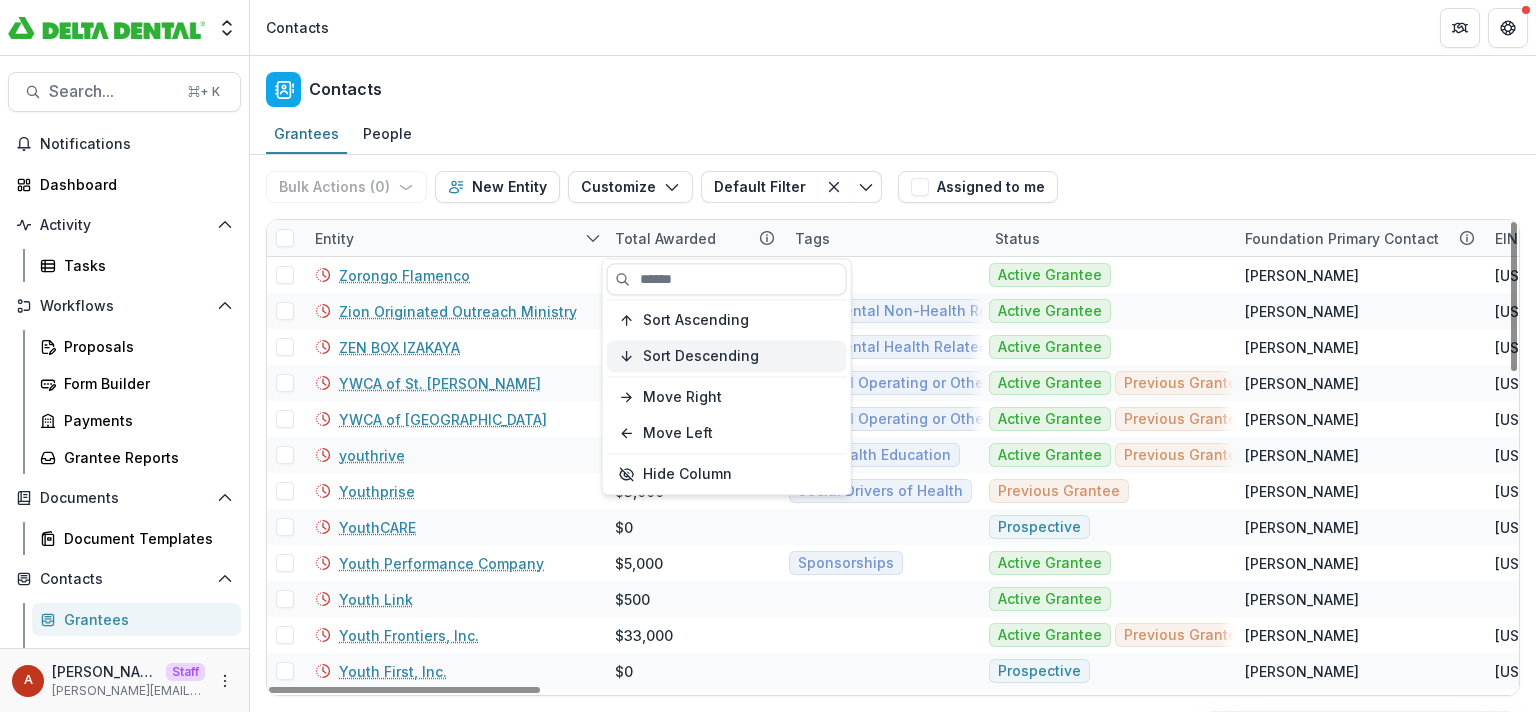 click on "Sort Descending" at bounding box center [727, 356] 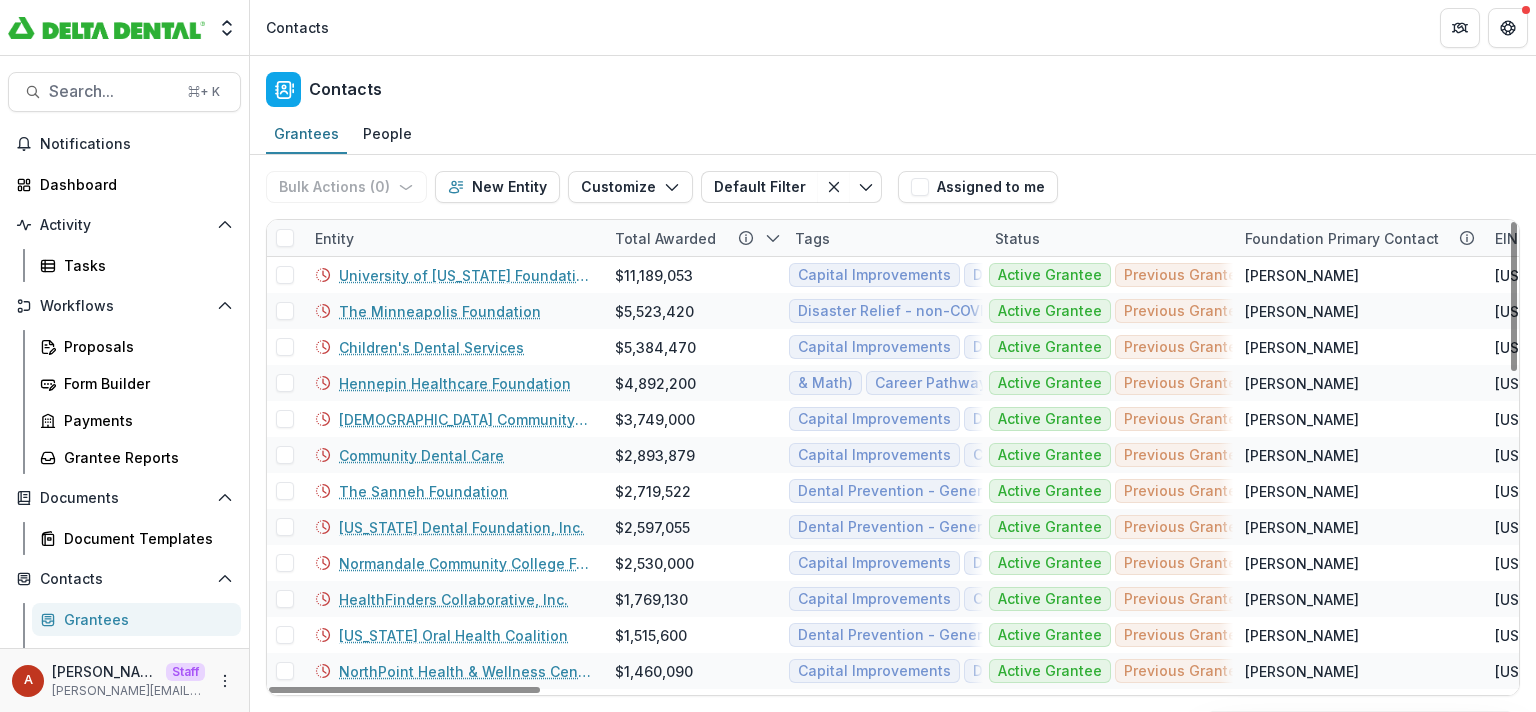 click on "Contacts" at bounding box center [893, 85] 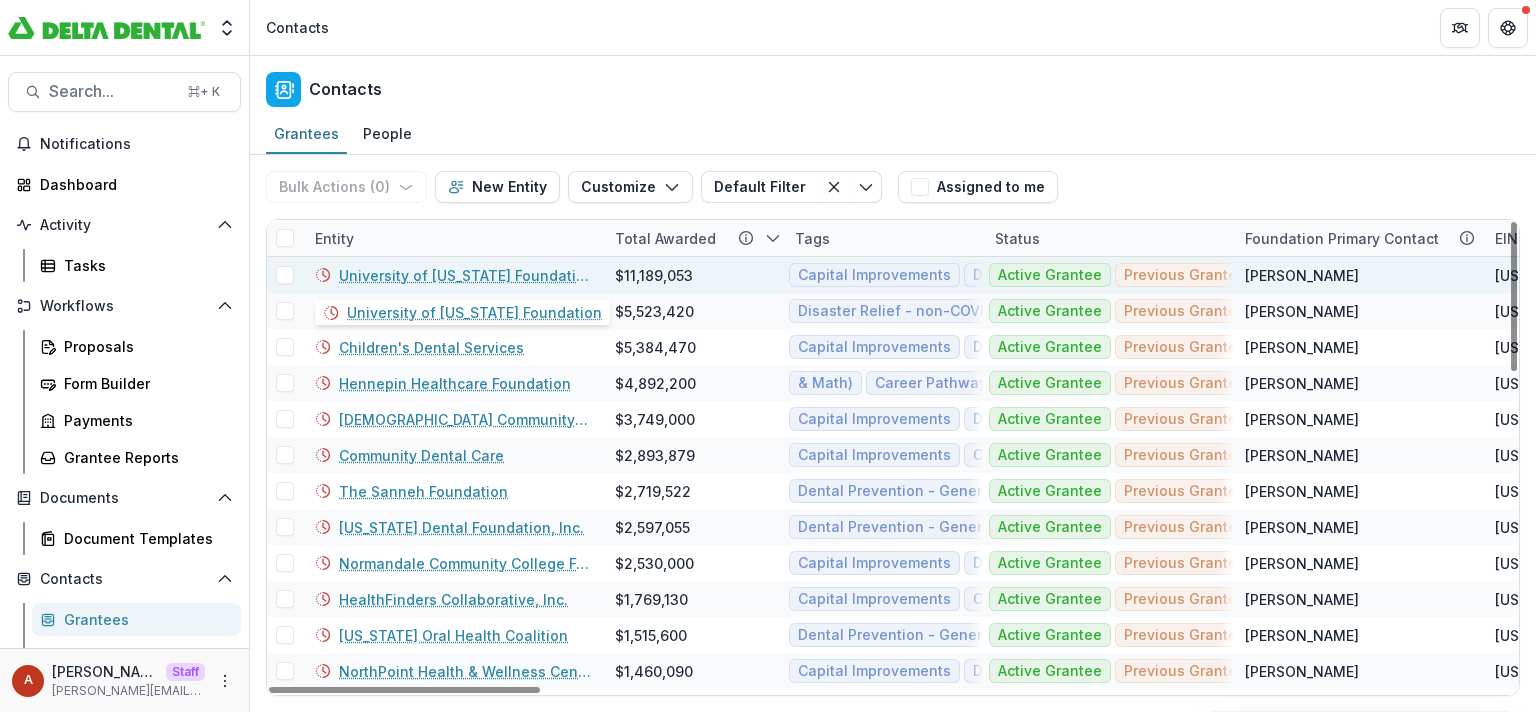 click on "University of [US_STATE] Foundation" at bounding box center (465, 275) 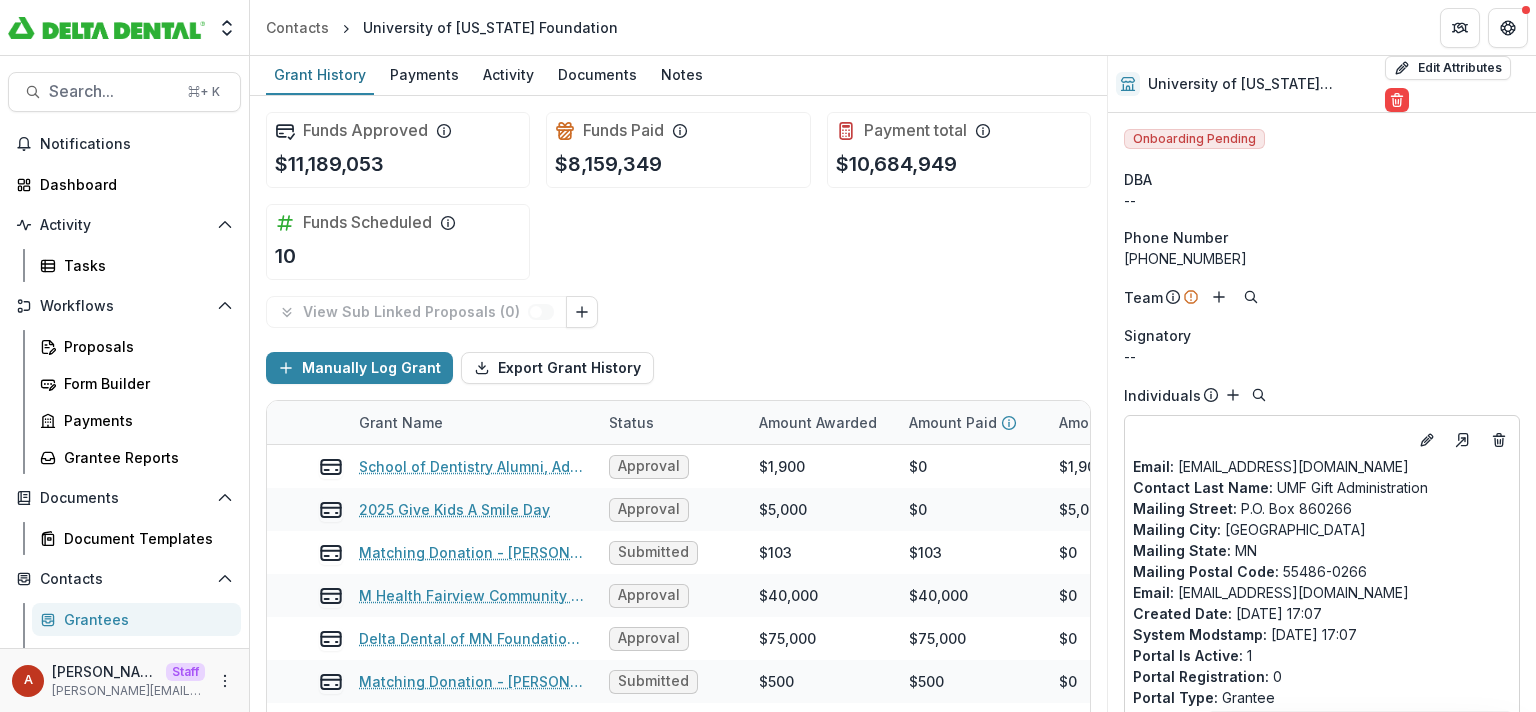 click on "Grant History Payments Activity Documents Notes" at bounding box center [678, 76] 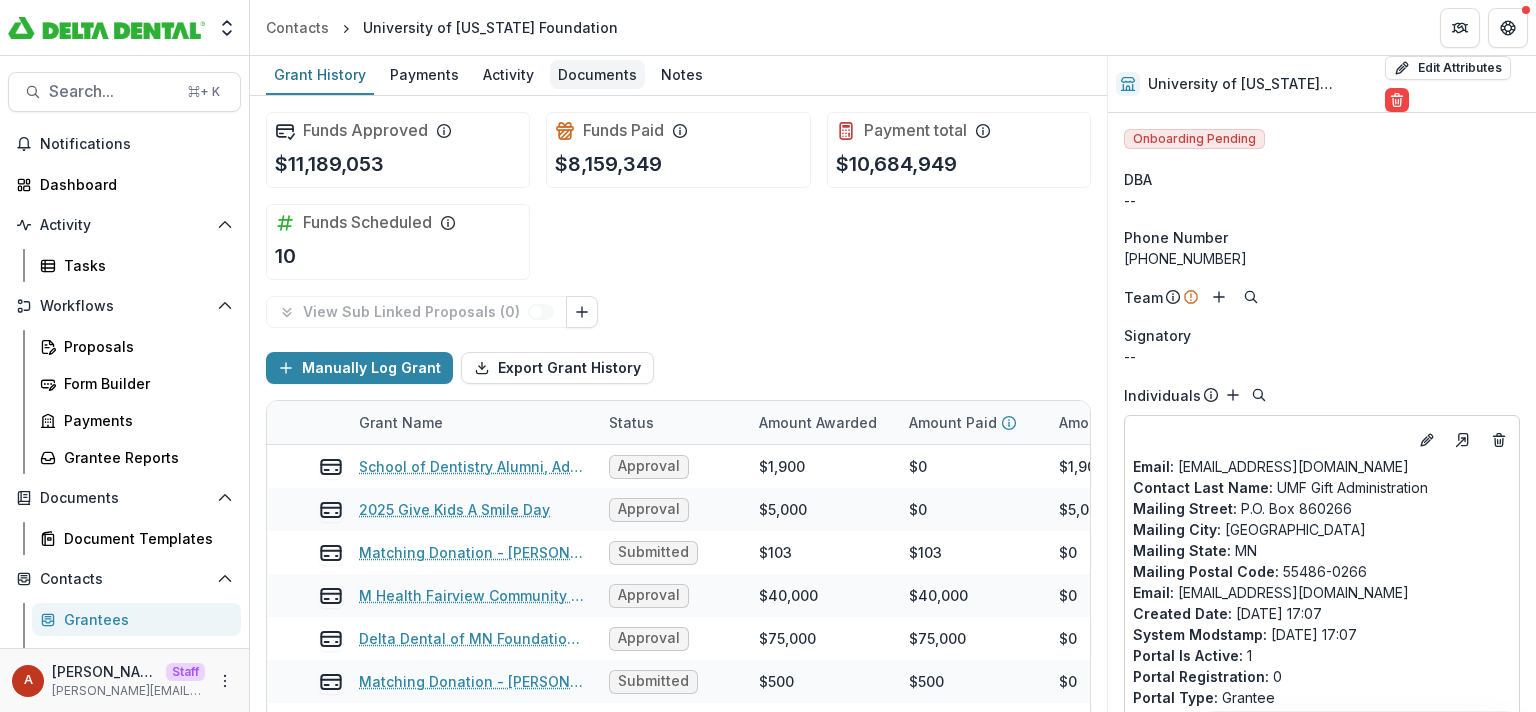 click on "Documents" at bounding box center [597, 74] 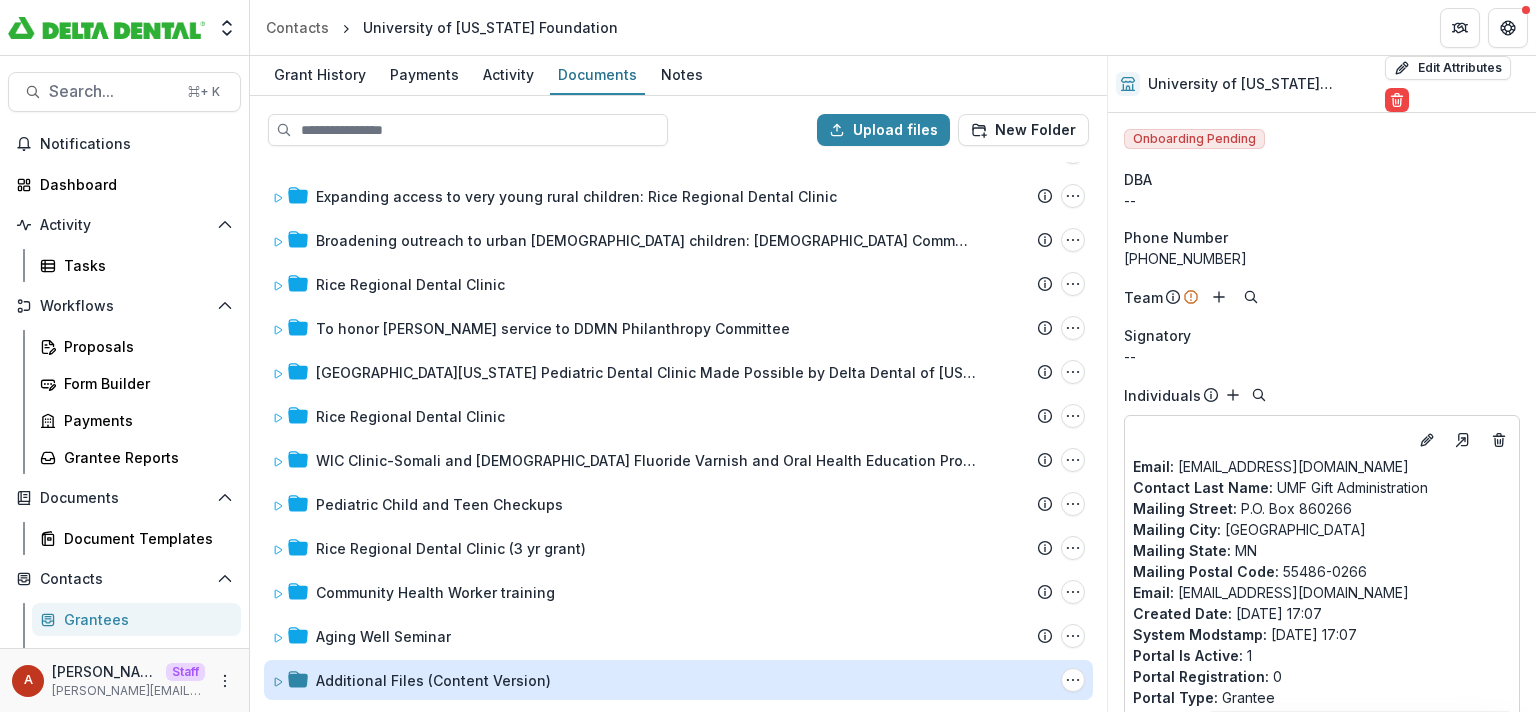 click on "Additional Files (Content Version)" at bounding box center [433, 680] 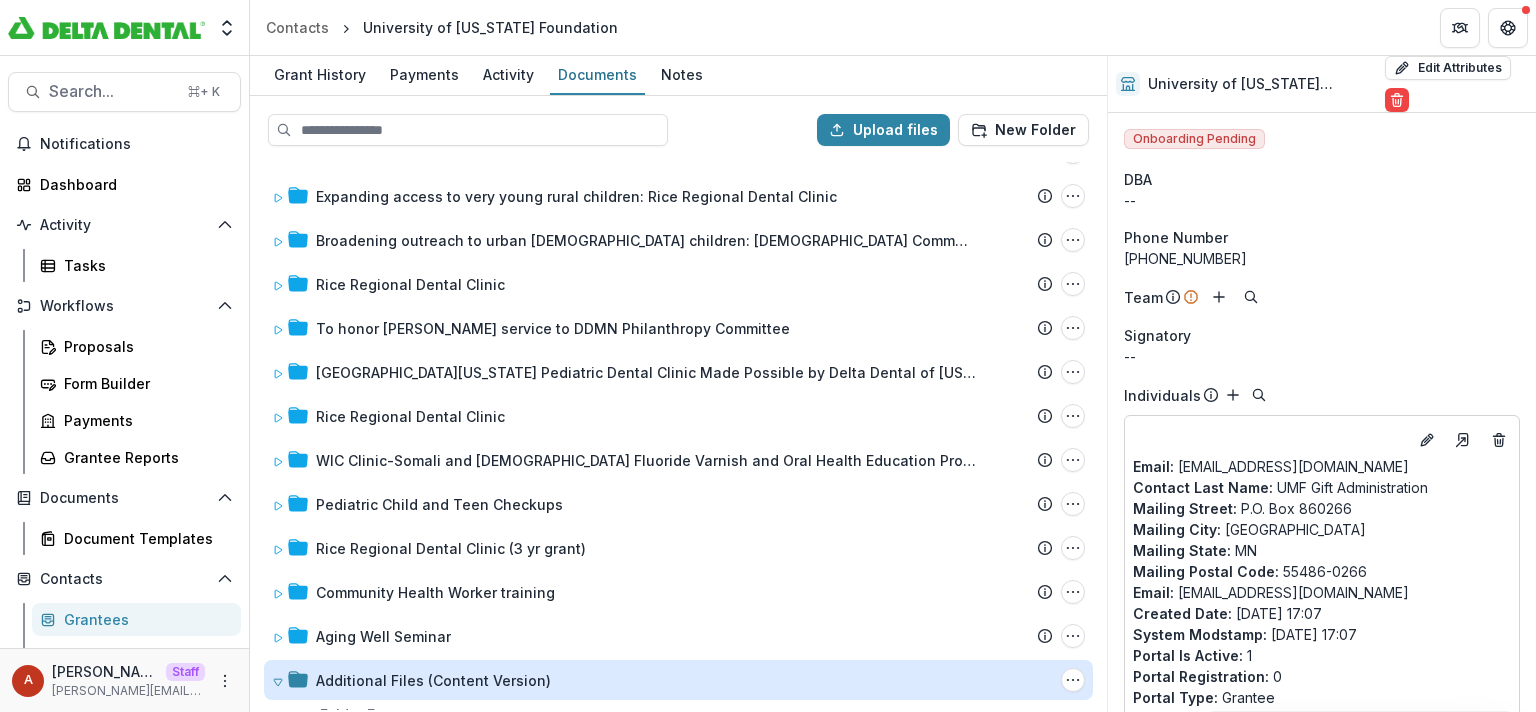 scroll, scrollTop: 1963, scrollLeft: 0, axis: vertical 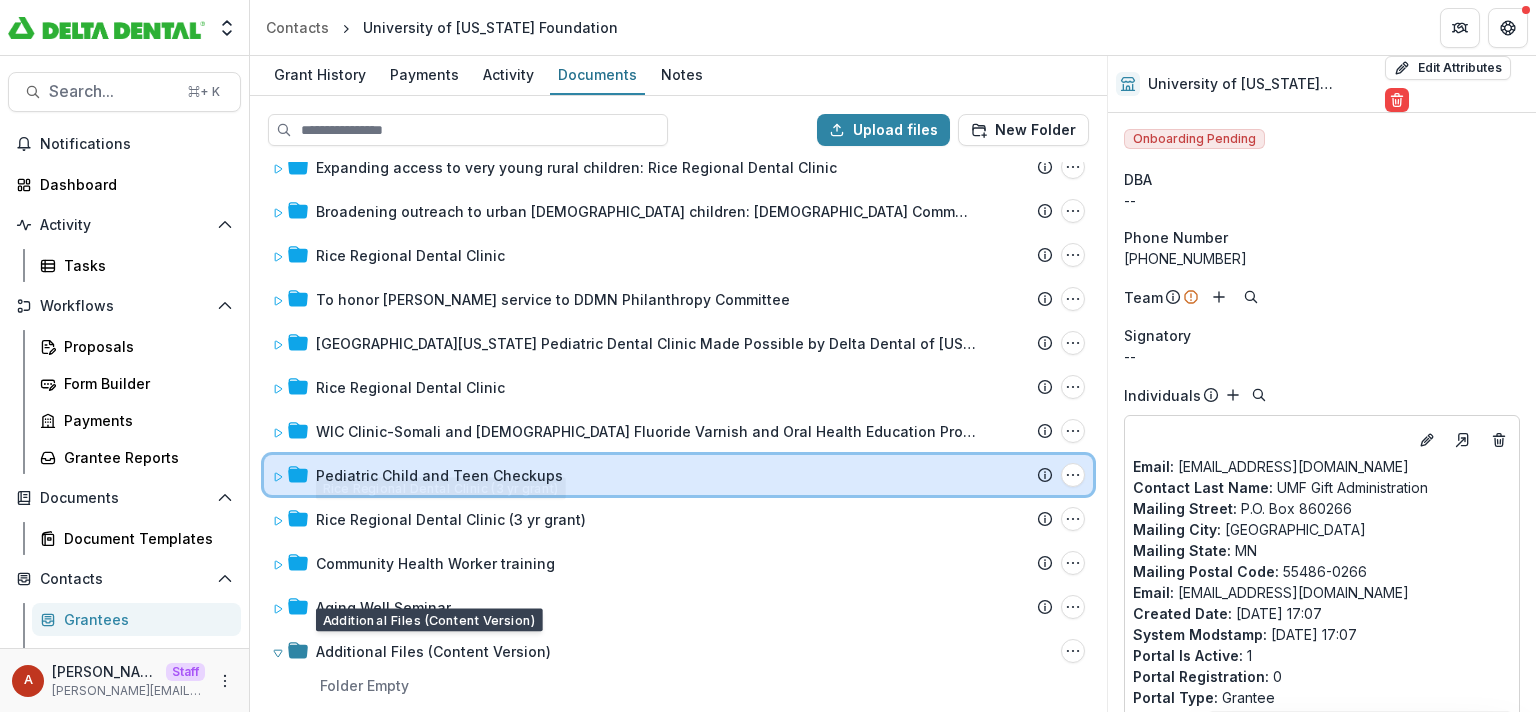 click on "Pediatric Child and Teen Checkups Submission Temelio Proposal Attached Submission Report Tasks No tasks Folder Options Rename Add Subfolder Delete" at bounding box center [678, 475] 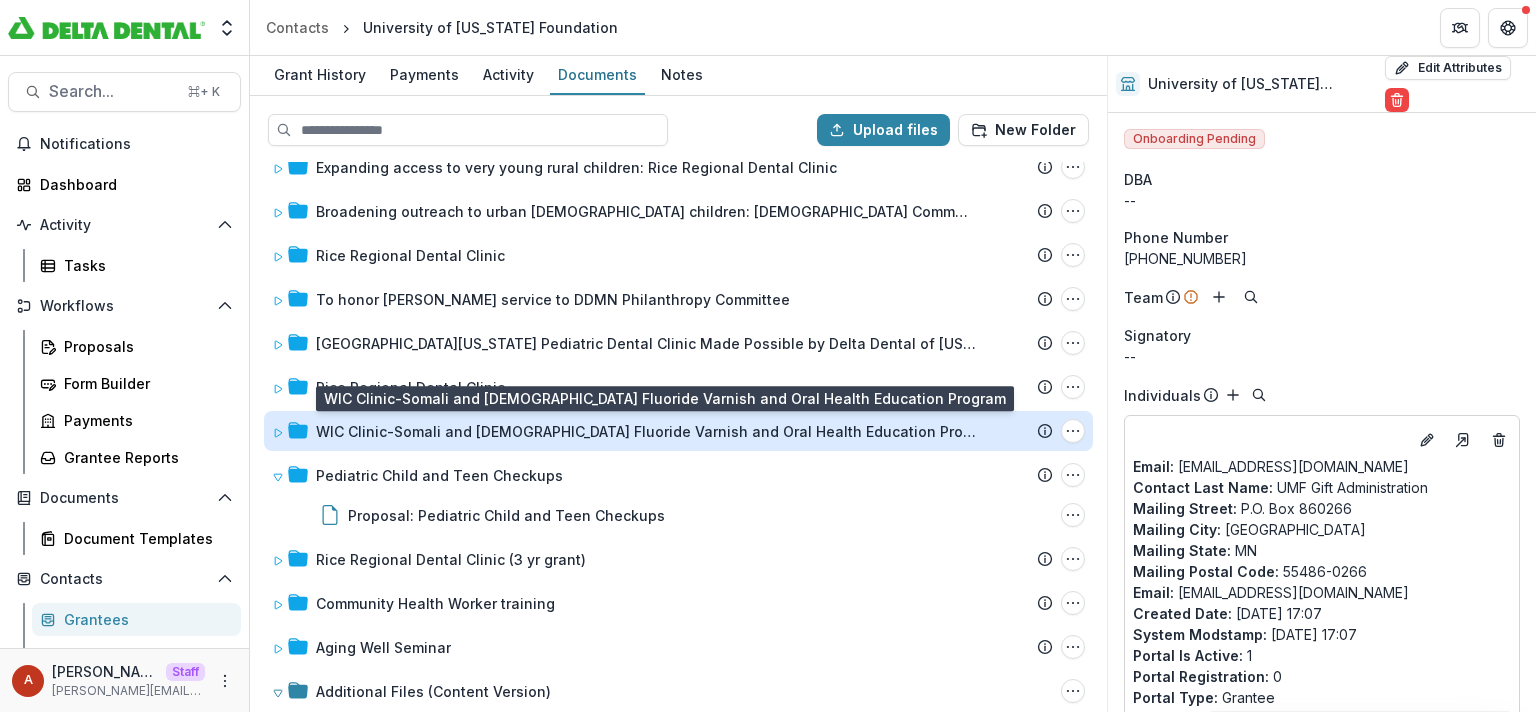 click on "WIC Clinic-Somali and [DEMOGRAPHIC_DATA] Fluoride Varnish and Oral Health Education Program" at bounding box center [646, 431] 